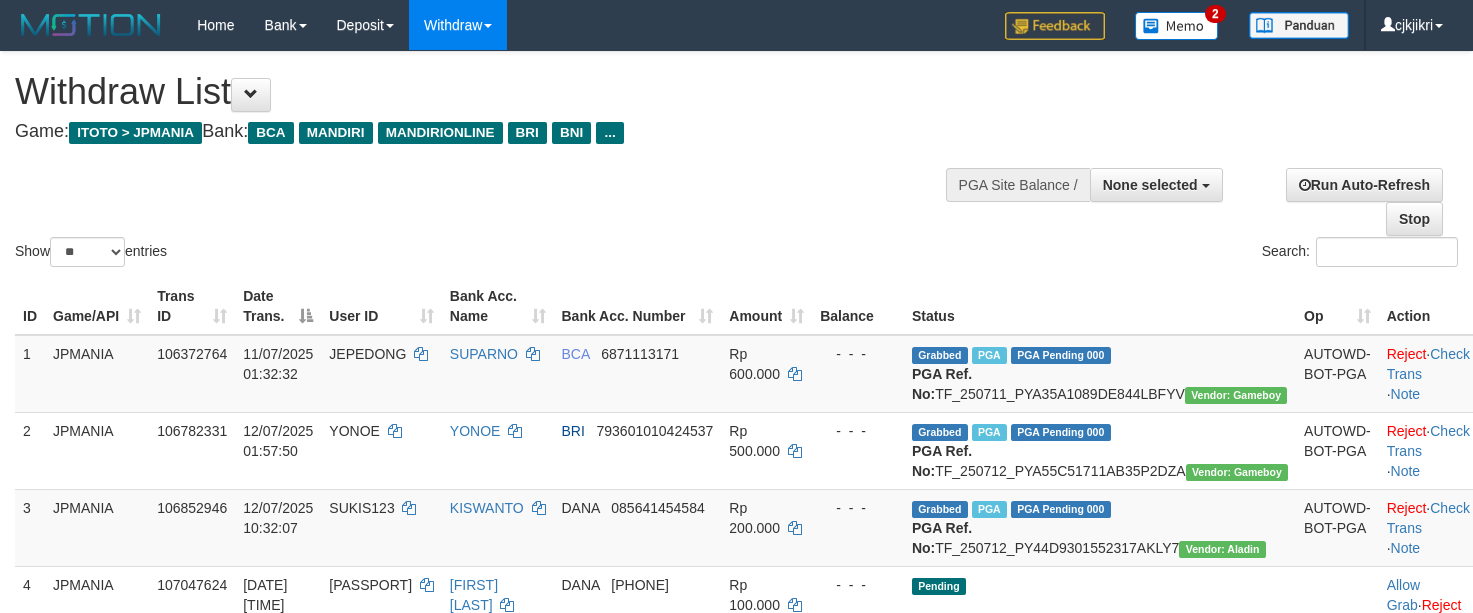 select 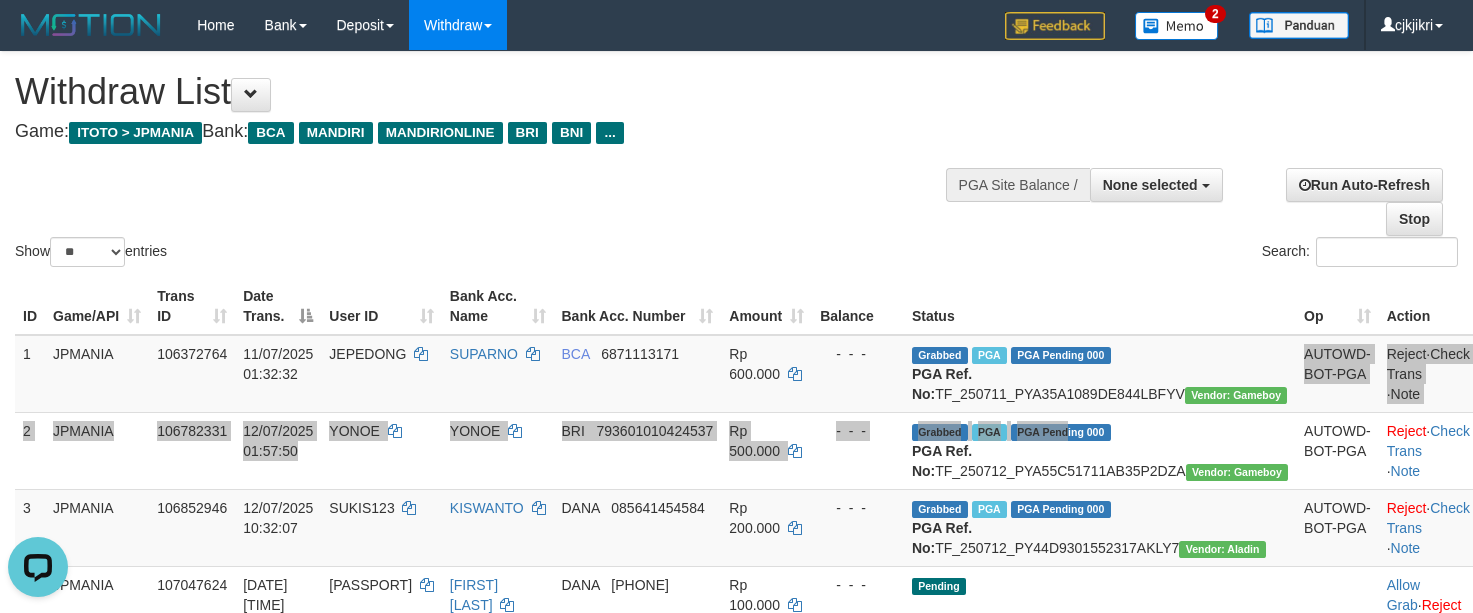 scroll, scrollTop: 0, scrollLeft: 0, axis: both 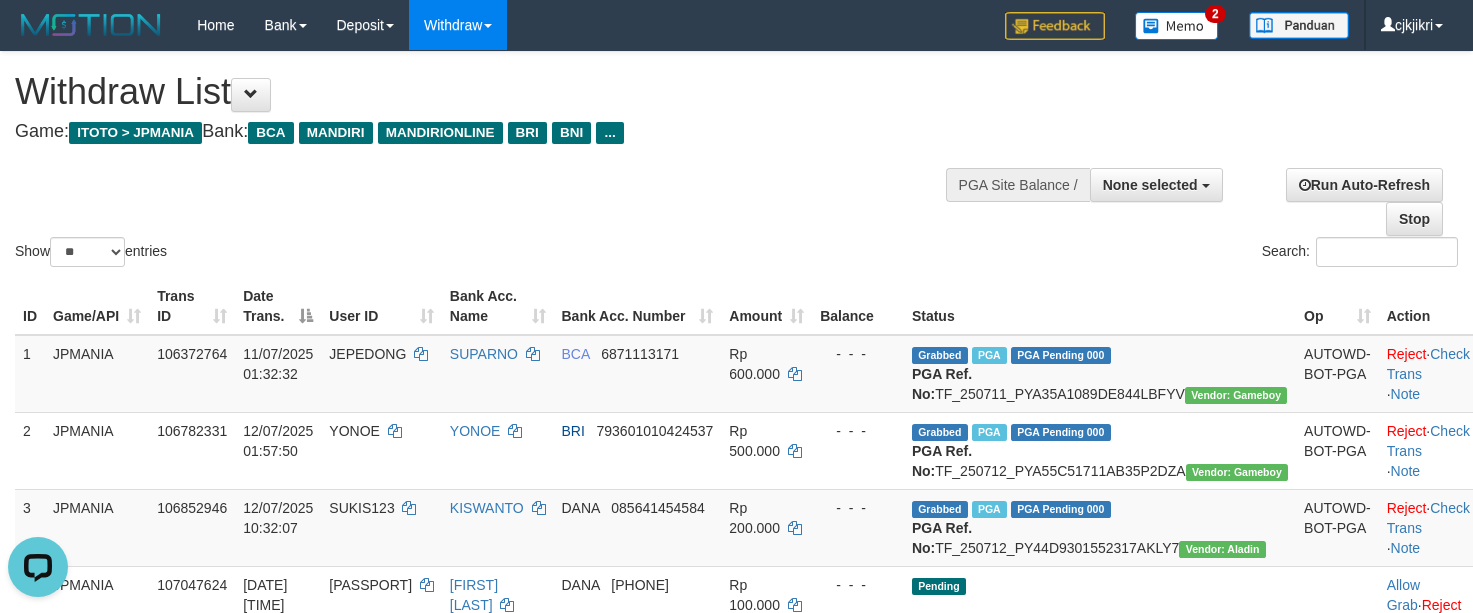 drag, startPoint x: 763, startPoint y: 241, endPoint x: 601, endPoint y: 120, distance: 202.2004 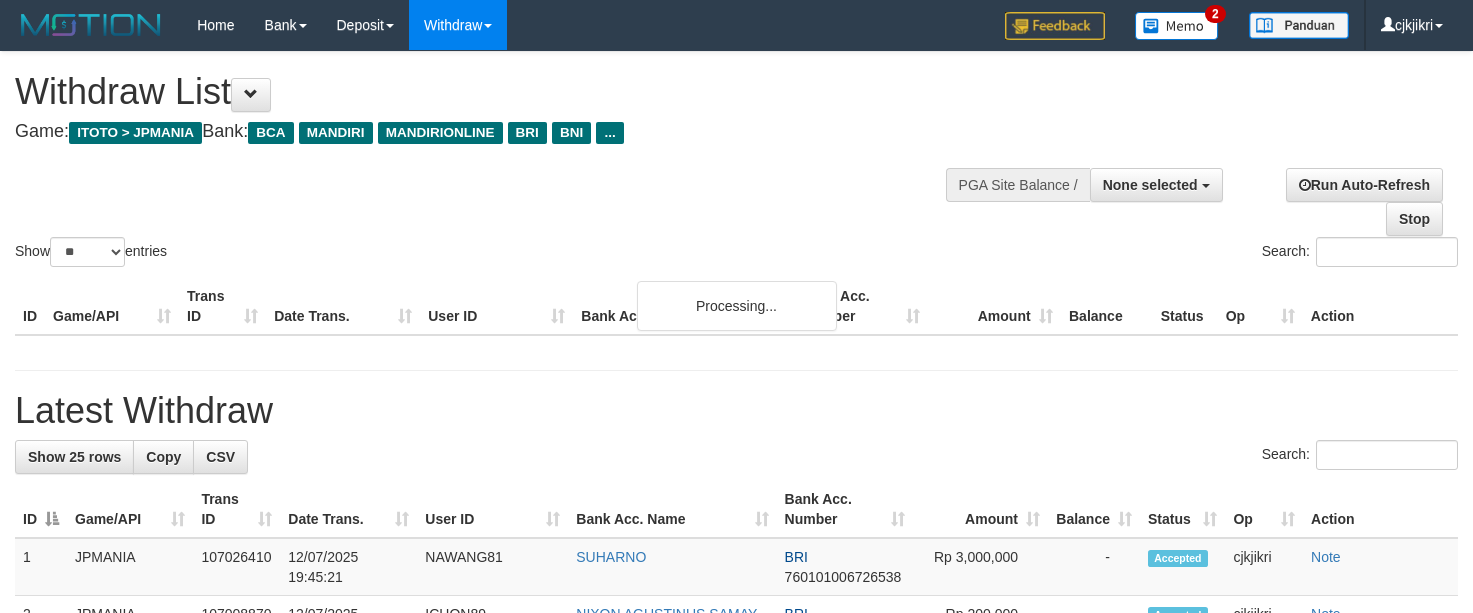 select 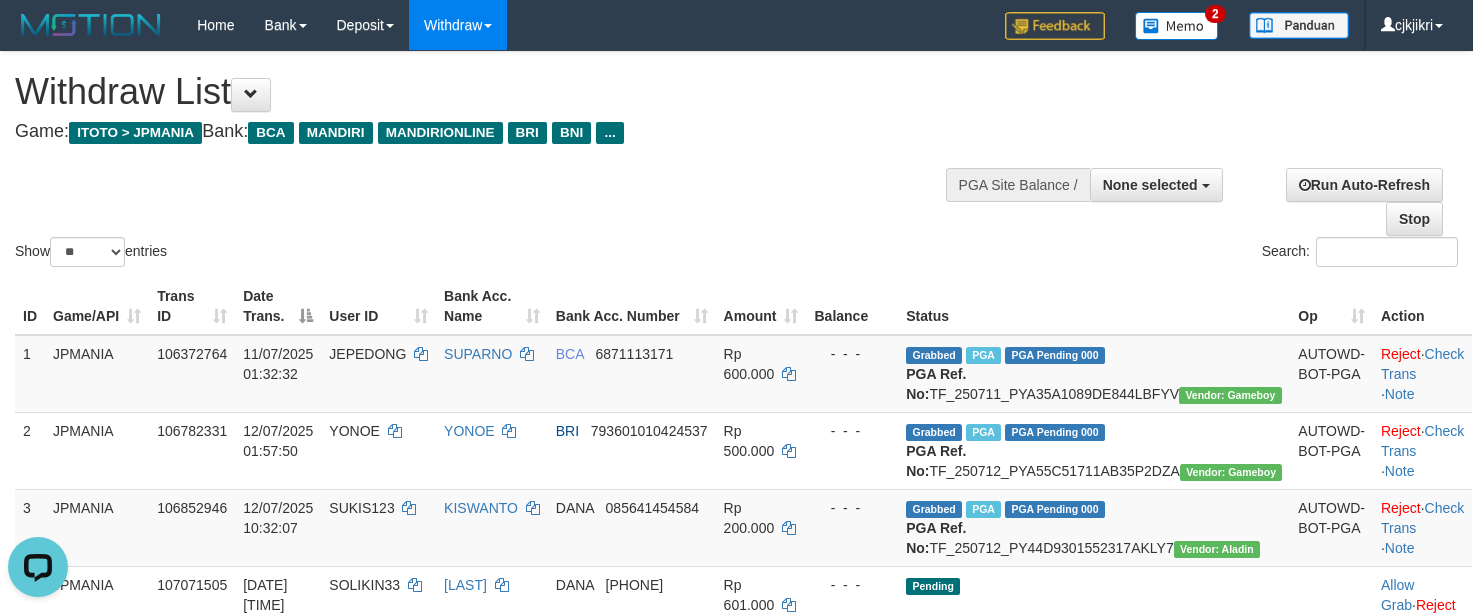 scroll, scrollTop: 0, scrollLeft: 0, axis: both 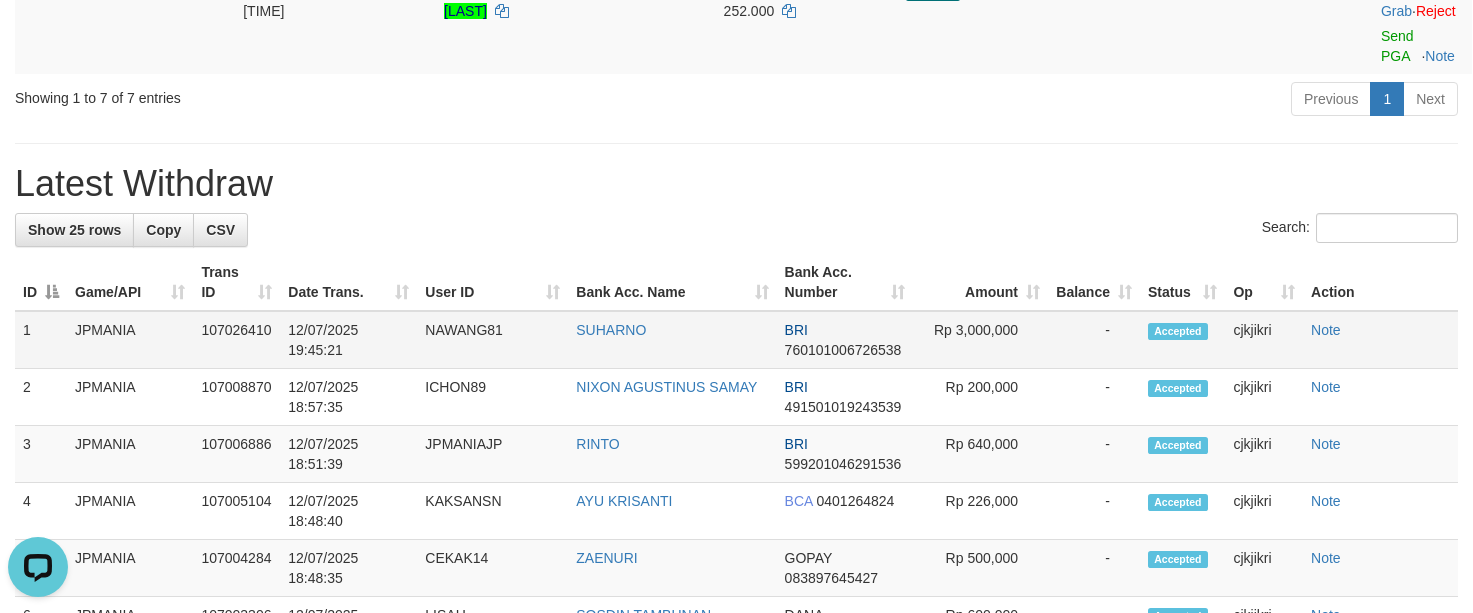 click on "NAWANG81" at bounding box center (492, 340) 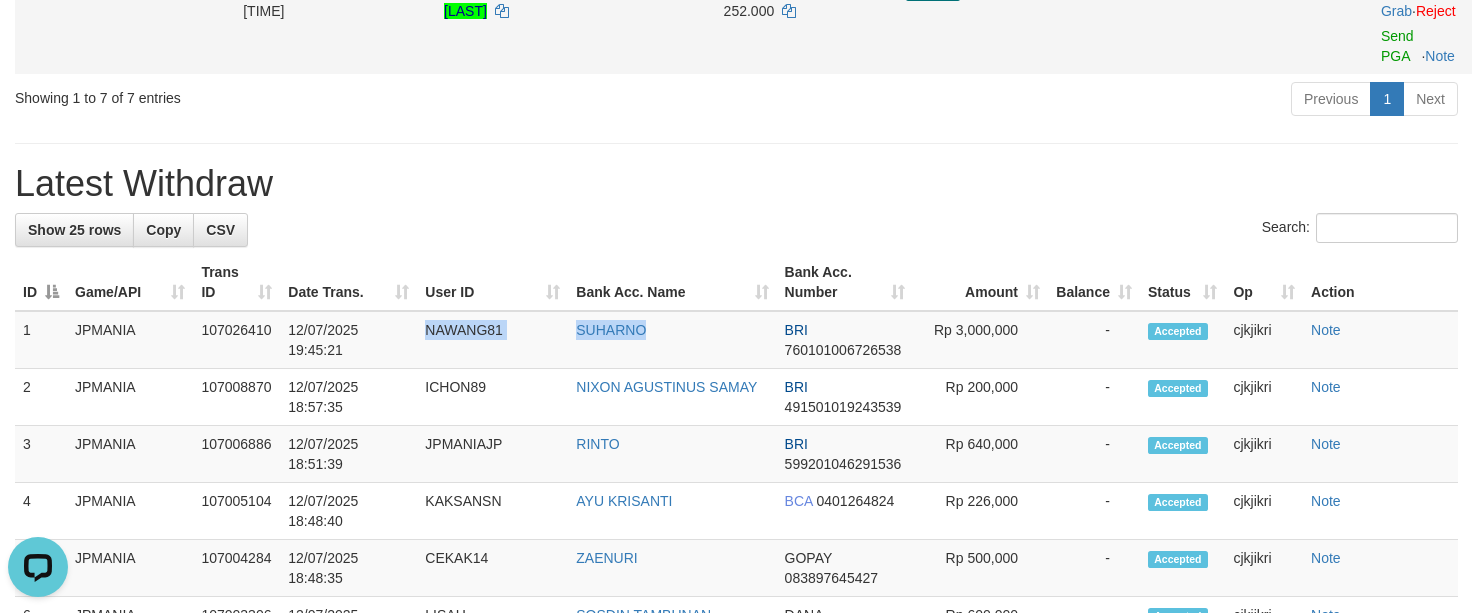 drag, startPoint x: 424, startPoint y: 394, endPoint x: 1369, endPoint y: 109, distance: 987.041 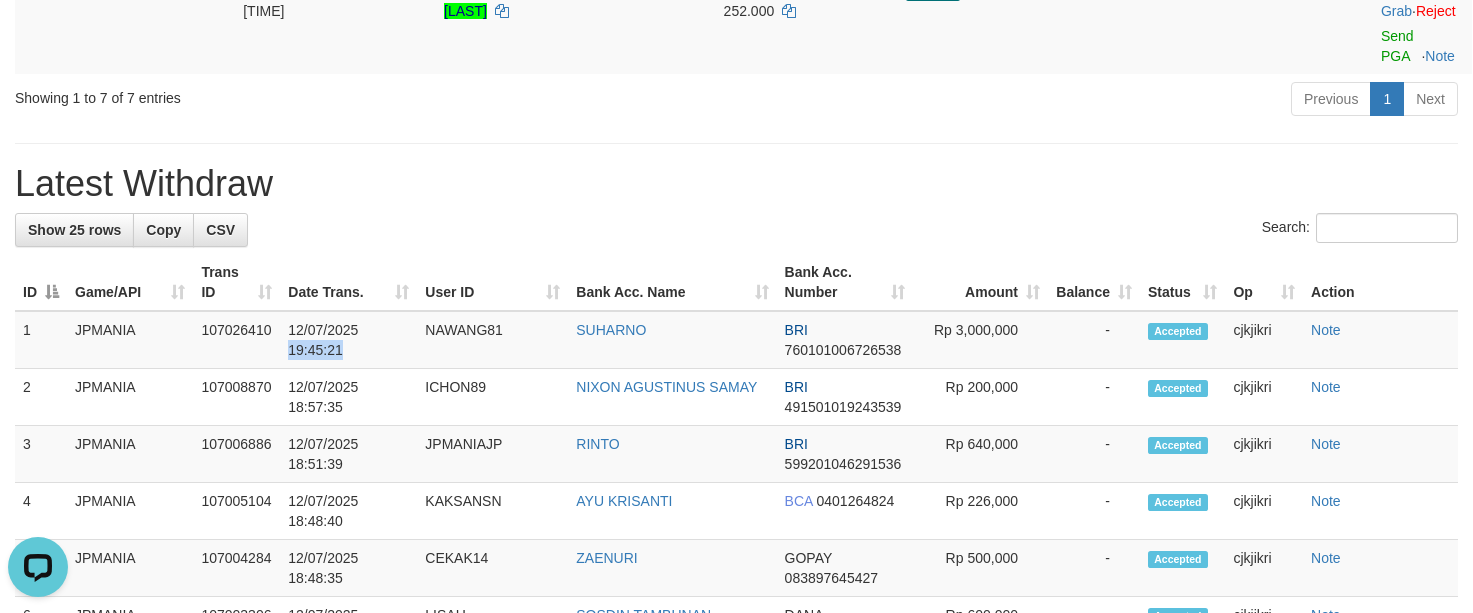 drag, startPoint x: 282, startPoint y: 411, endPoint x: 1422, endPoint y: 13, distance: 1207.4784 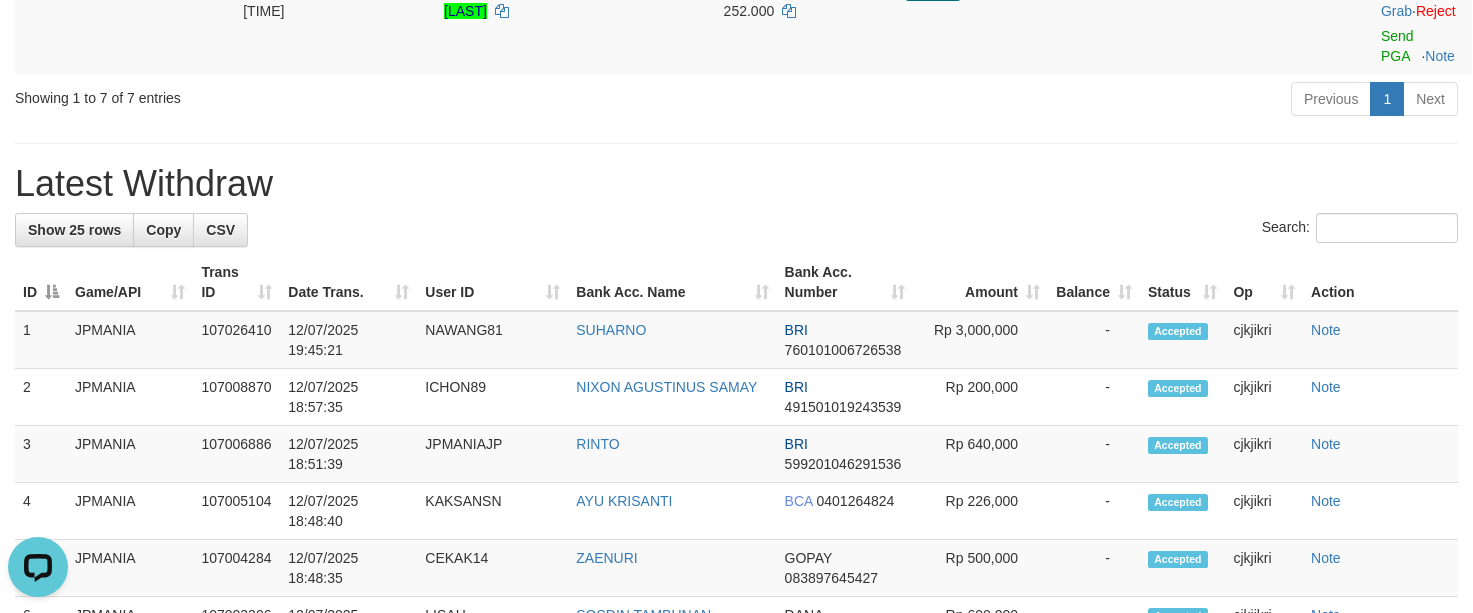 copy 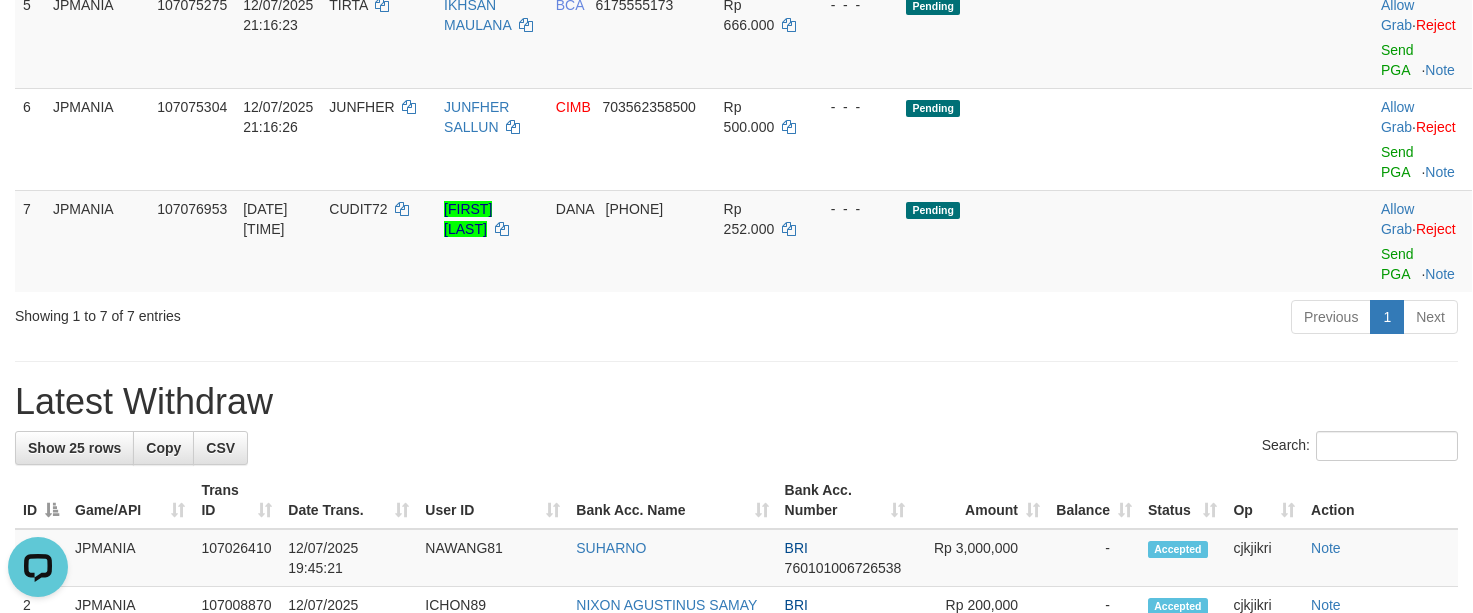 scroll, scrollTop: 450, scrollLeft: 0, axis: vertical 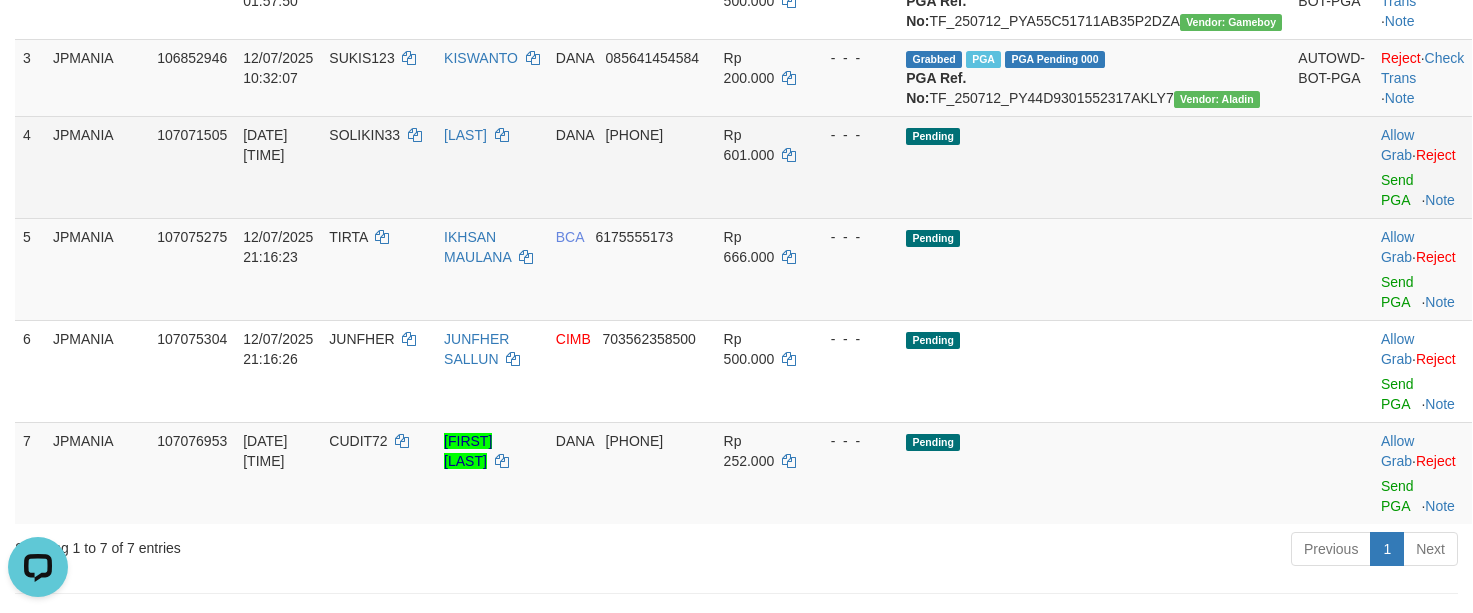 click on "SOLIKIN33" at bounding box center [364, 135] 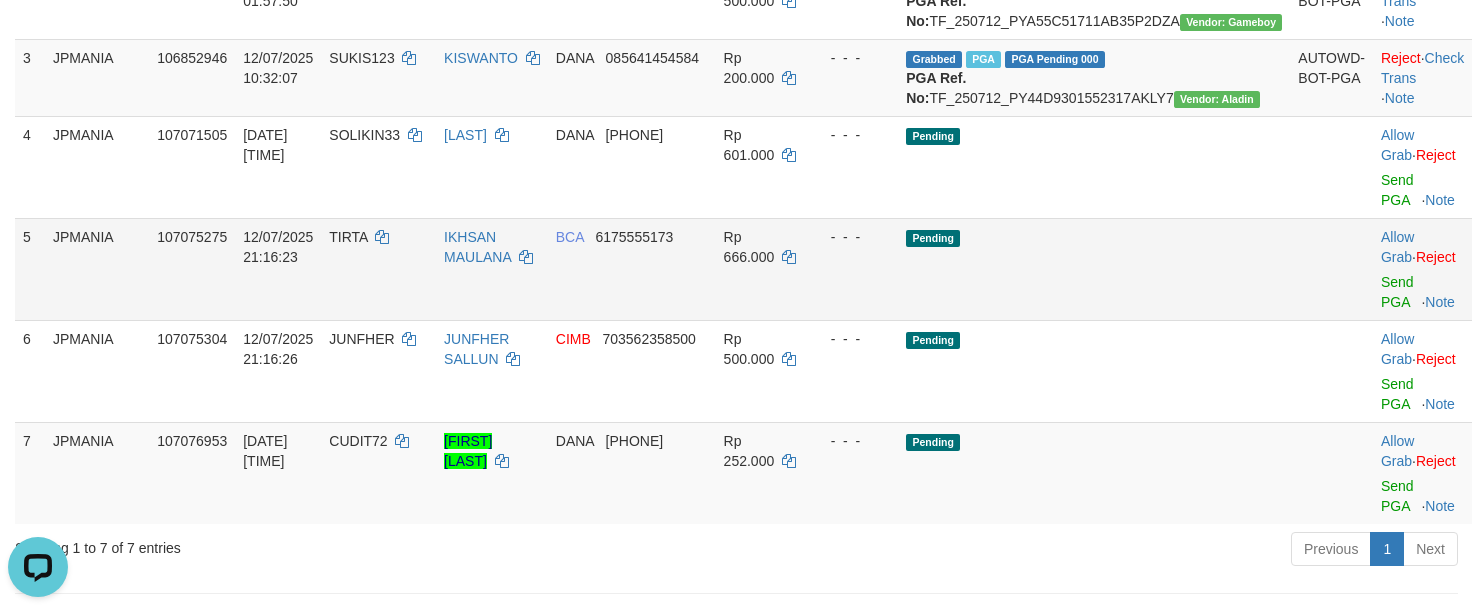 click on "TIRTA" at bounding box center (348, 237) 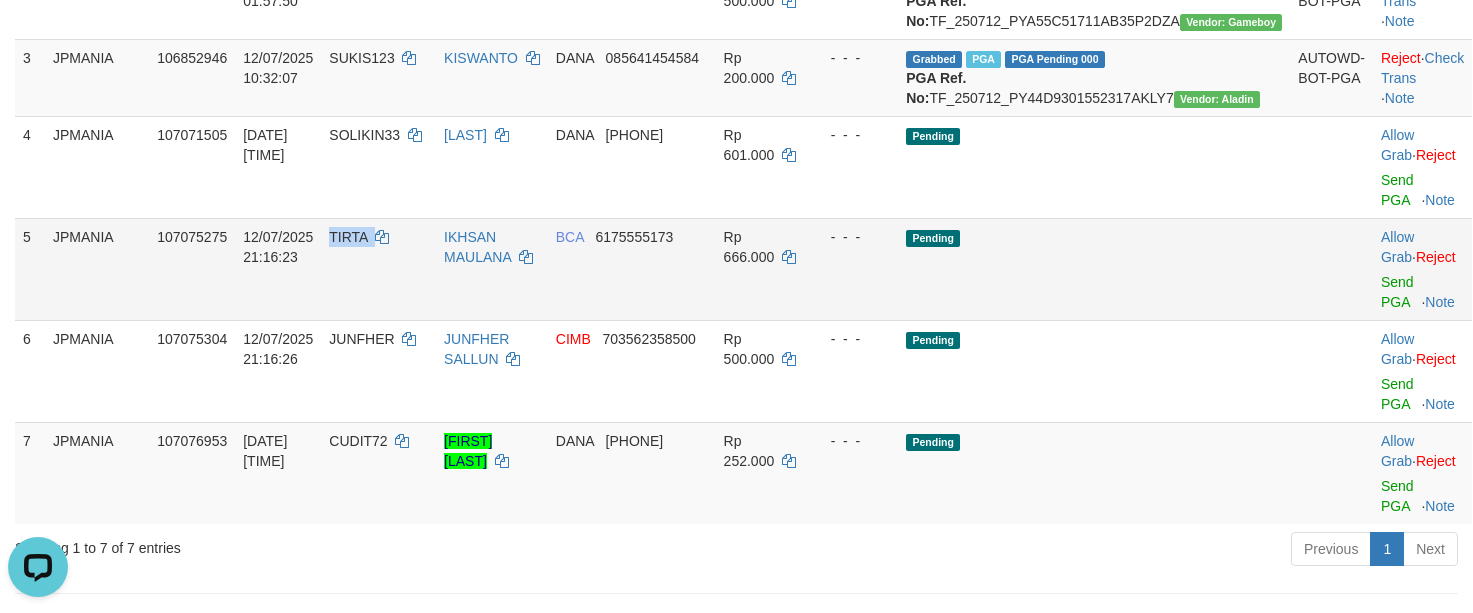 click on "TIRTA" at bounding box center (348, 237) 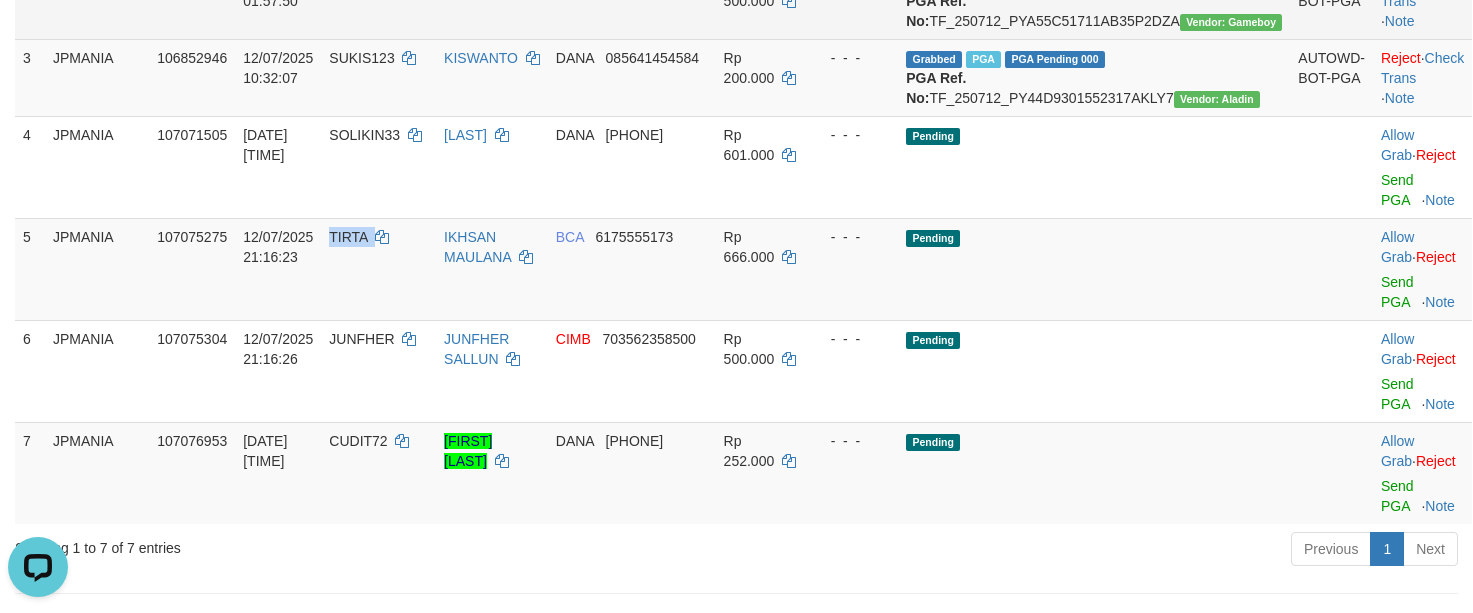 copy on "TIRTA" 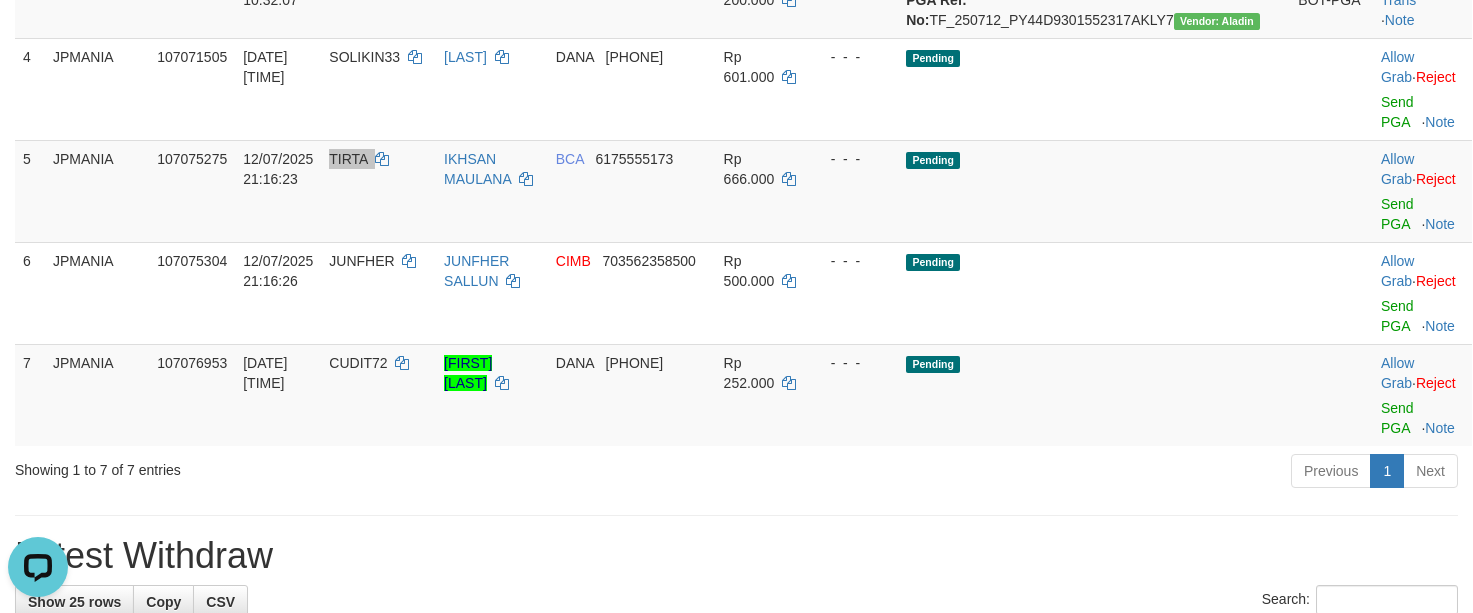 scroll, scrollTop: 600, scrollLeft: 0, axis: vertical 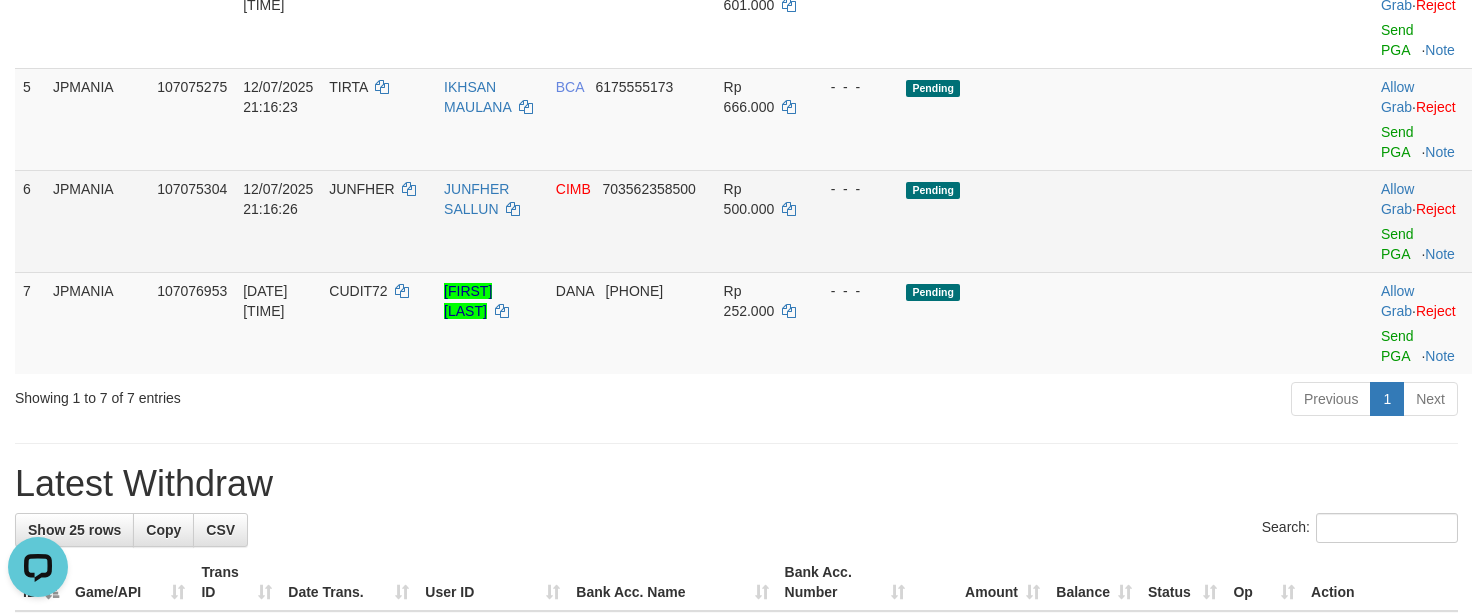 click on "JUNFHER" at bounding box center [361, 189] 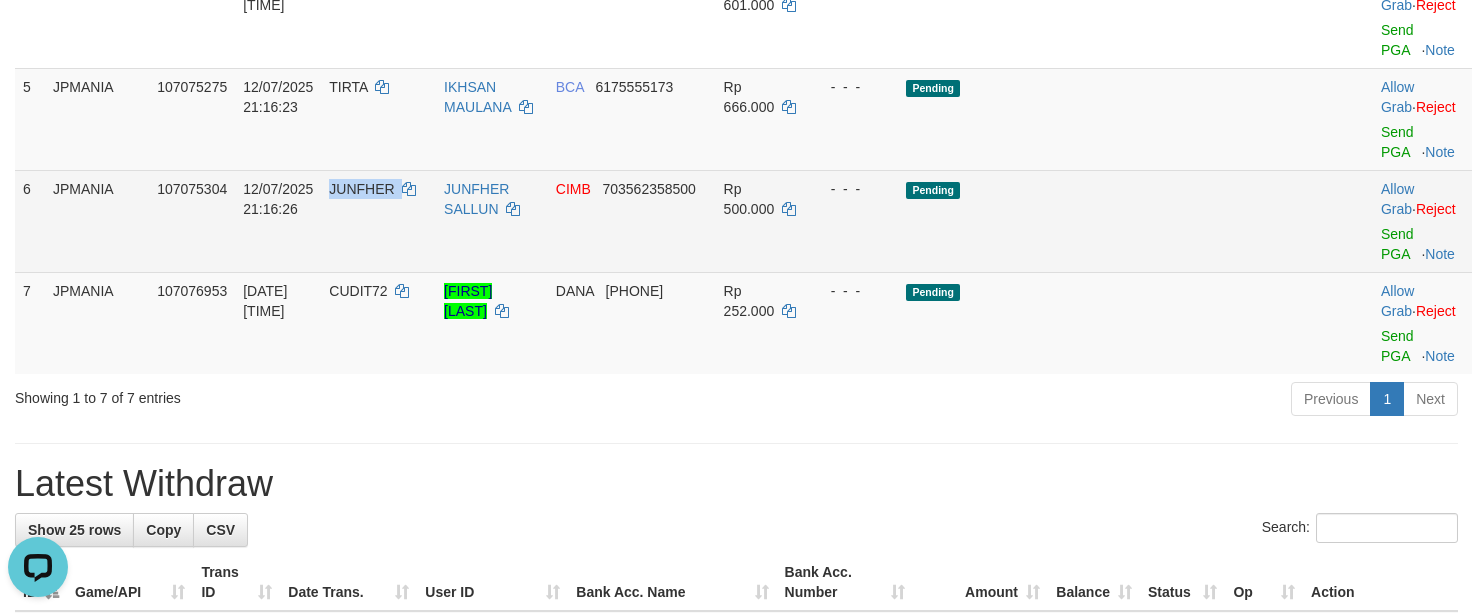 click on "JUNFHER" at bounding box center (361, 189) 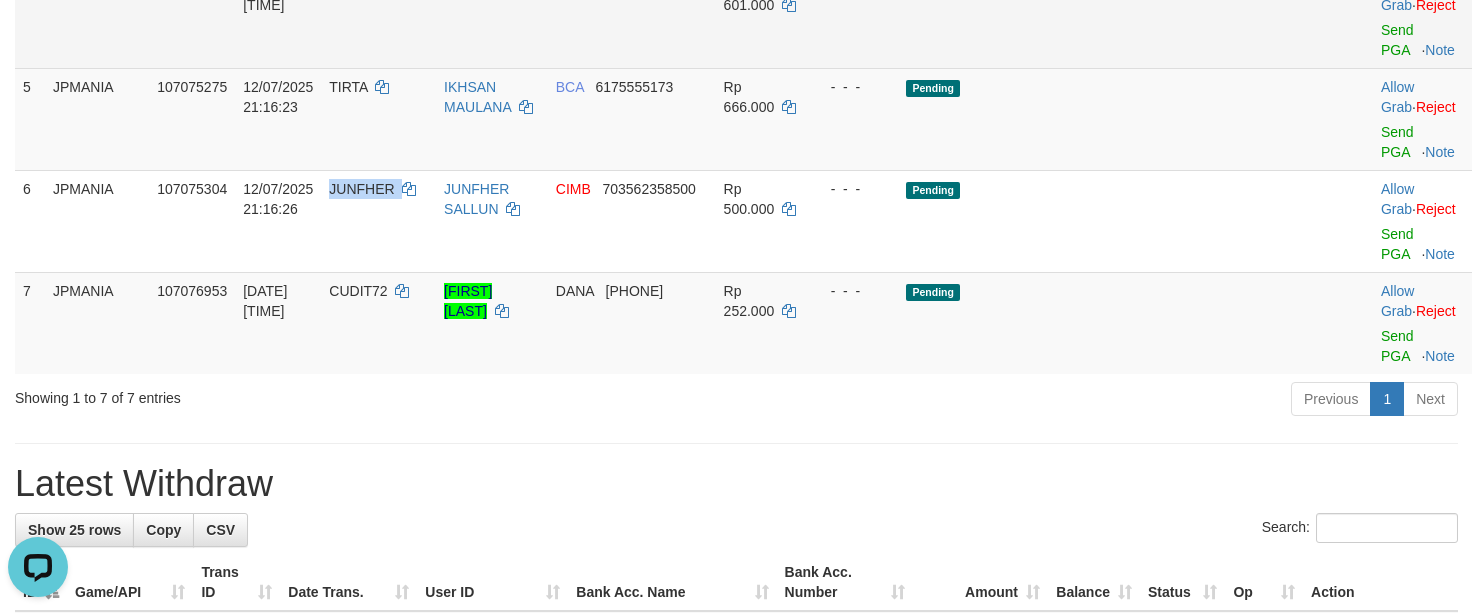 copy on "JUNFHER" 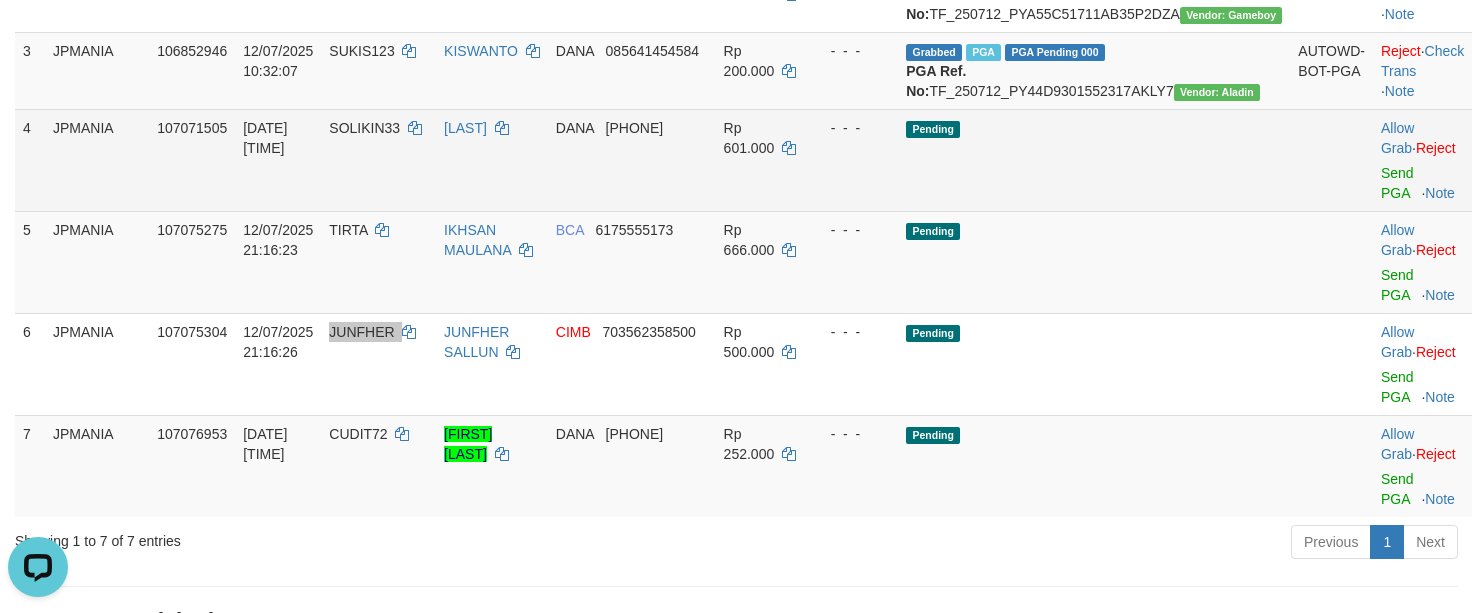 scroll, scrollTop: 450, scrollLeft: 0, axis: vertical 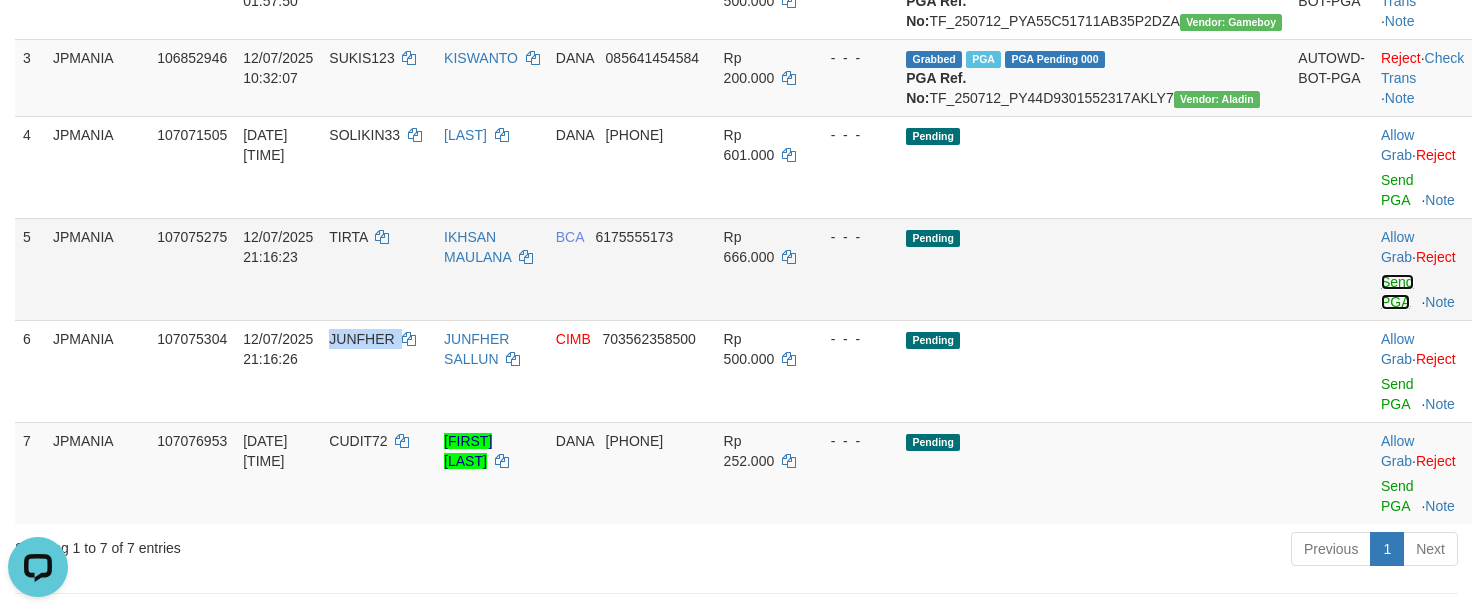 click on "Send PGA" at bounding box center [1397, 292] 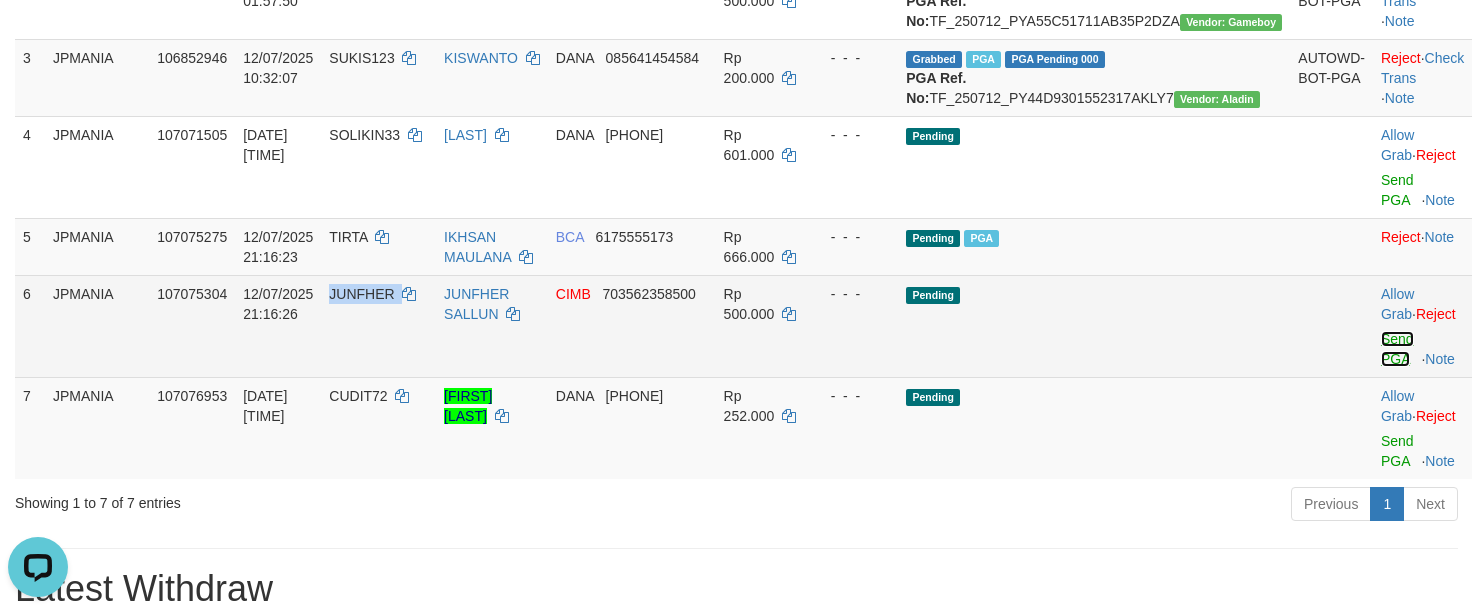 click on "Send PGA" at bounding box center (1397, 349) 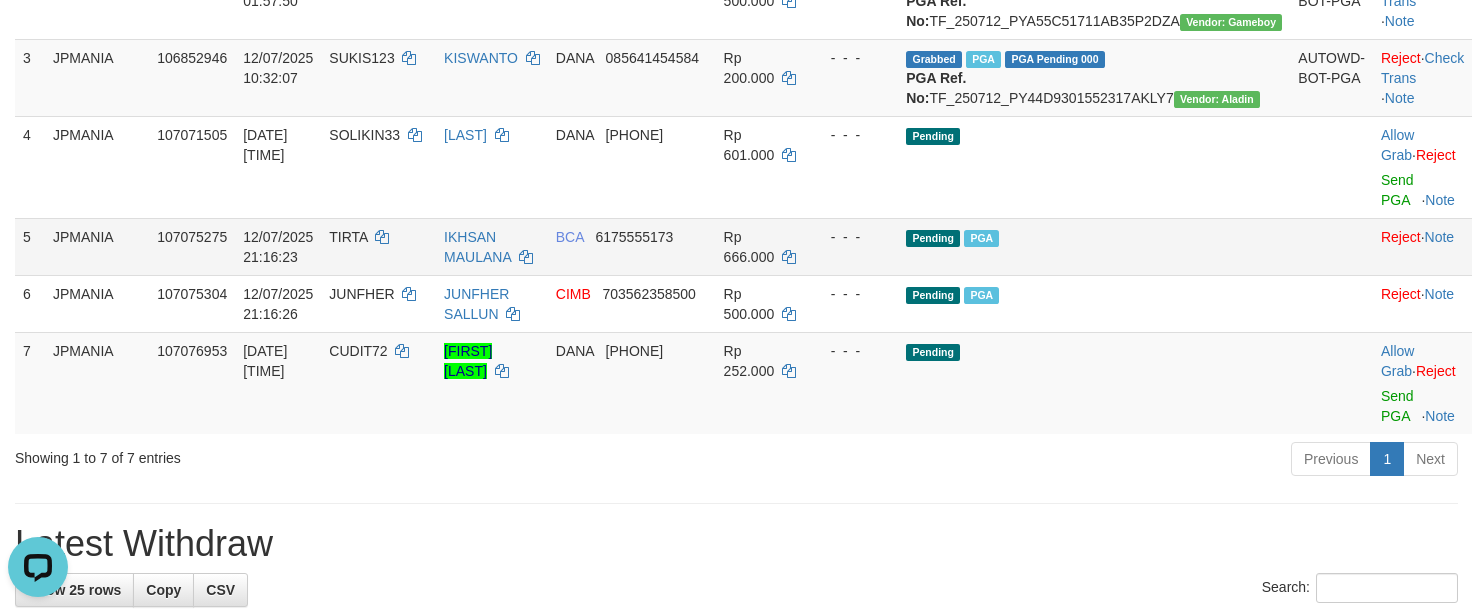 click on "TIRTA" at bounding box center [378, 246] 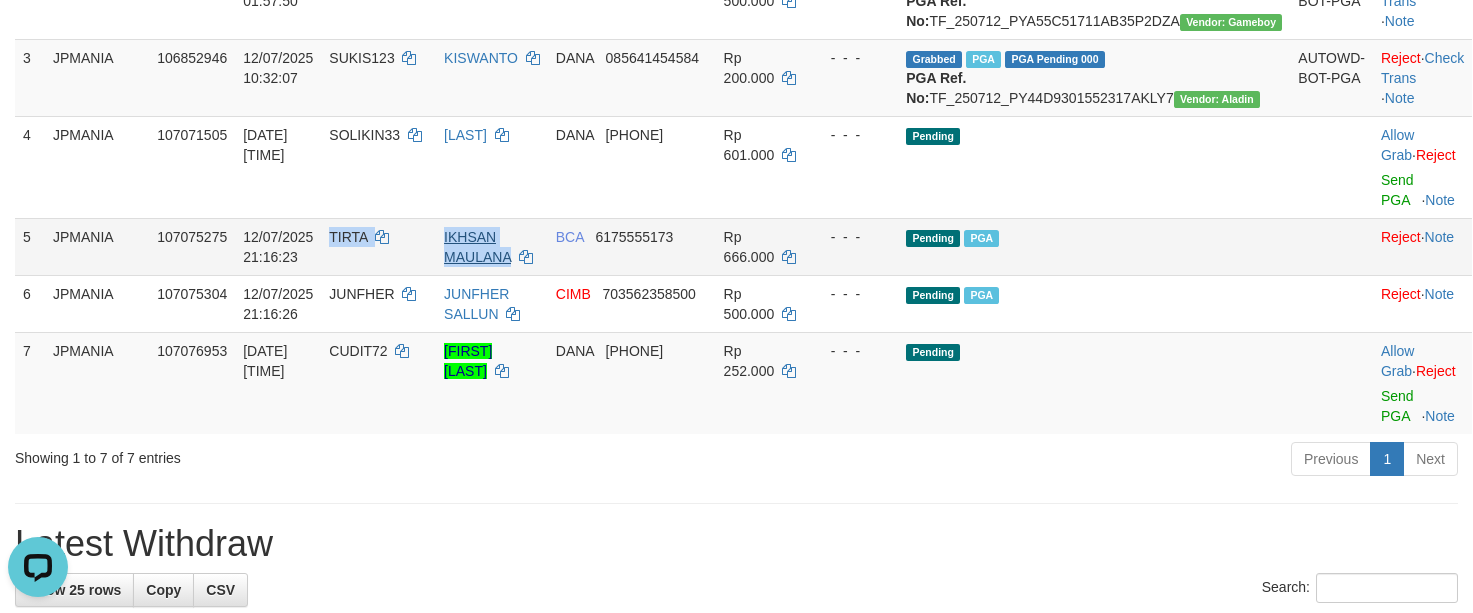 drag, startPoint x: 372, startPoint y: 289, endPoint x: 550, endPoint y: 325, distance: 181.60396 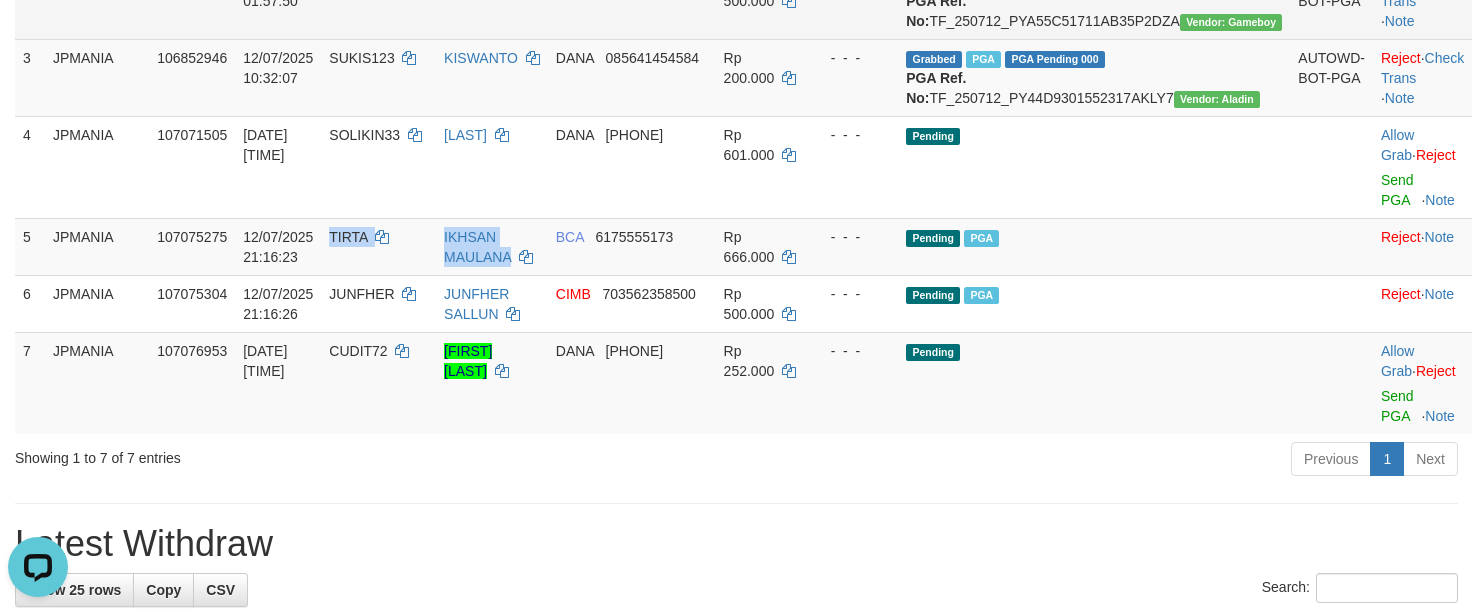 copy on "TIRTA    IKHSAN MAULANA" 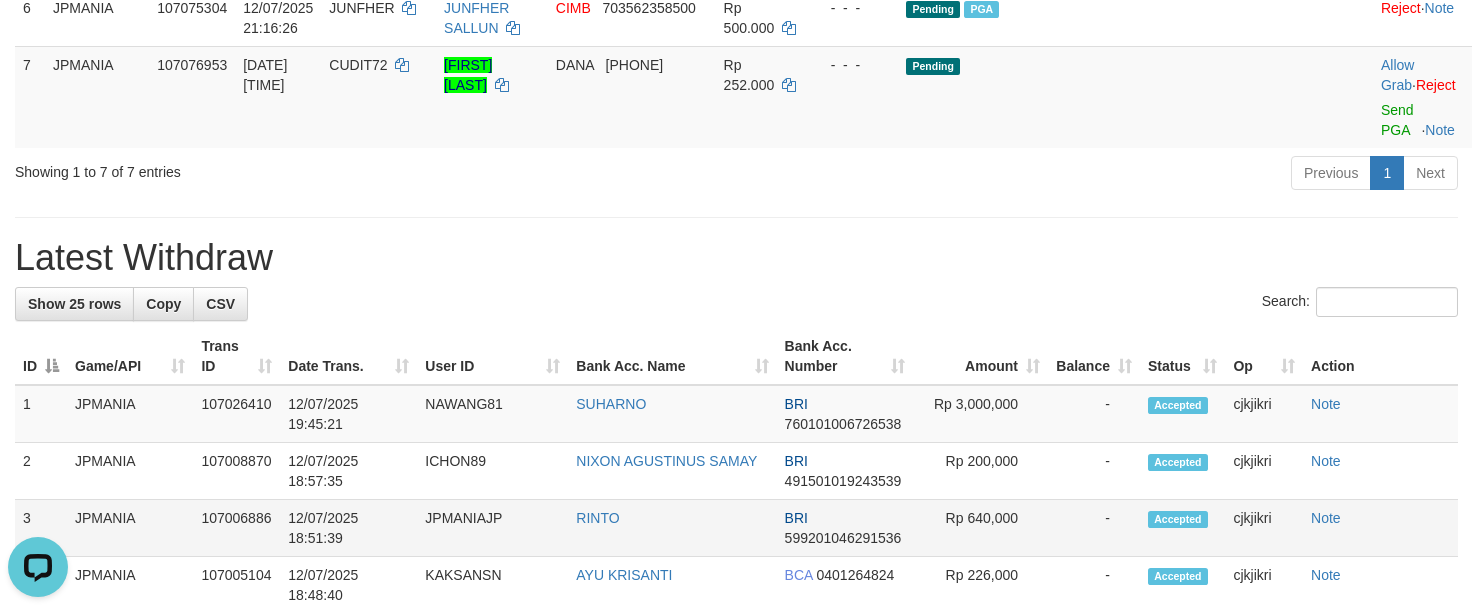 scroll, scrollTop: 900, scrollLeft: 0, axis: vertical 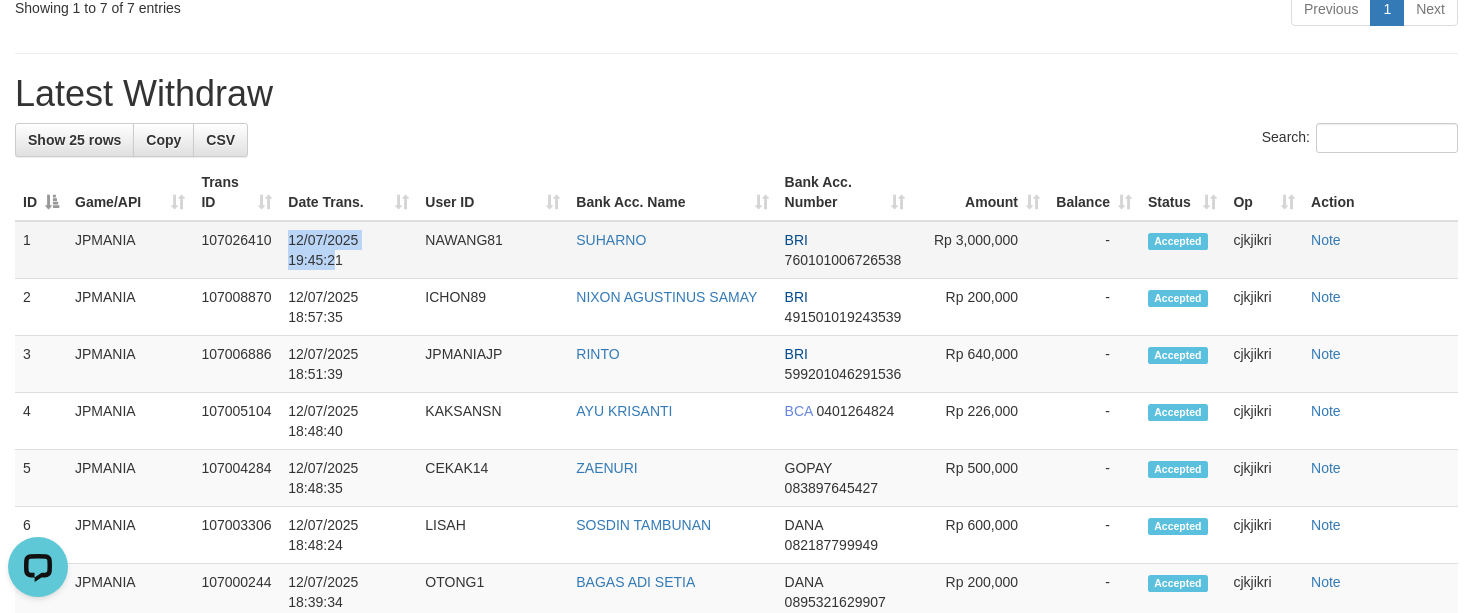 drag, startPoint x: 276, startPoint y: 330, endPoint x: 336, endPoint y: 330, distance: 60 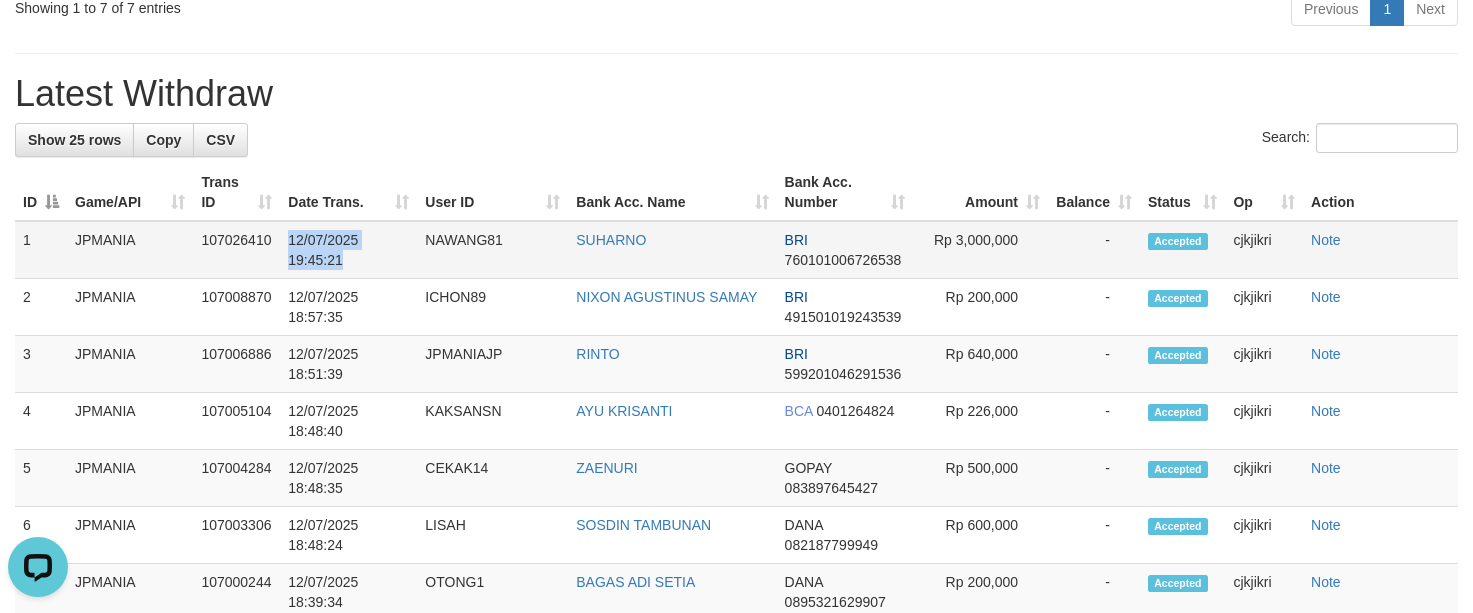 drag, startPoint x: 345, startPoint y: 328, endPoint x: 277, endPoint y: 327, distance: 68.007355 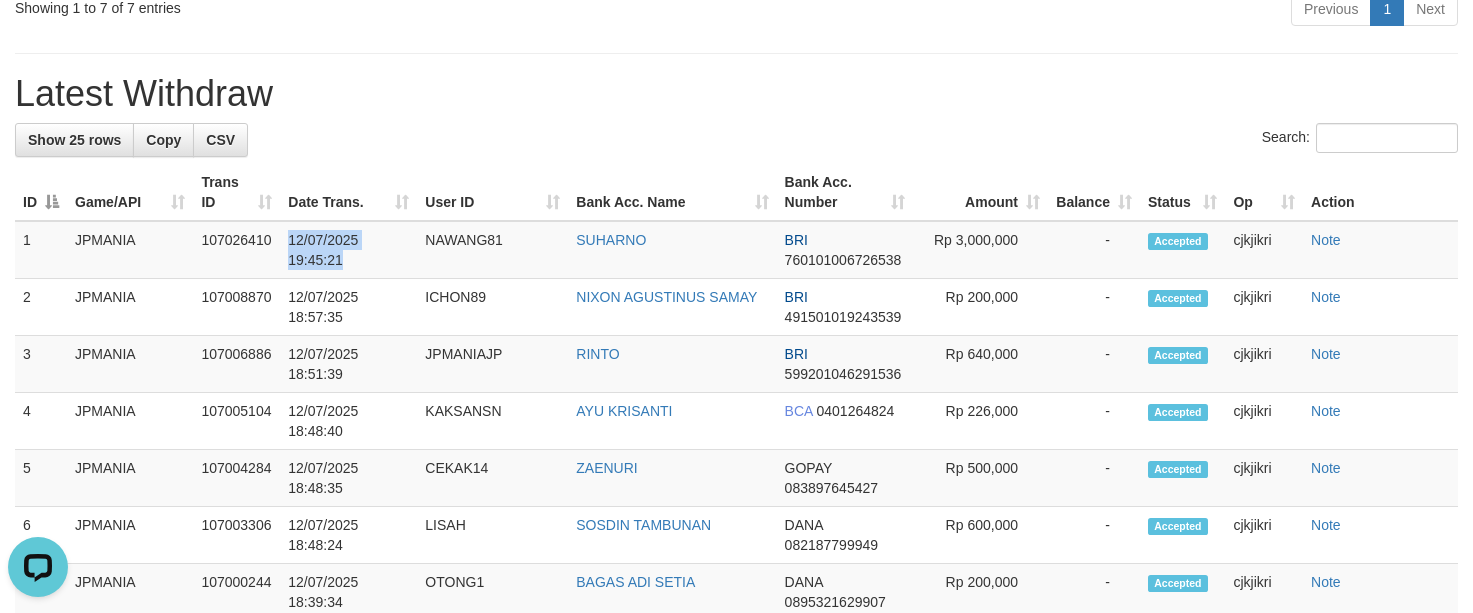 copy on "12/07/2025 19:45:21" 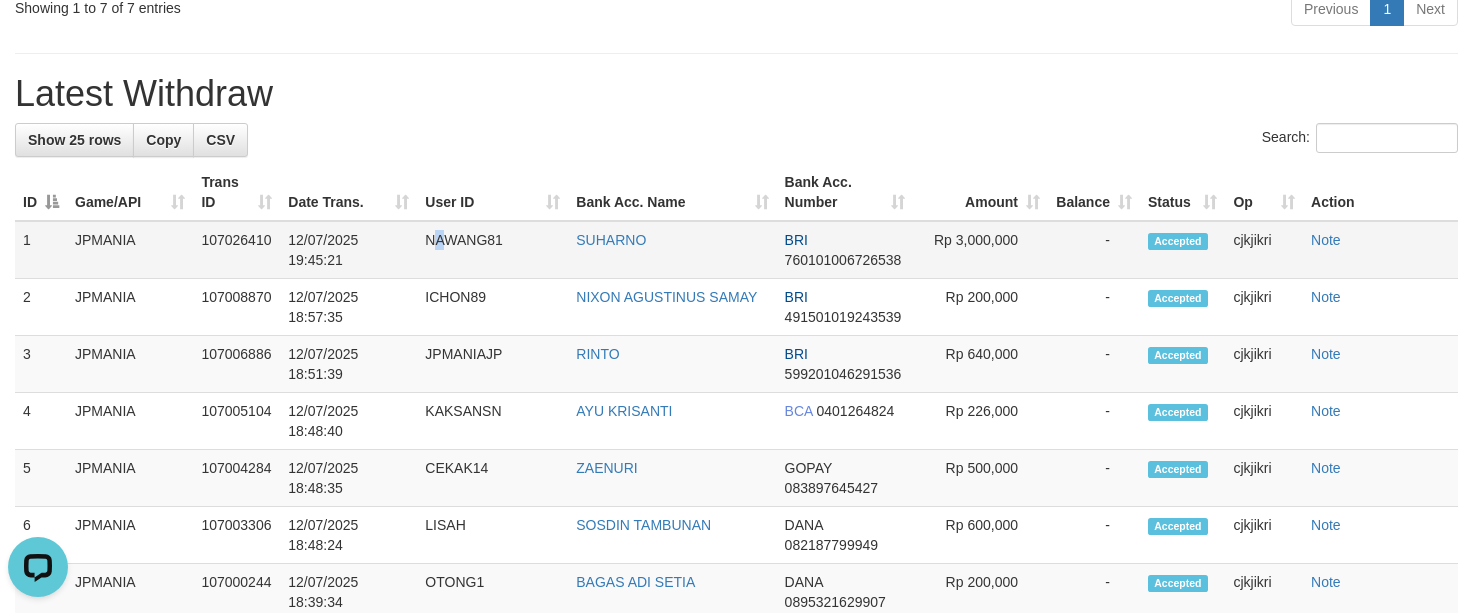 click on "NAWANG81" at bounding box center (492, 250) 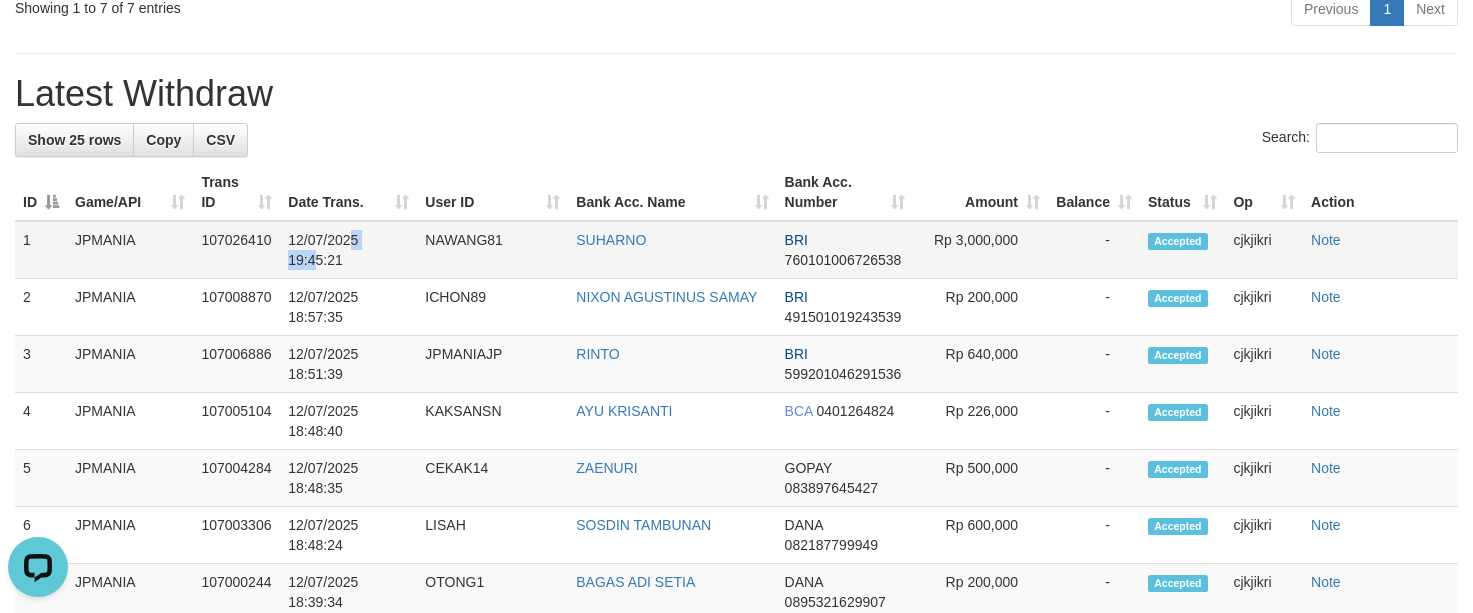 drag, startPoint x: 352, startPoint y: 316, endPoint x: 318, endPoint y: 324, distance: 34.928497 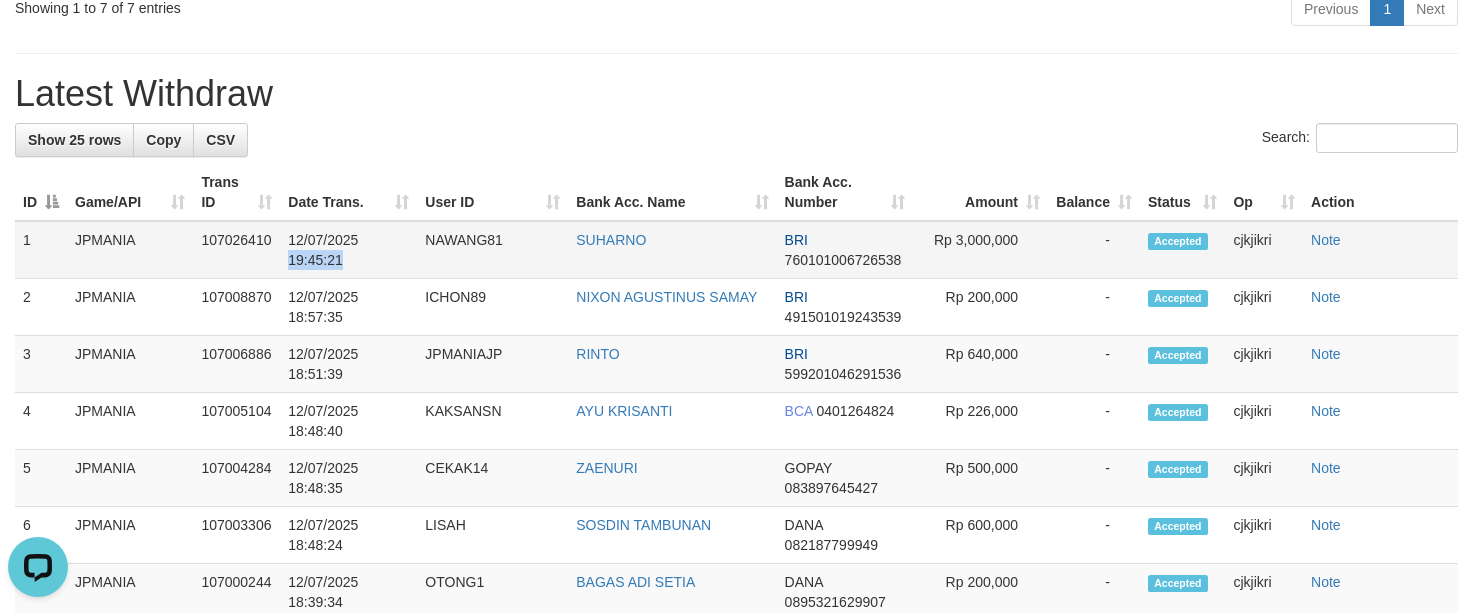 drag, startPoint x: 283, startPoint y: 322, endPoint x: 343, endPoint y: 324, distance: 60.033325 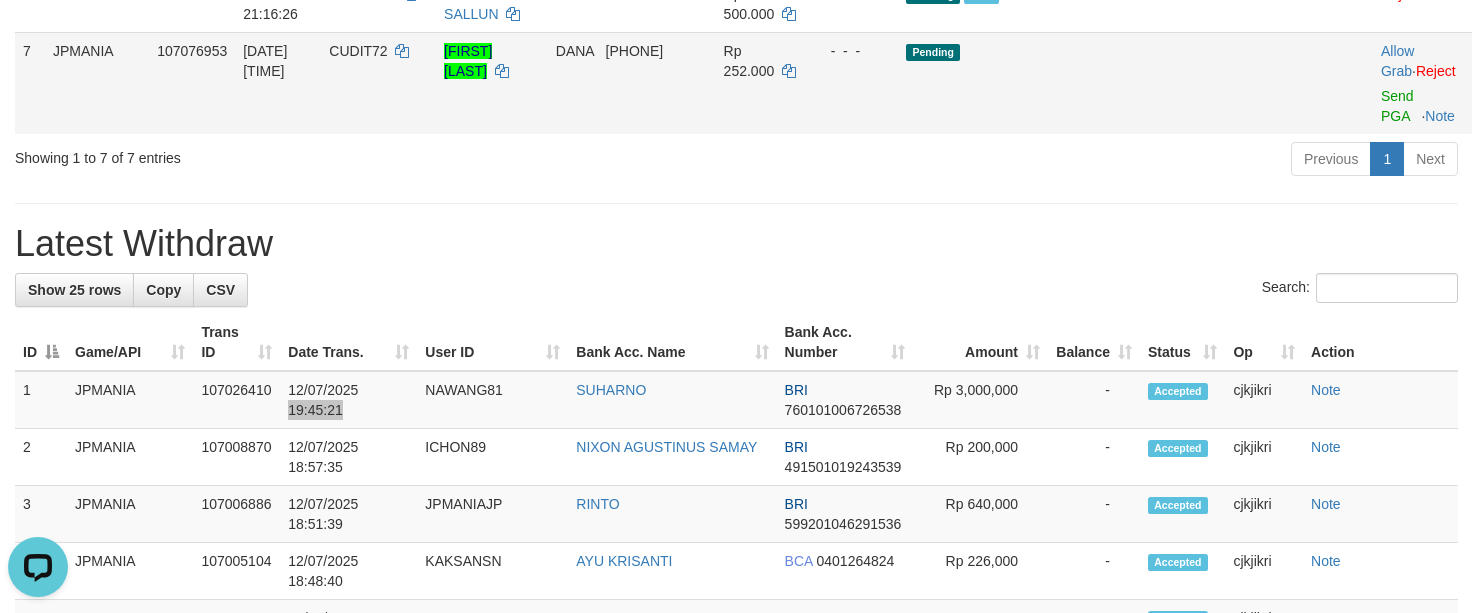 scroll, scrollTop: 600, scrollLeft: 0, axis: vertical 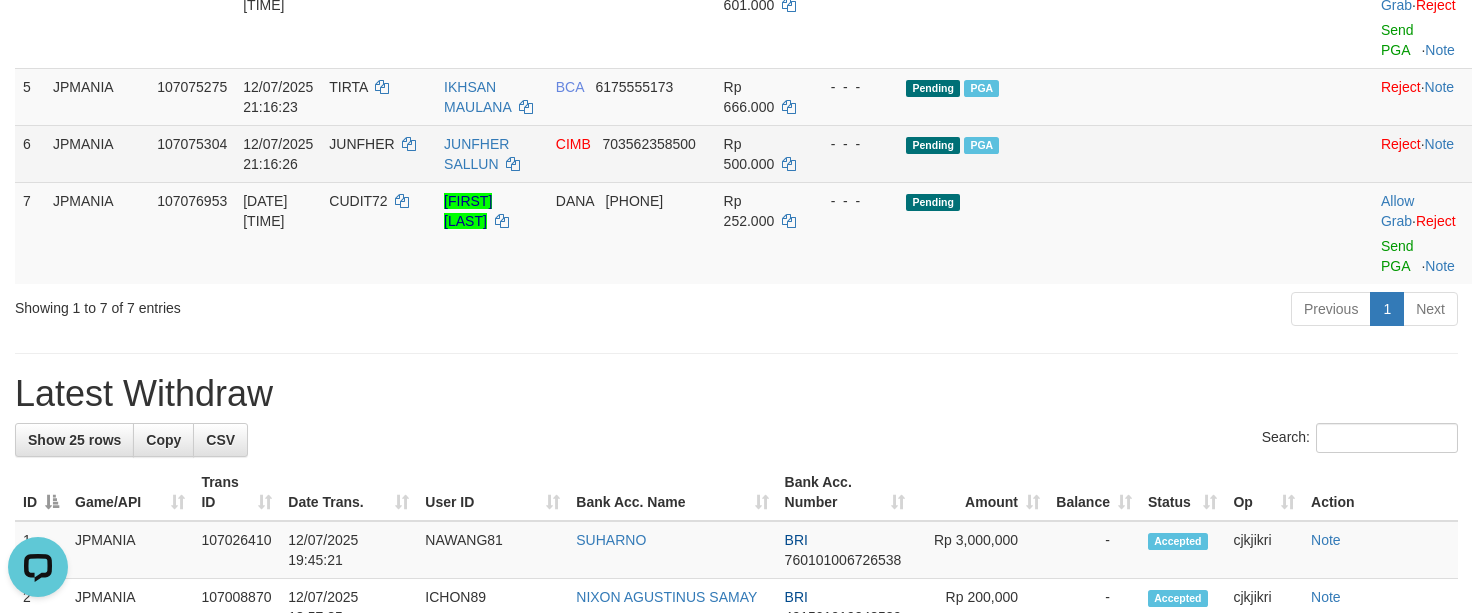 click on "JUNFHER" at bounding box center (361, 144) 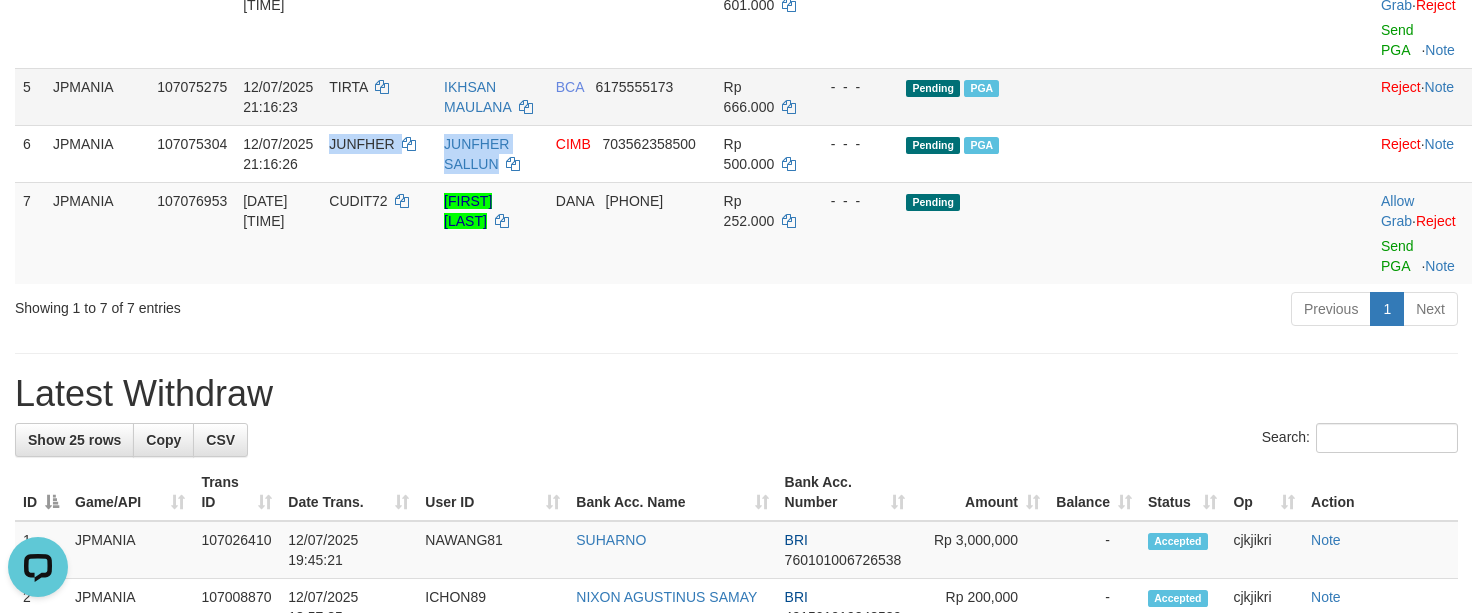 drag, startPoint x: 373, startPoint y: 208, endPoint x: 934, endPoint y: 150, distance: 563.99023 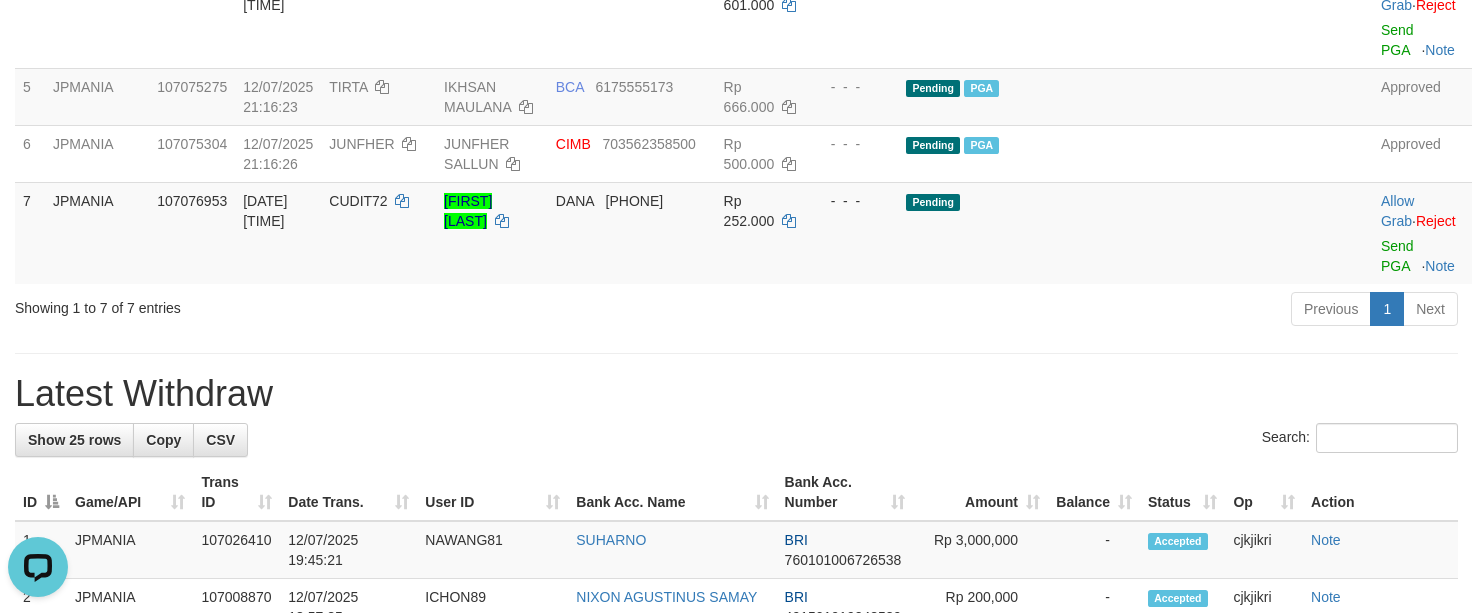 click on "**********" at bounding box center [736, 766] 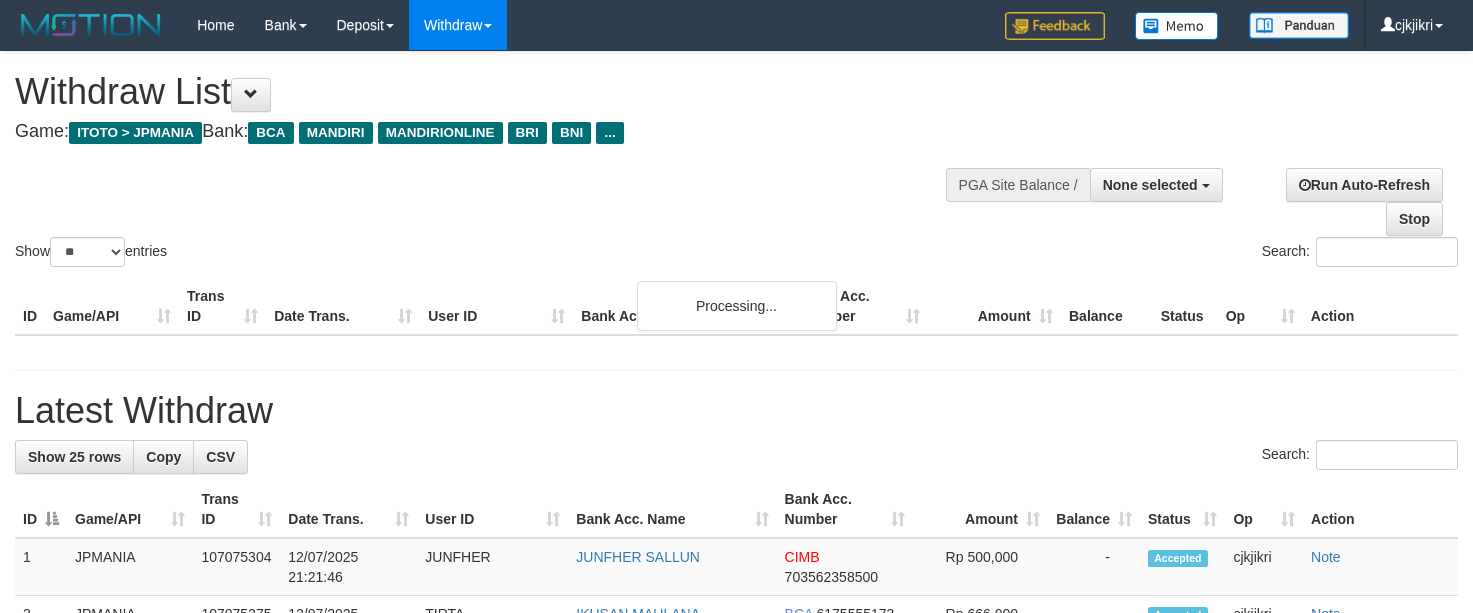 select 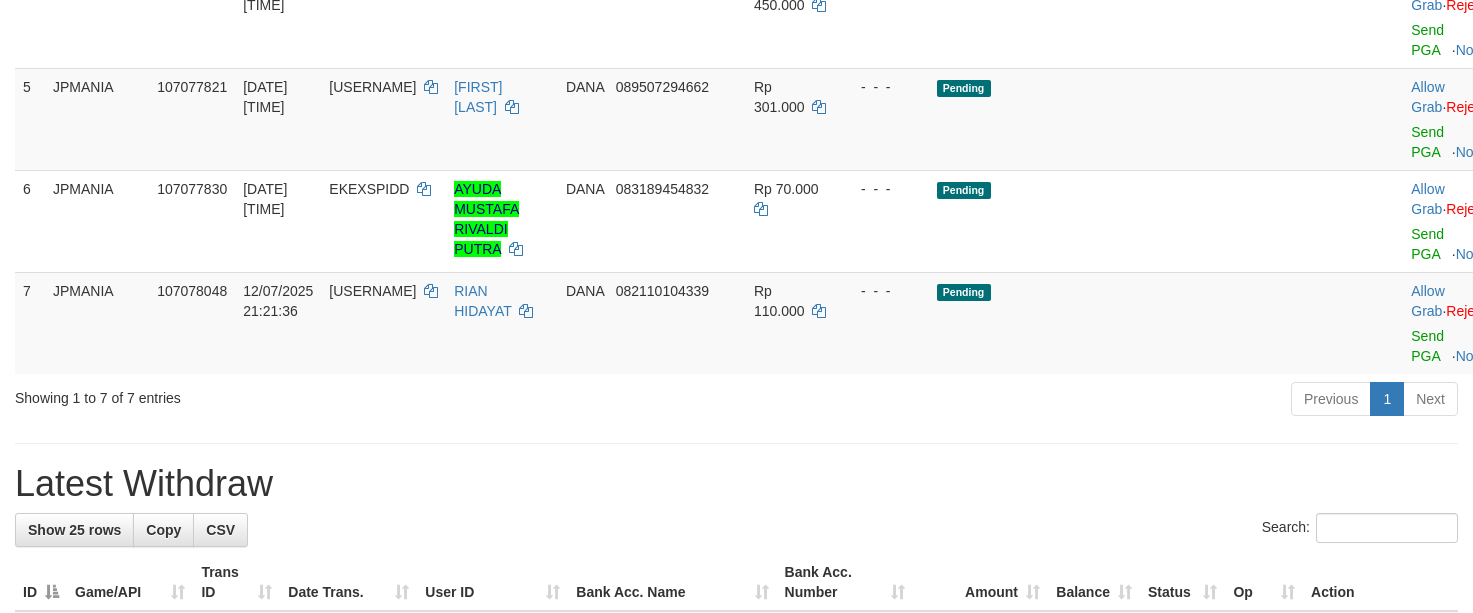 scroll, scrollTop: 1338, scrollLeft: 0, axis: vertical 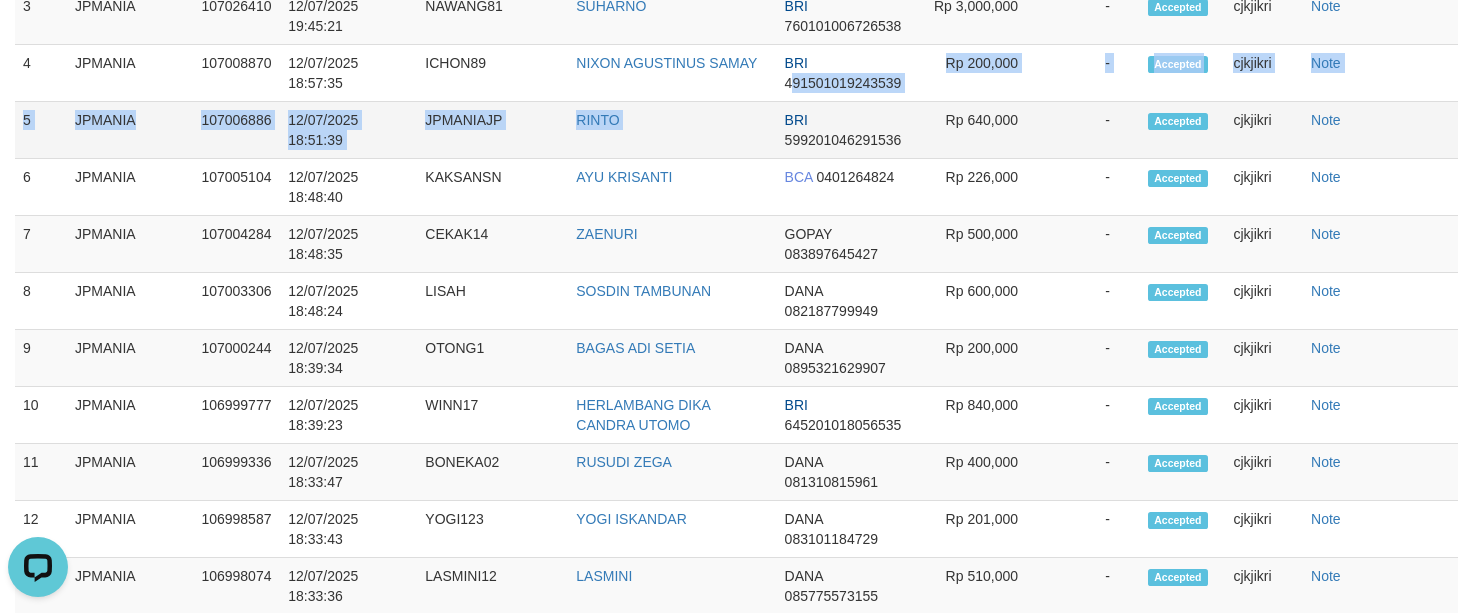 drag, startPoint x: 789, startPoint y: 165, endPoint x: 753, endPoint y: 198, distance: 48.83646 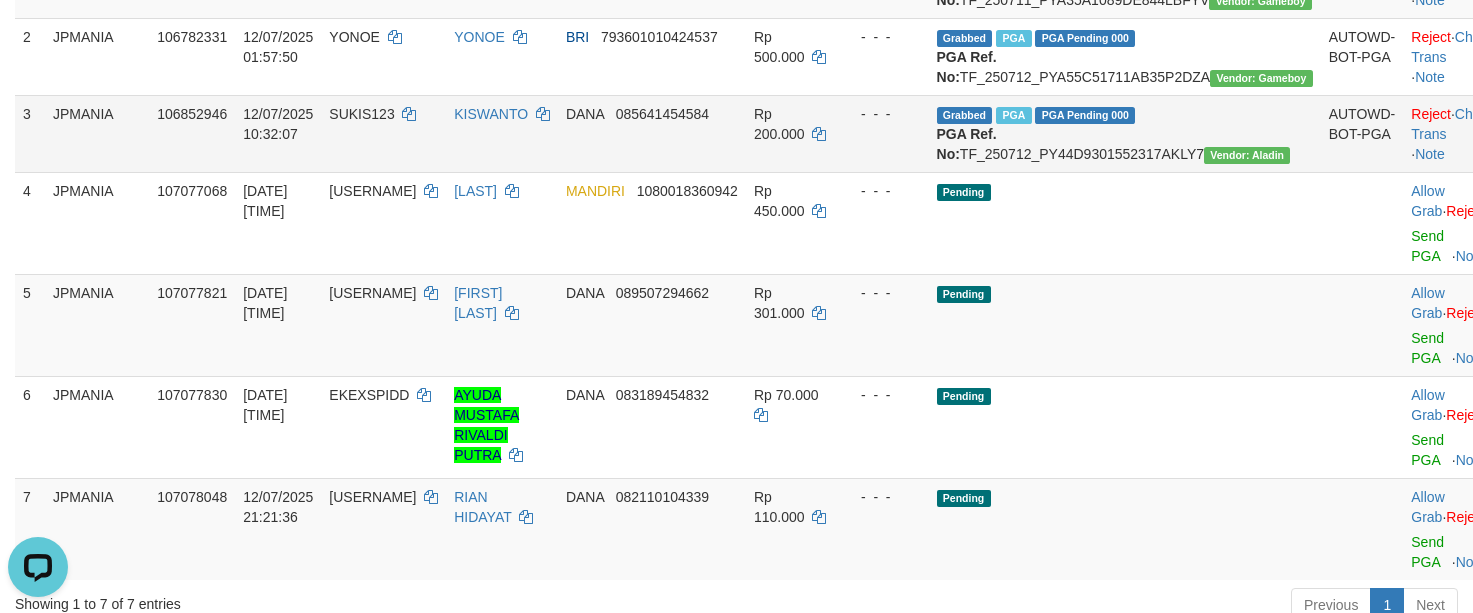 scroll, scrollTop: 138, scrollLeft: 0, axis: vertical 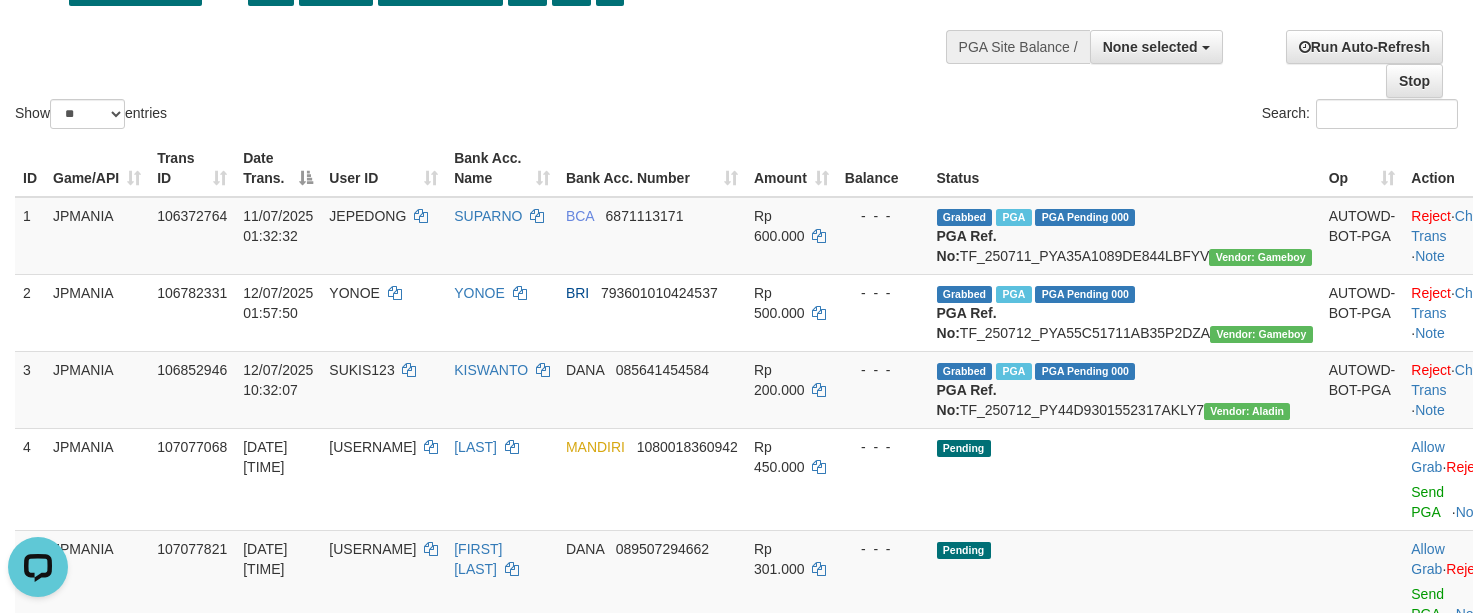 drag, startPoint x: 717, startPoint y: 96, endPoint x: 378, endPoint y: 10, distance: 349.73846 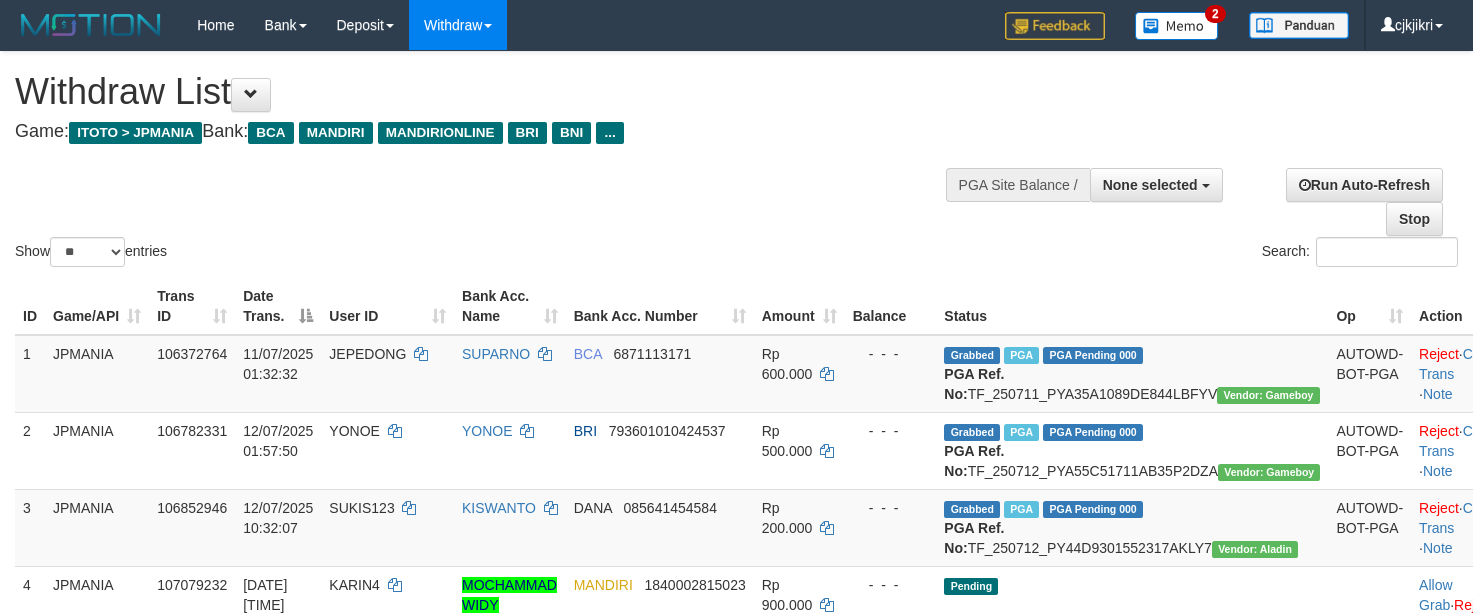 select 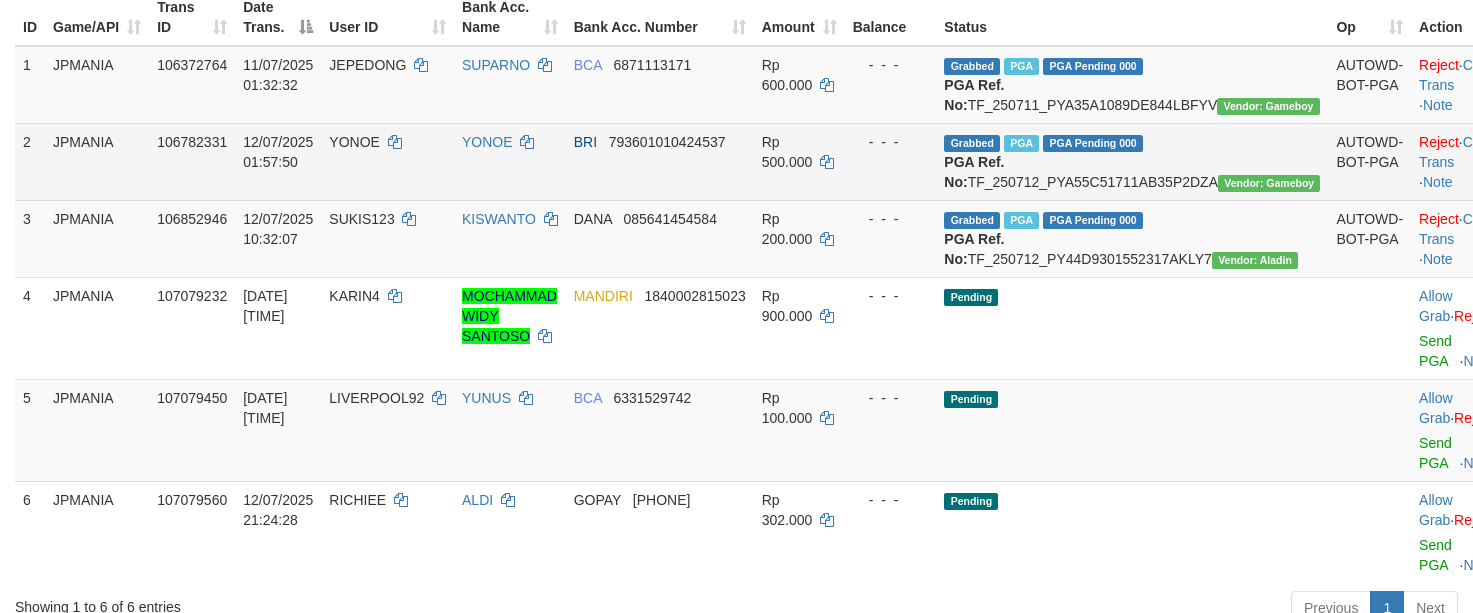 scroll, scrollTop: 439, scrollLeft: 0, axis: vertical 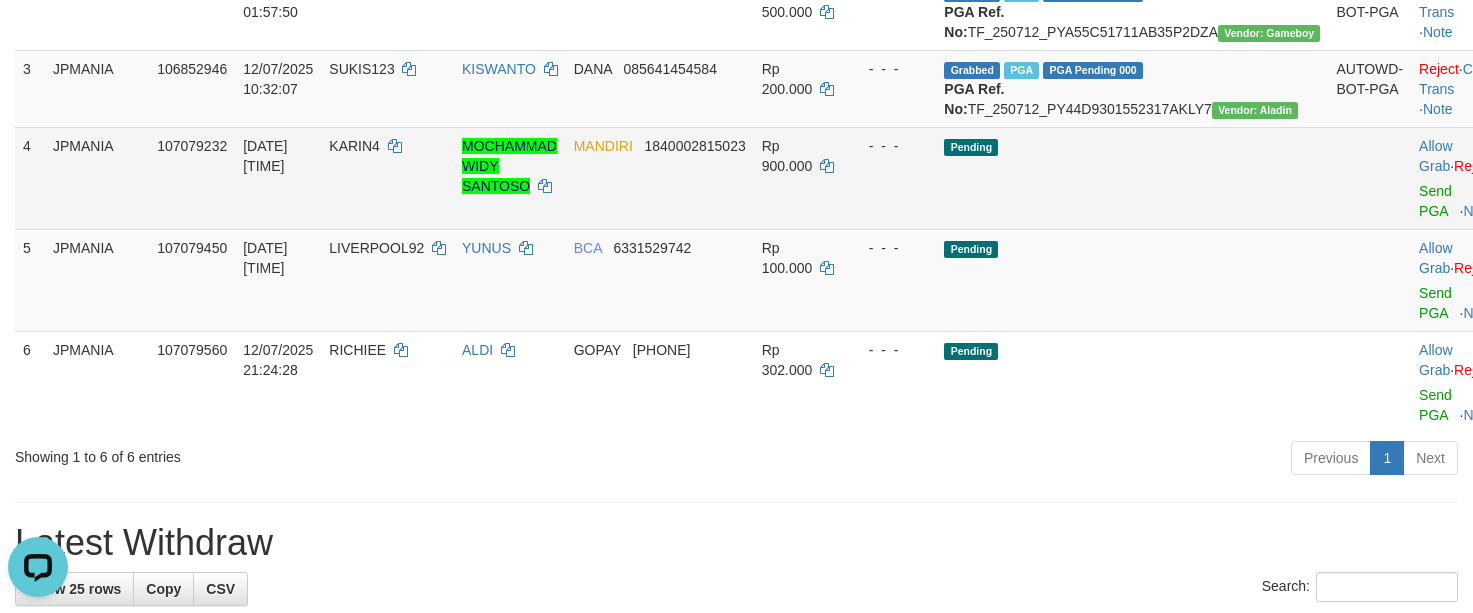 click on "KARIN4" at bounding box center [354, 146] 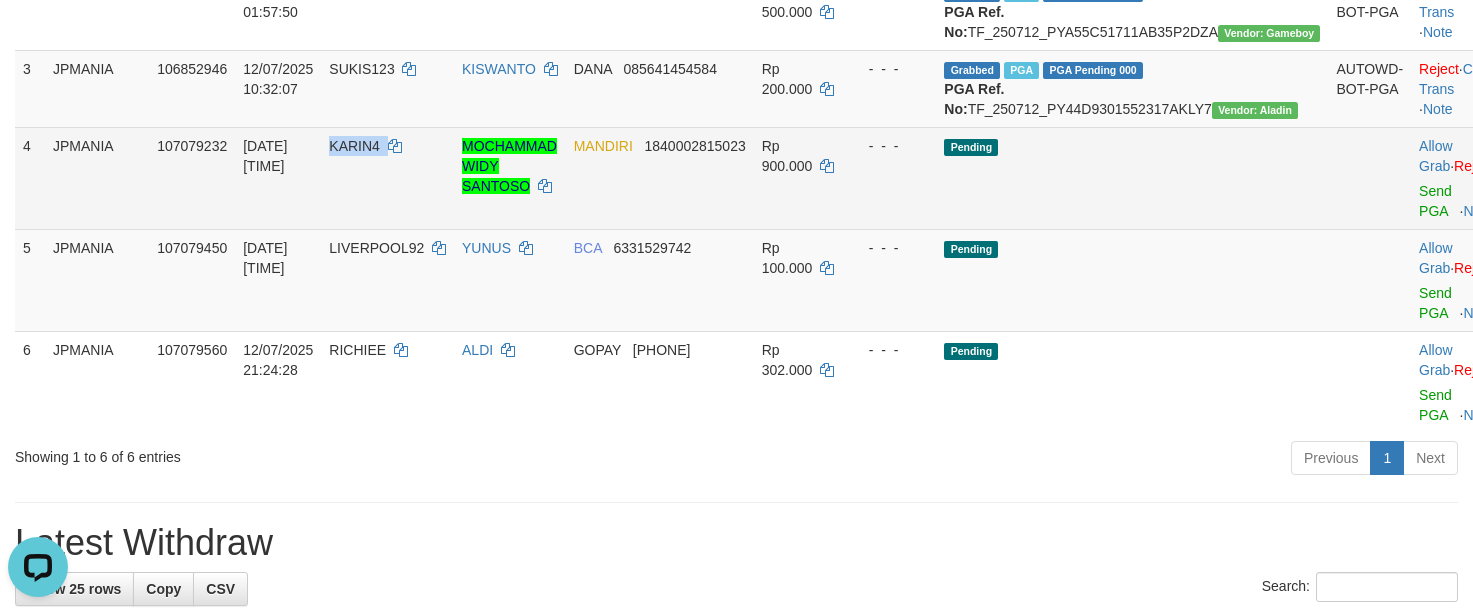click on "KARIN4" at bounding box center [354, 146] 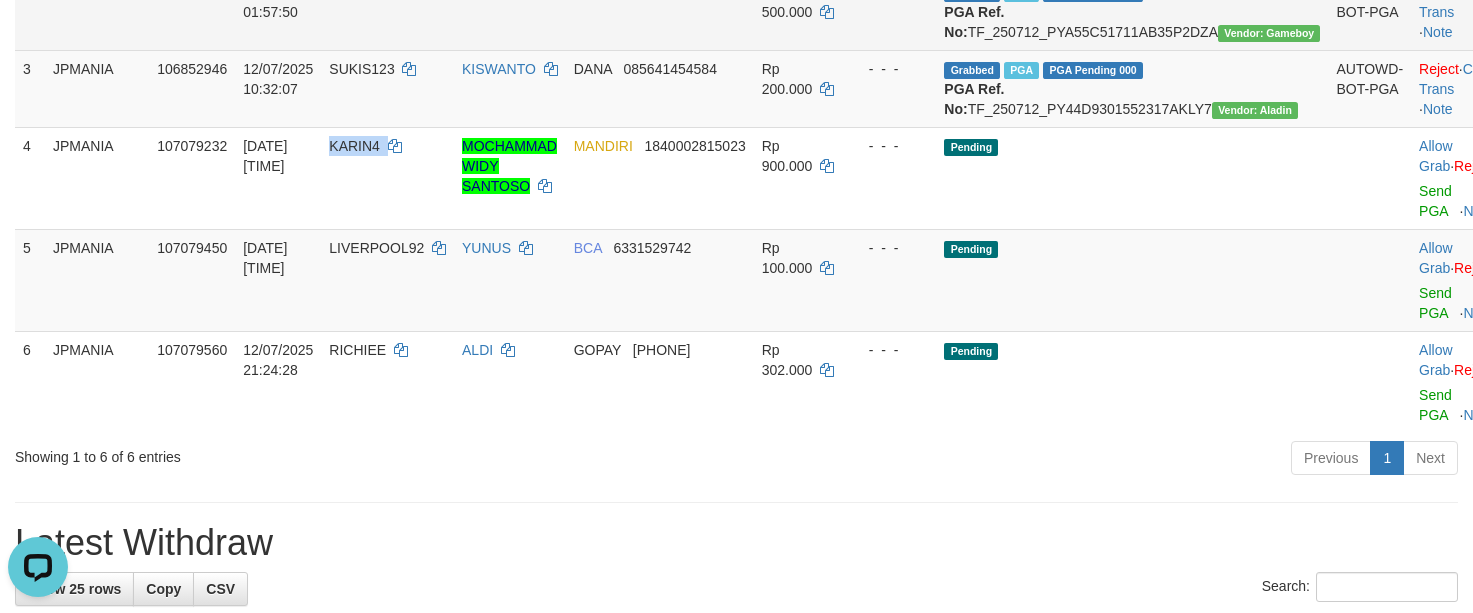 copy on "KARIN4" 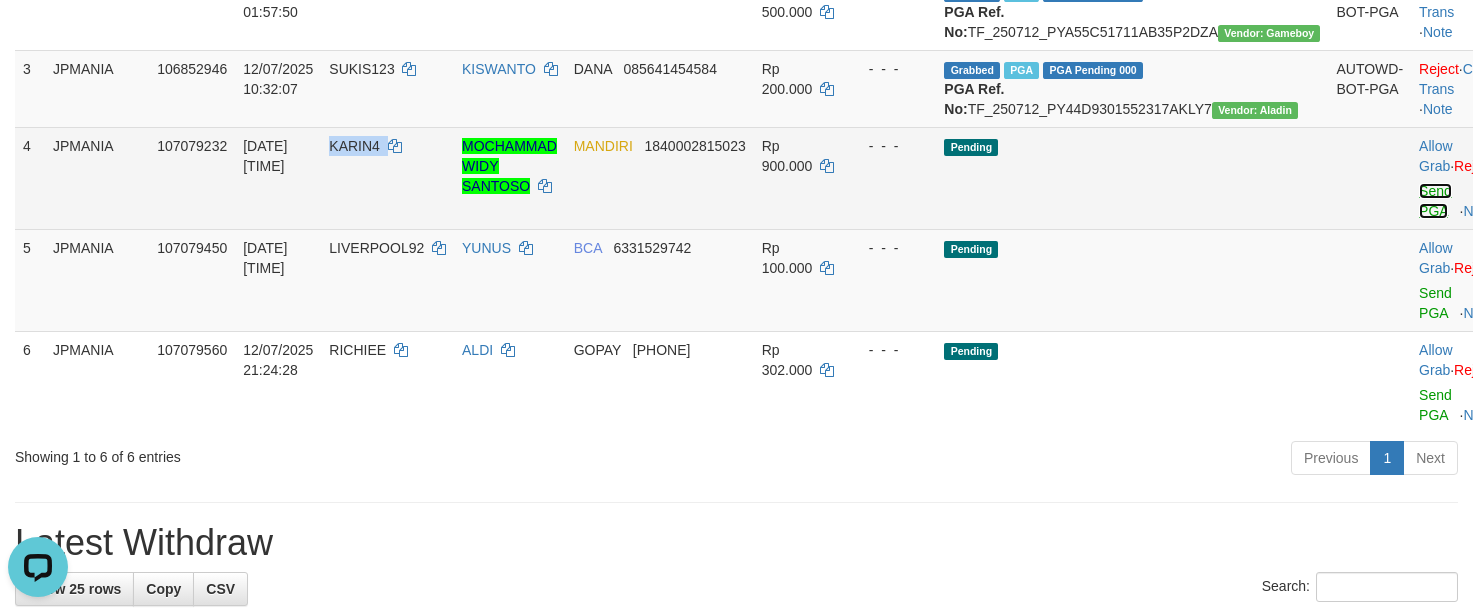 click on "Send PGA" at bounding box center [1435, 201] 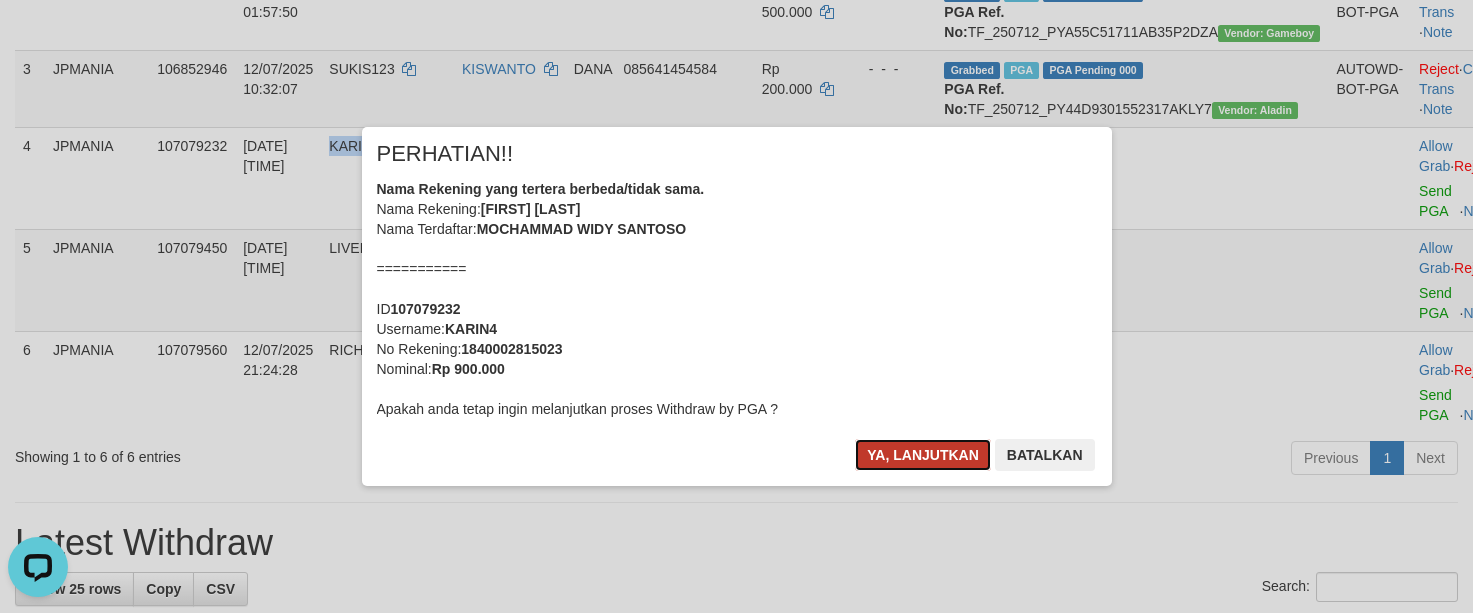 click on "Ya, lanjutkan" at bounding box center [923, 455] 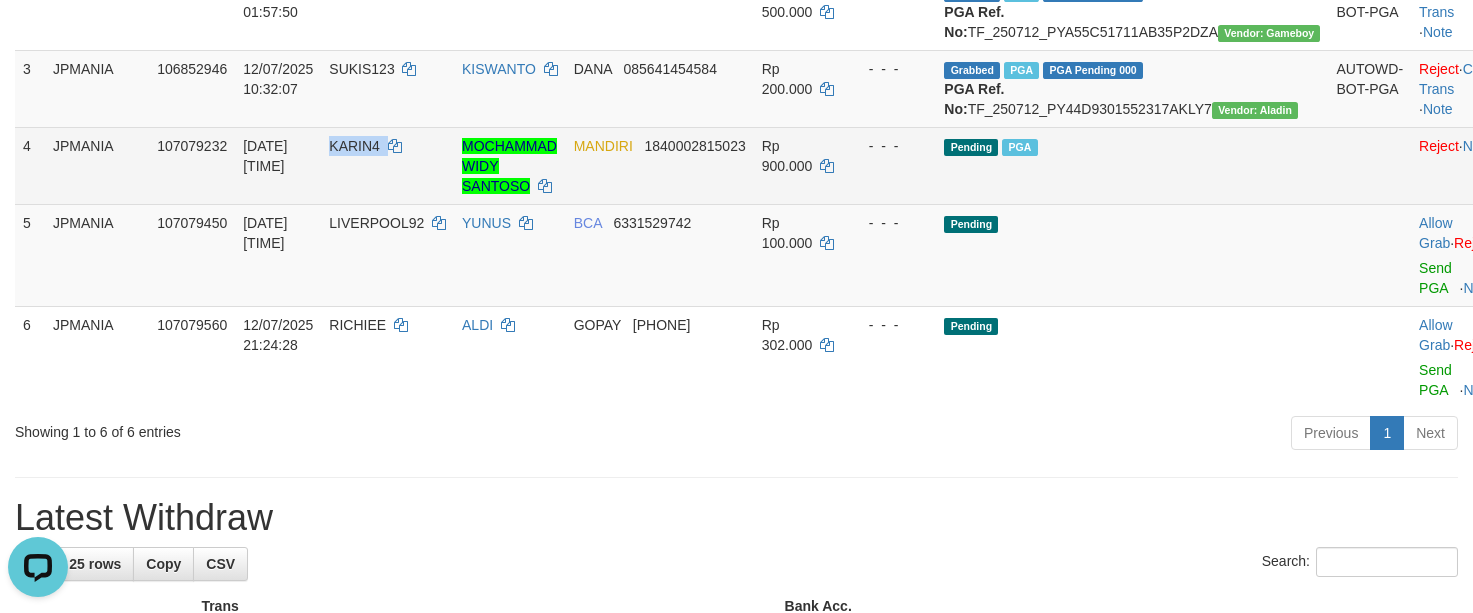 click on "KARIN4" at bounding box center [387, 165] 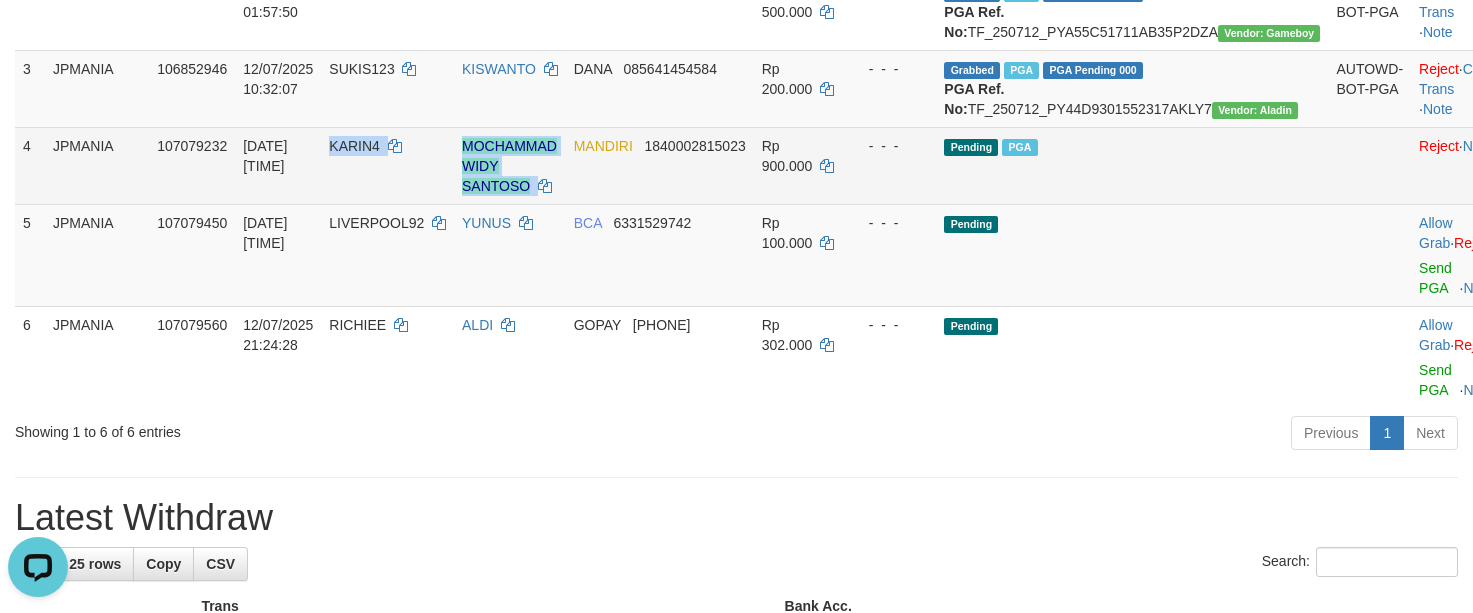 drag, startPoint x: 354, startPoint y: 231, endPoint x: 562, endPoint y: 244, distance: 208.40585 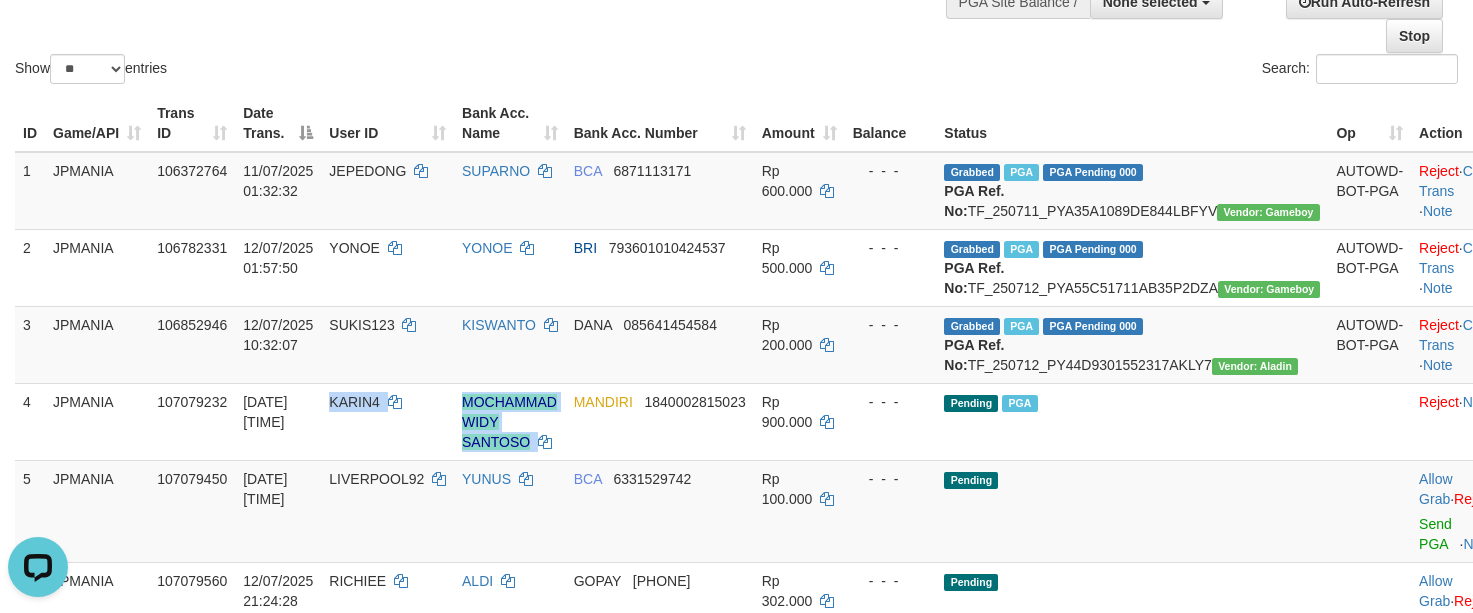 scroll, scrollTop: 0, scrollLeft: 0, axis: both 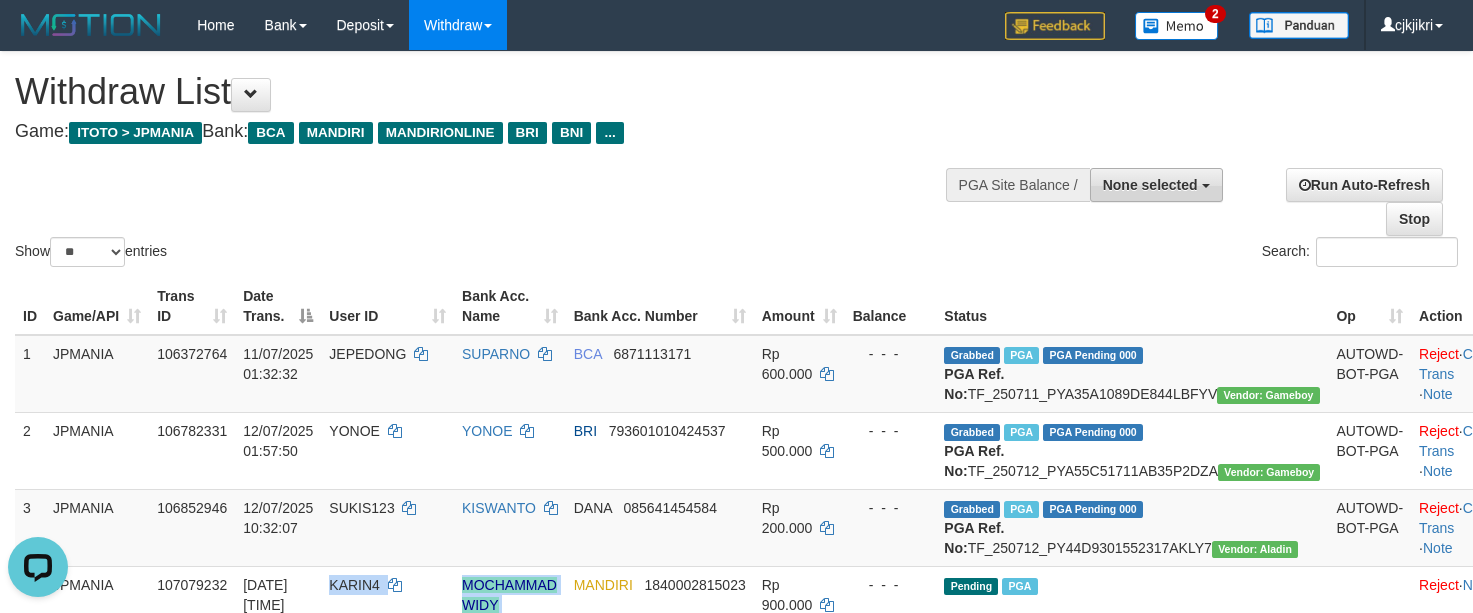 click on "None selected" at bounding box center (1150, 185) 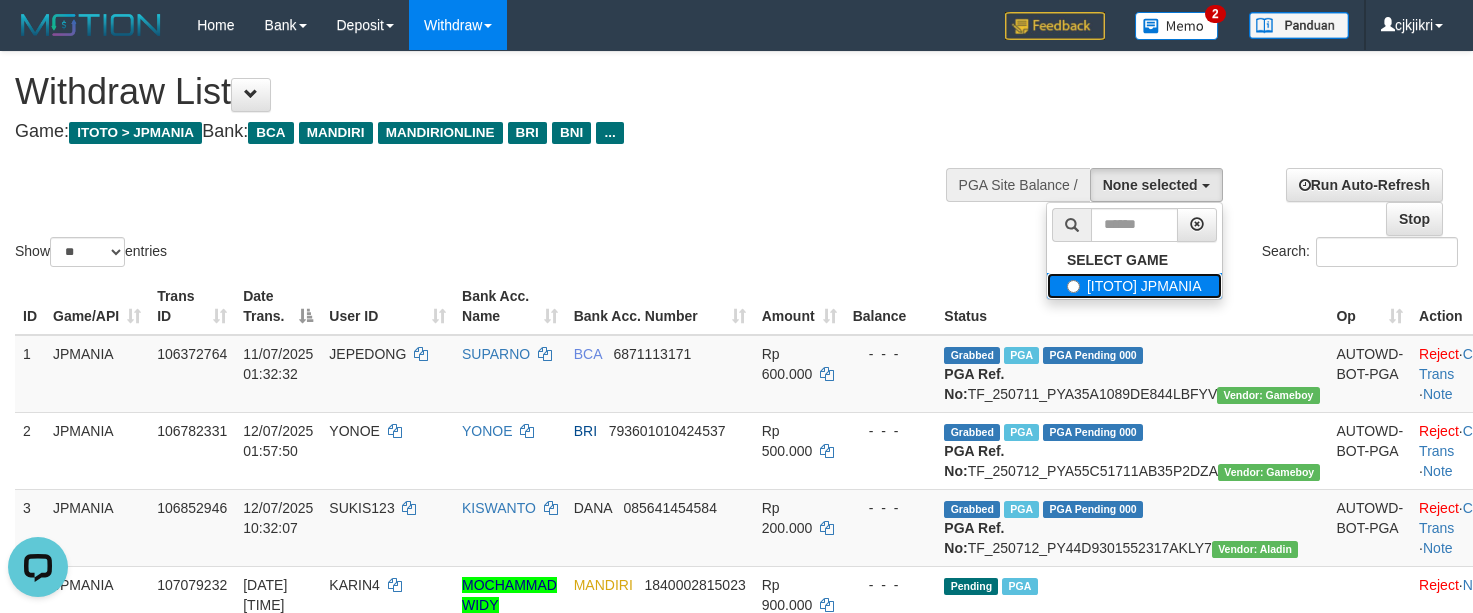 click on "[ITOTO] JPMANIA" at bounding box center (1134, 286) 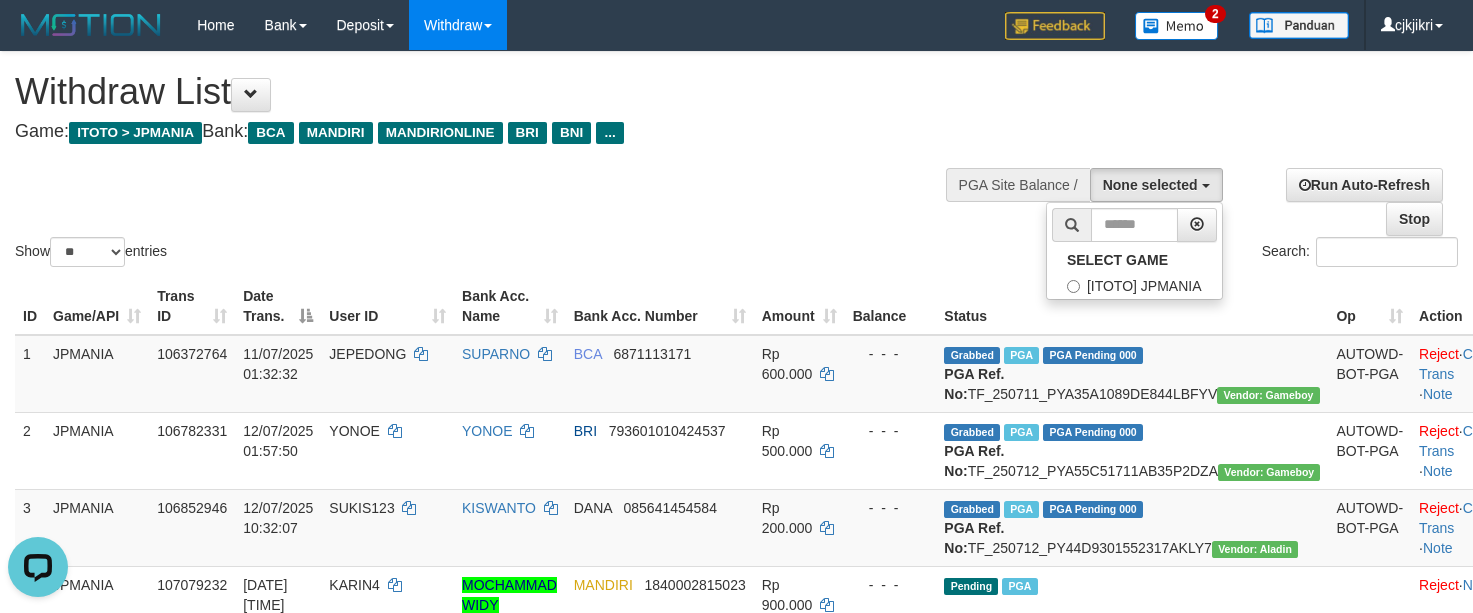 select on "****" 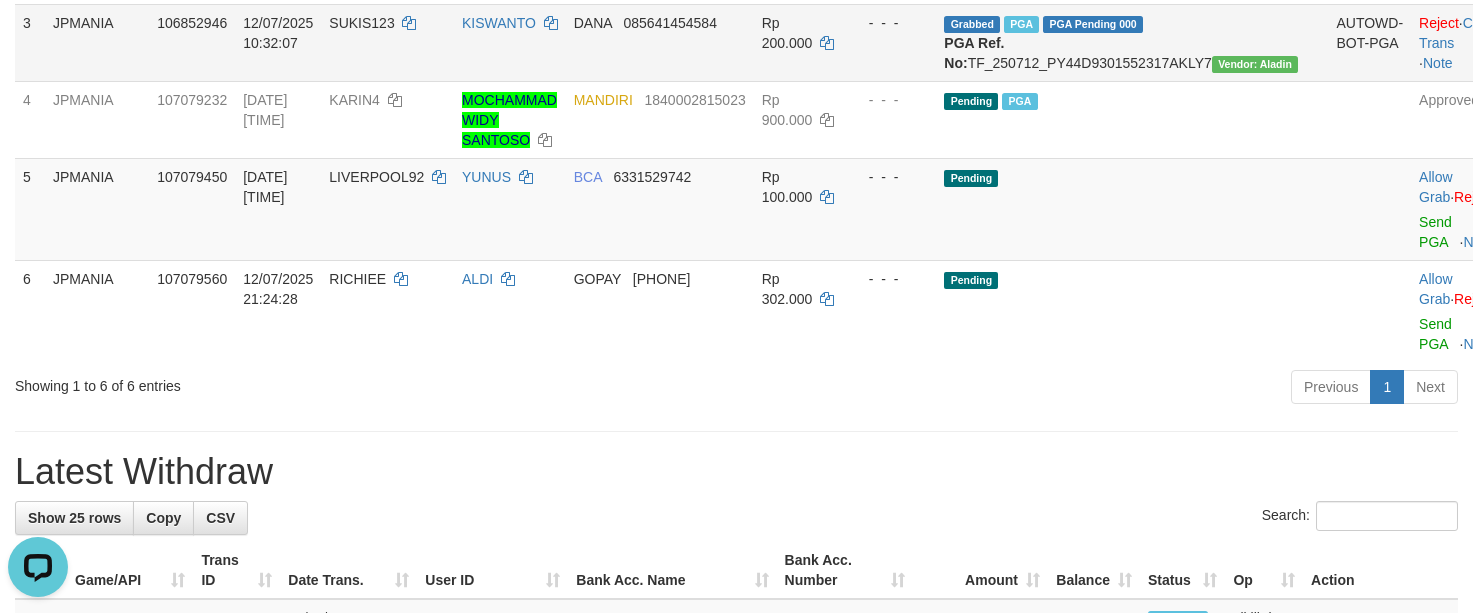 scroll, scrollTop: 450, scrollLeft: 0, axis: vertical 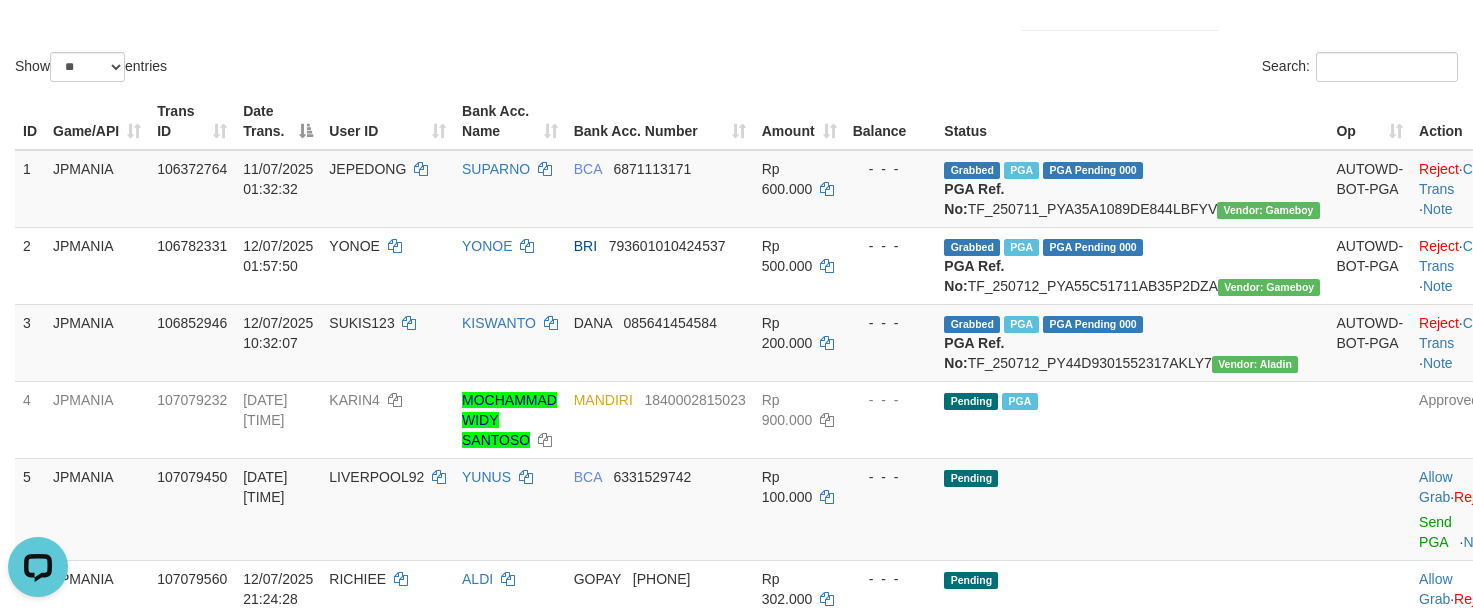 click on "Show  ** ** ** ***  entries Search:" at bounding box center [736, -156] 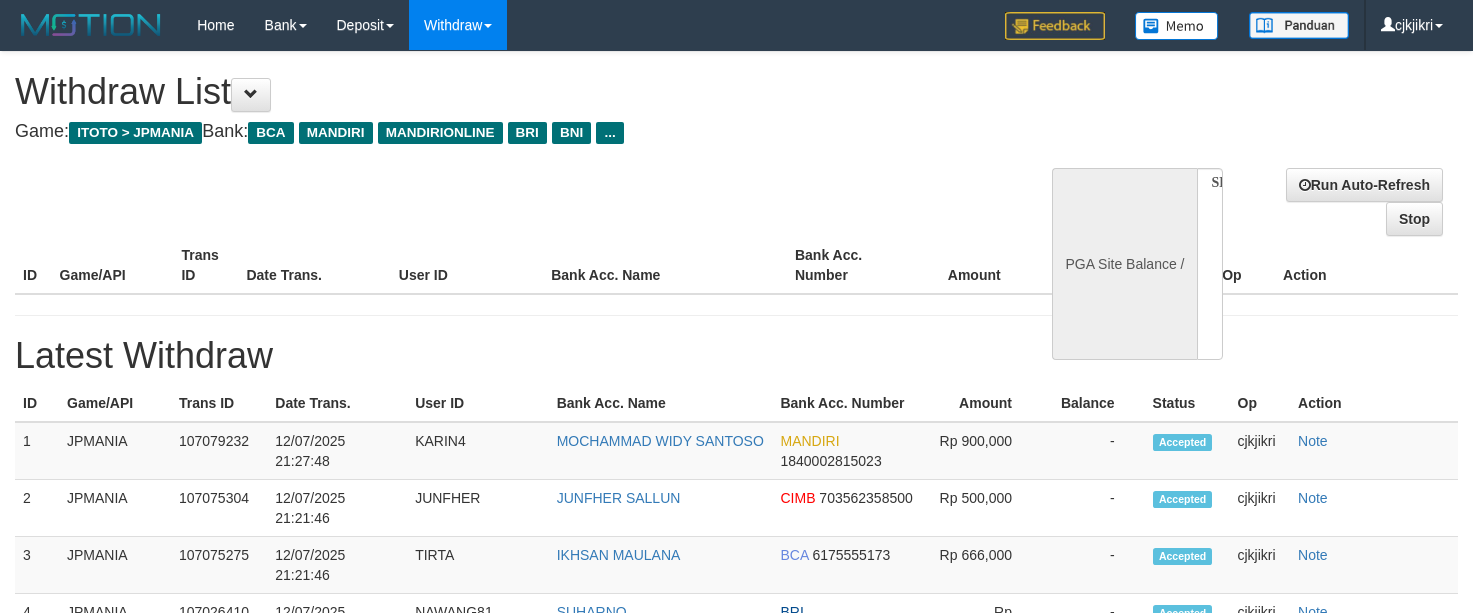 select 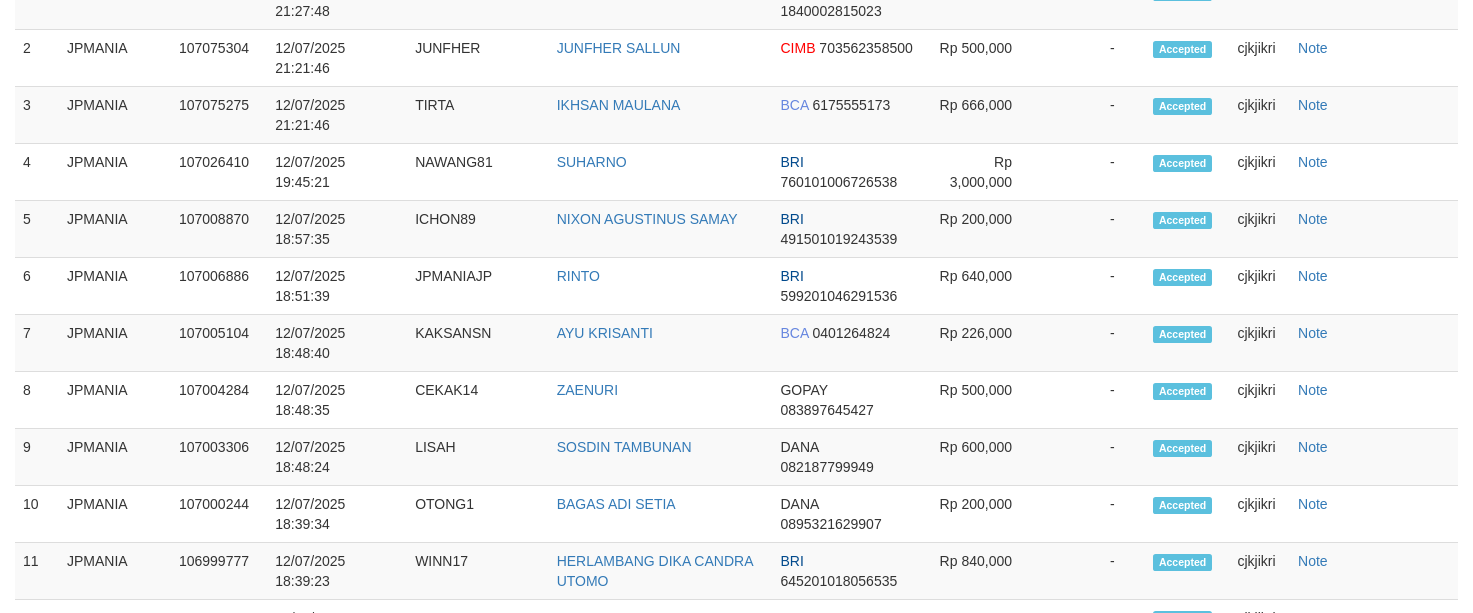 select on "**" 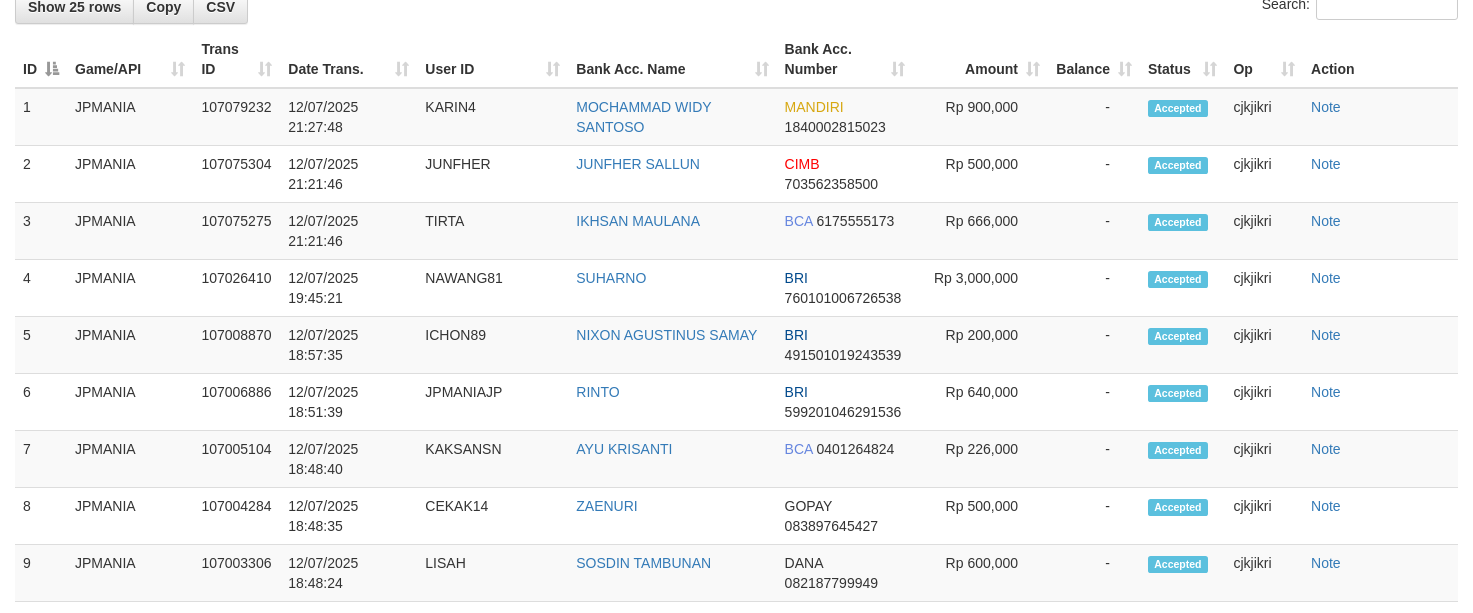 scroll, scrollTop: 1290, scrollLeft: 0, axis: vertical 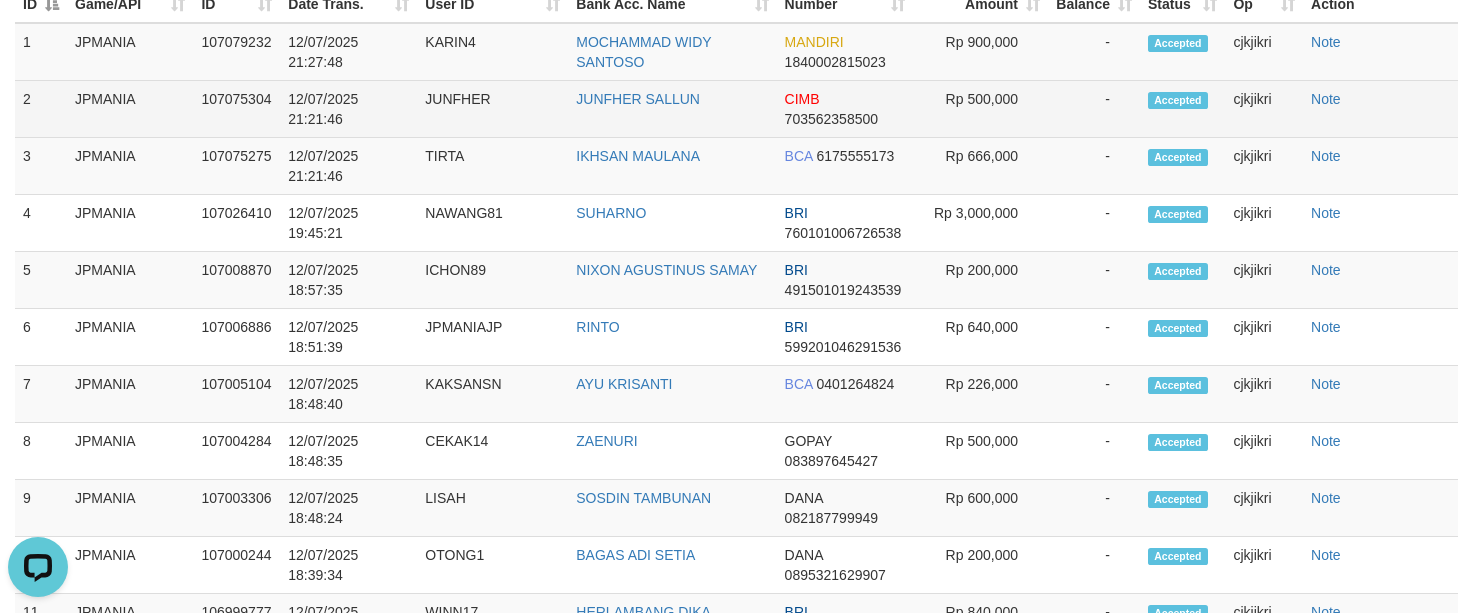 click on "Rp 500,000" at bounding box center (980, 109) 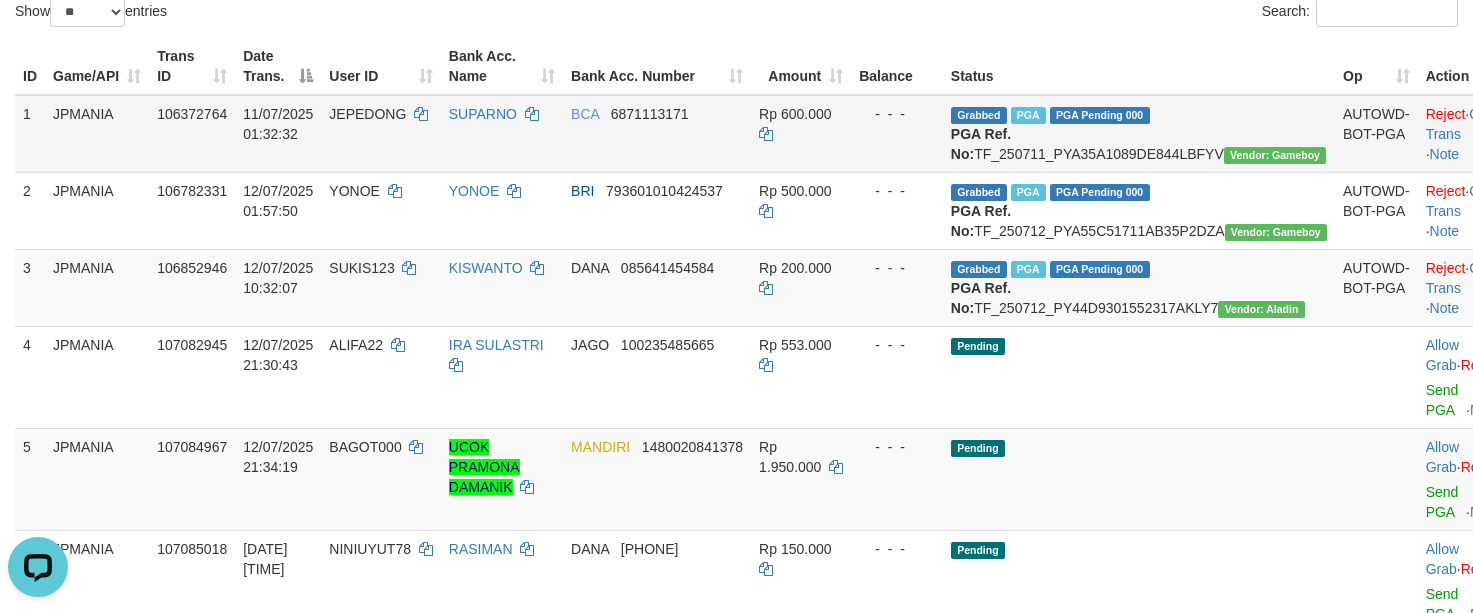 scroll, scrollTop: 90, scrollLeft: 0, axis: vertical 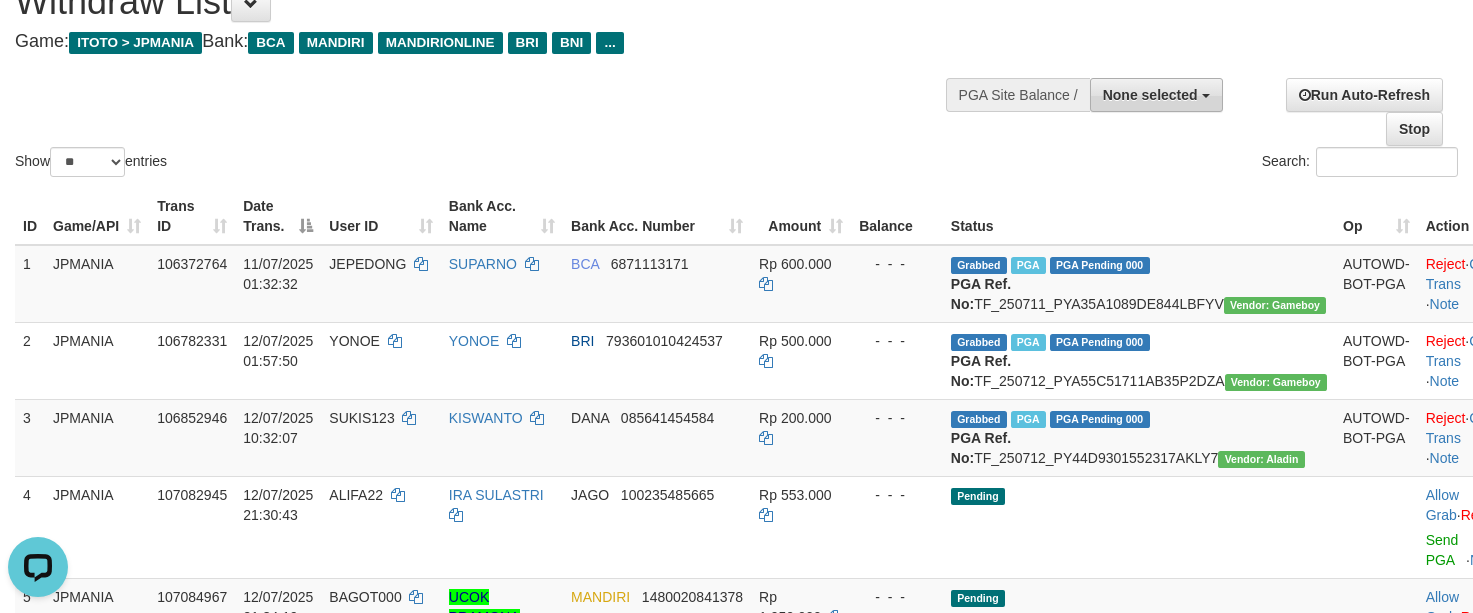 click on "None selected" at bounding box center [1150, 95] 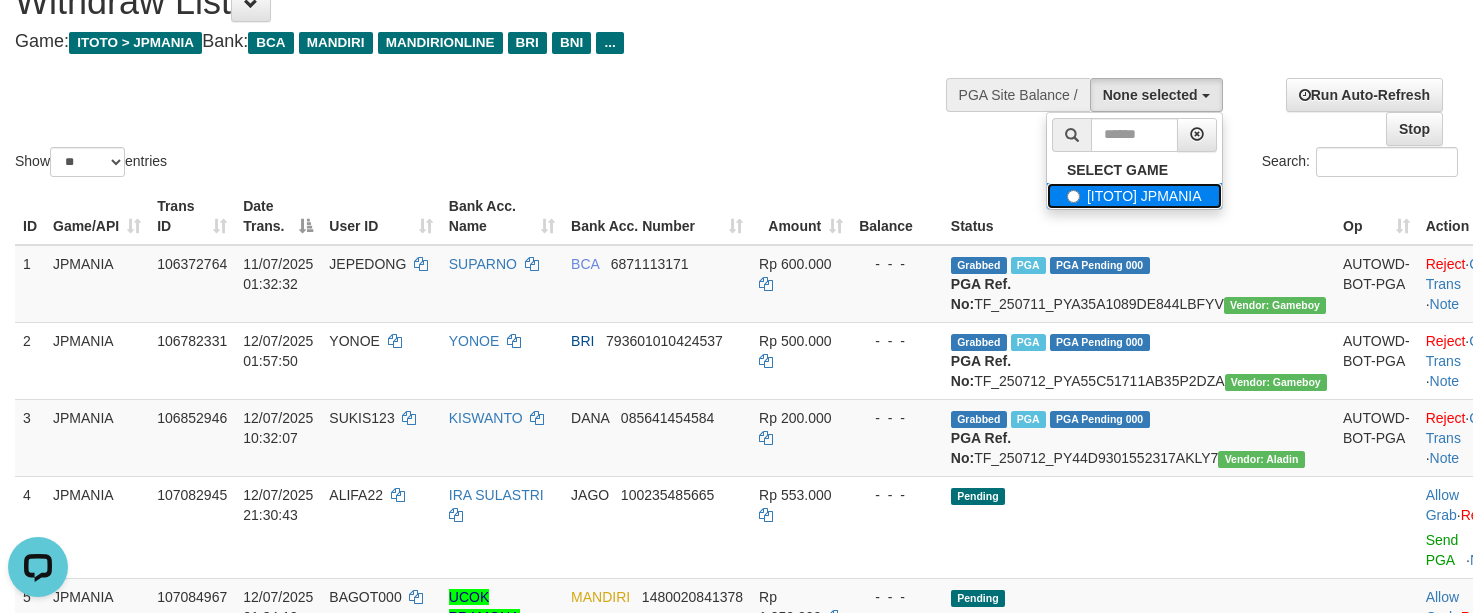 click on "[ITOTO] JPMANIA" at bounding box center (1134, 196) 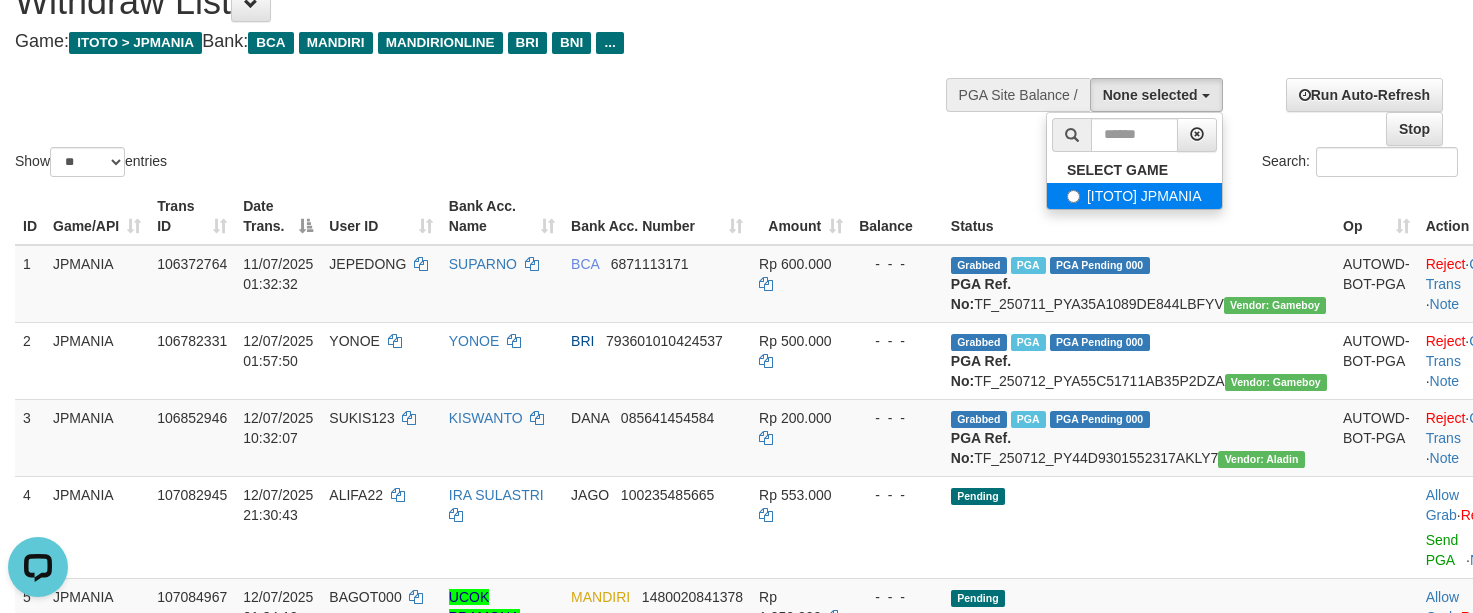 select on "****" 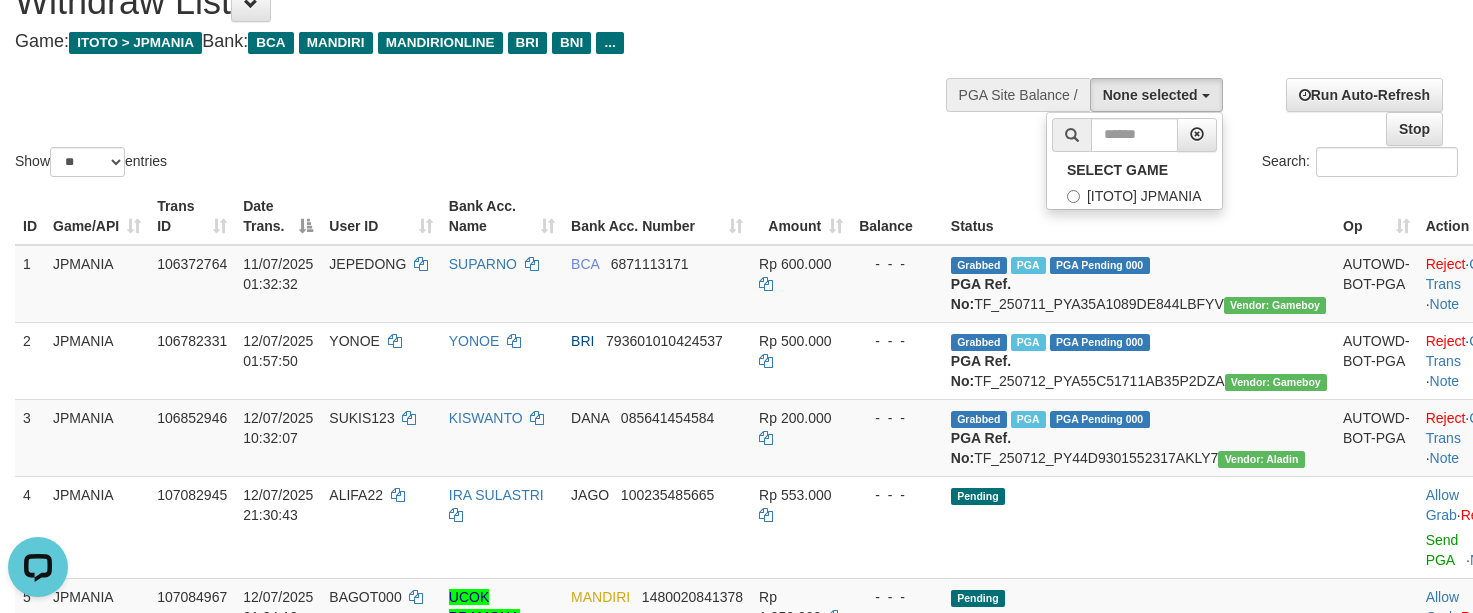 scroll, scrollTop: 18, scrollLeft: 0, axis: vertical 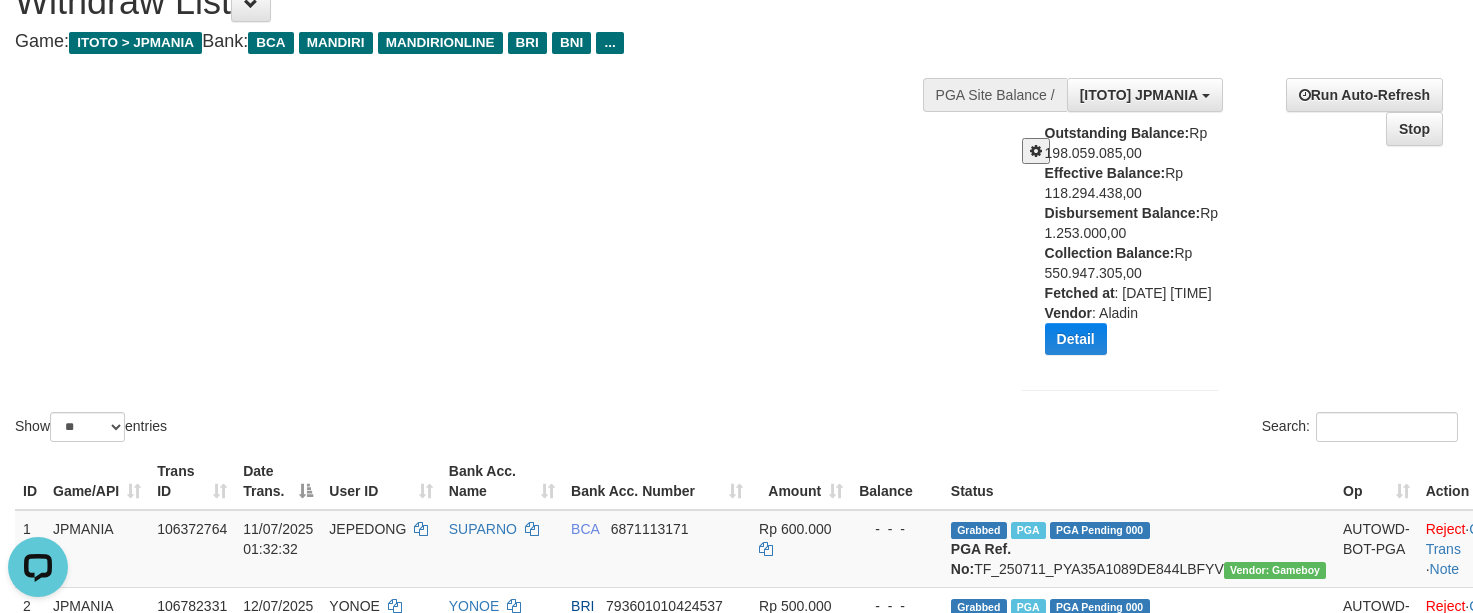 click at bounding box center (1036, 151) 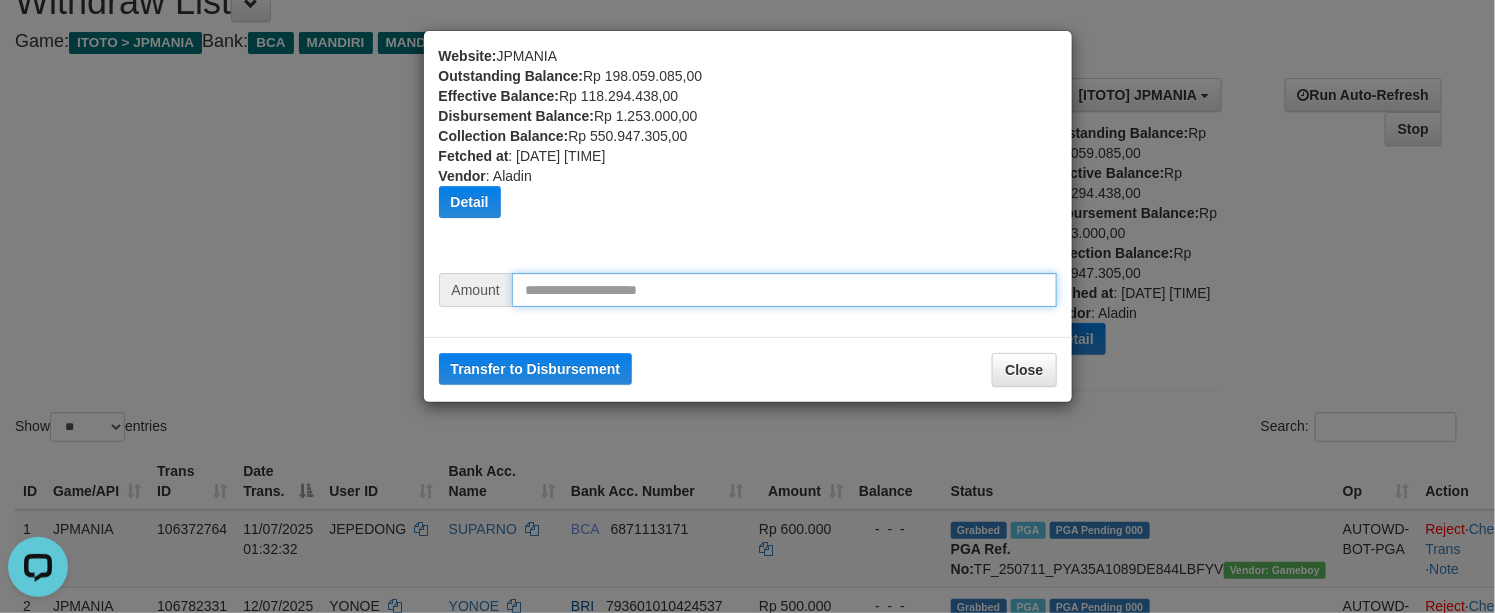 drag, startPoint x: 921, startPoint y: 283, endPoint x: 933, endPoint y: 283, distance: 12 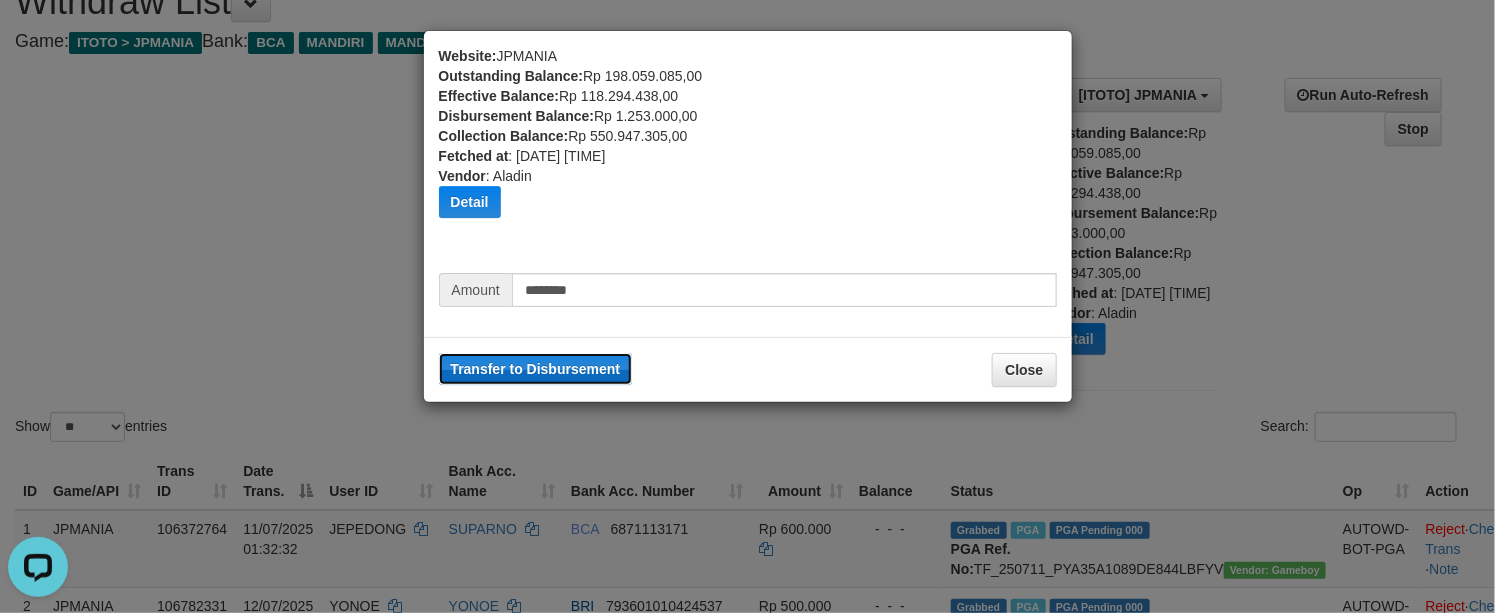 drag, startPoint x: 552, startPoint y: 352, endPoint x: 876, endPoint y: 135, distance: 389.95514 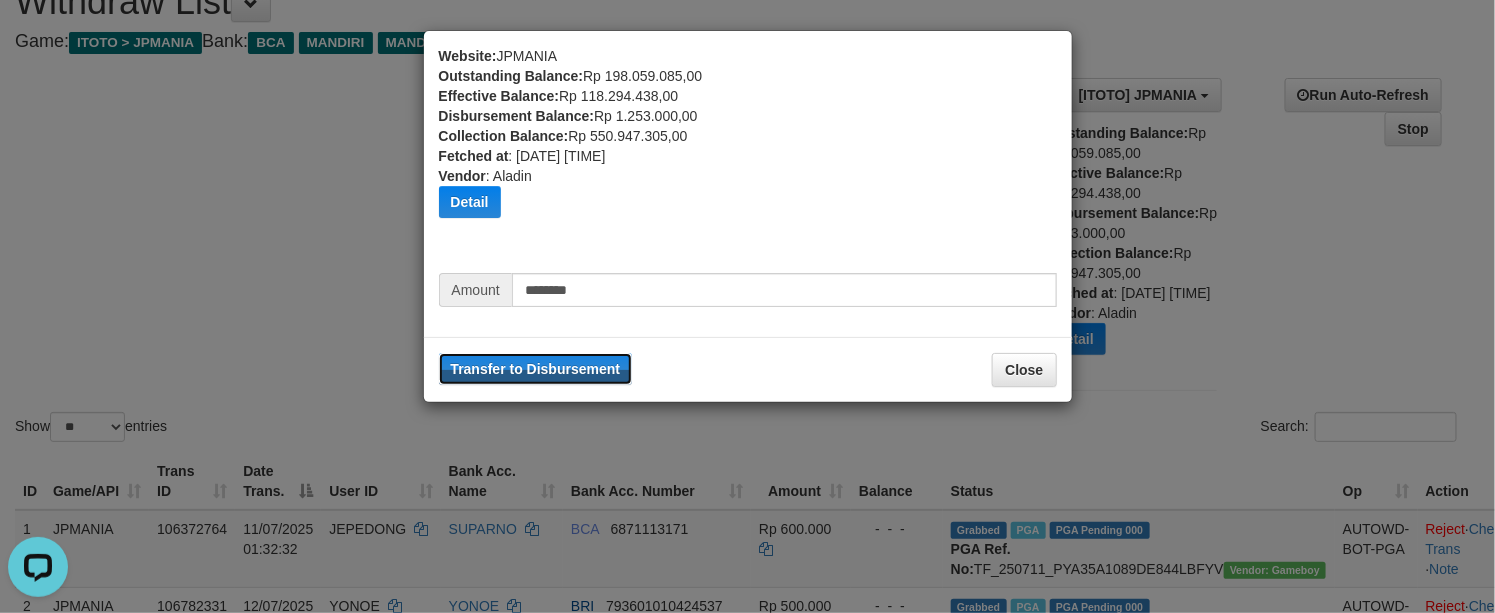 click on "Transfer to Disbursement" at bounding box center [536, 369] 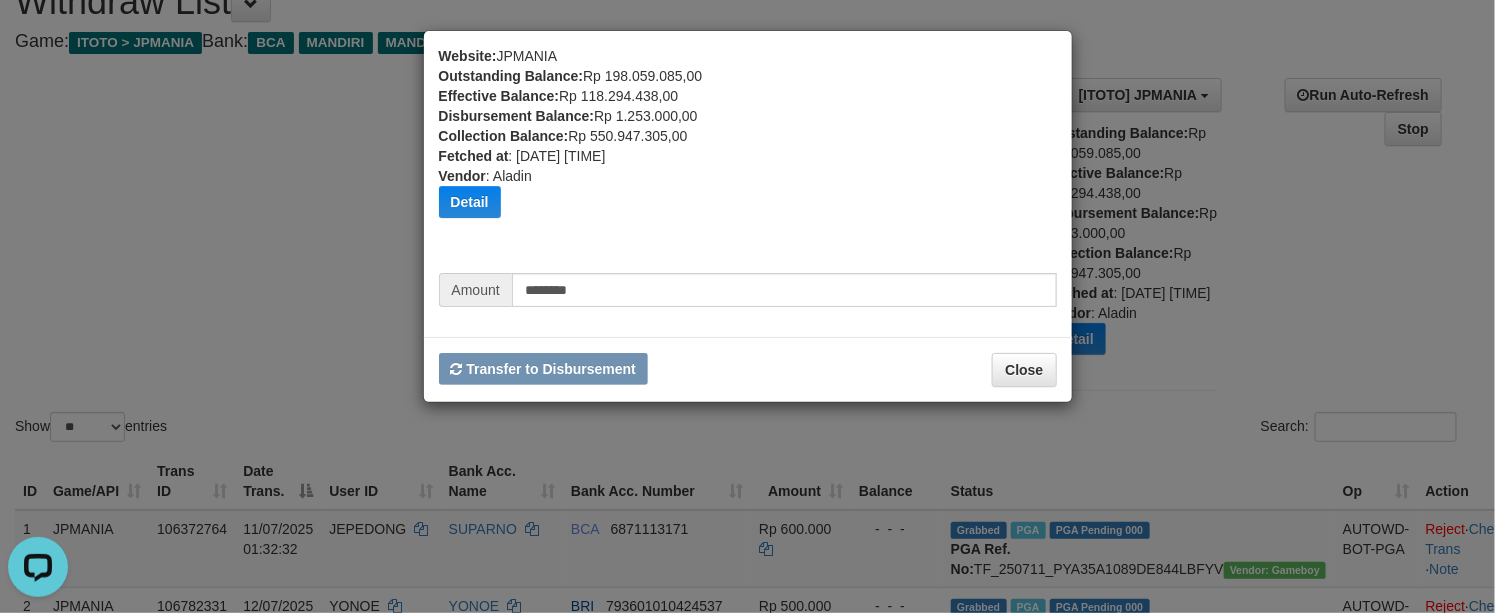 type 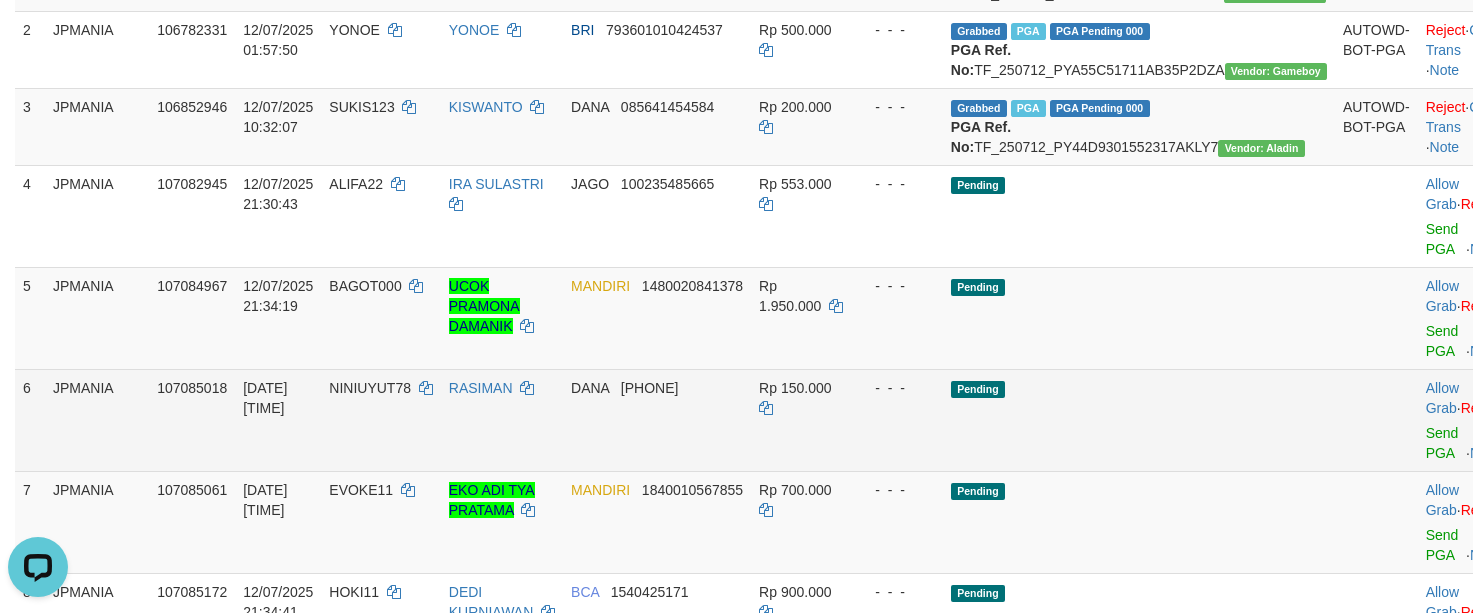scroll, scrollTop: 840, scrollLeft: 0, axis: vertical 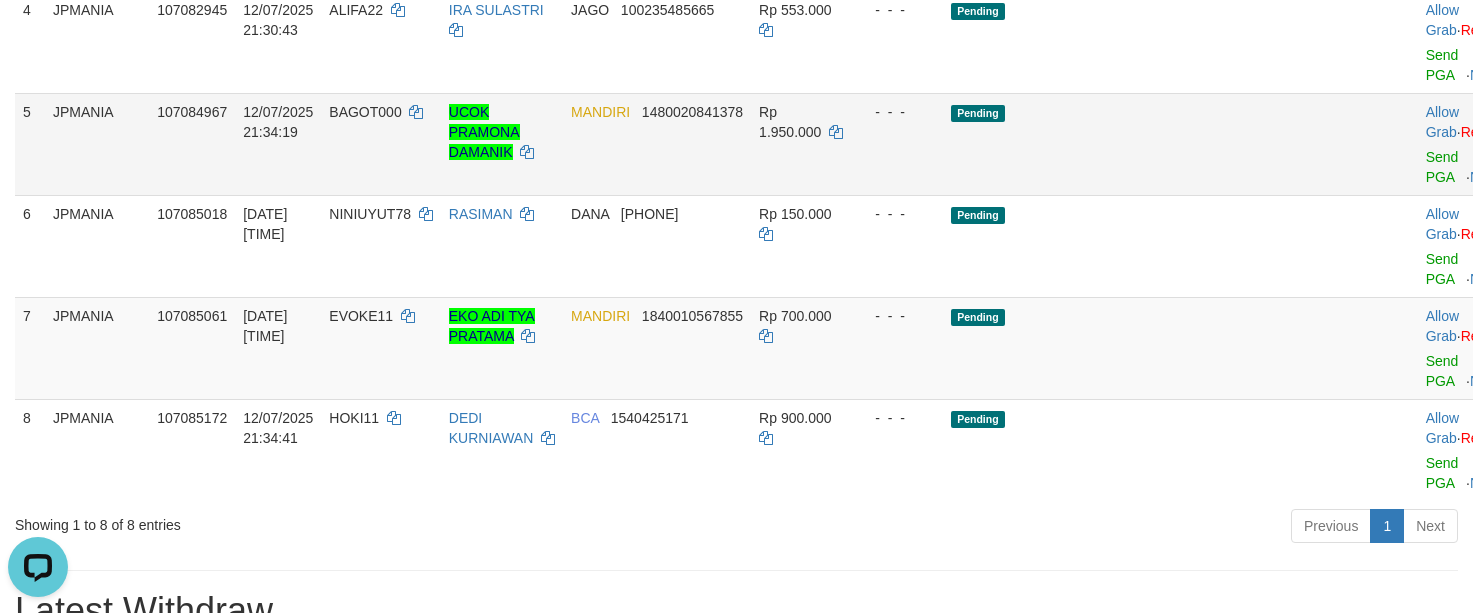 click on "BAGOT000" at bounding box center [365, 112] 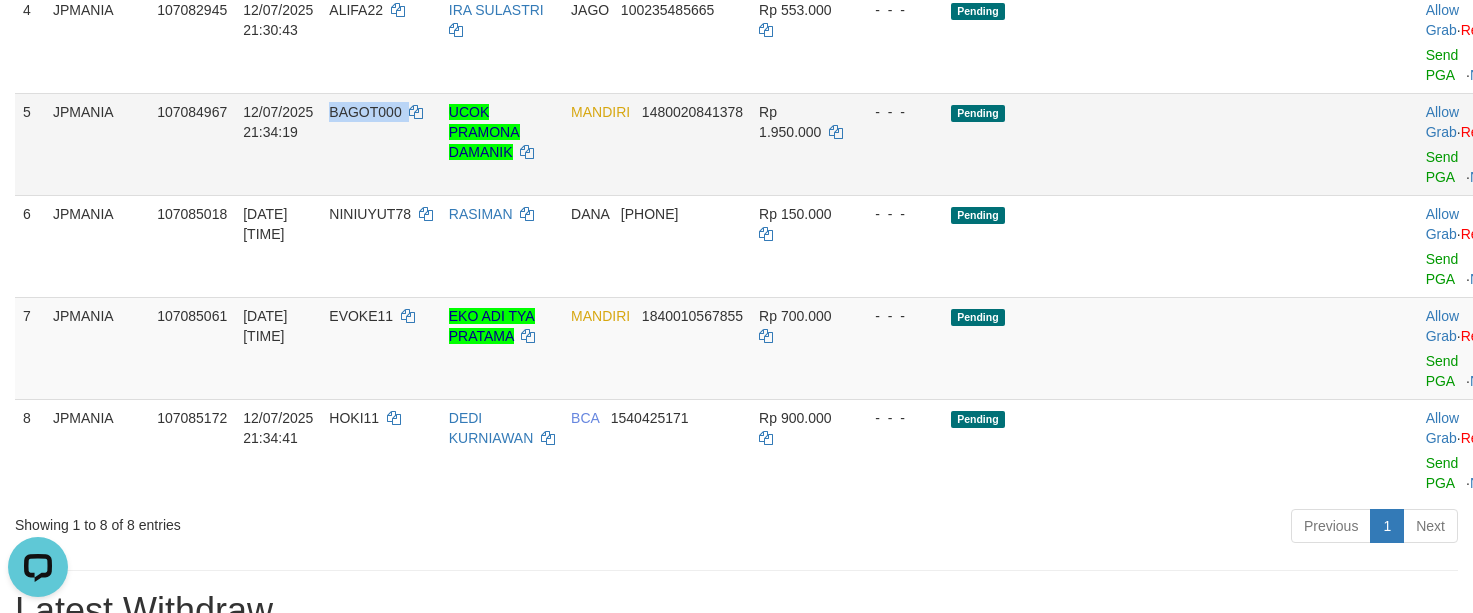click on "BAGOT000" at bounding box center [365, 112] 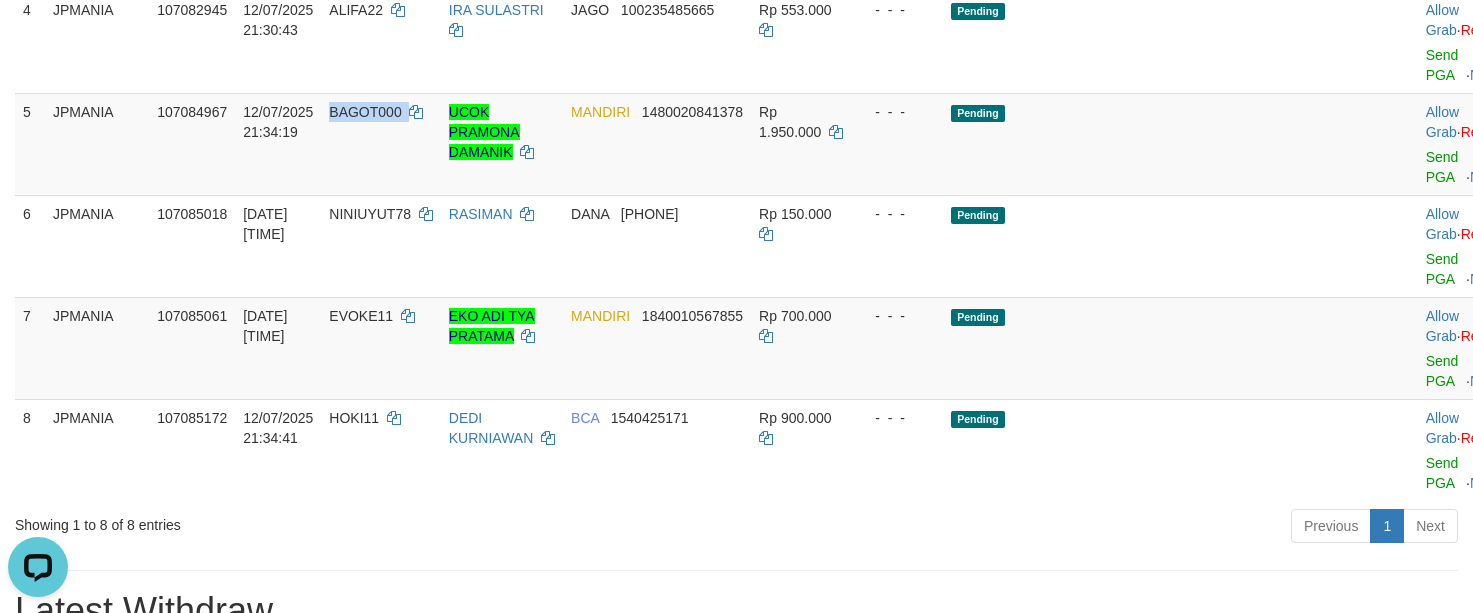 copy on "BAGOT000" 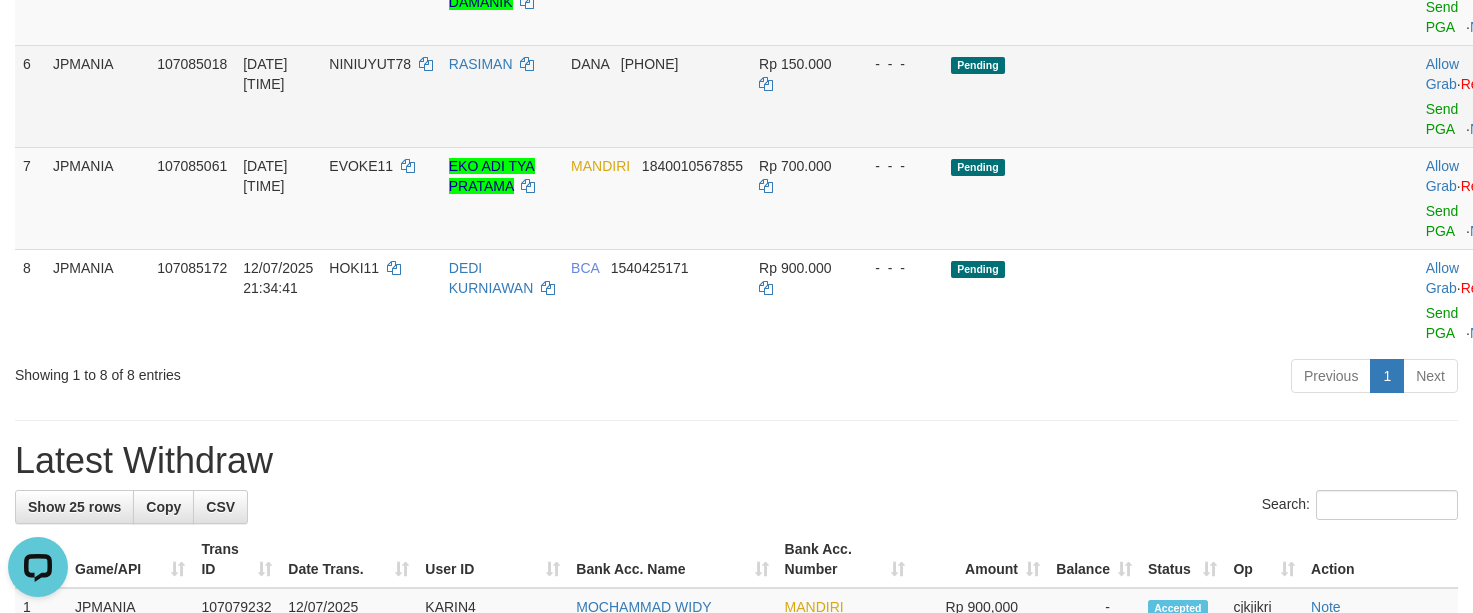 scroll, scrollTop: 840, scrollLeft: 0, axis: vertical 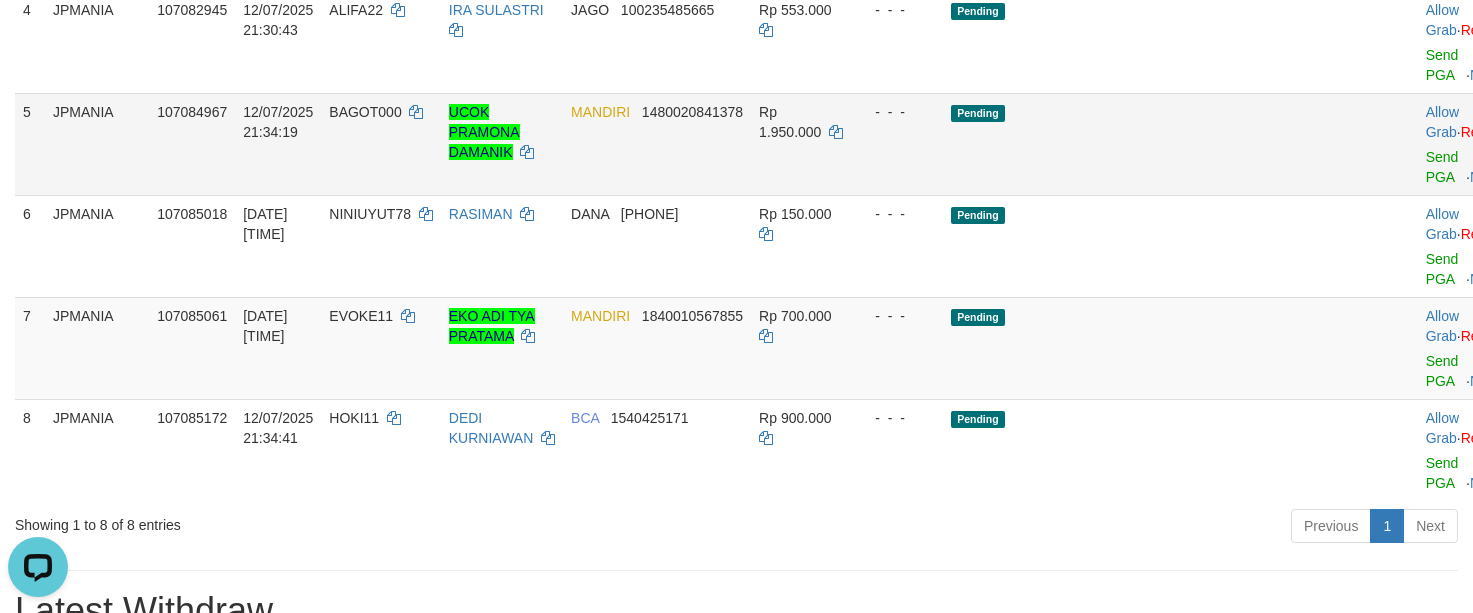 click on "Pending" at bounding box center (1139, 144) 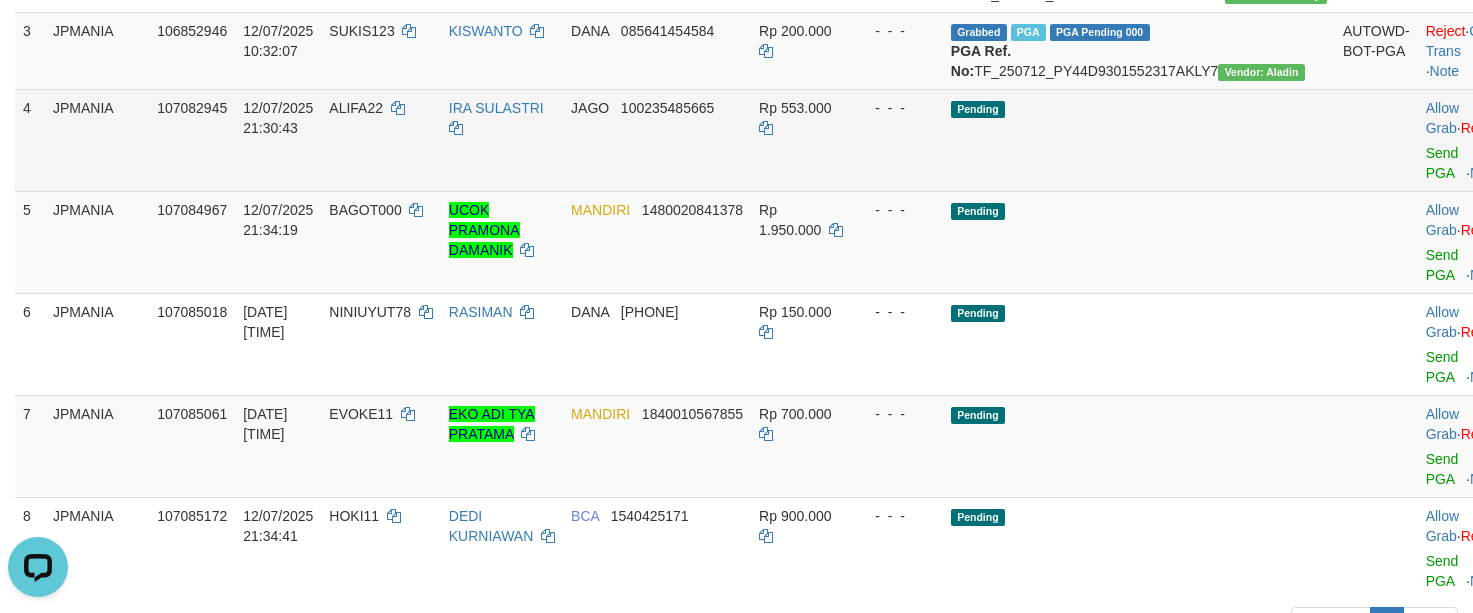 scroll, scrollTop: 690, scrollLeft: 0, axis: vertical 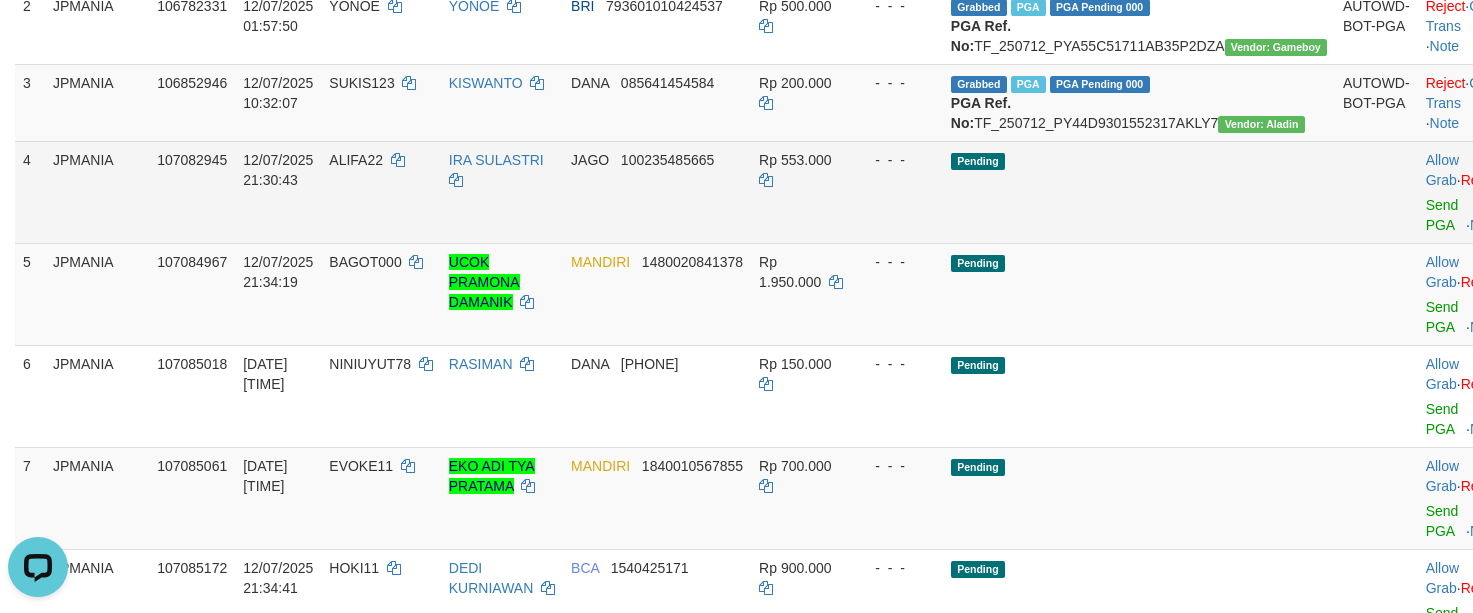 click on "Allow Grab   ·    Reject Send PGA     ·    Note" at bounding box center [1467, 192] 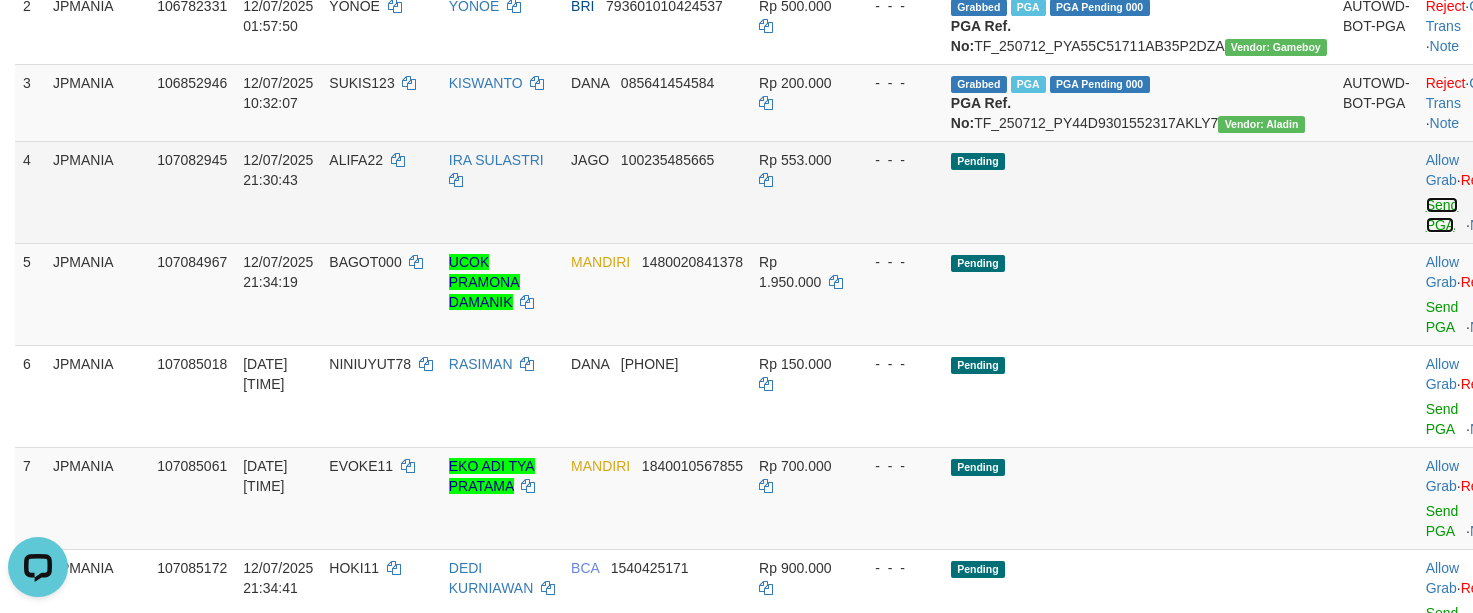 click on "Send PGA" at bounding box center (1442, 215) 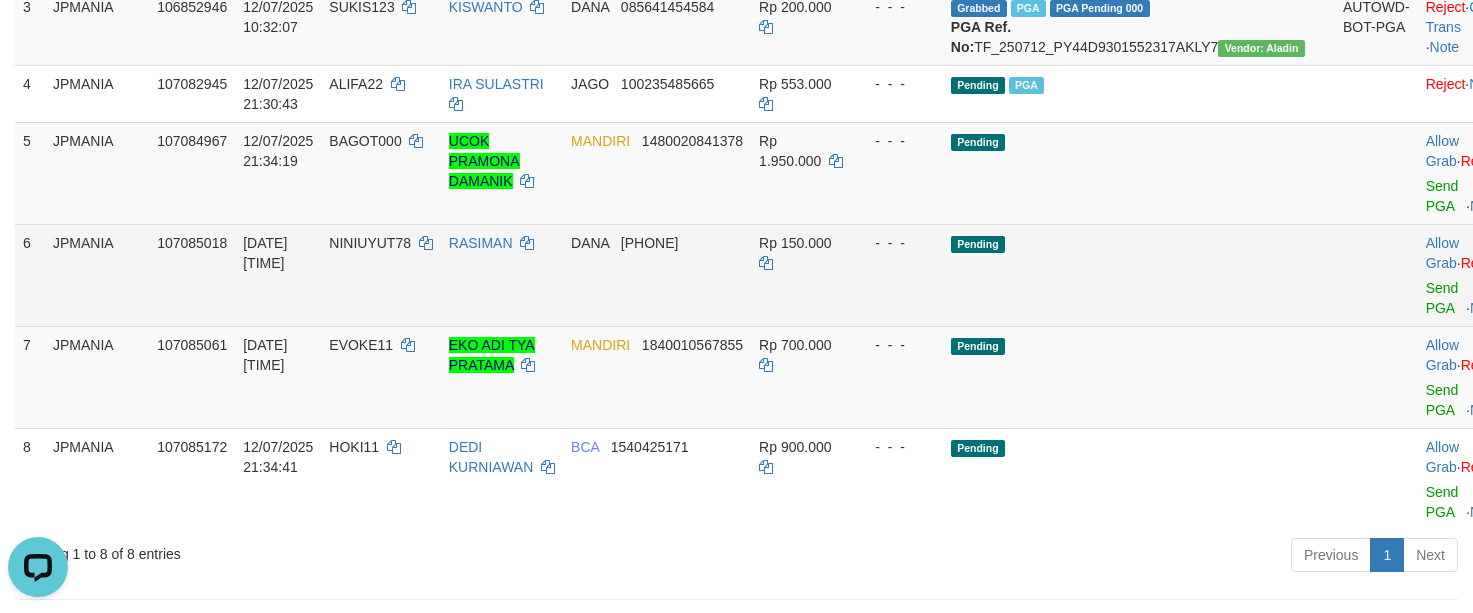 scroll, scrollTop: 840, scrollLeft: 0, axis: vertical 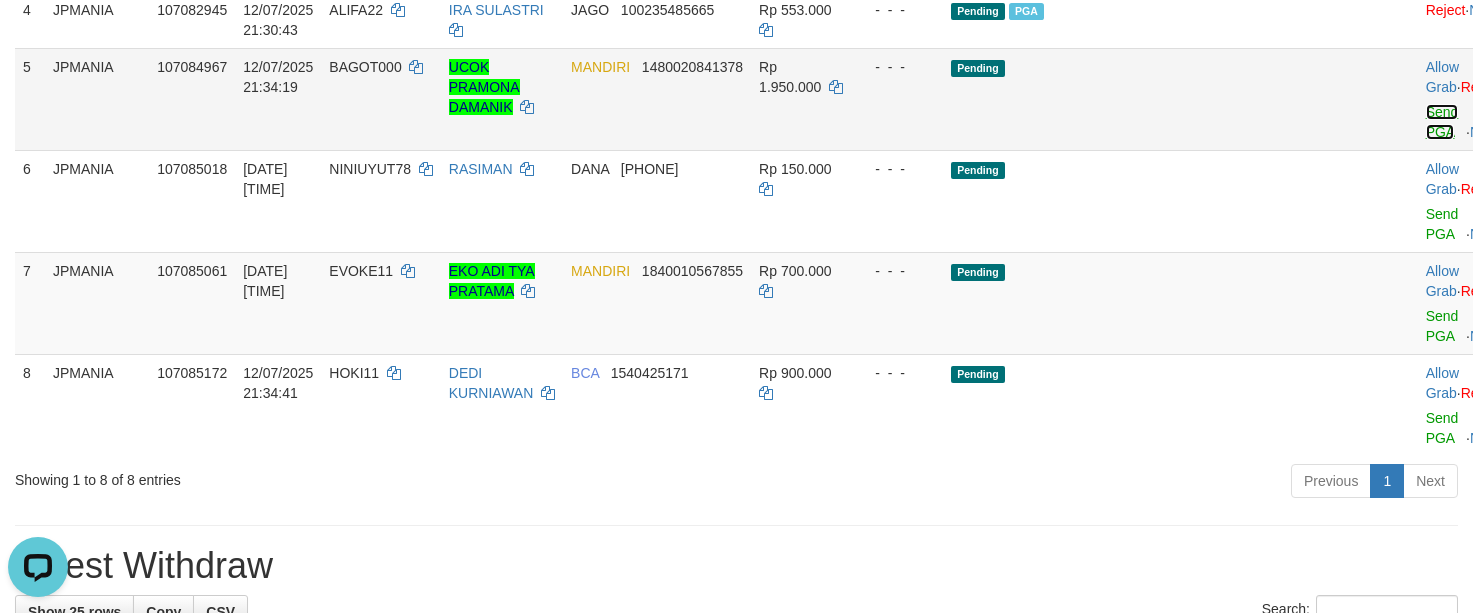 click on "Send PGA" at bounding box center [1442, 122] 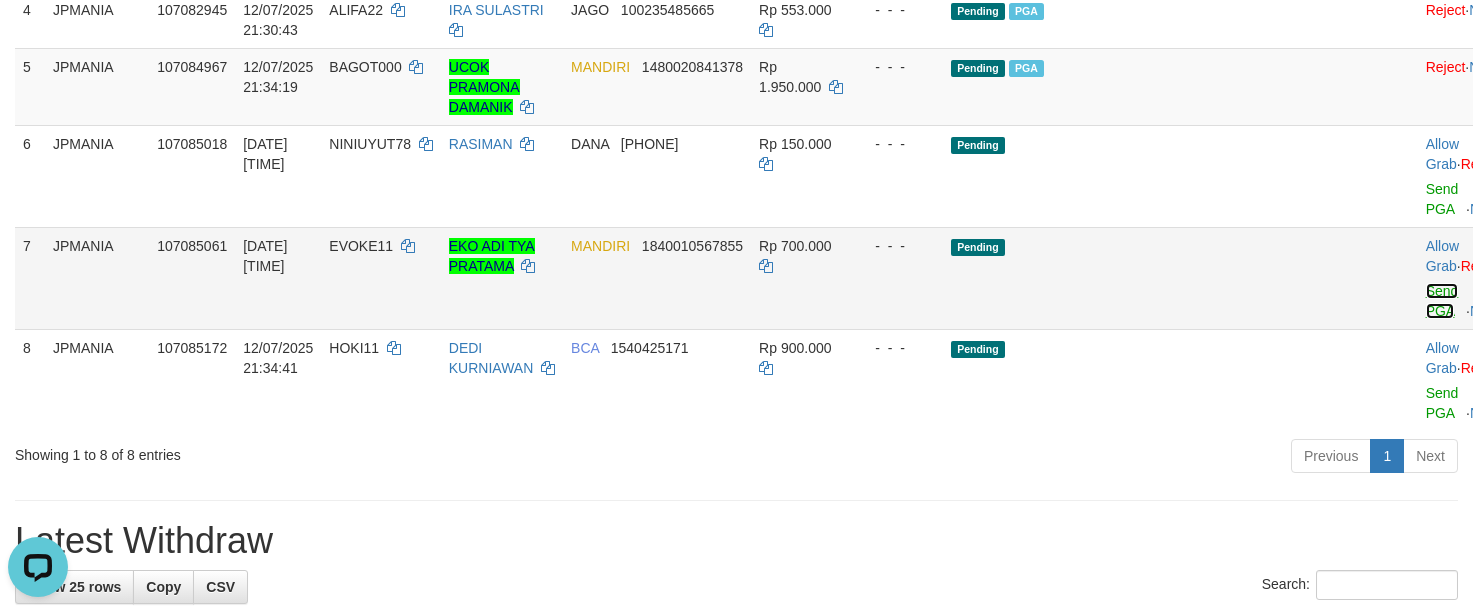 click on "Send PGA" at bounding box center (1442, 301) 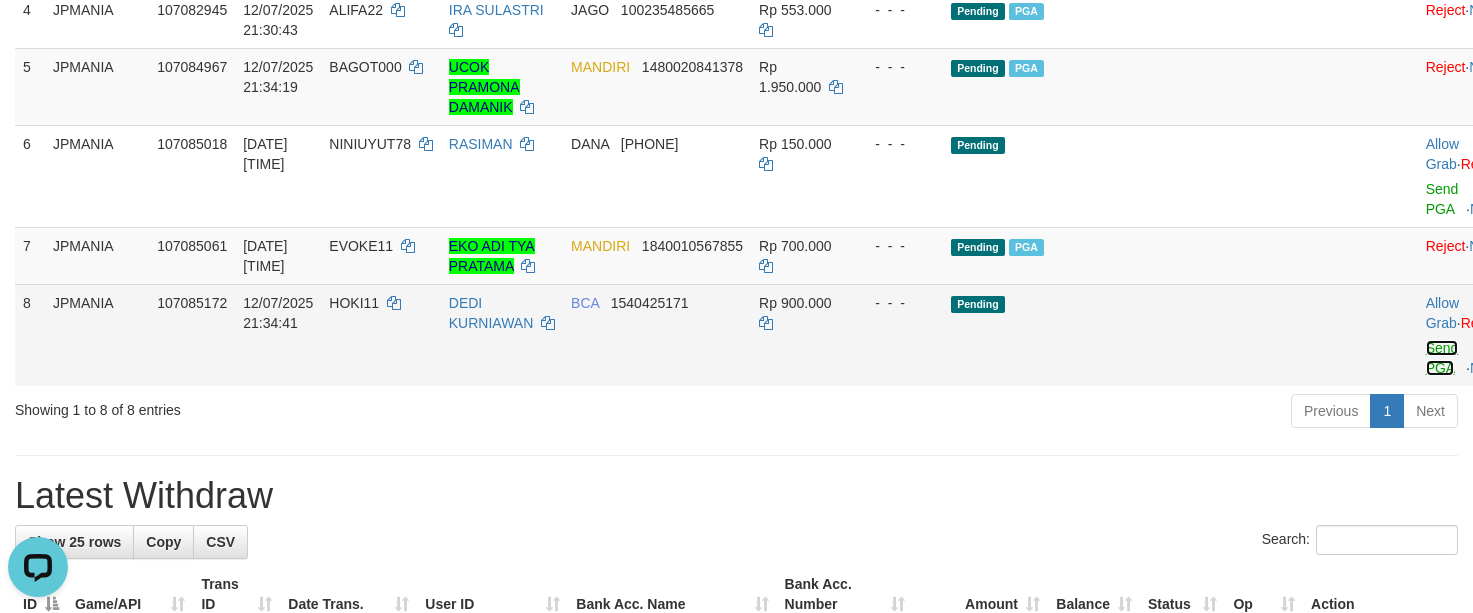 click on "Send PGA" at bounding box center [1442, 358] 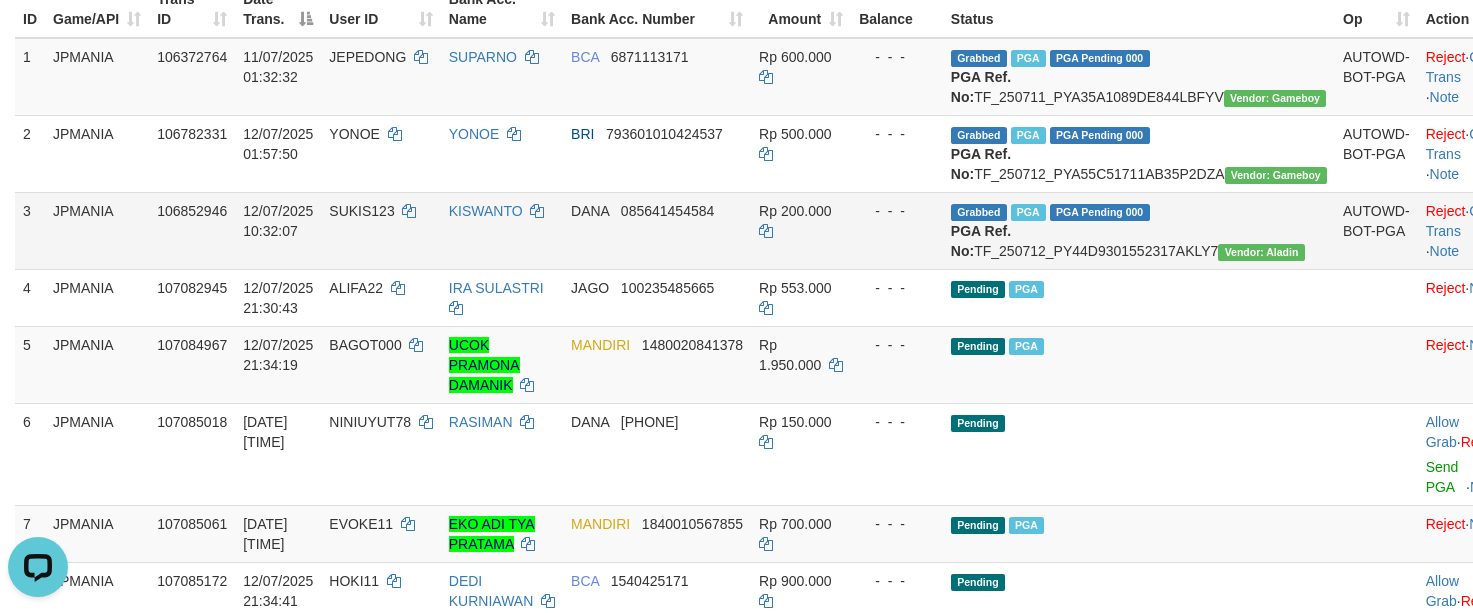 scroll, scrollTop: 540, scrollLeft: 0, axis: vertical 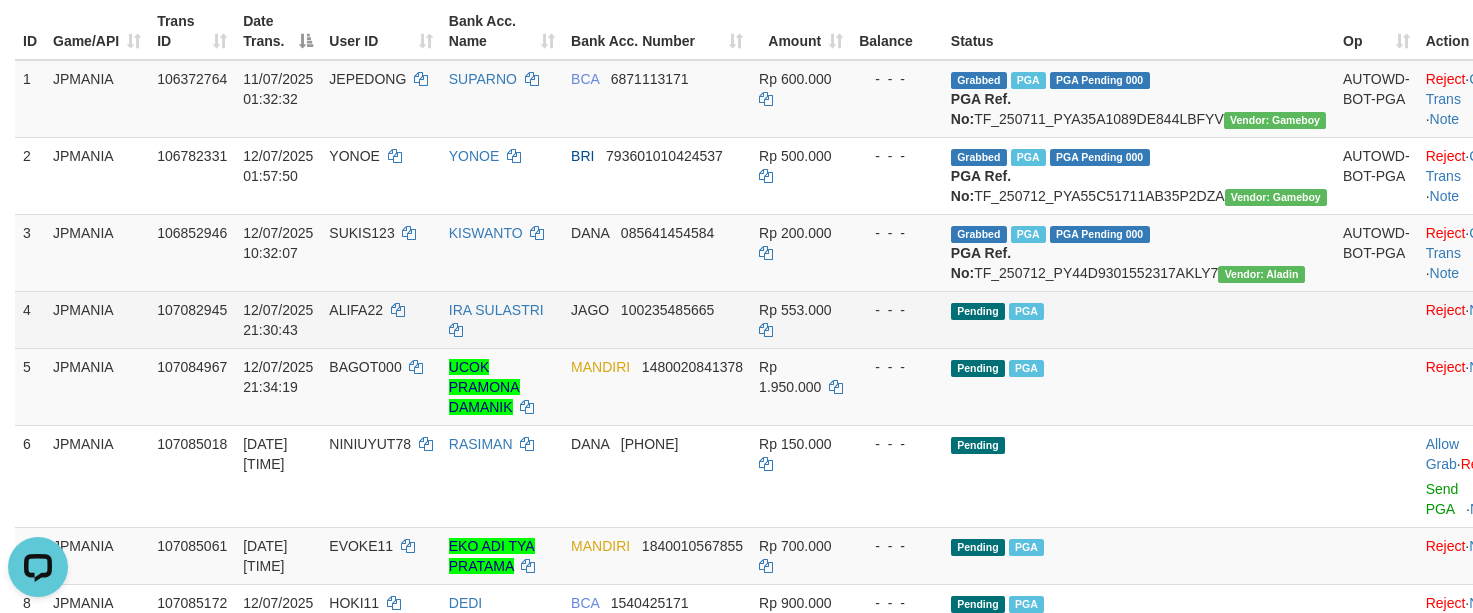 click on "ALIFA22" at bounding box center (356, 310) 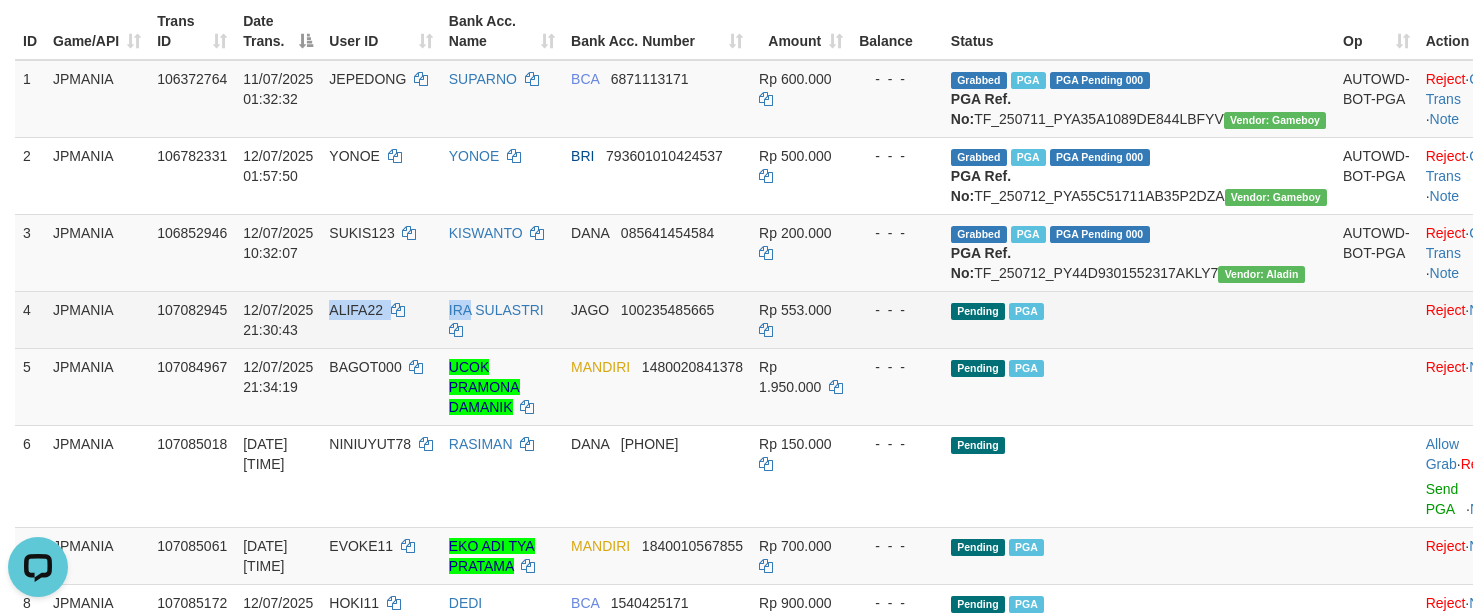 drag, startPoint x: 393, startPoint y: 387, endPoint x: 472, endPoint y: 394, distance: 79.30952 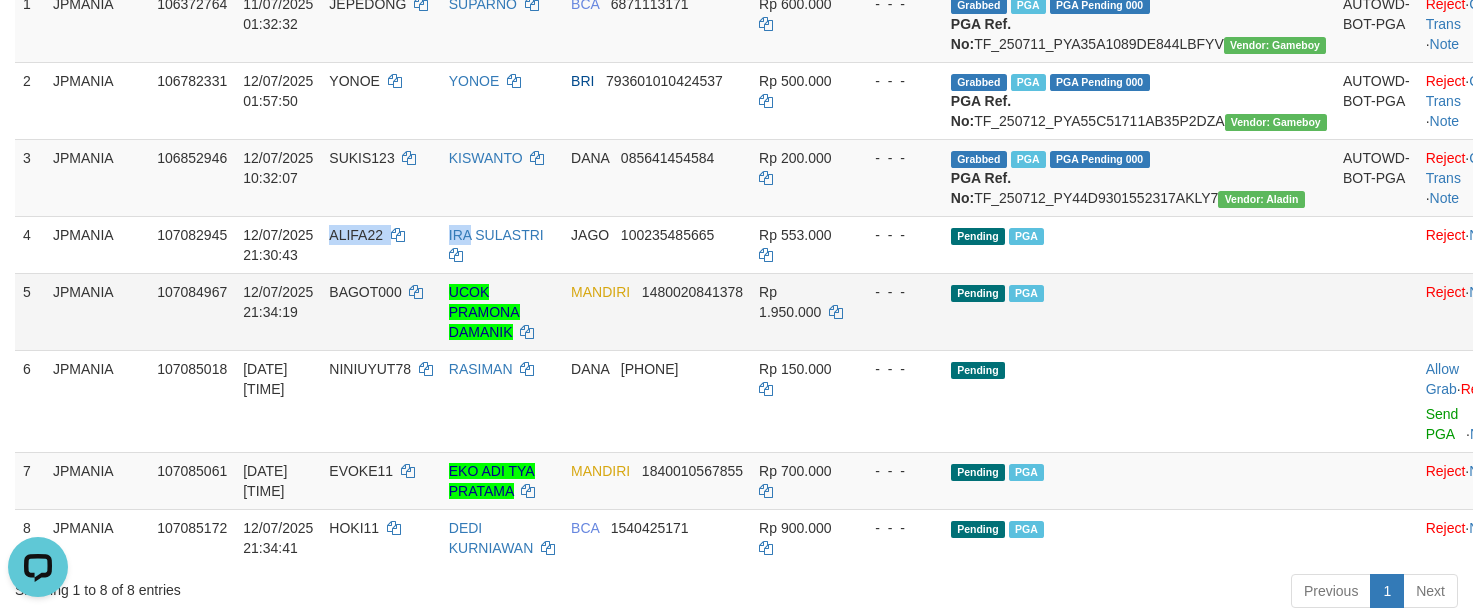 scroll, scrollTop: 690, scrollLeft: 0, axis: vertical 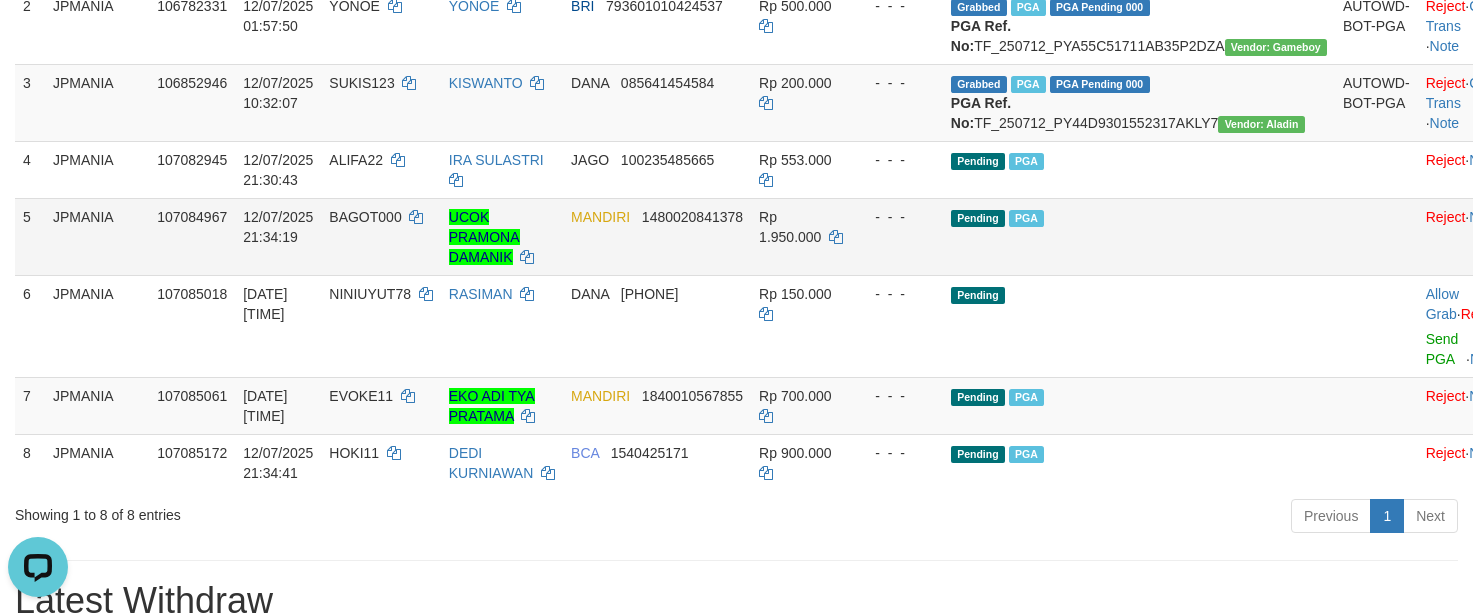 click on "BAGOT000" at bounding box center (365, 217) 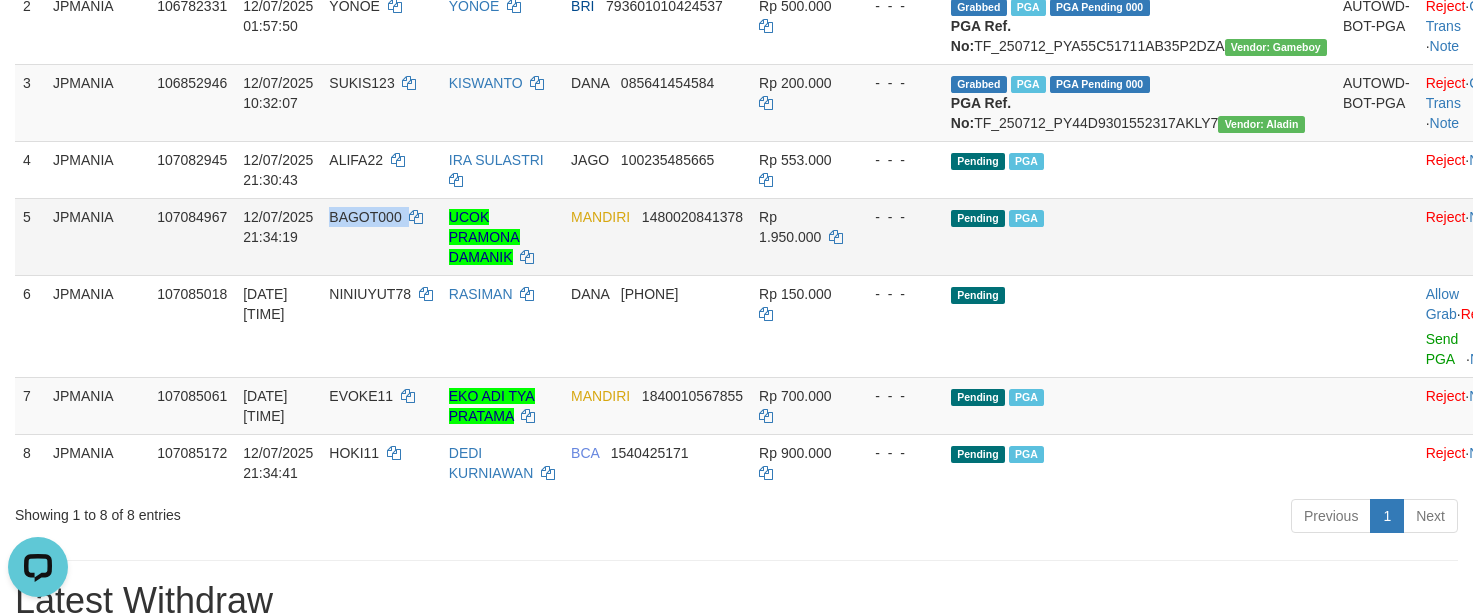 click on "BAGOT000" at bounding box center (365, 217) 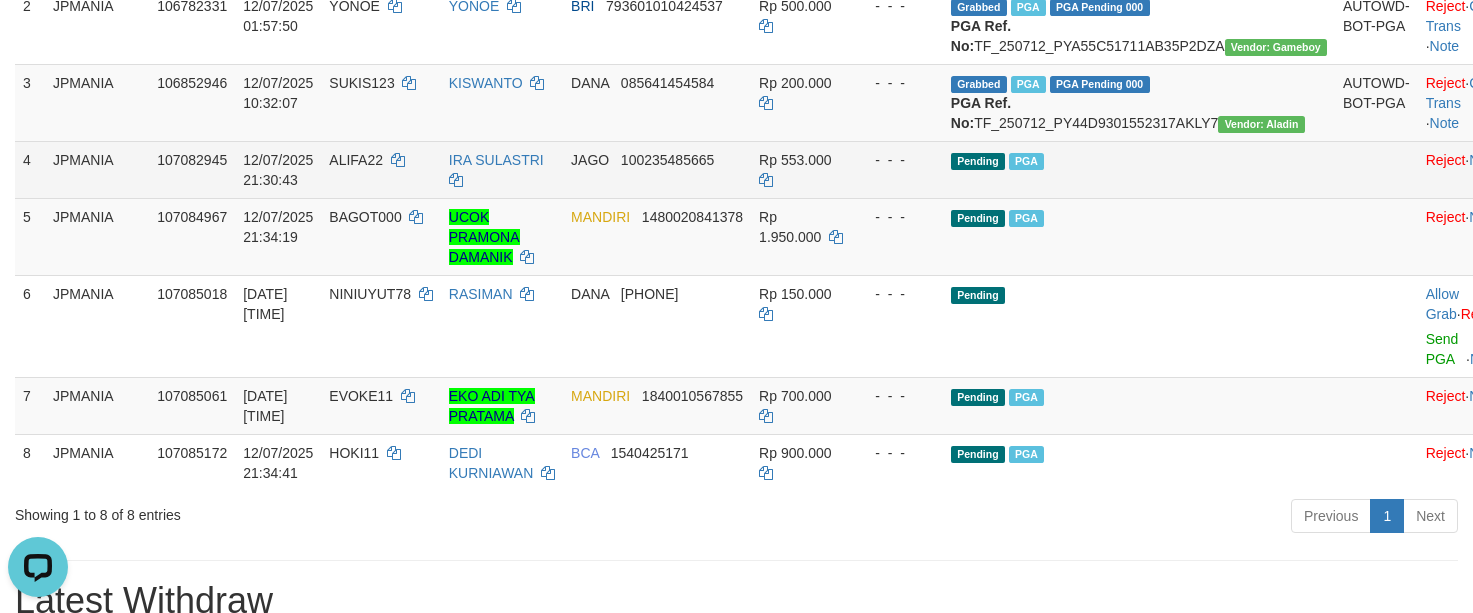 click on "ALIFA22" at bounding box center (356, 160) 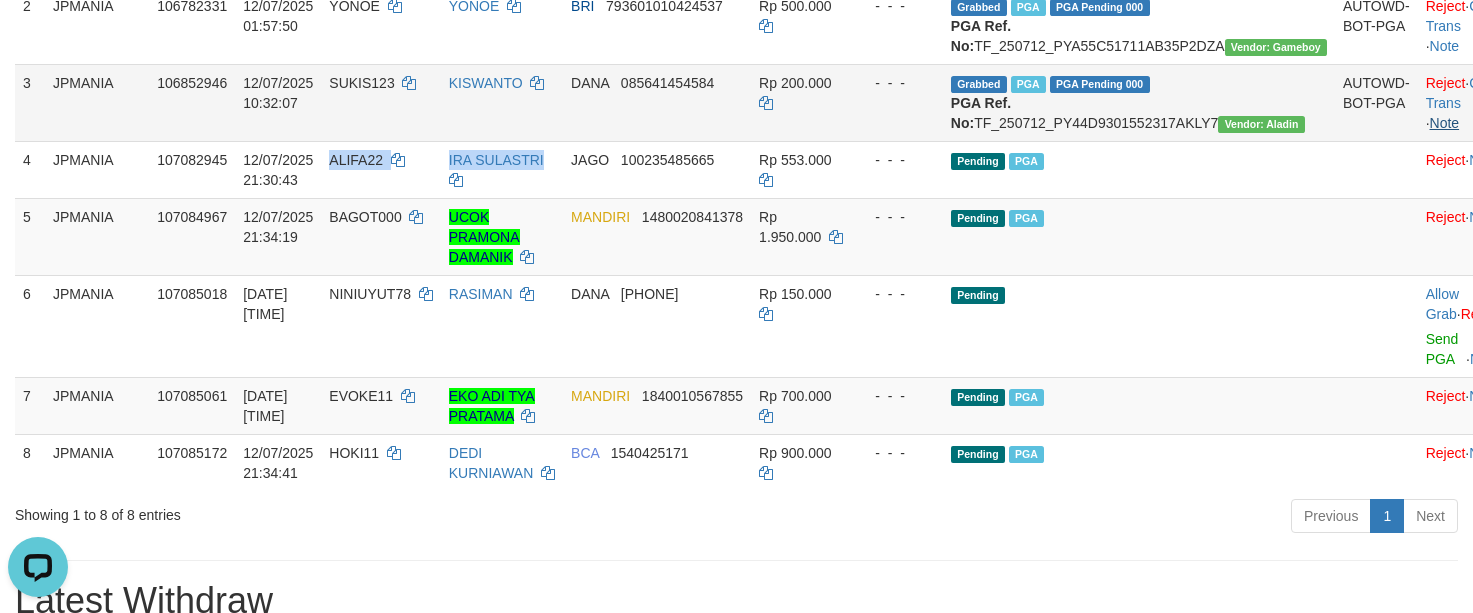 drag, startPoint x: 379, startPoint y: 231, endPoint x: 1383, endPoint y: 181, distance: 1005.24426 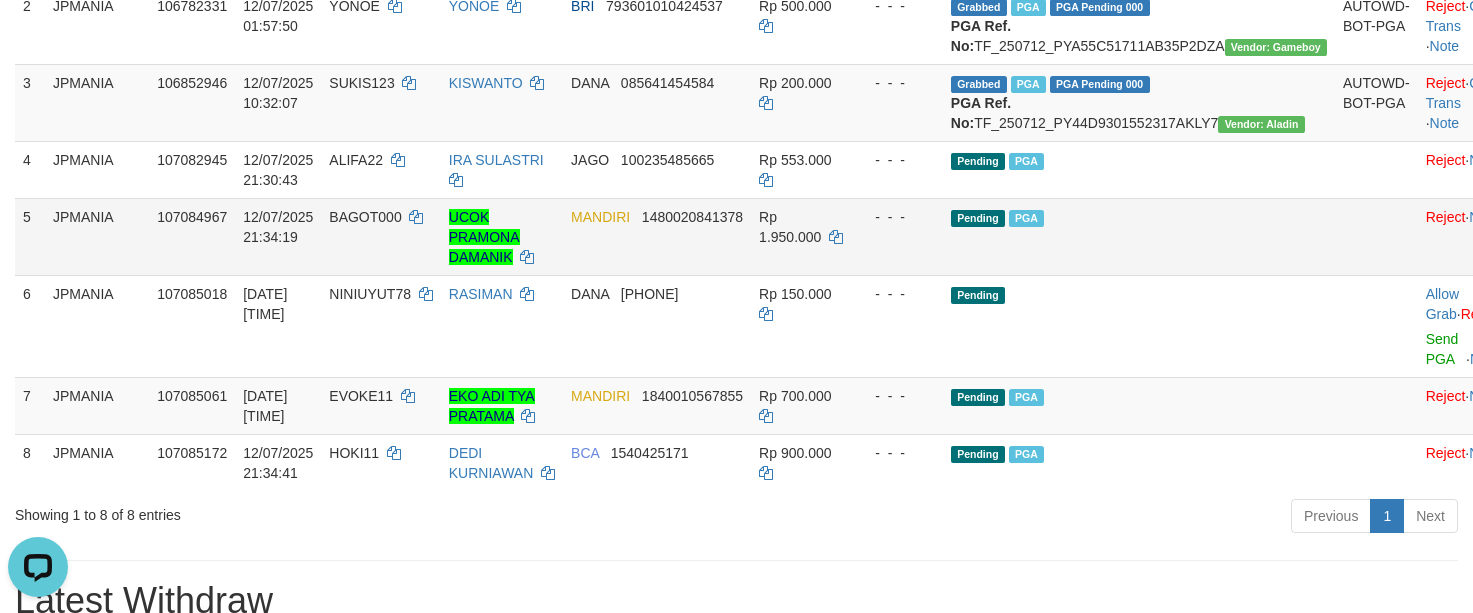 click on "BAGOT000" at bounding box center [380, 236] 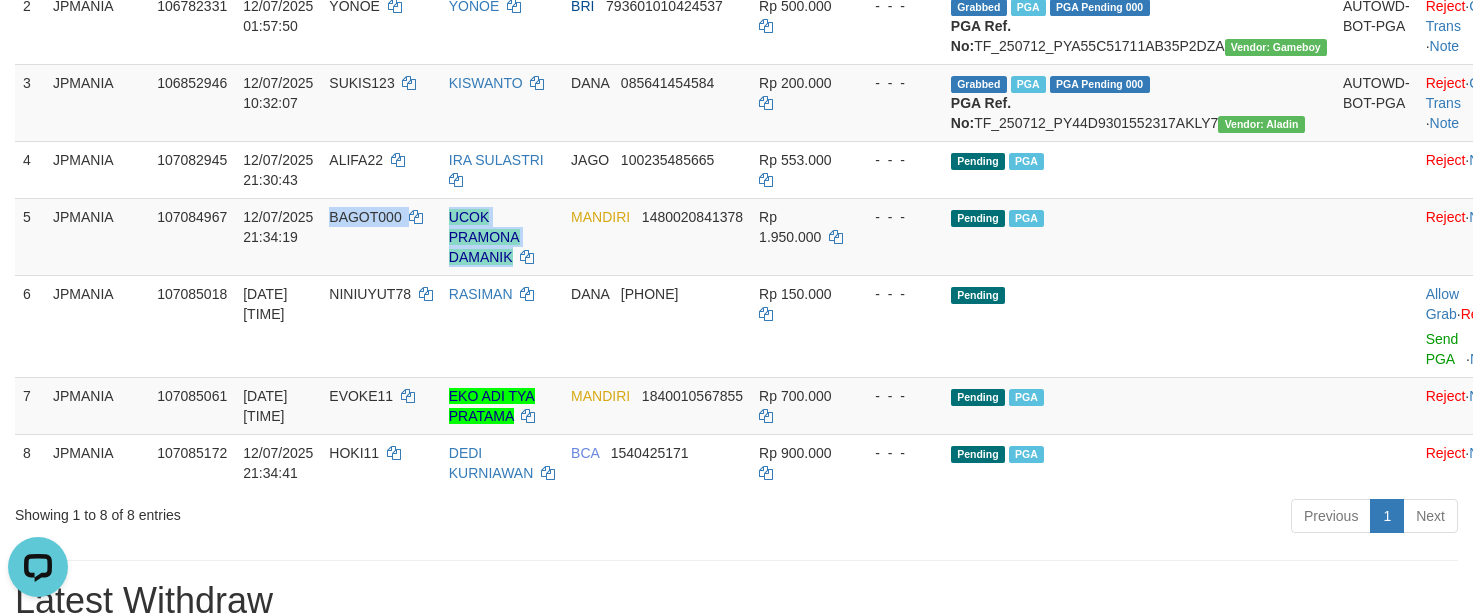 drag, startPoint x: 381, startPoint y: 309, endPoint x: 1488, endPoint y: 142, distance: 1119.5258 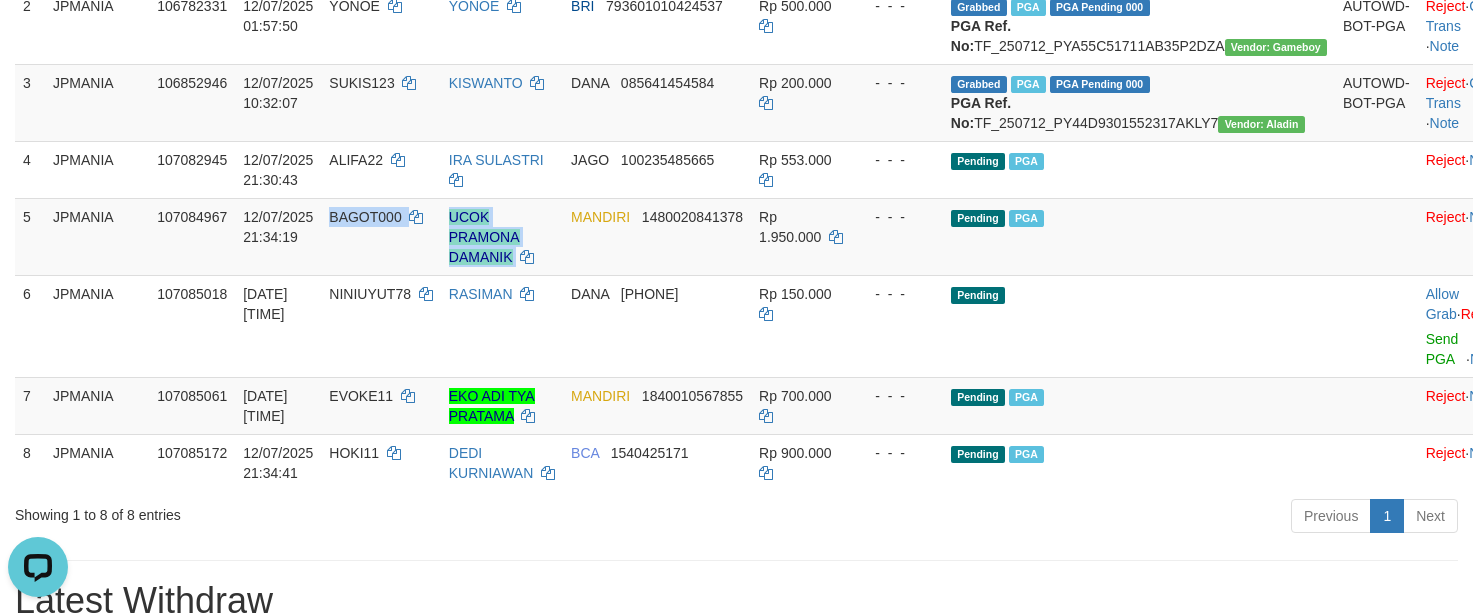 copy on "BAGOT000    UCOK PRAMONA DAMANIK" 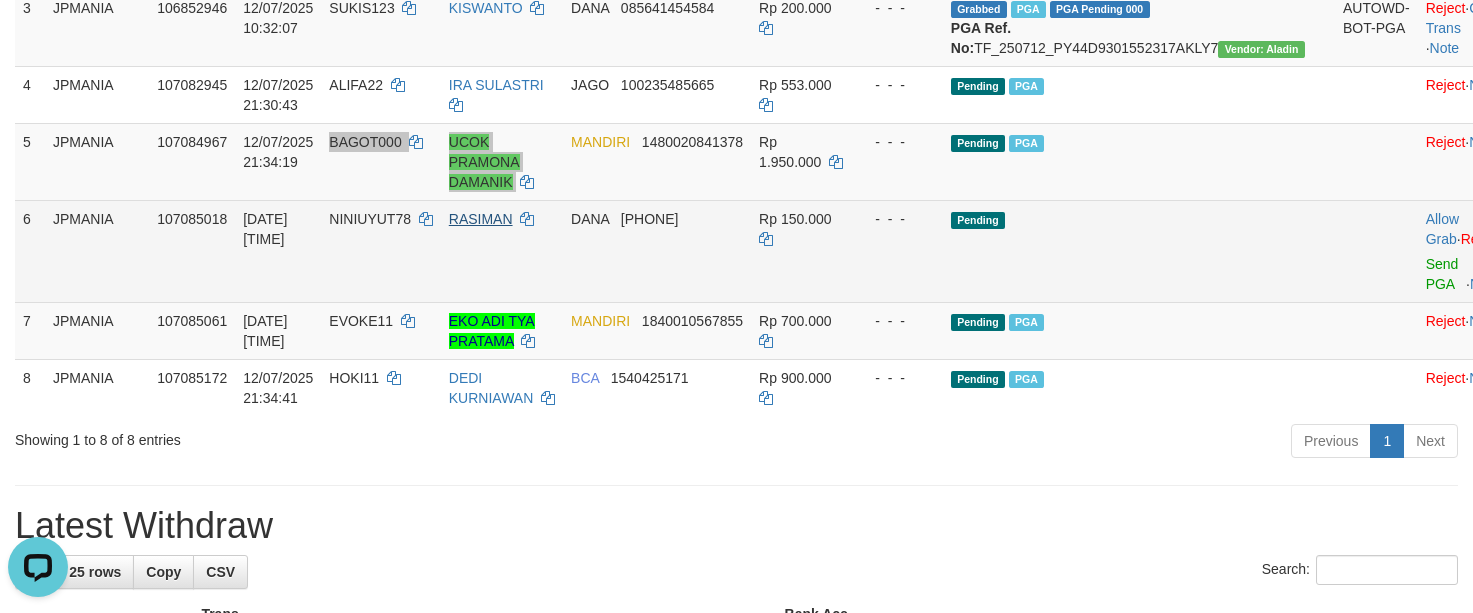 scroll, scrollTop: 840, scrollLeft: 0, axis: vertical 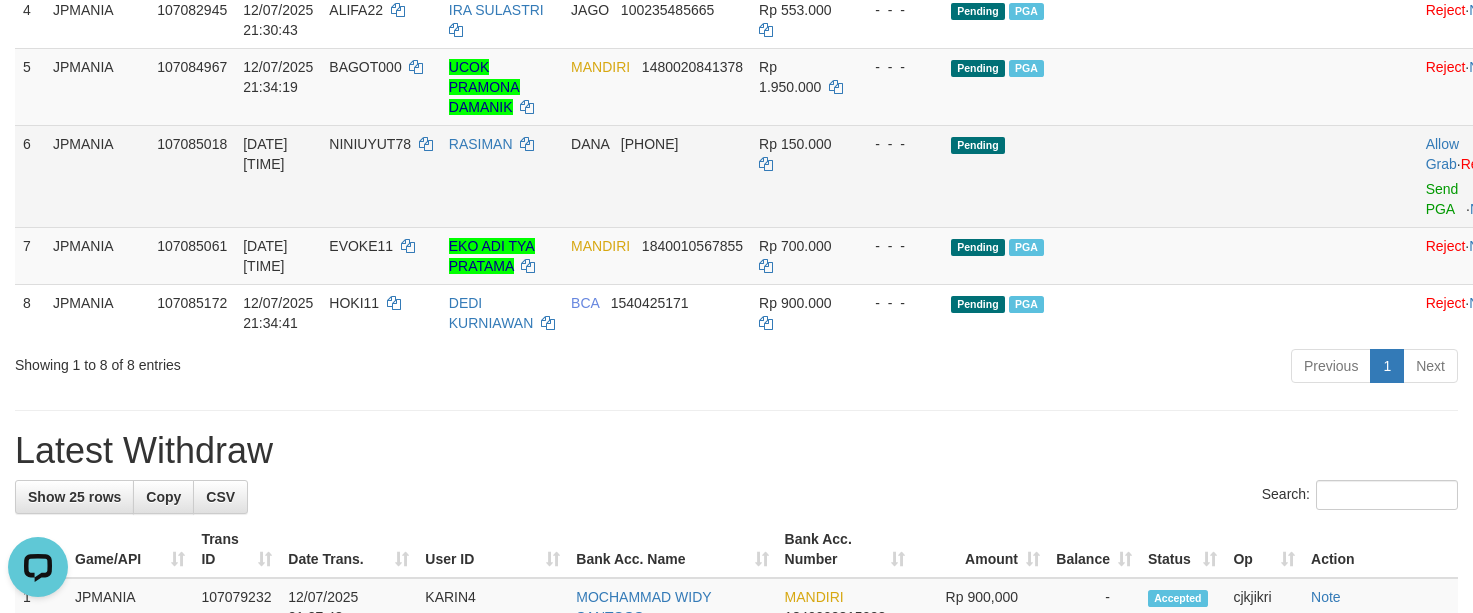 click on "NINIUYUT78" at bounding box center [380, 176] 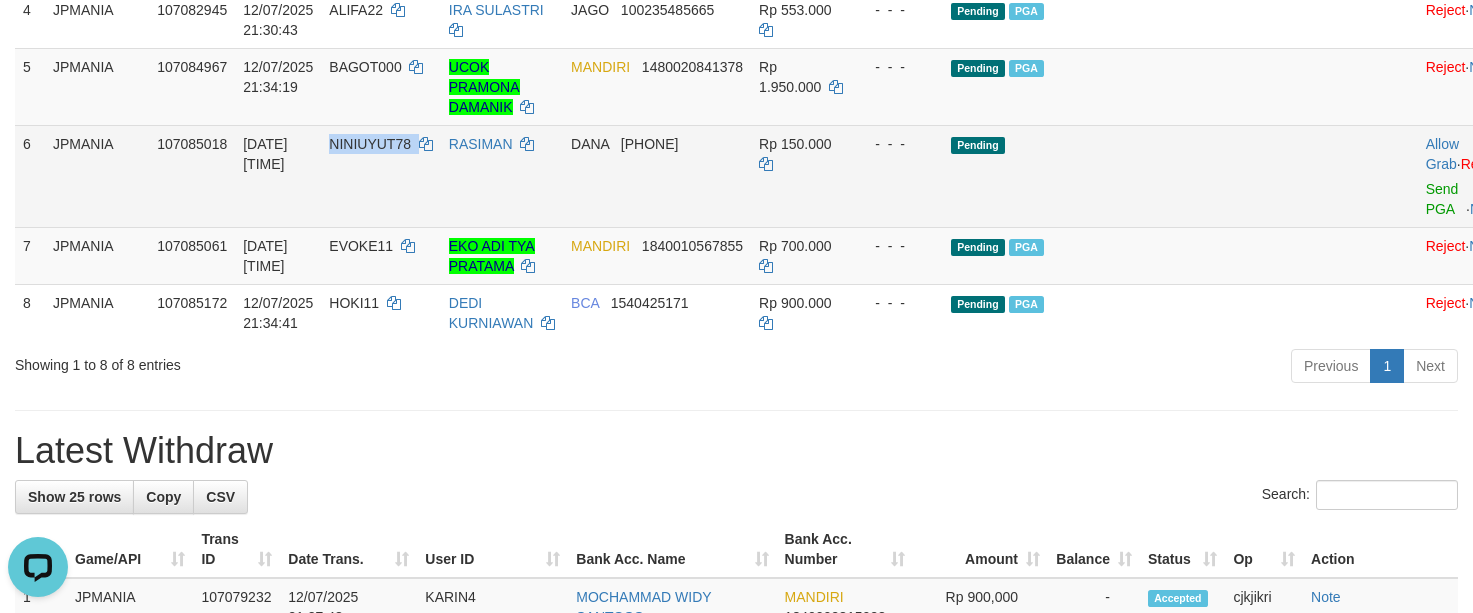 click on "NINIUYUT78" at bounding box center [380, 176] 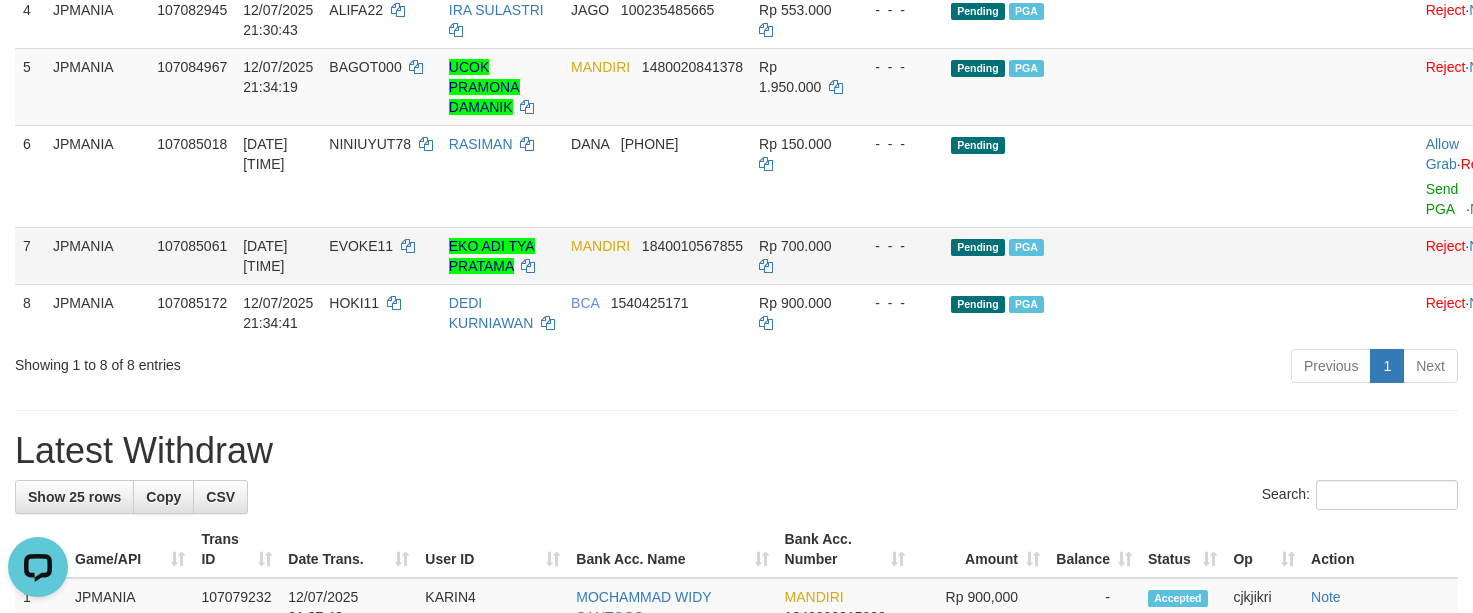 click on "EVOKE11" at bounding box center (380, 255) 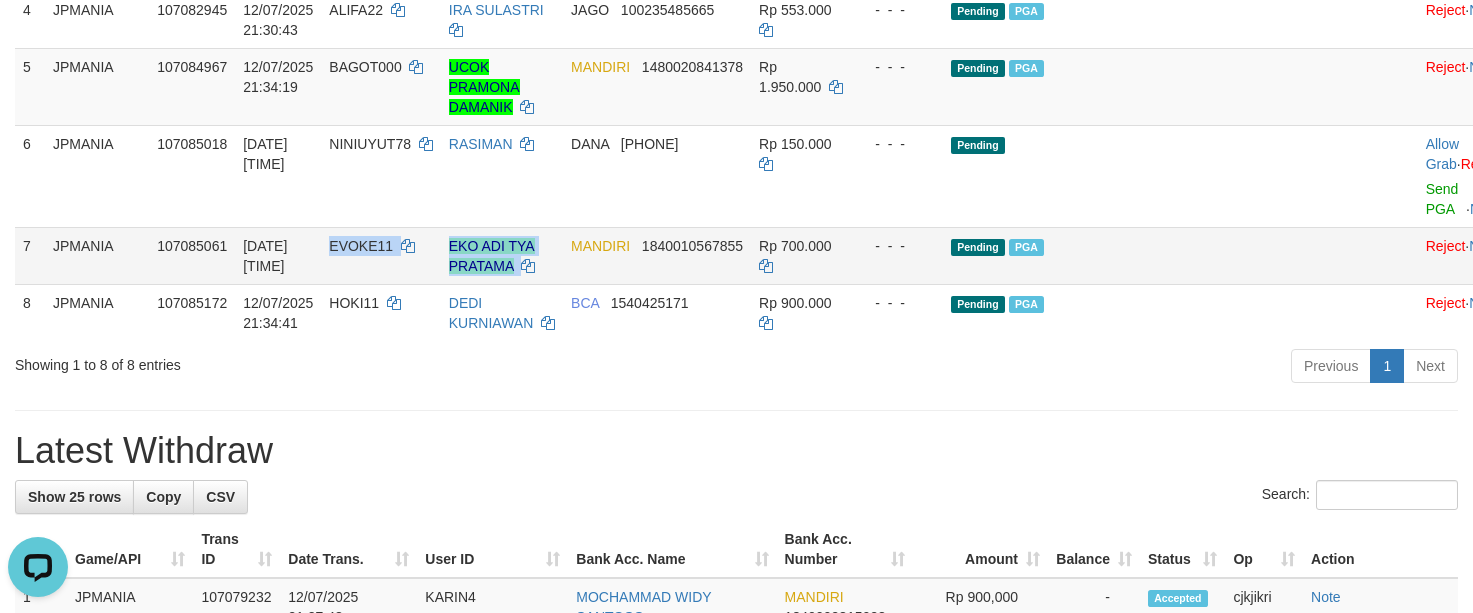 drag, startPoint x: 367, startPoint y: 336, endPoint x: 627, endPoint y: 327, distance: 260.15573 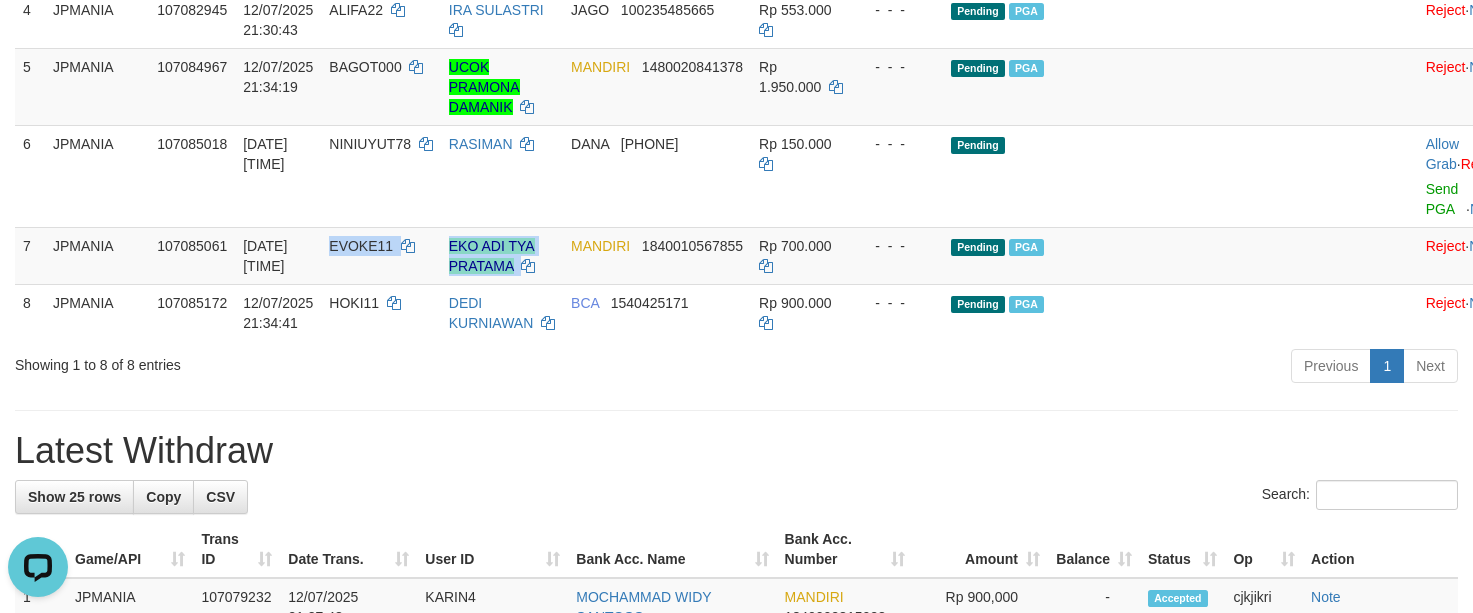 copy on "EVOKE11    EKO ADI TYA PRATAMA" 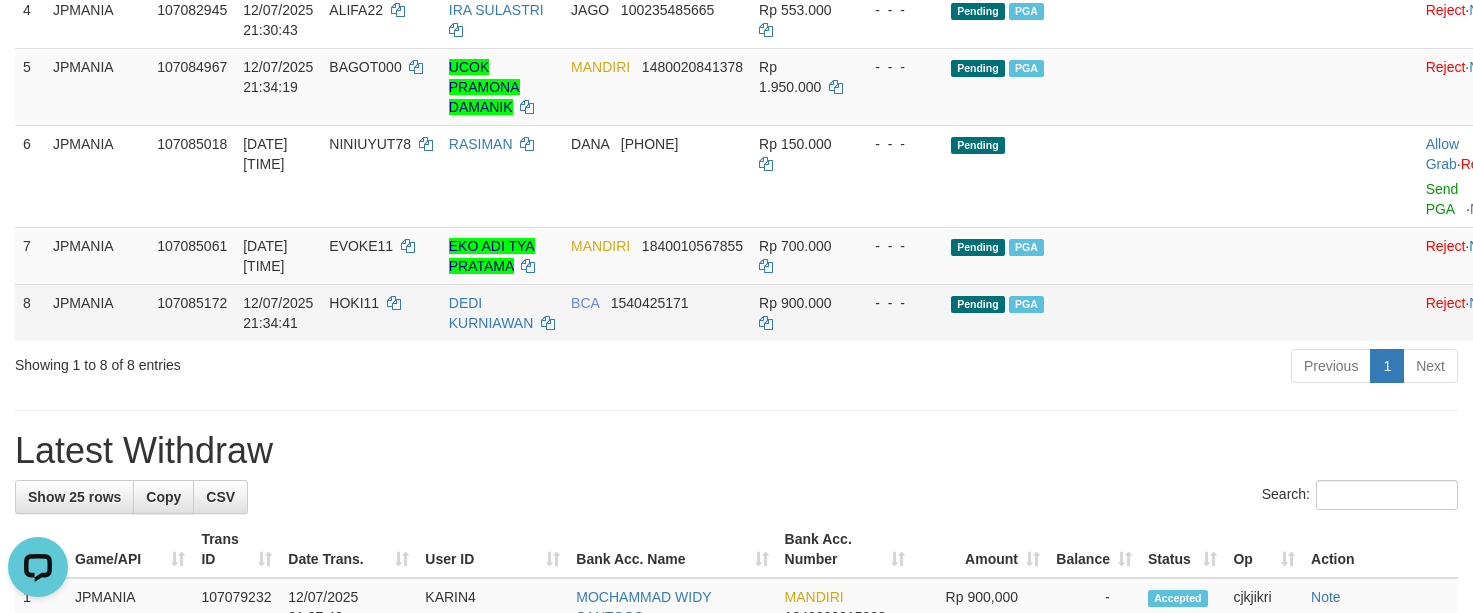 click on "HOKI11" at bounding box center (354, 303) 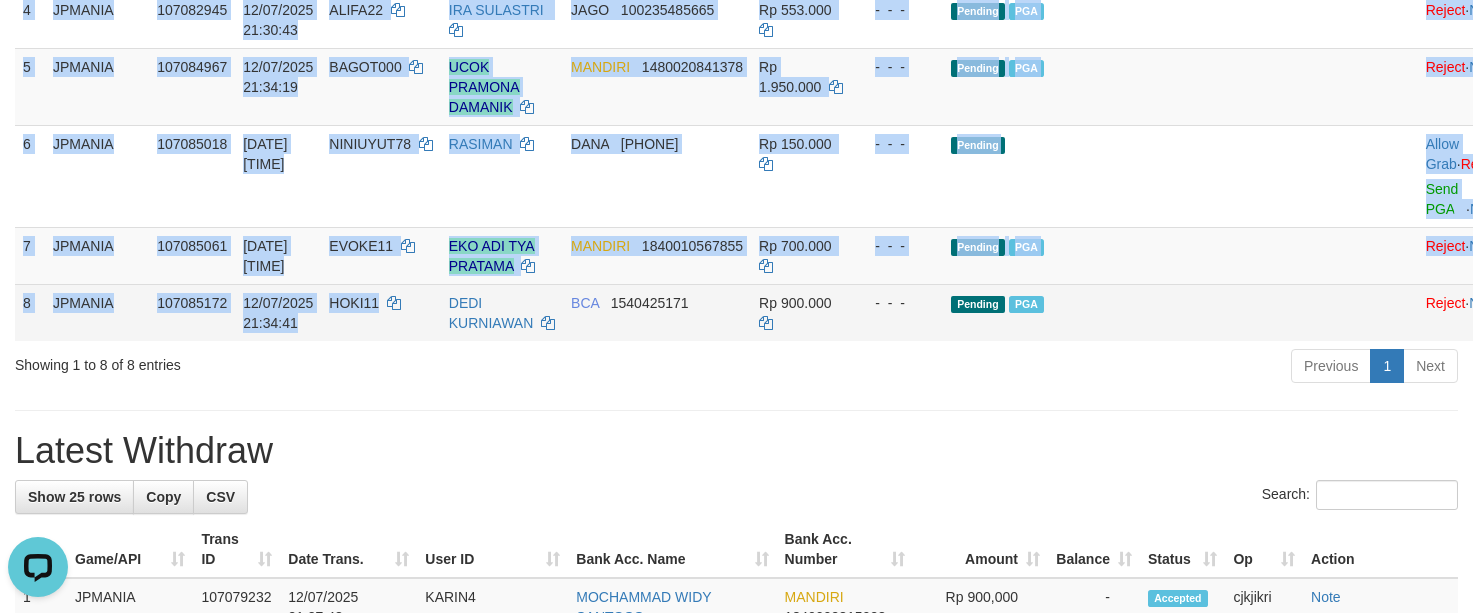 drag, startPoint x: 355, startPoint y: 376, endPoint x: 715, endPoint y: 387, distance: 360.16803 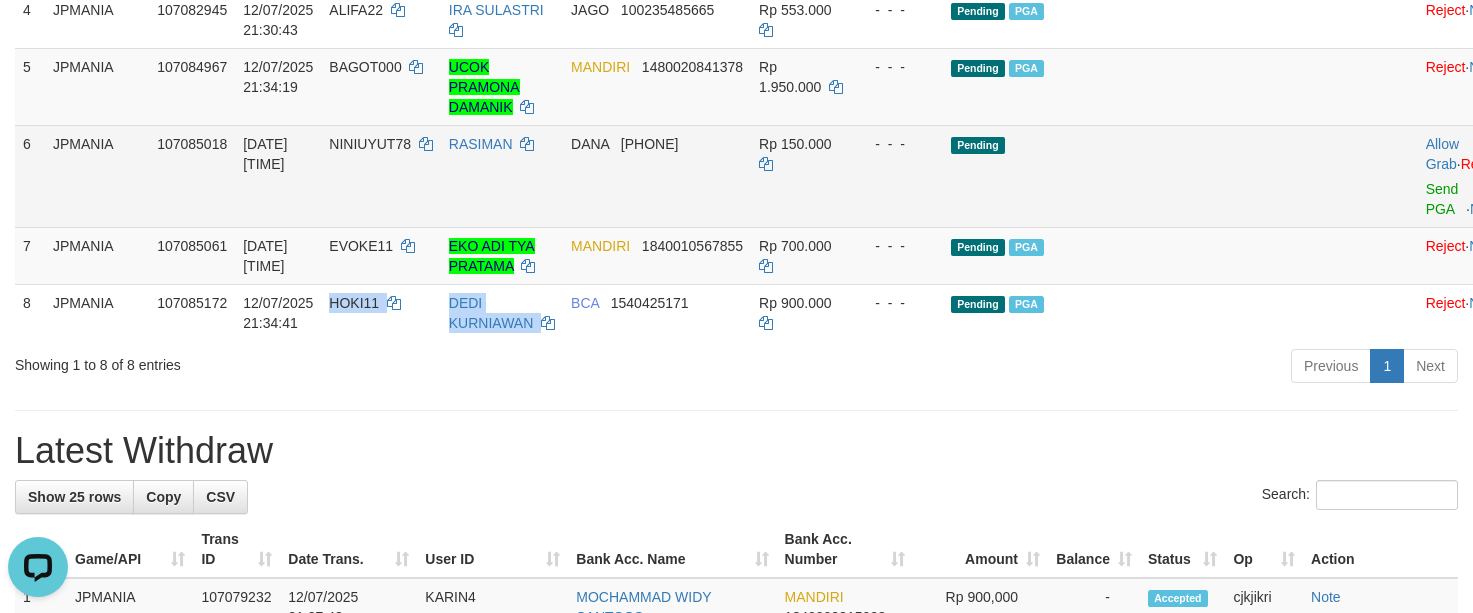 drag, startPoint x: 357, startPoint y: 378, endPoint x: 1450, endPoint y: 205, distance: 1106.6066 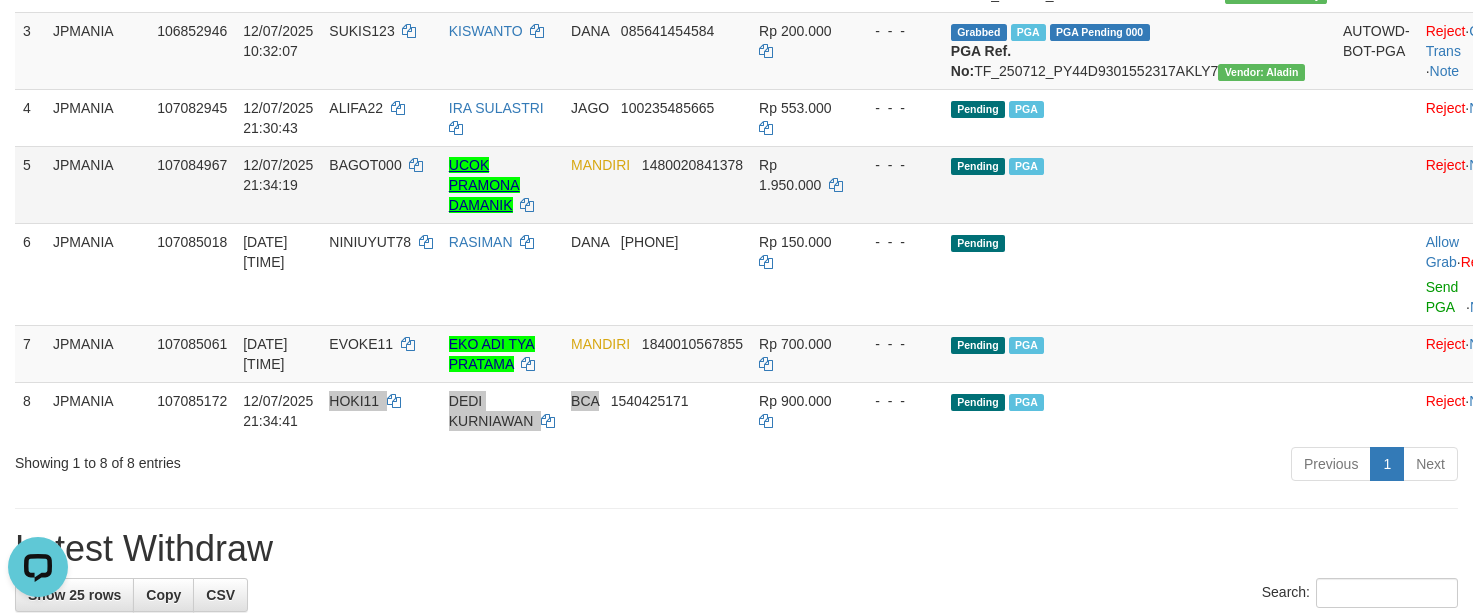 scroll, scrollTop: 690, scrollLeft: 0, axis: vertical 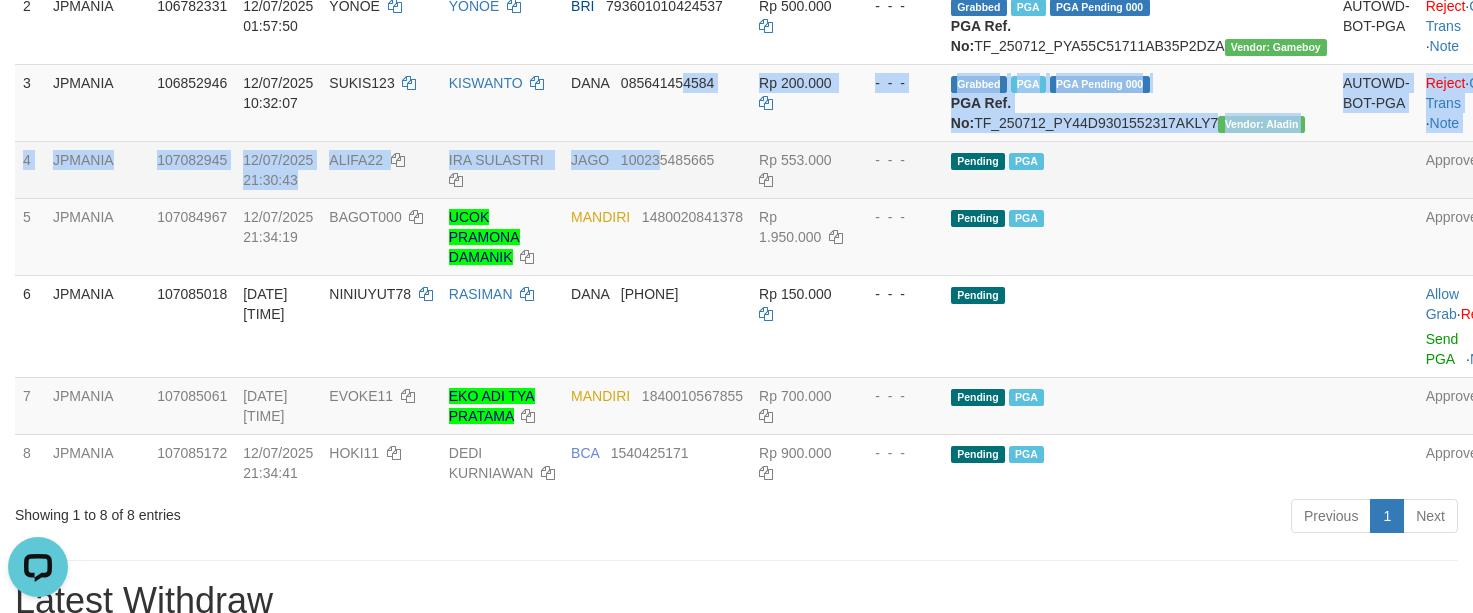 drag, startPoint x: 720, startPoint y: 208, endPoint x: 675, endPoint y: 265, distance: 72.62231 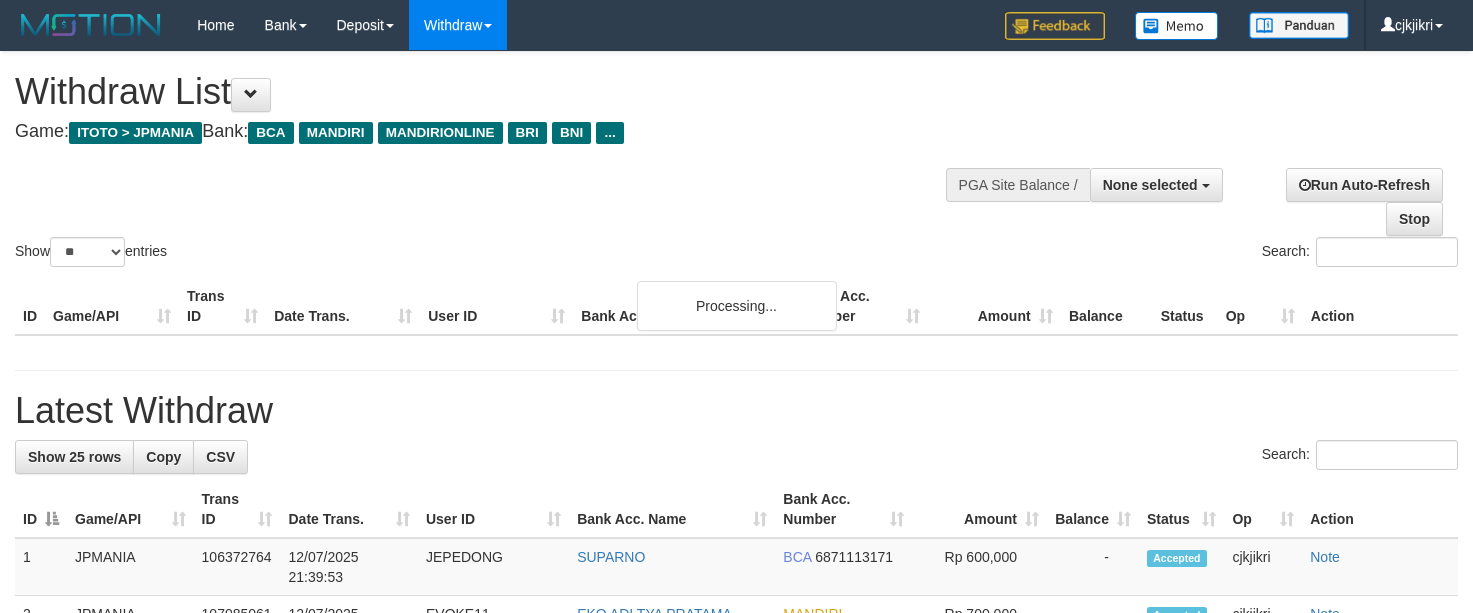 select 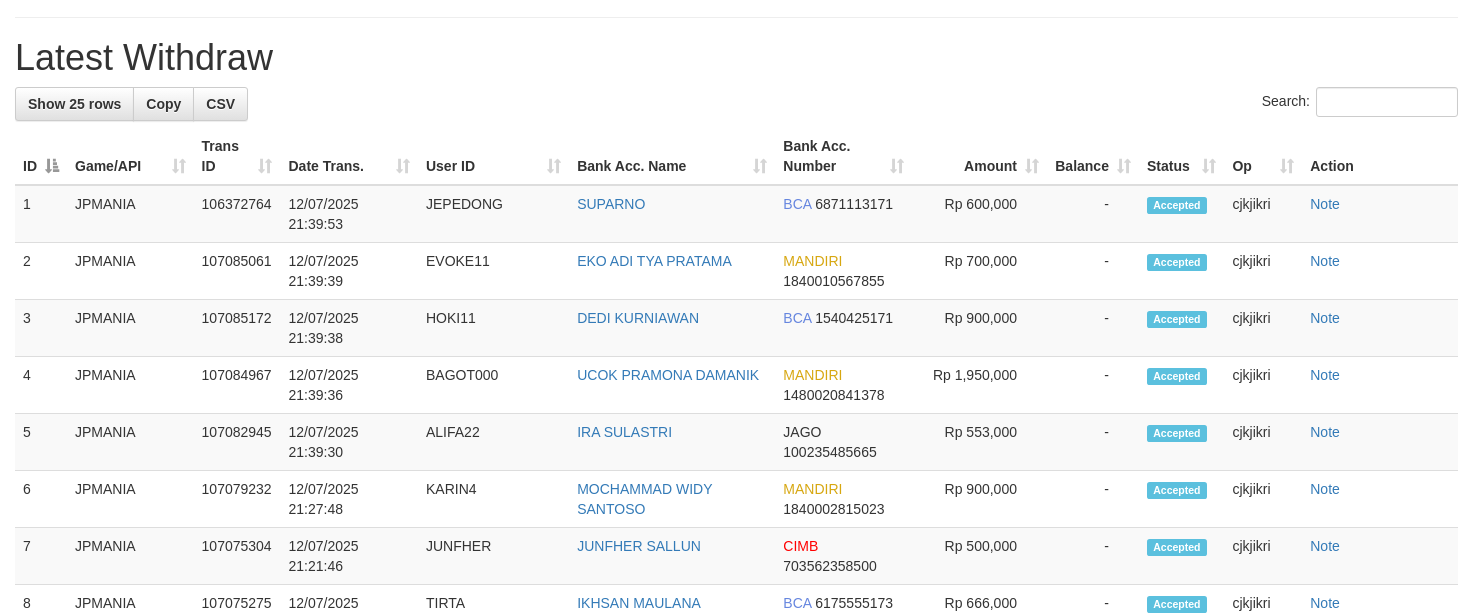 scroll, scrollTop: 690, scrollLeft: 0, axis: vertical 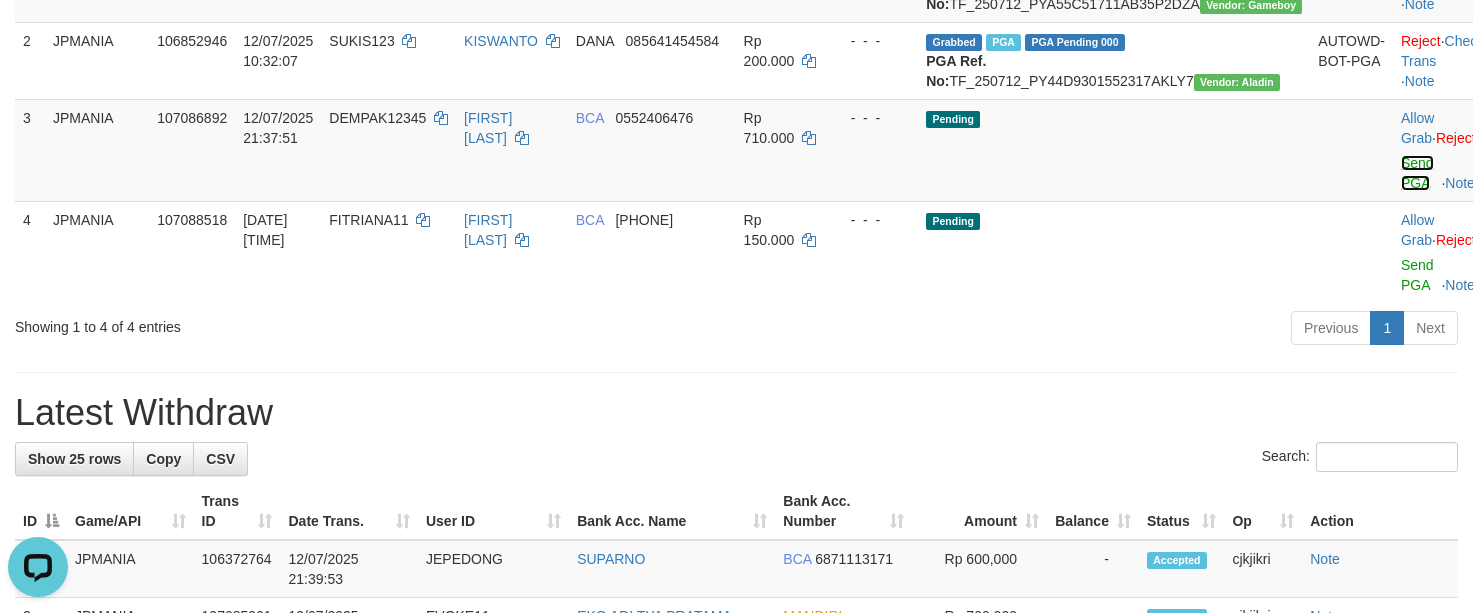 drag, startPoint x: 1371, startPoint y: 217, endPoint x: 894, endPoint y: 364, distance: 499.13727 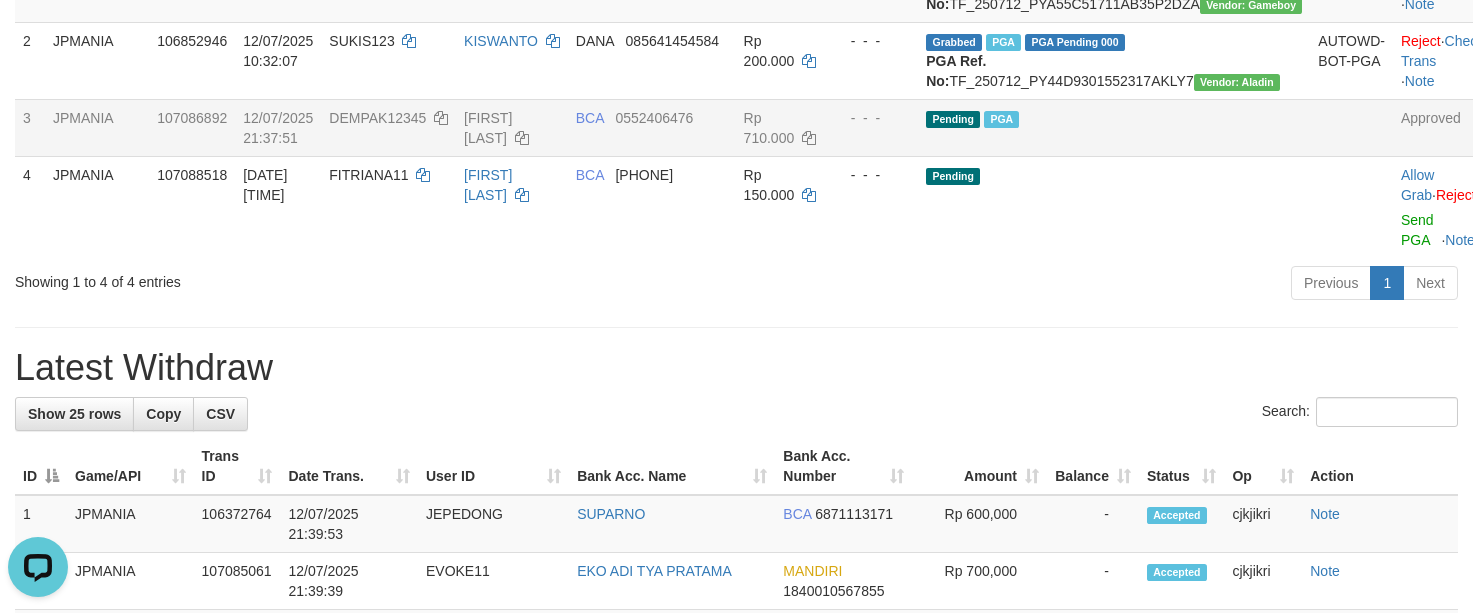 click on "DEMPAK12345" at bounding box center [377, 118] 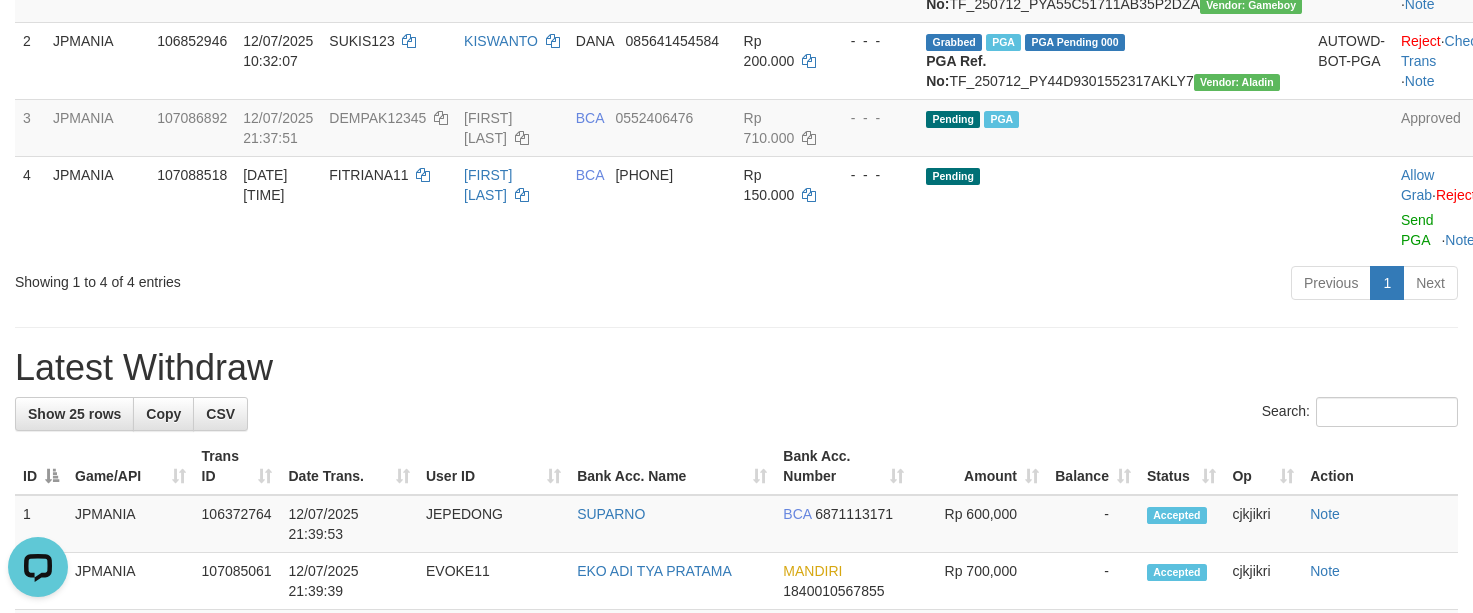 drag, startPoint x: 814, startPoint y: 358, endPoint x: 786, endPoint y: 358, distance: 28 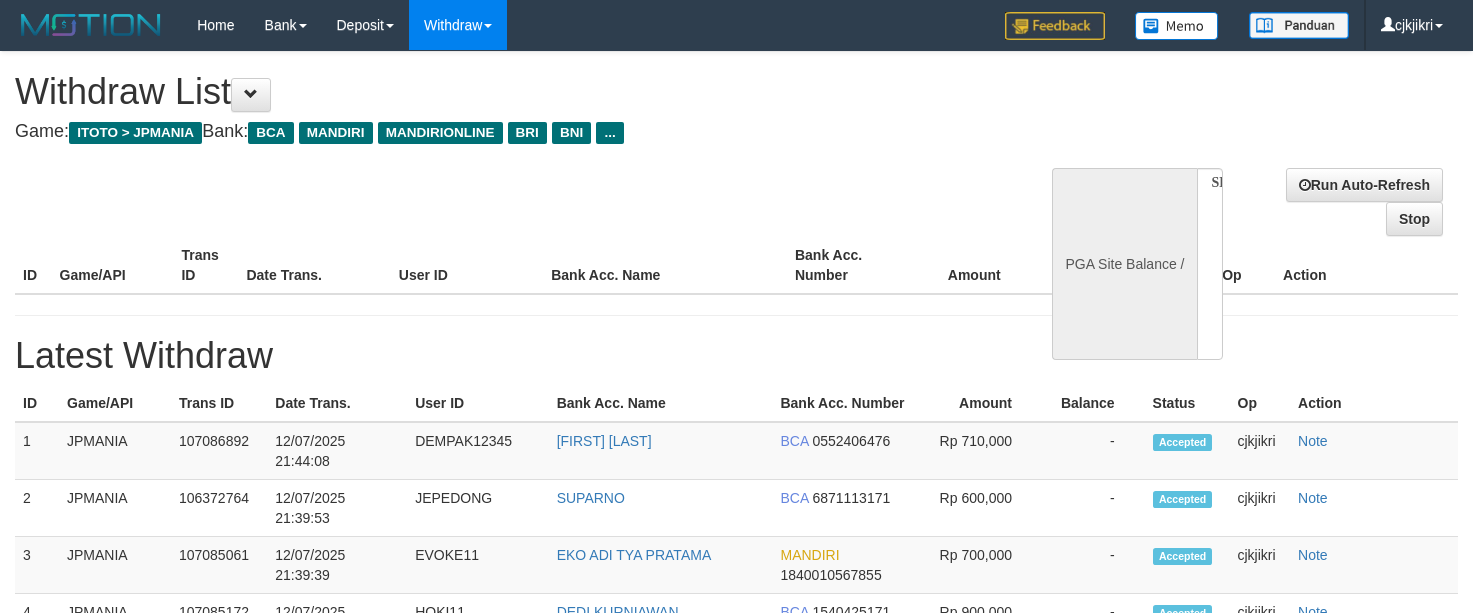 select 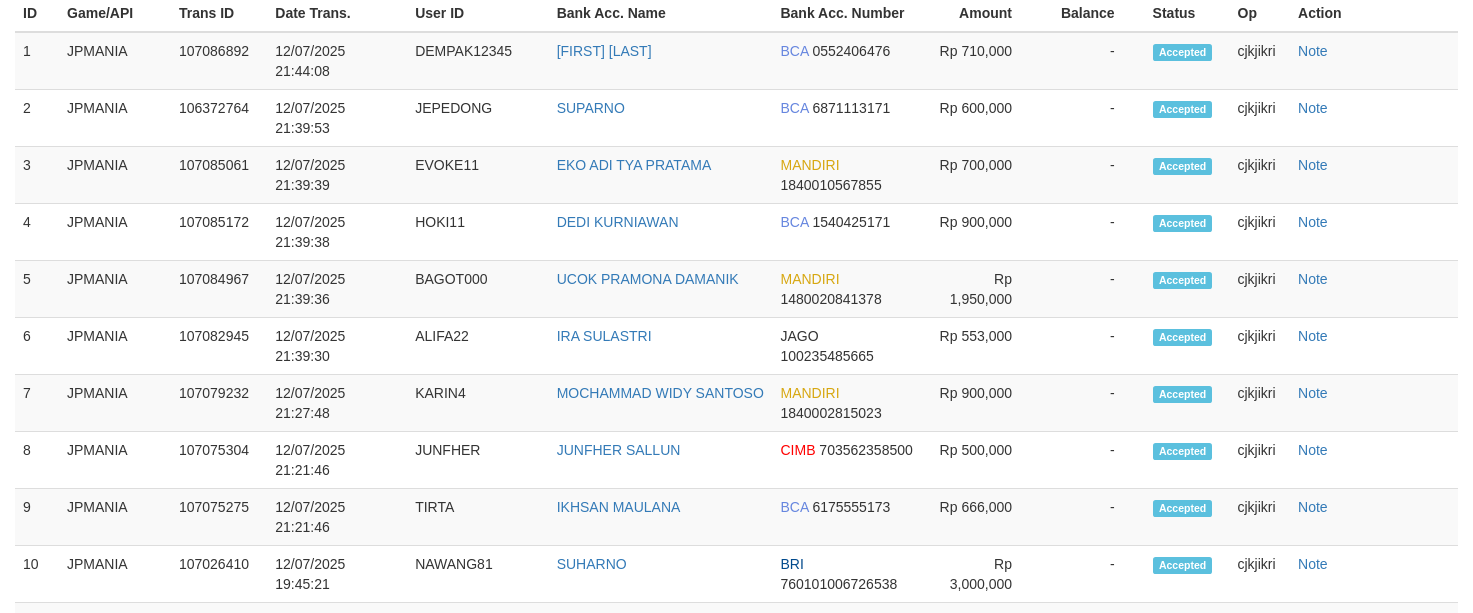 scroll, scrollTop: 444, scrollLeft: 0, axis: vertical 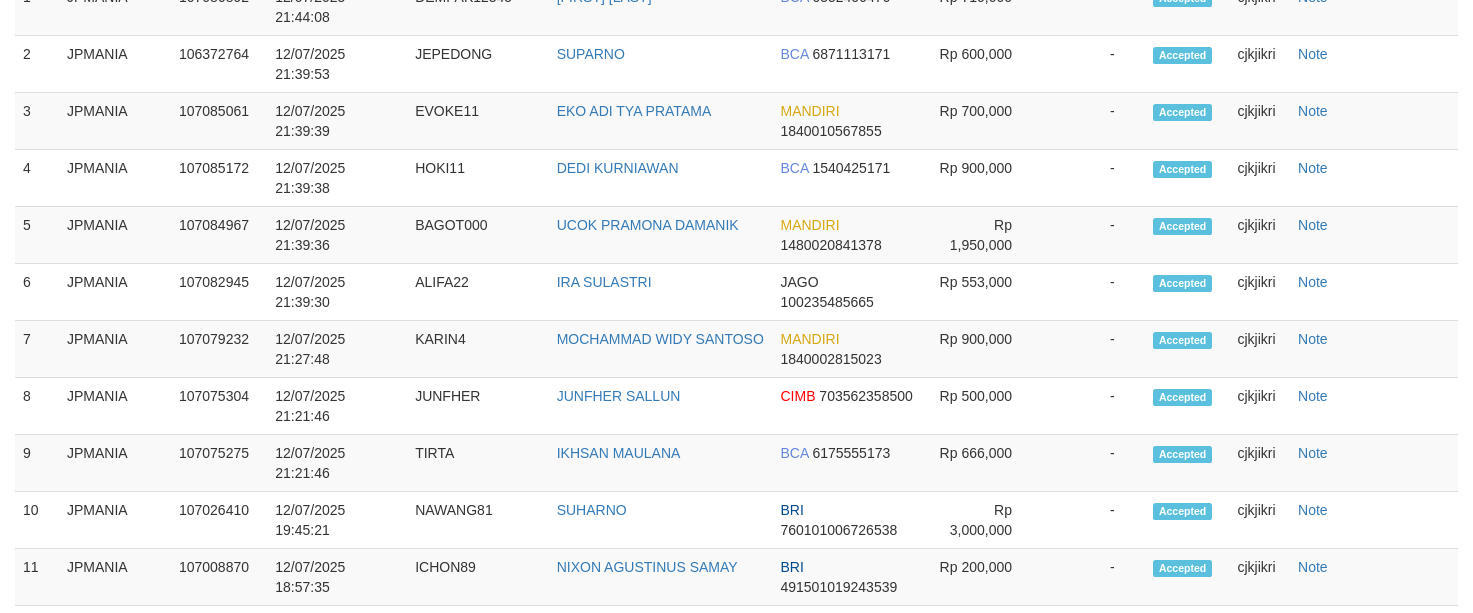 select on "**" 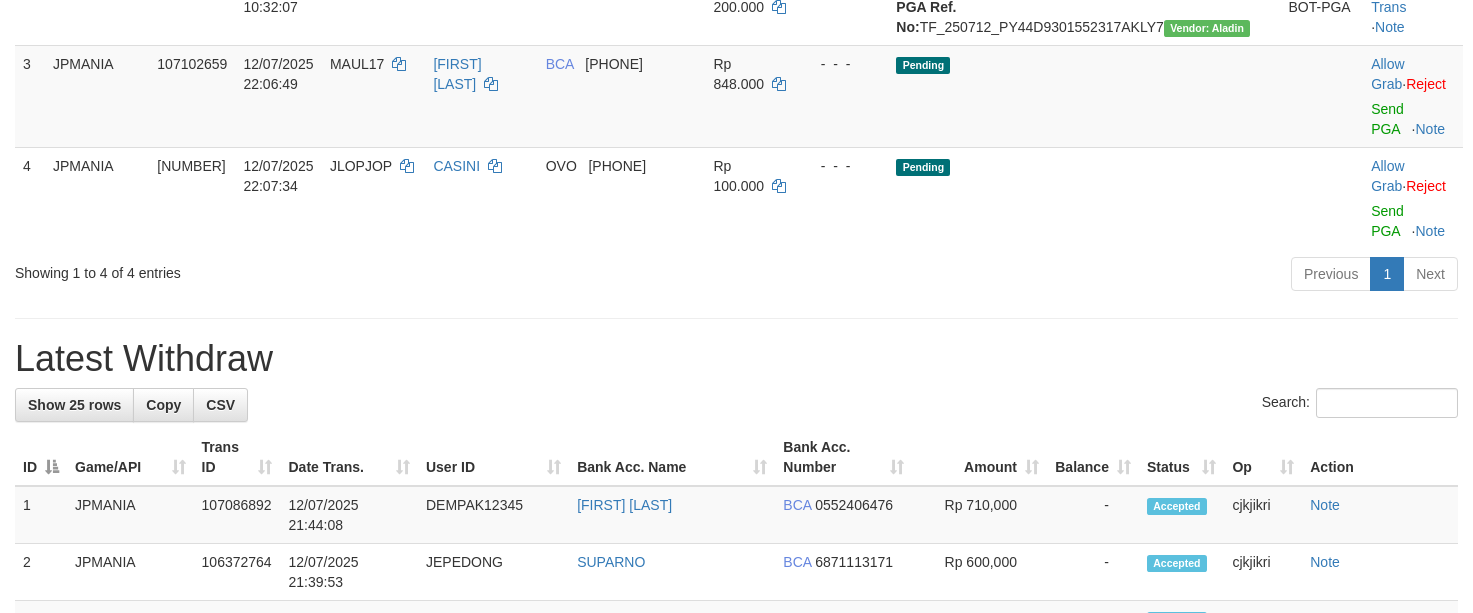 scroll, scrollTop: 390, scrollLeft: 0, axis: vertical 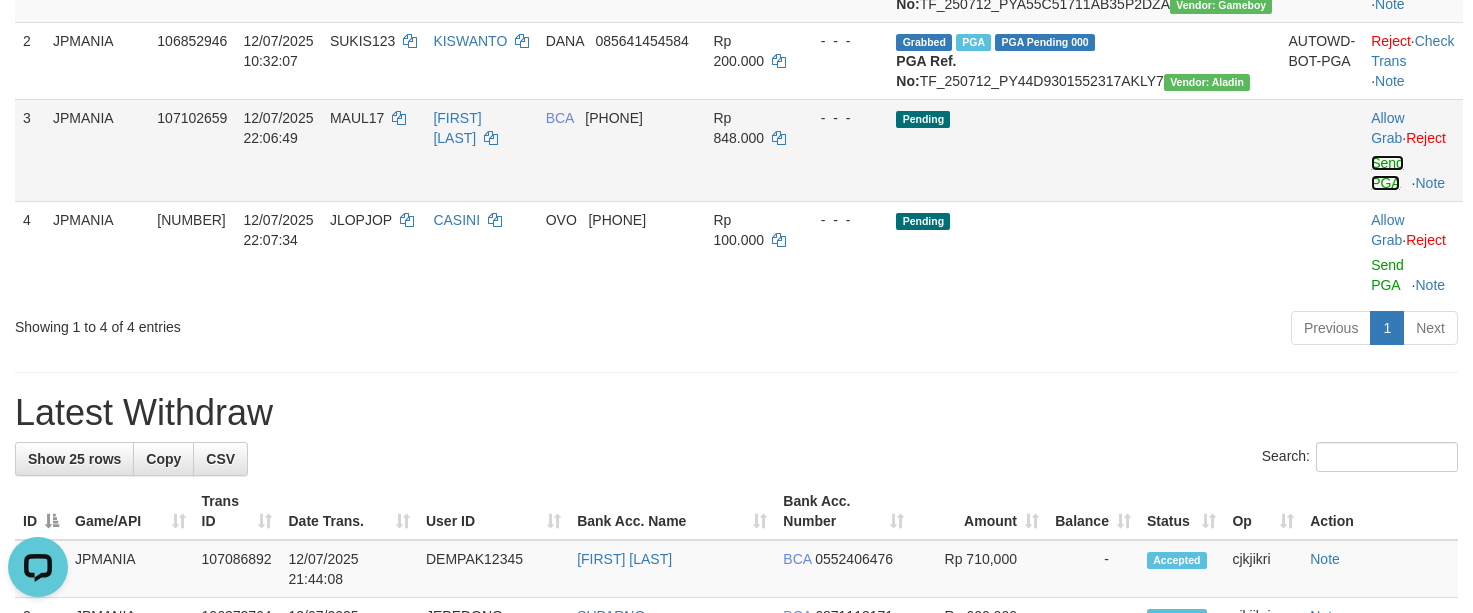 click on "Send PGA" at bounding box center [1387, 173] 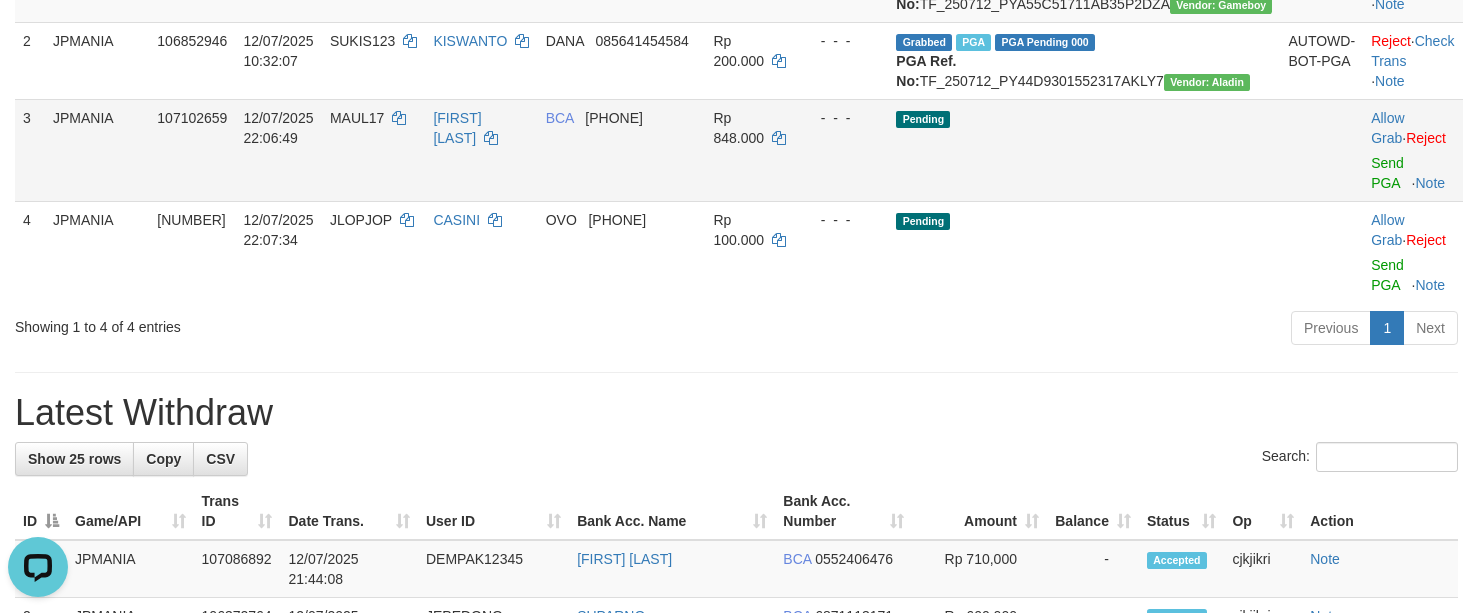 click on "MAUL17" at bounding box center [373, 150] 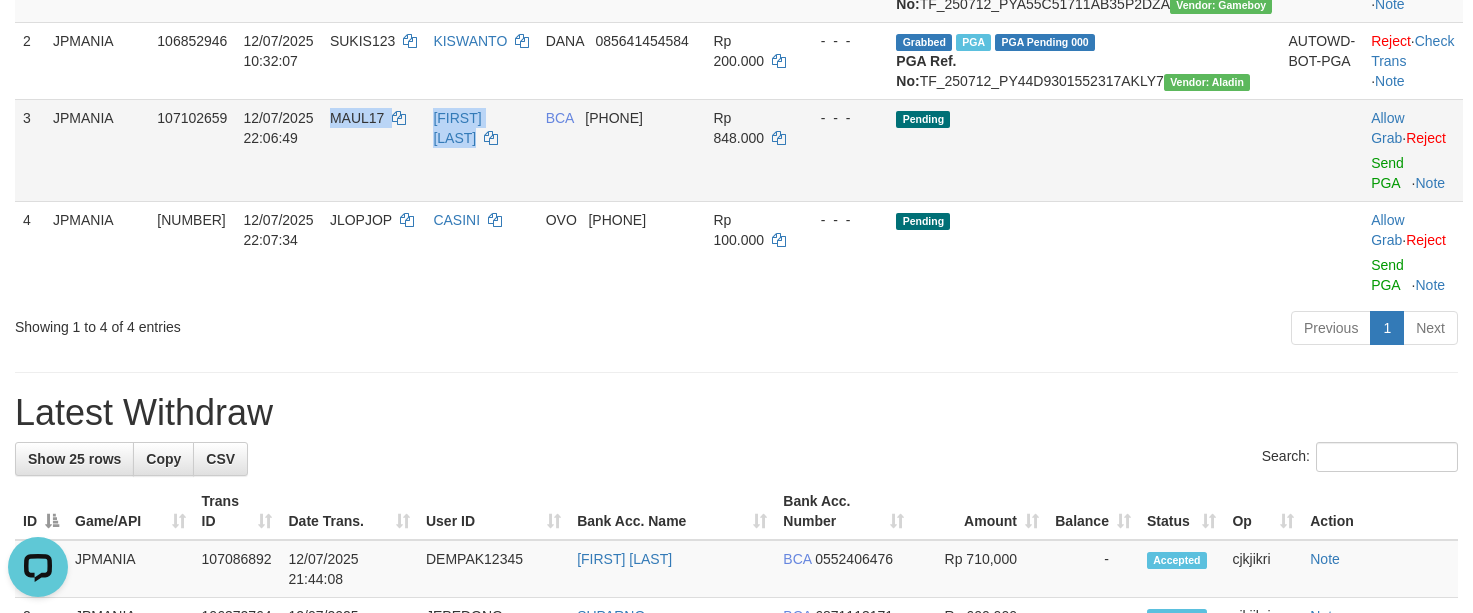 drag, startPoint x: 355, startPoint y: 153, endPoint x: 580, endPoint y: 178, distance: 226.38463 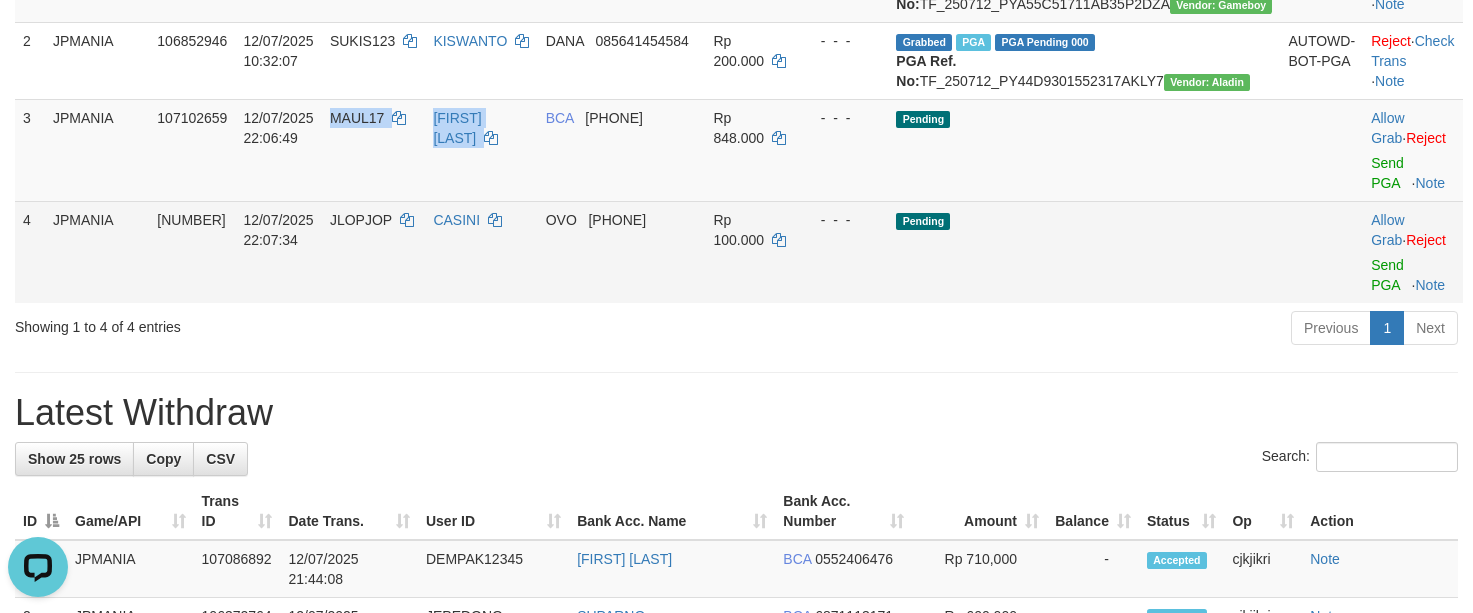 copy on "MAUL17    IRKHAM MAULANA" 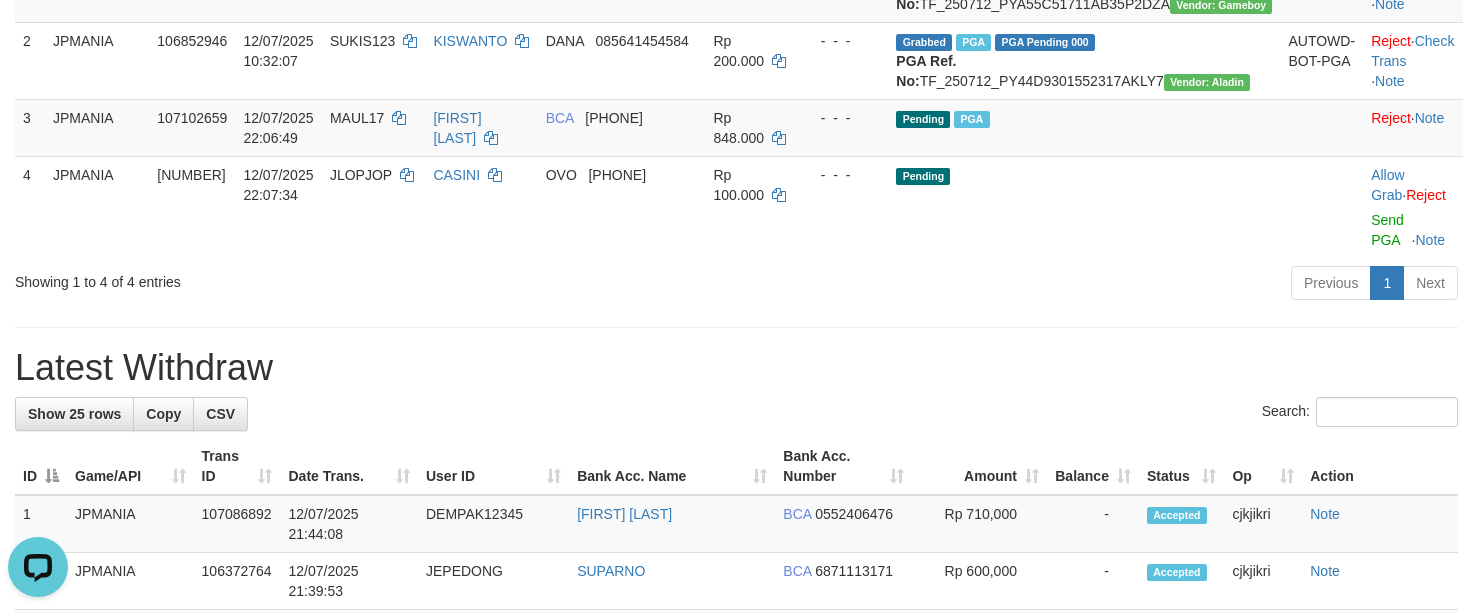 drag, startPoint x: 945, startPoint y: 348, endPoint x: 924, endPoint y: 312, distance: 41.677334 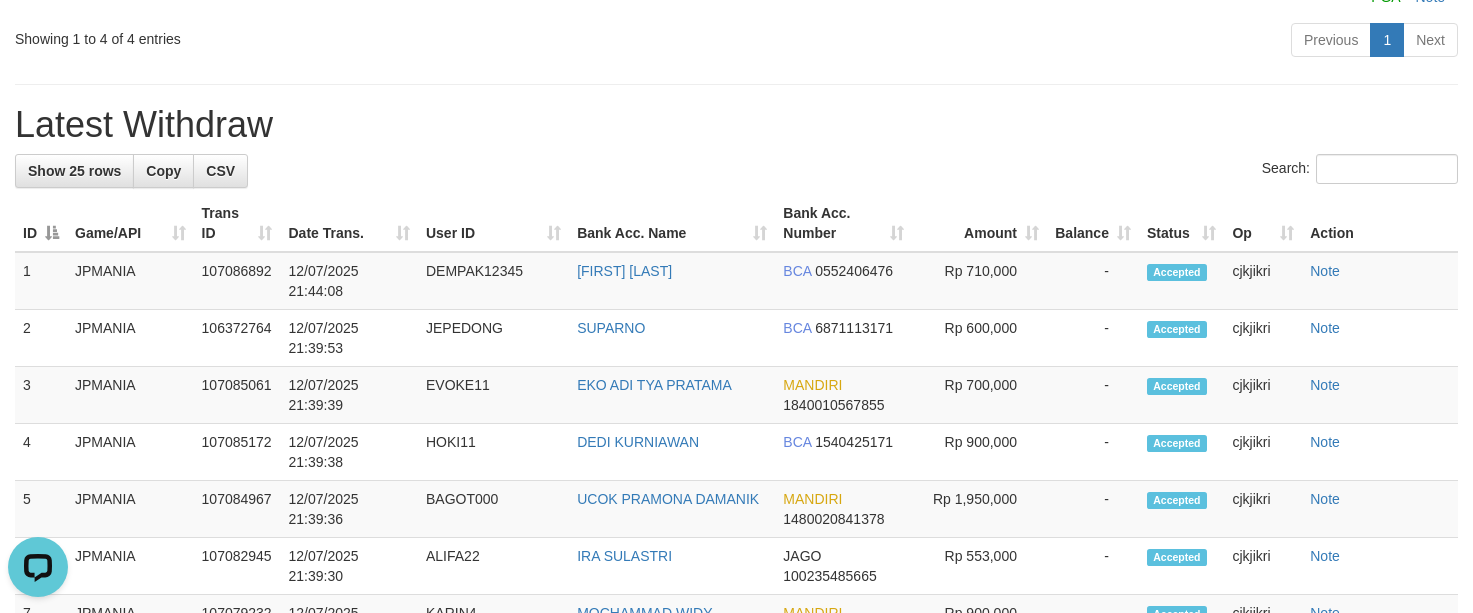 scroll, scrollTop: 540, scrollLeft: 0, axis: vertical 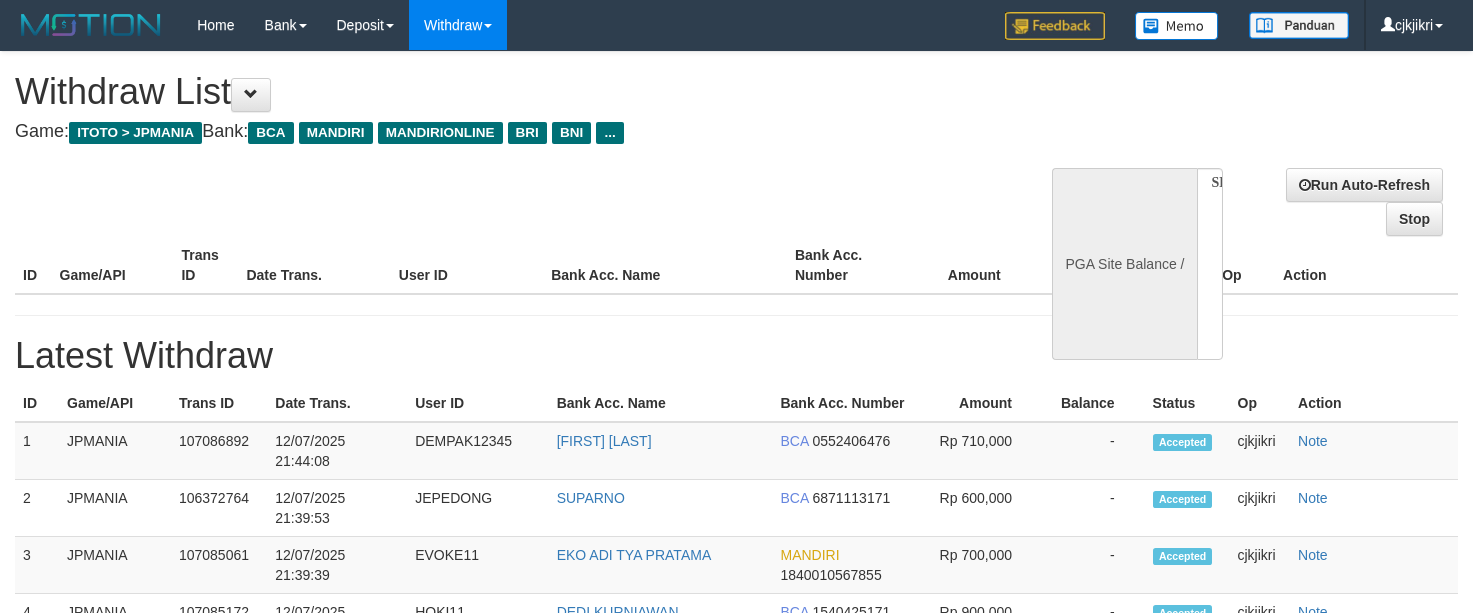 select 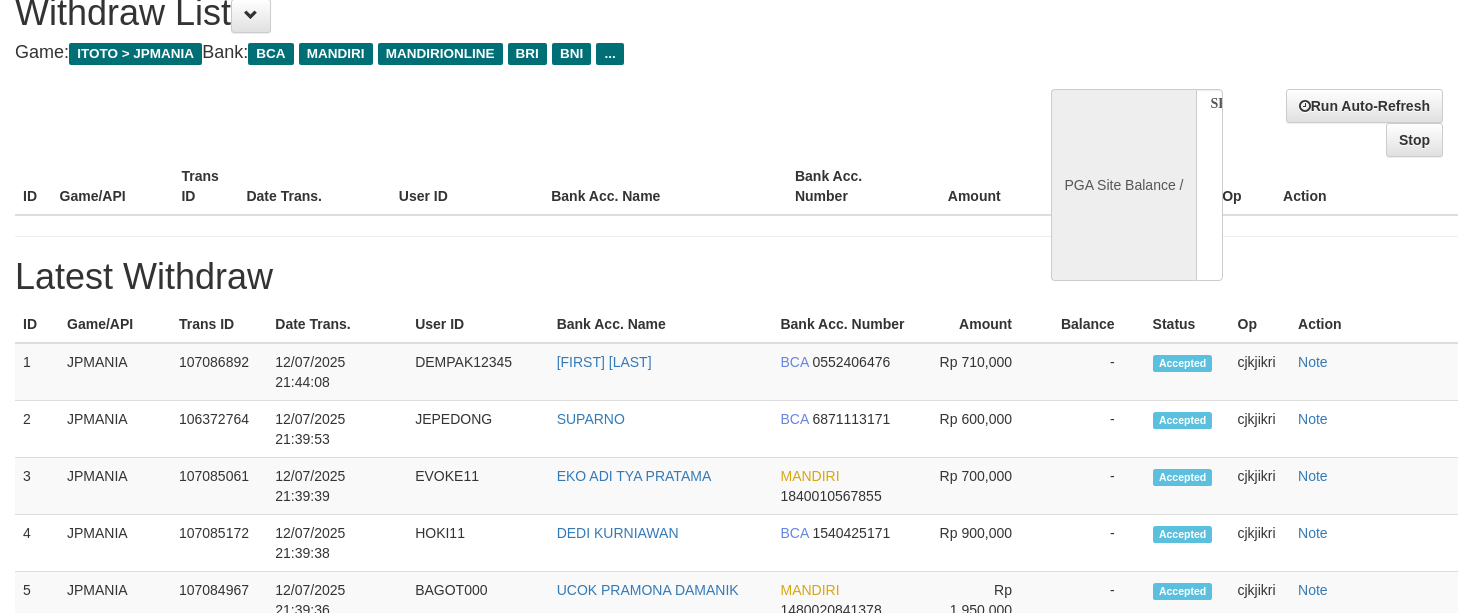 scroll, scrollTop: 150, scrollLeft: 0, axis: vertical 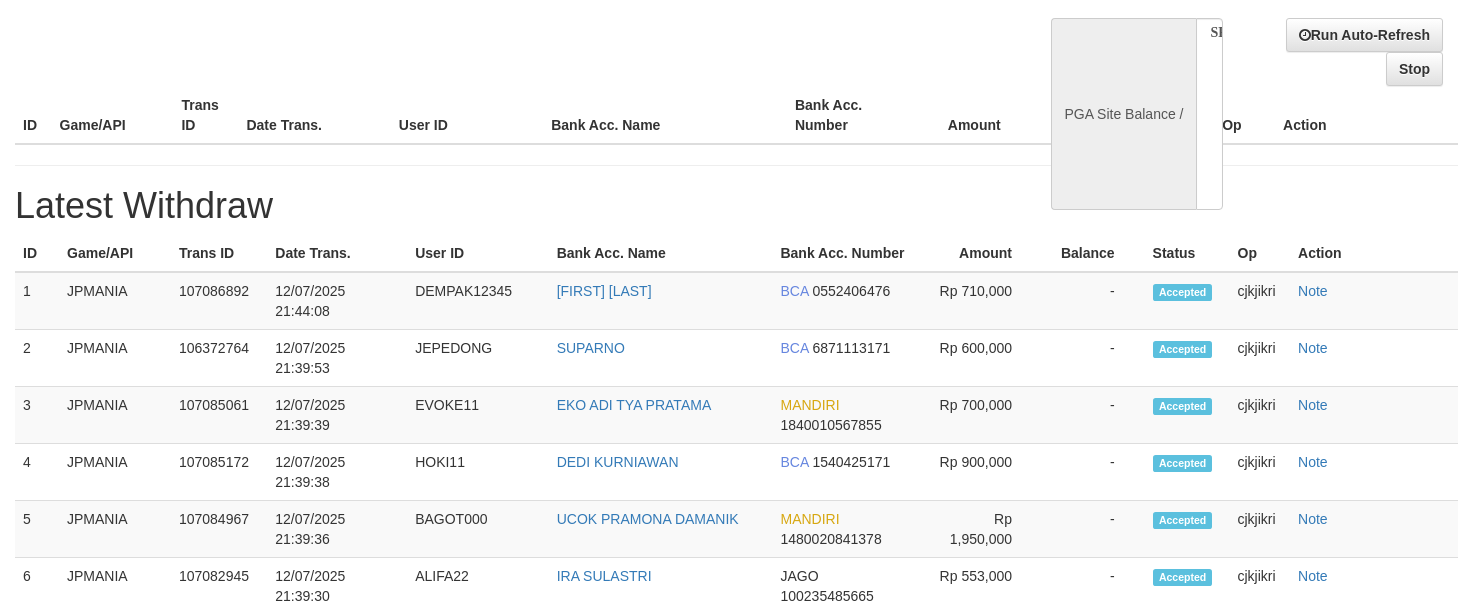 select on "**" 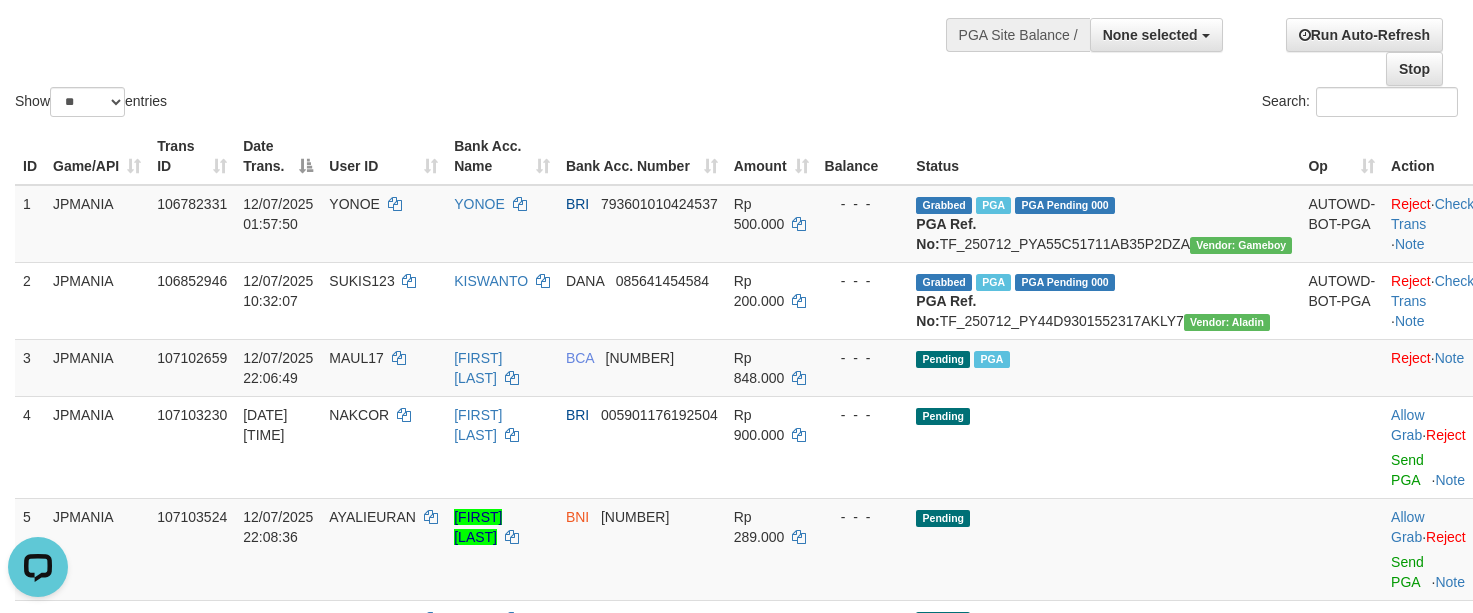 scroll, scrollTop: 0, scrollLeft: 0, axis: both 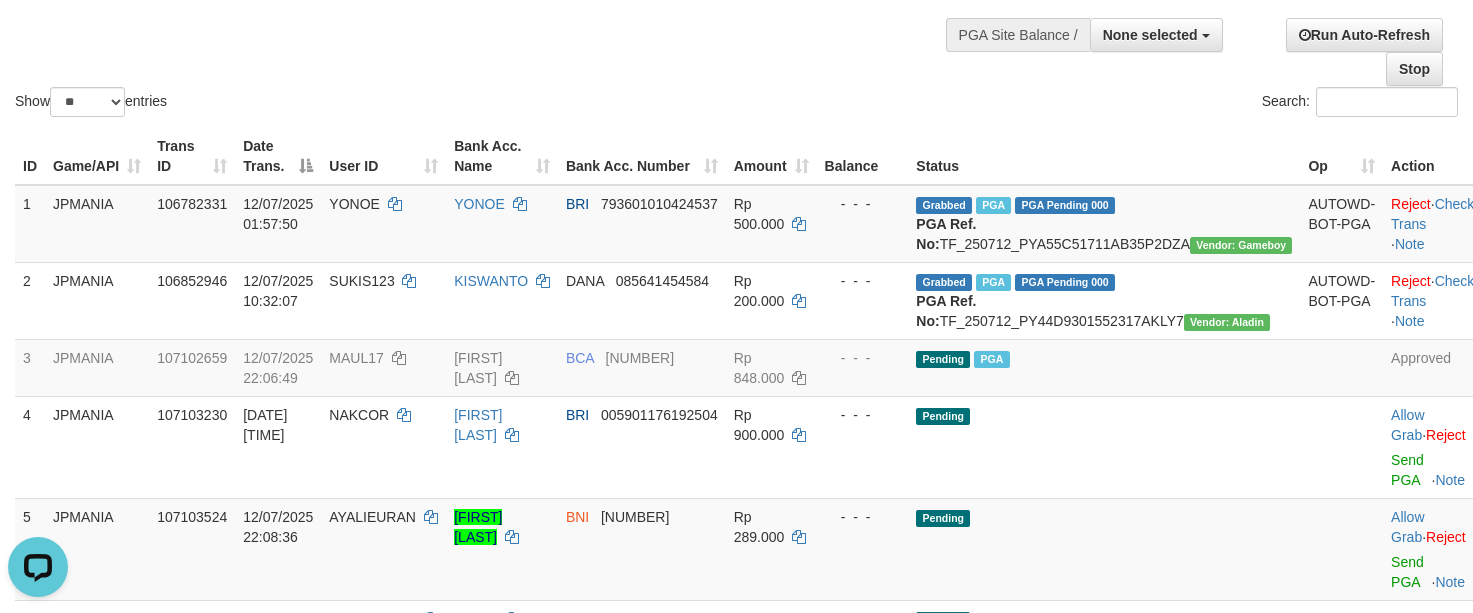 click on "Show  ** ** ** ***  entries" at bounding box center [368, 104] 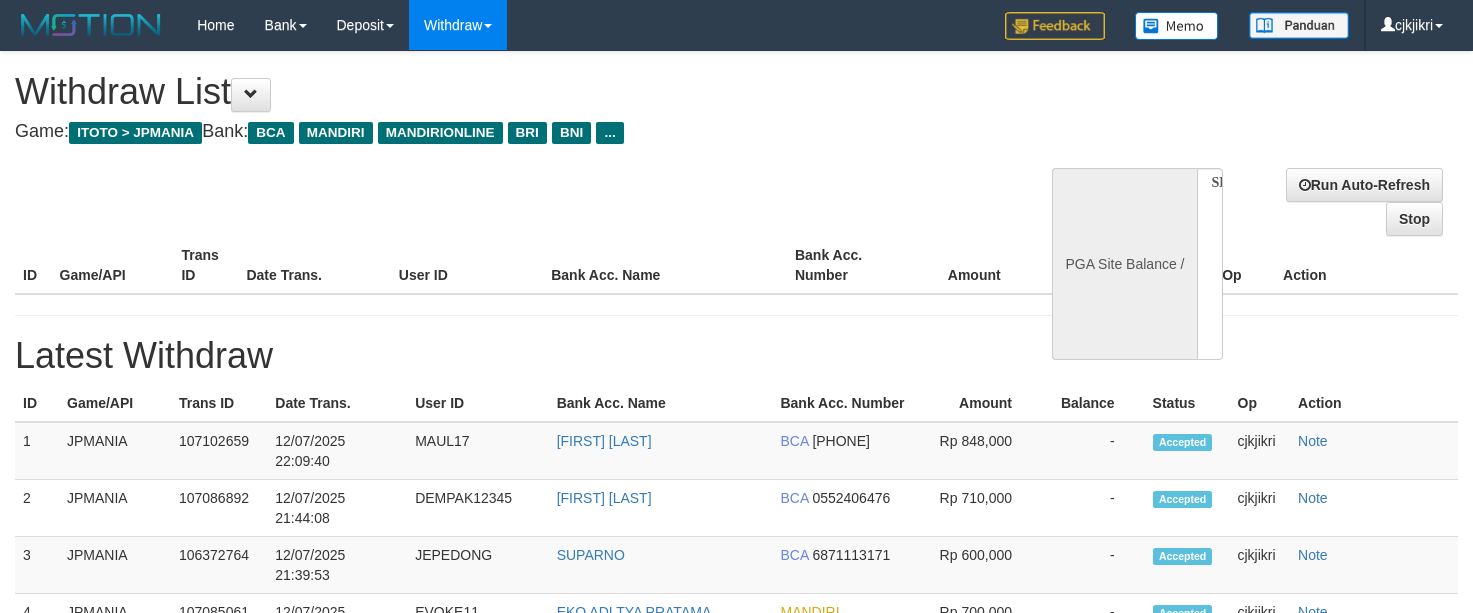 select 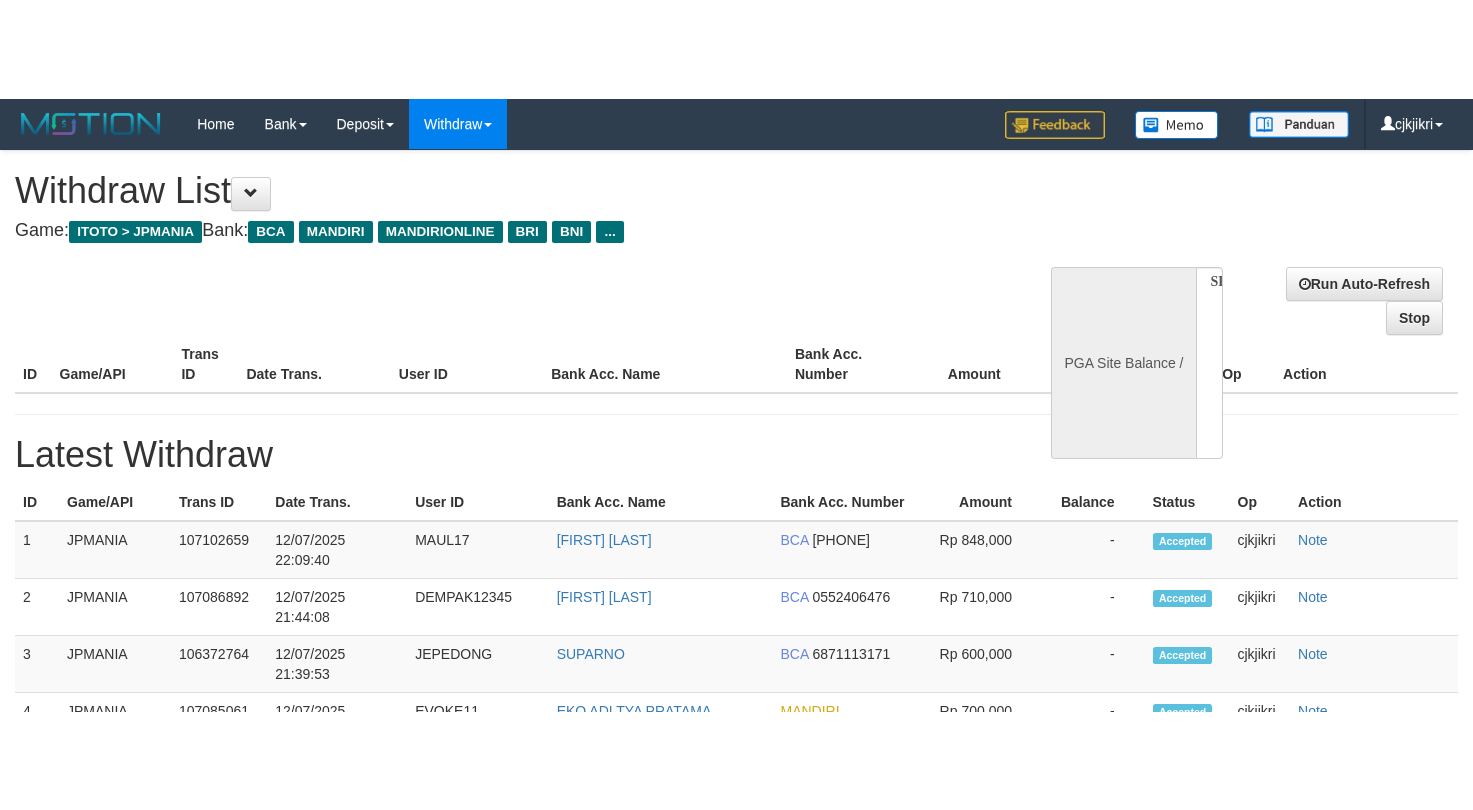 scroll, scrollTop: 150, scrollLeft: 0, axis: vertical 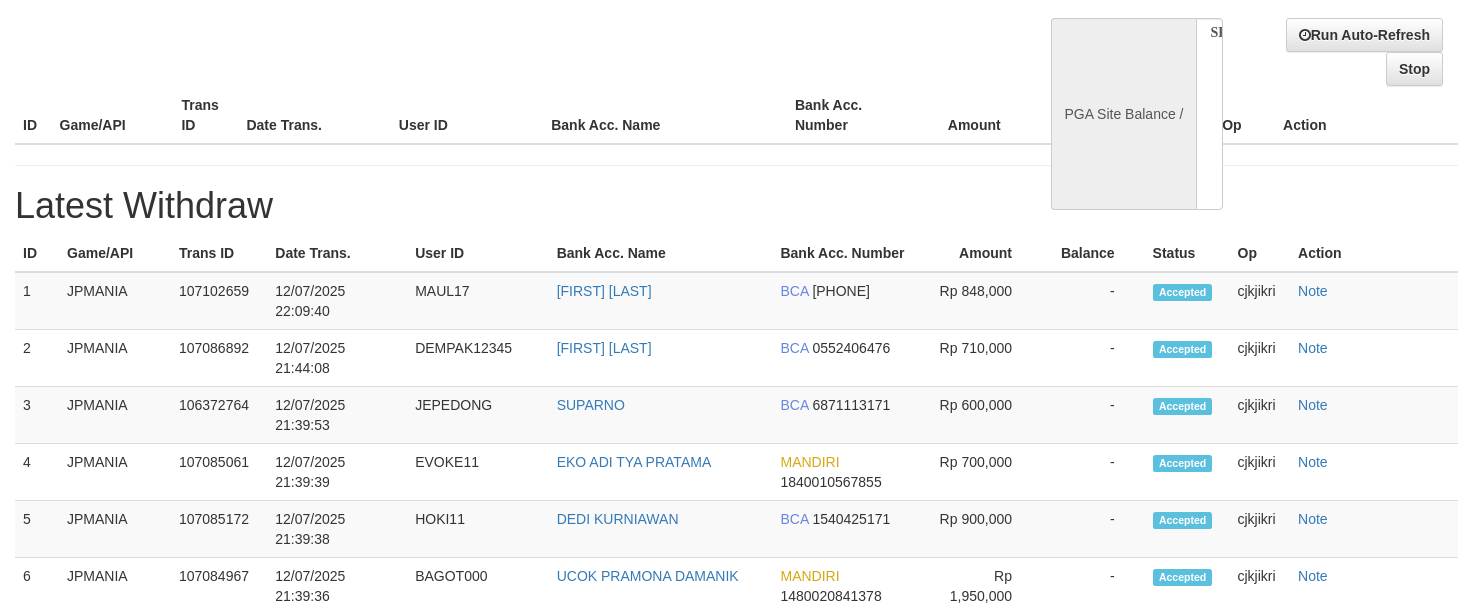 select on "**" 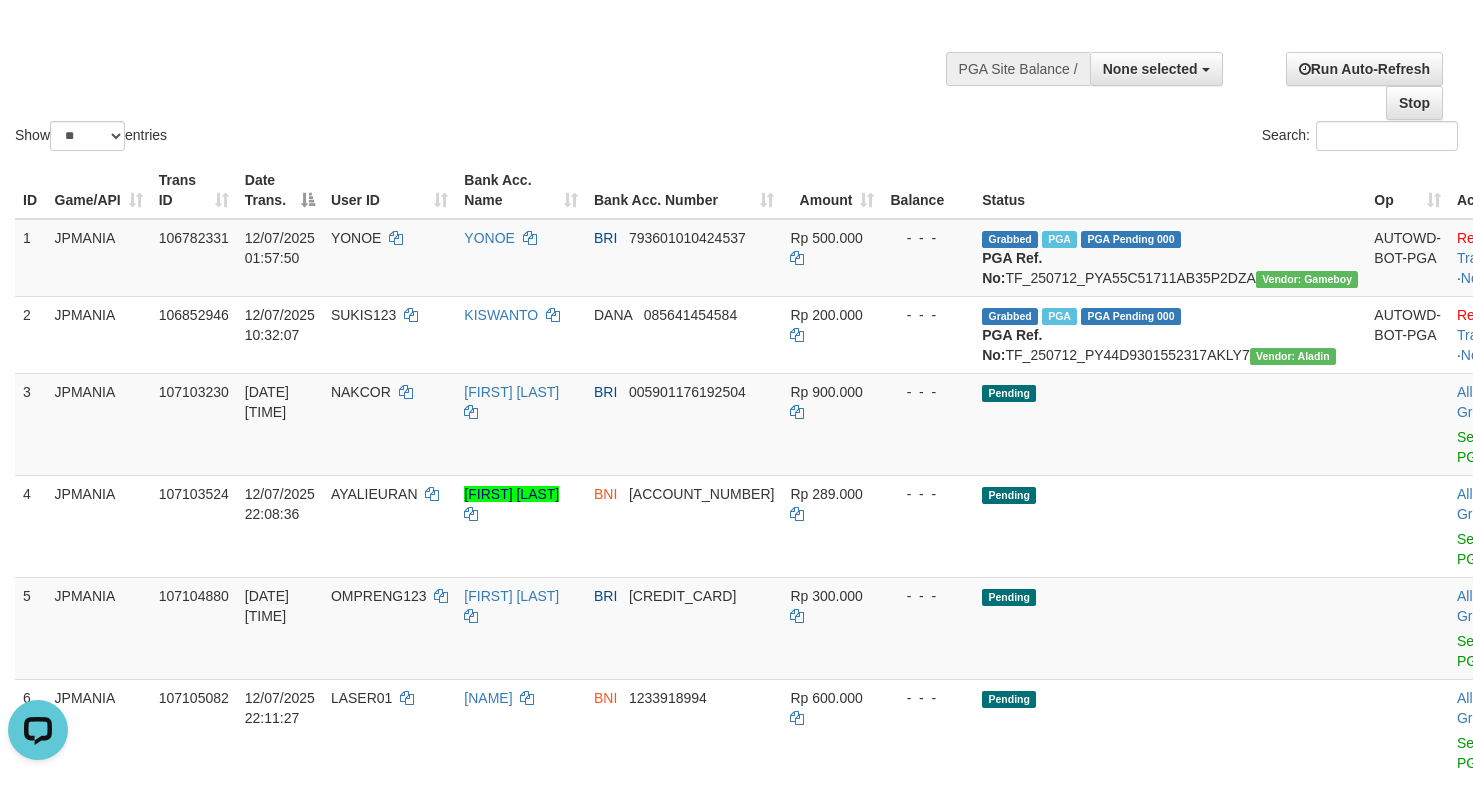 scroll, scrollTop: 0, scrollLeft: 0, axis: both 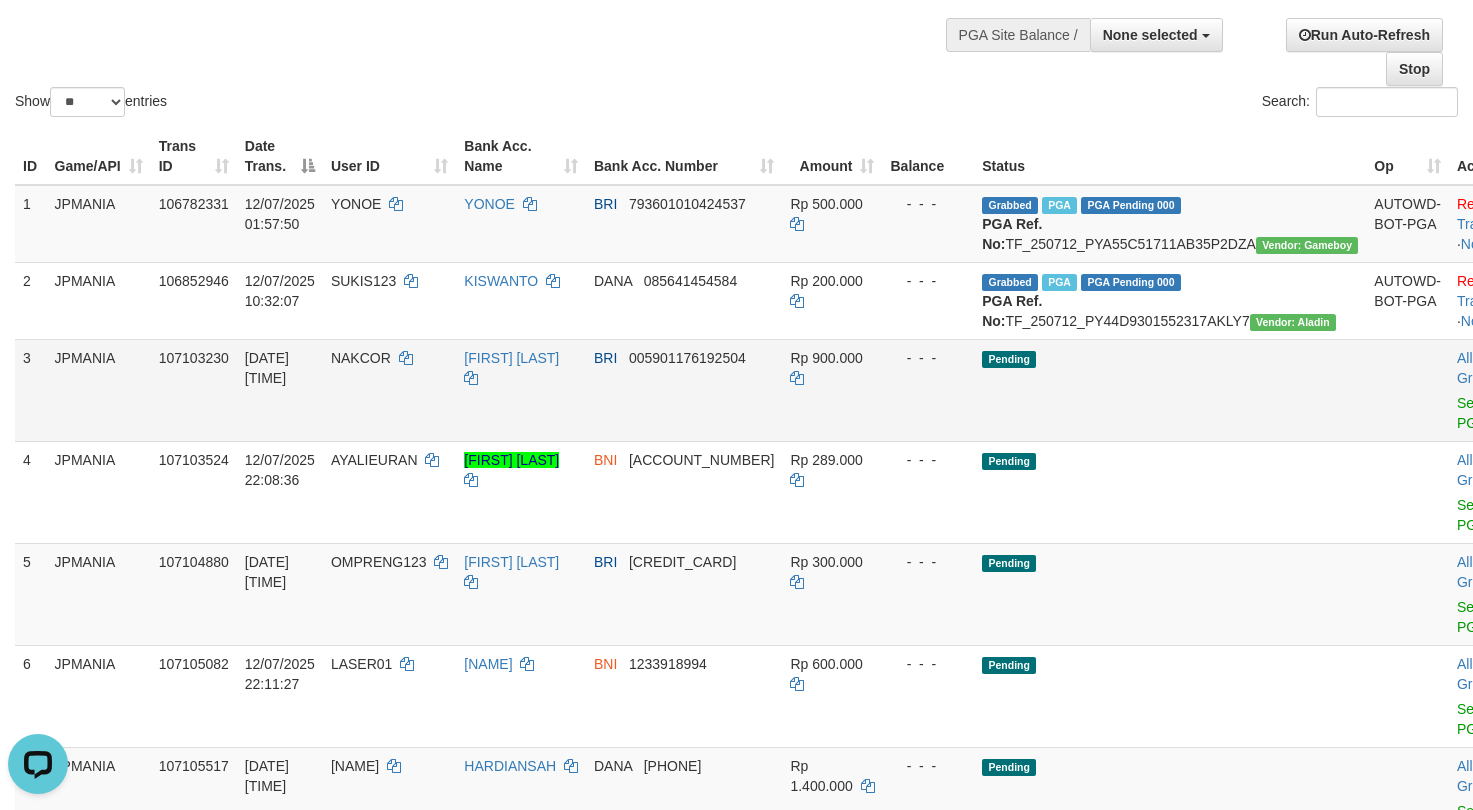 click on "BRI     005901176192504" at bounding box center [684, 390] 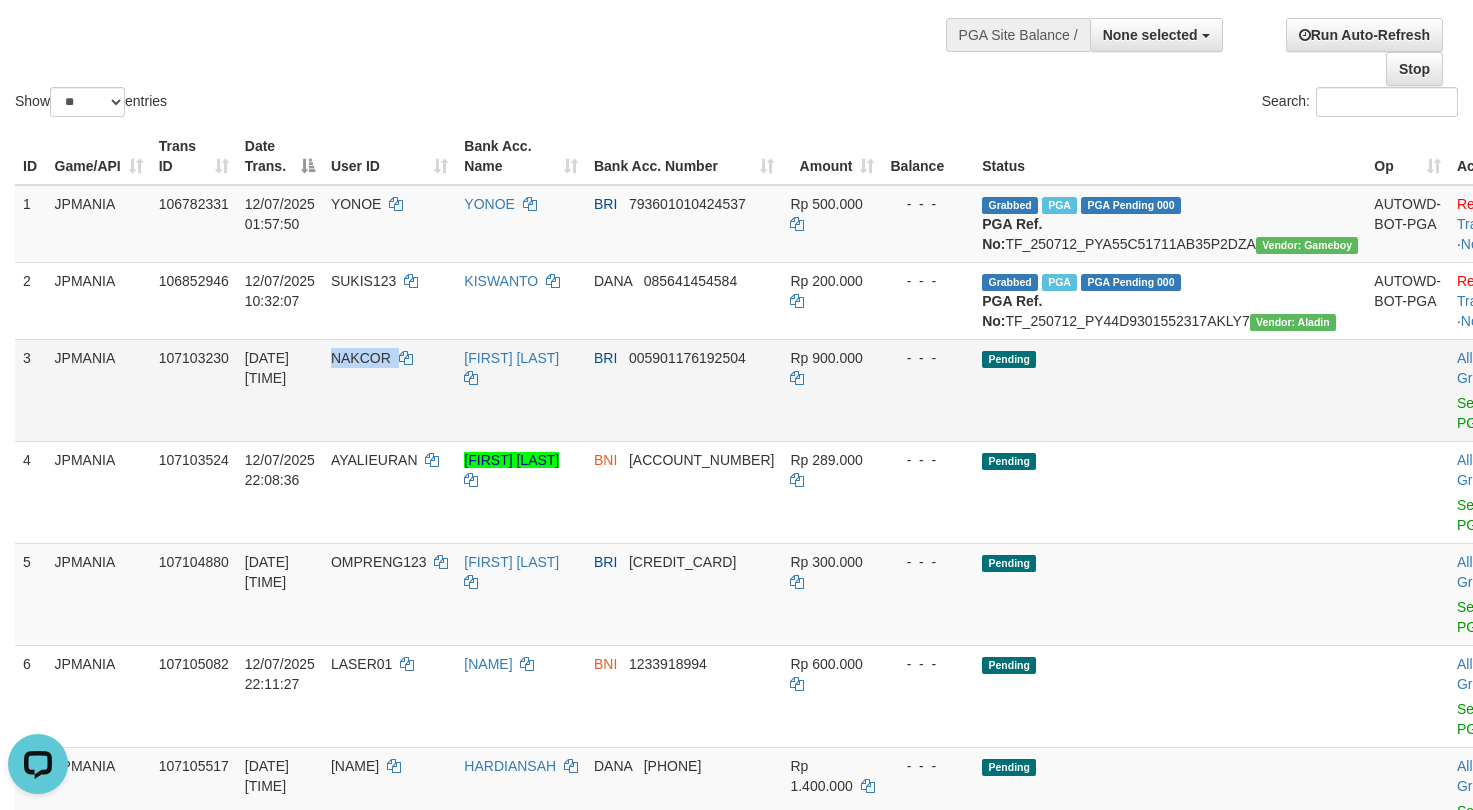 click on "NAKCOR" at bounding box center [389, 390] 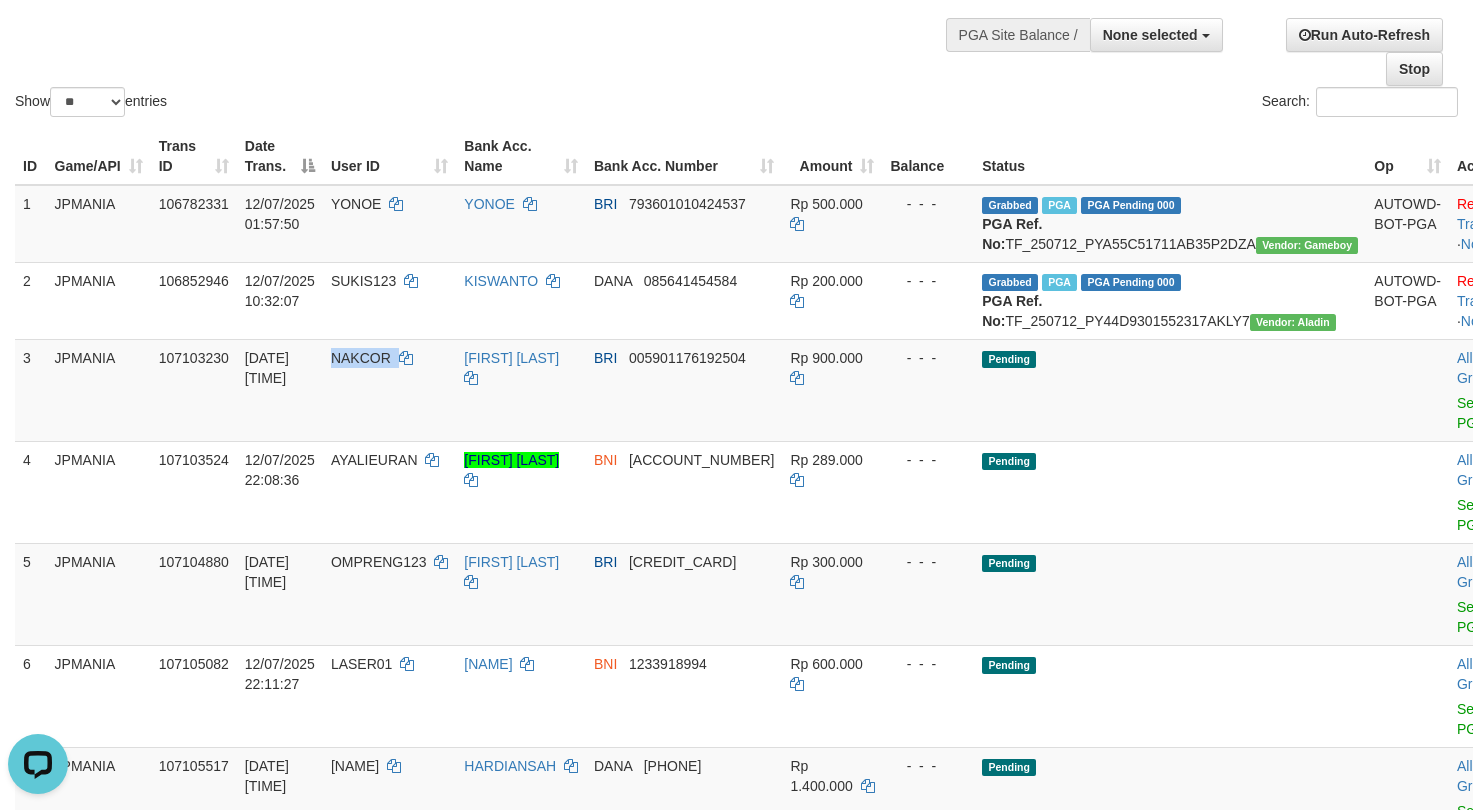 copy on "NAKCOR" 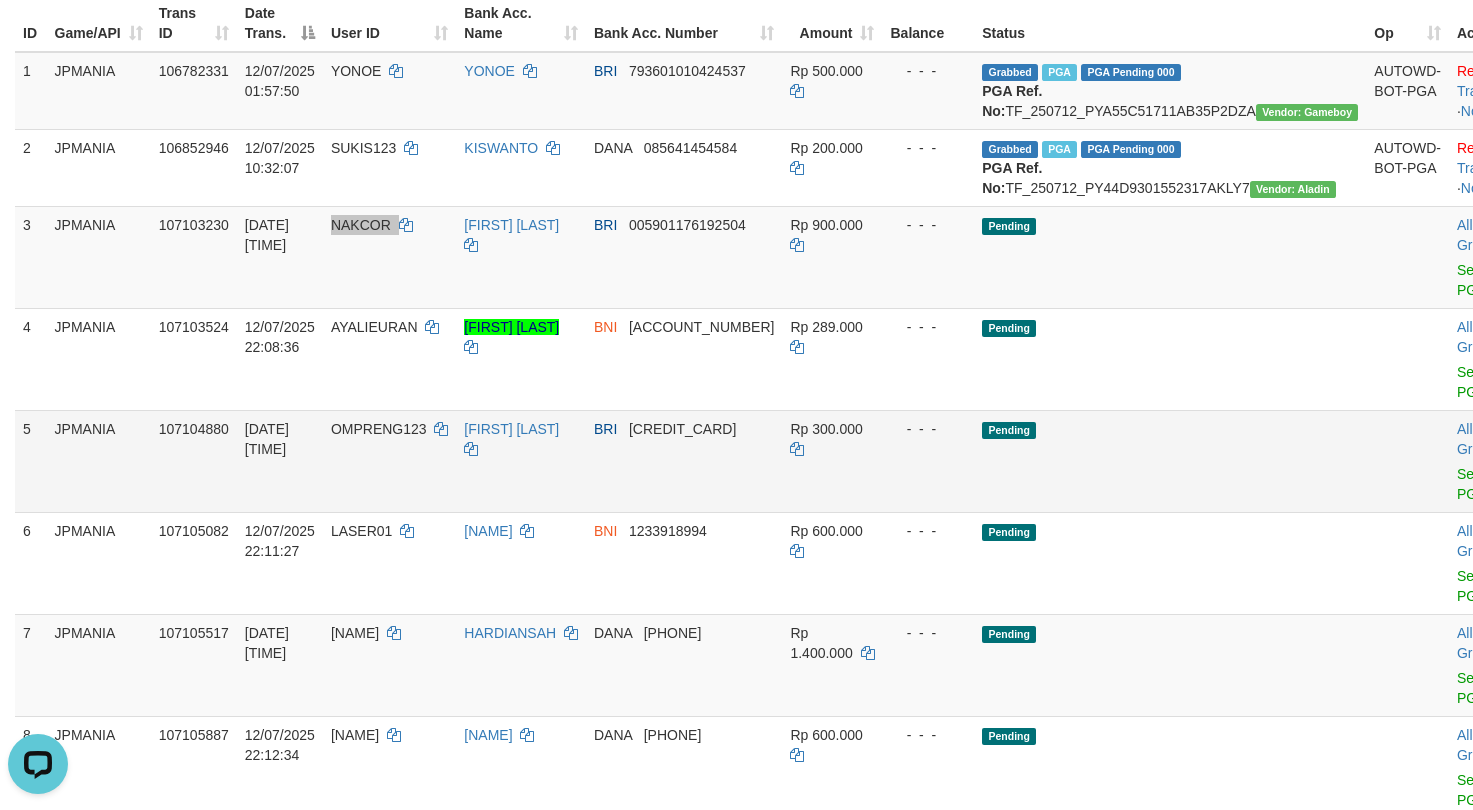 scroll, scrollTop: 300, scrollLeft: 0, axis: vertical 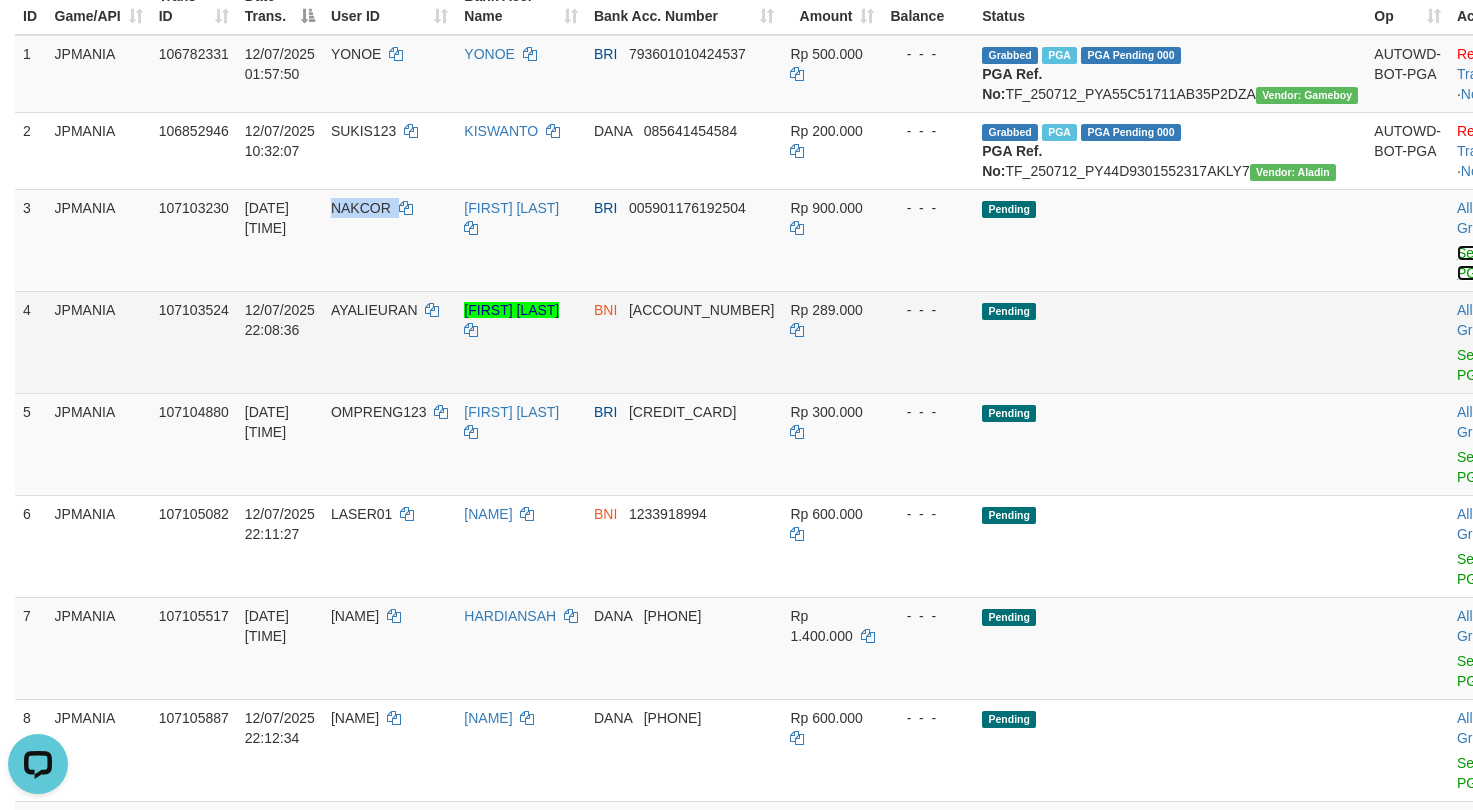 click on "Send PGA" at bounding box center (1473, 263) 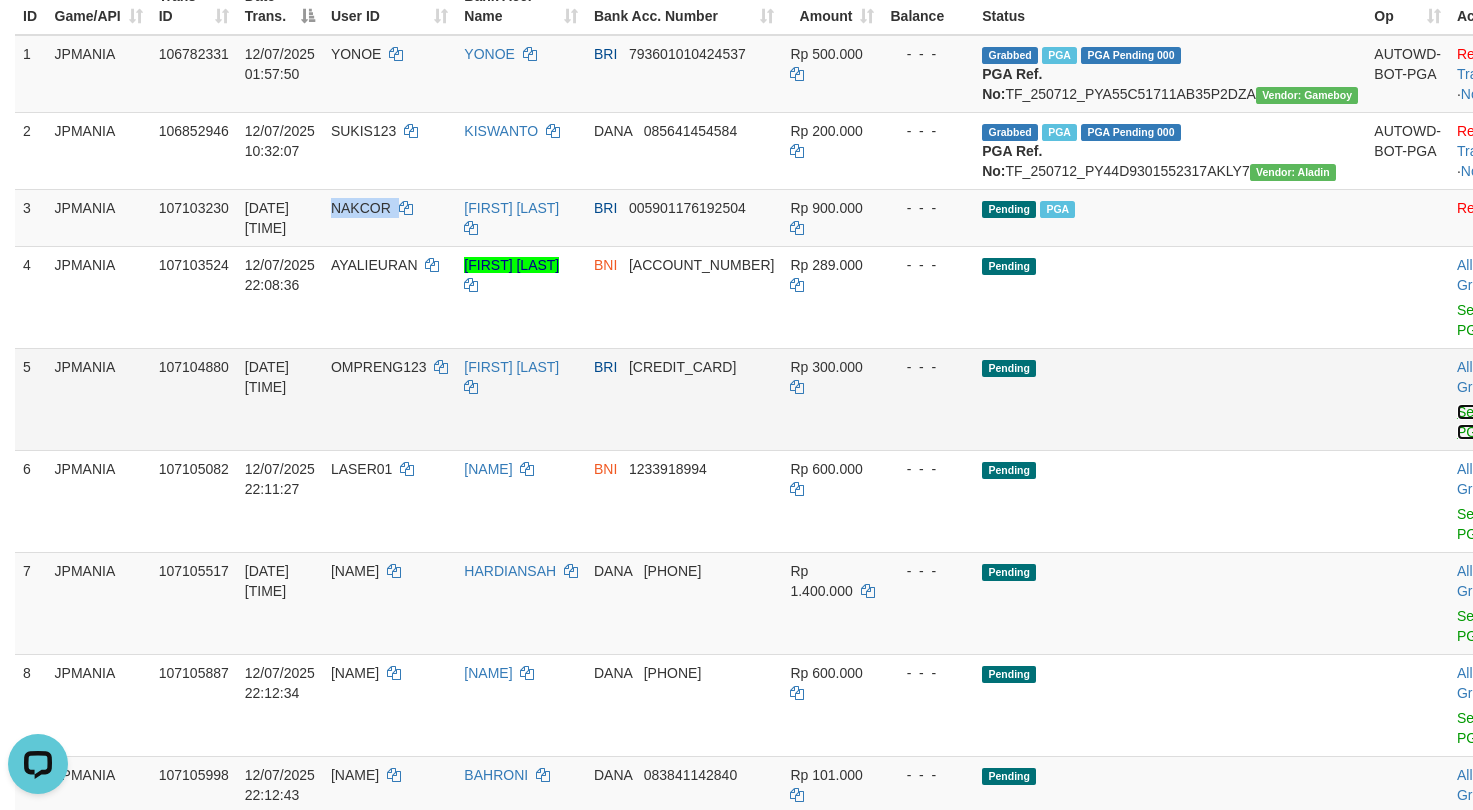 click on "Send PGA" at bounding box center [1473, 422] 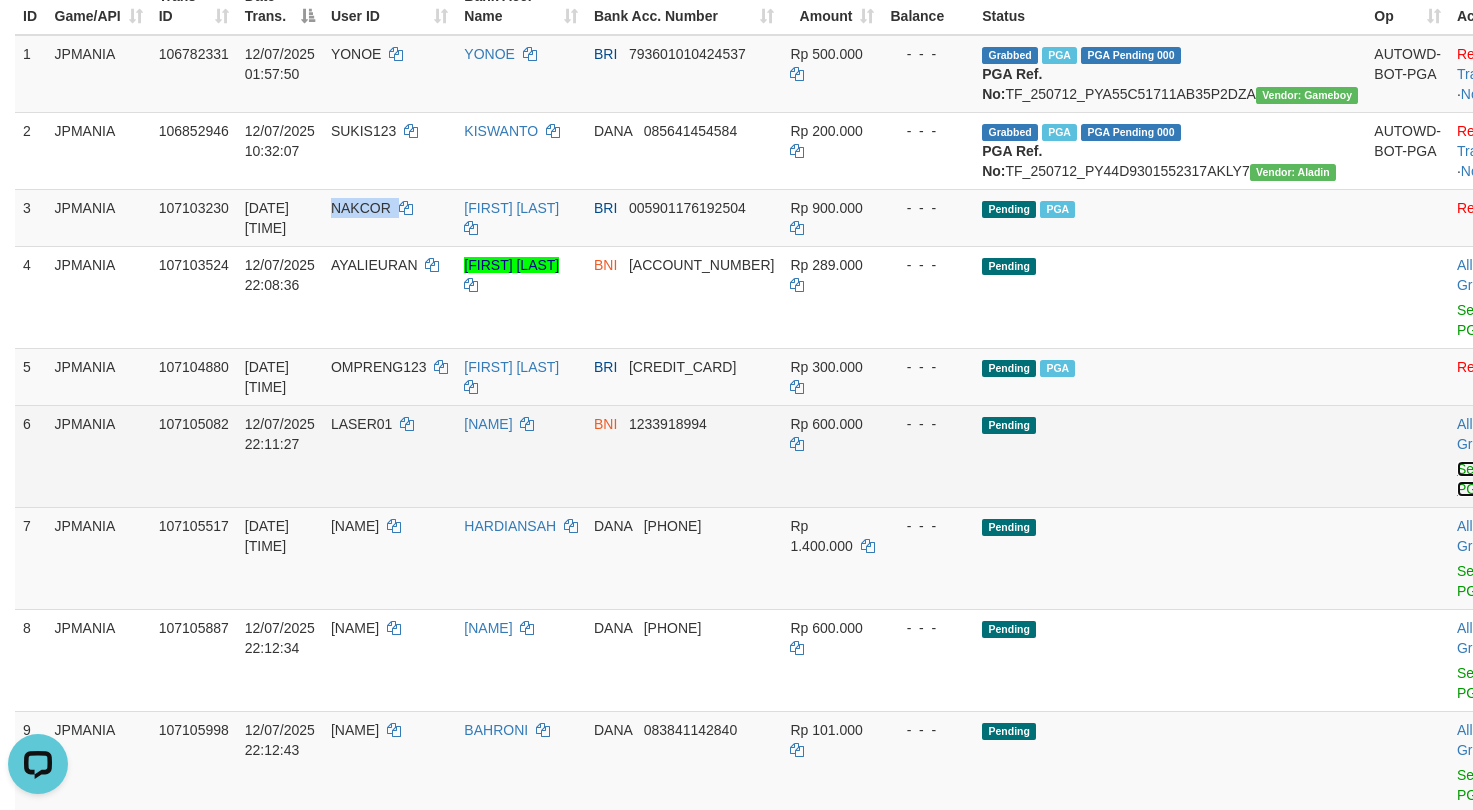 click on "Send PGA" at bounding box center (1473, 479) 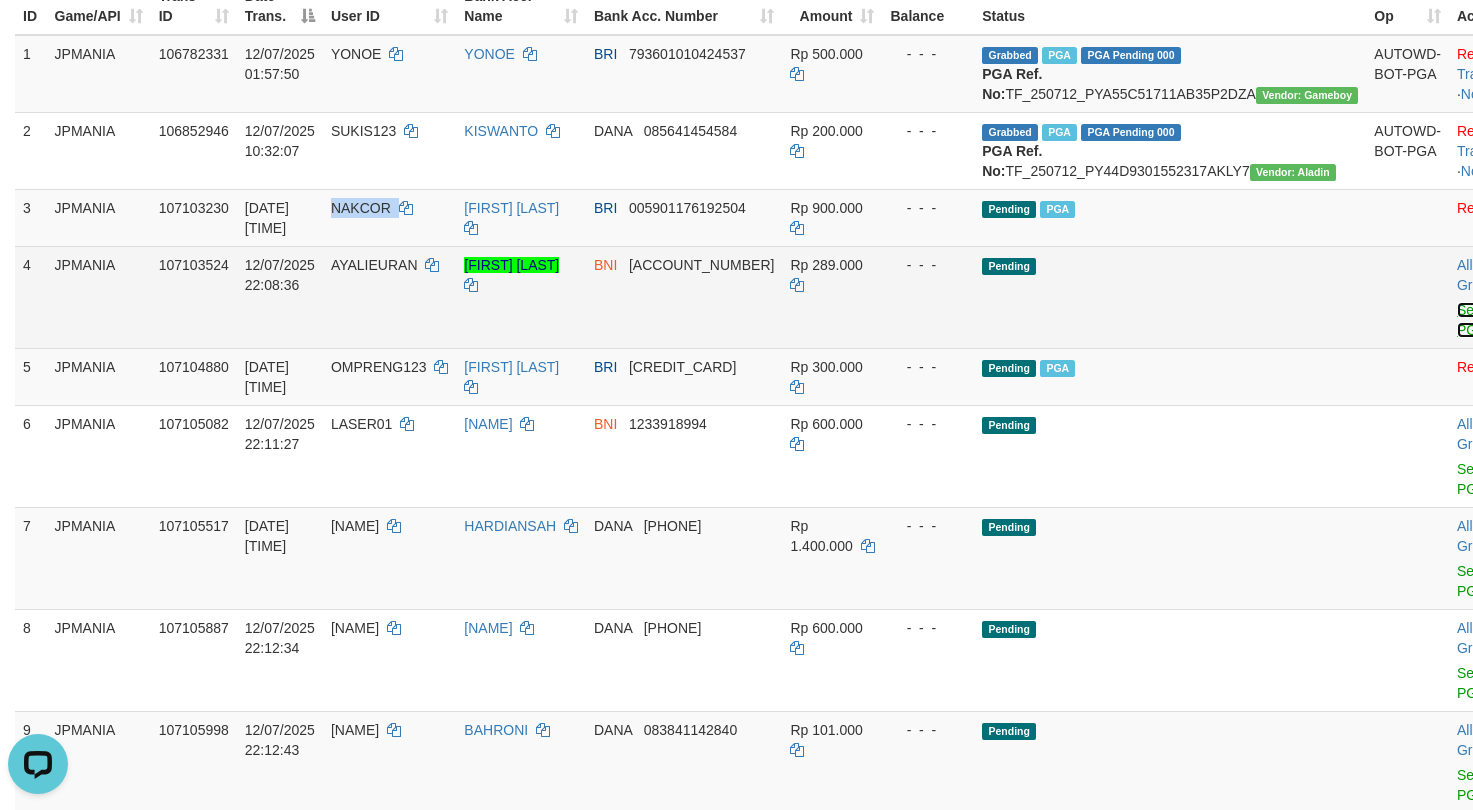 click on "Send PGA" at bounding box center [1473, 320] 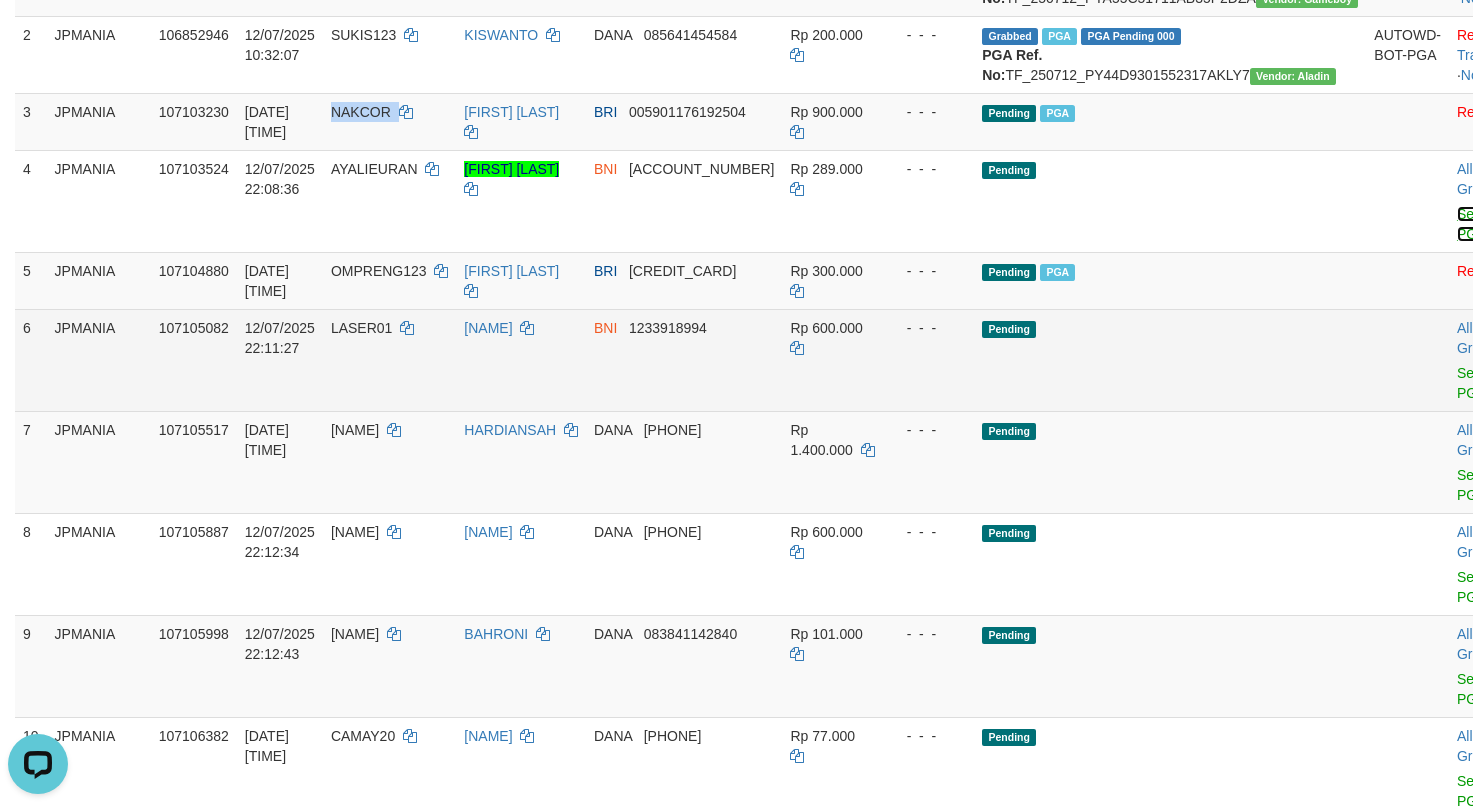 scroll, scrollTop: 450, scrollLeft: 0, axis: vertical 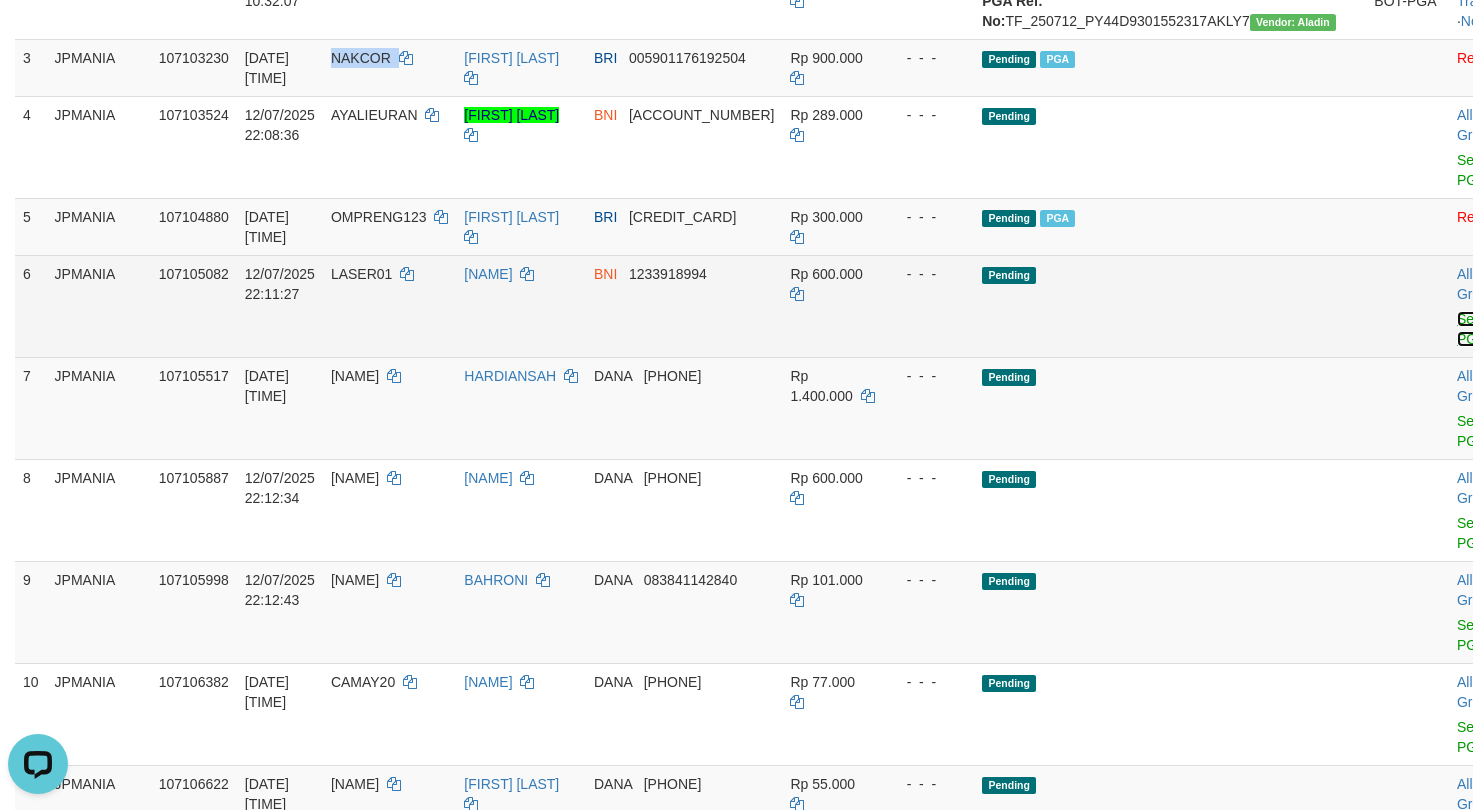 click on "Send PGA" at bounding box center (1473, 329) 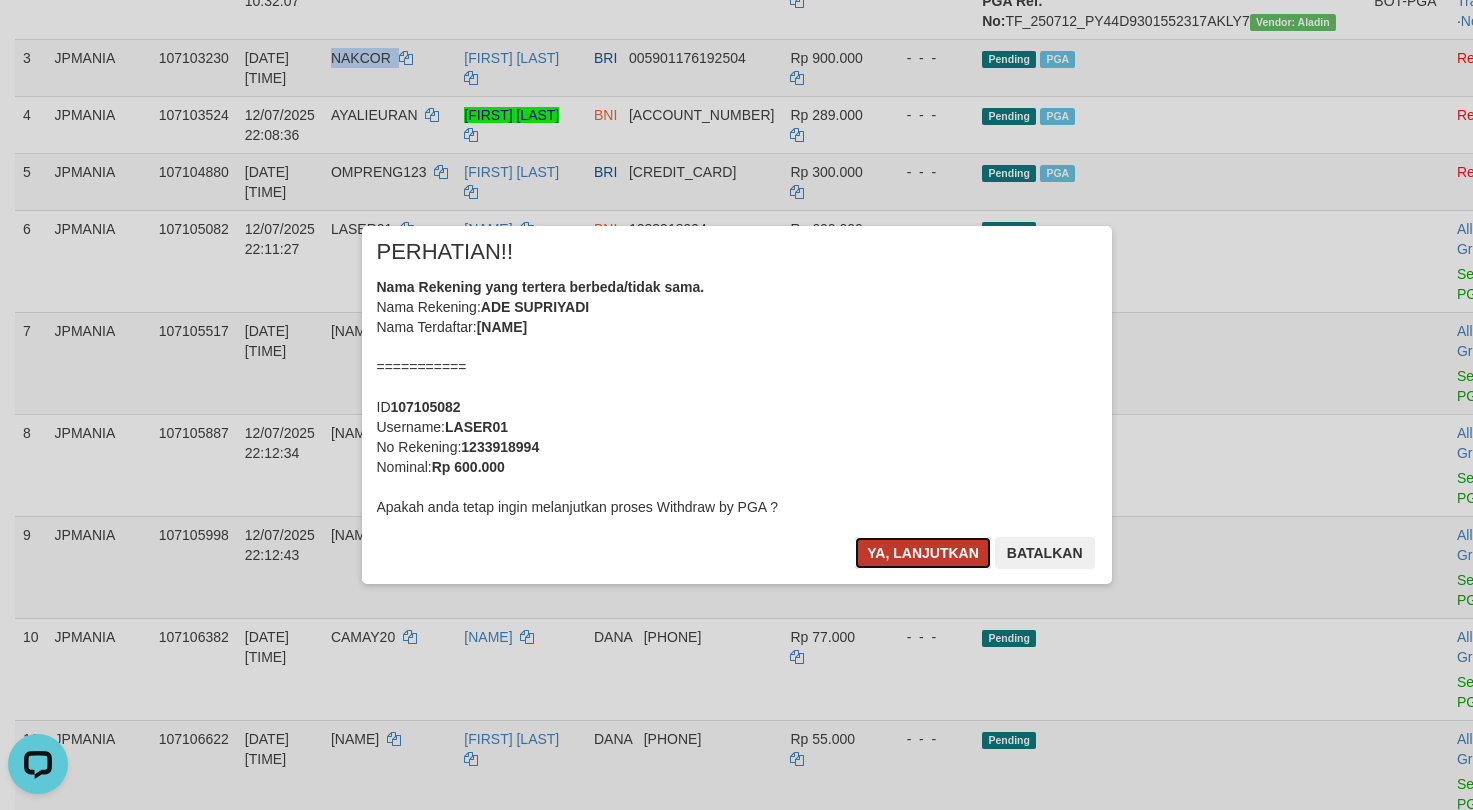 click on "Ya, lanjutkan" at bounding box center [923, 553] 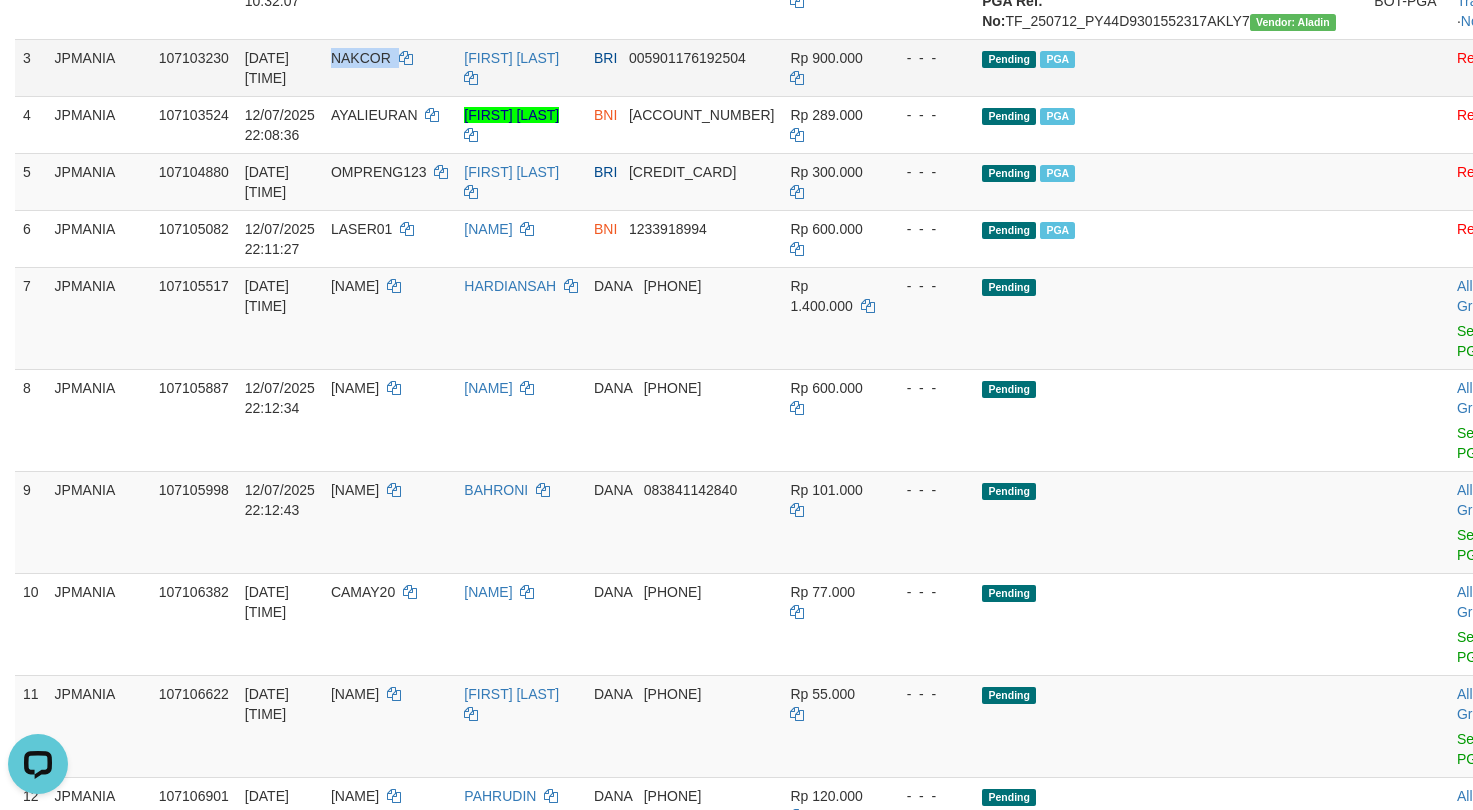 click on "NAKCOR" at bounding box center (389, 67) 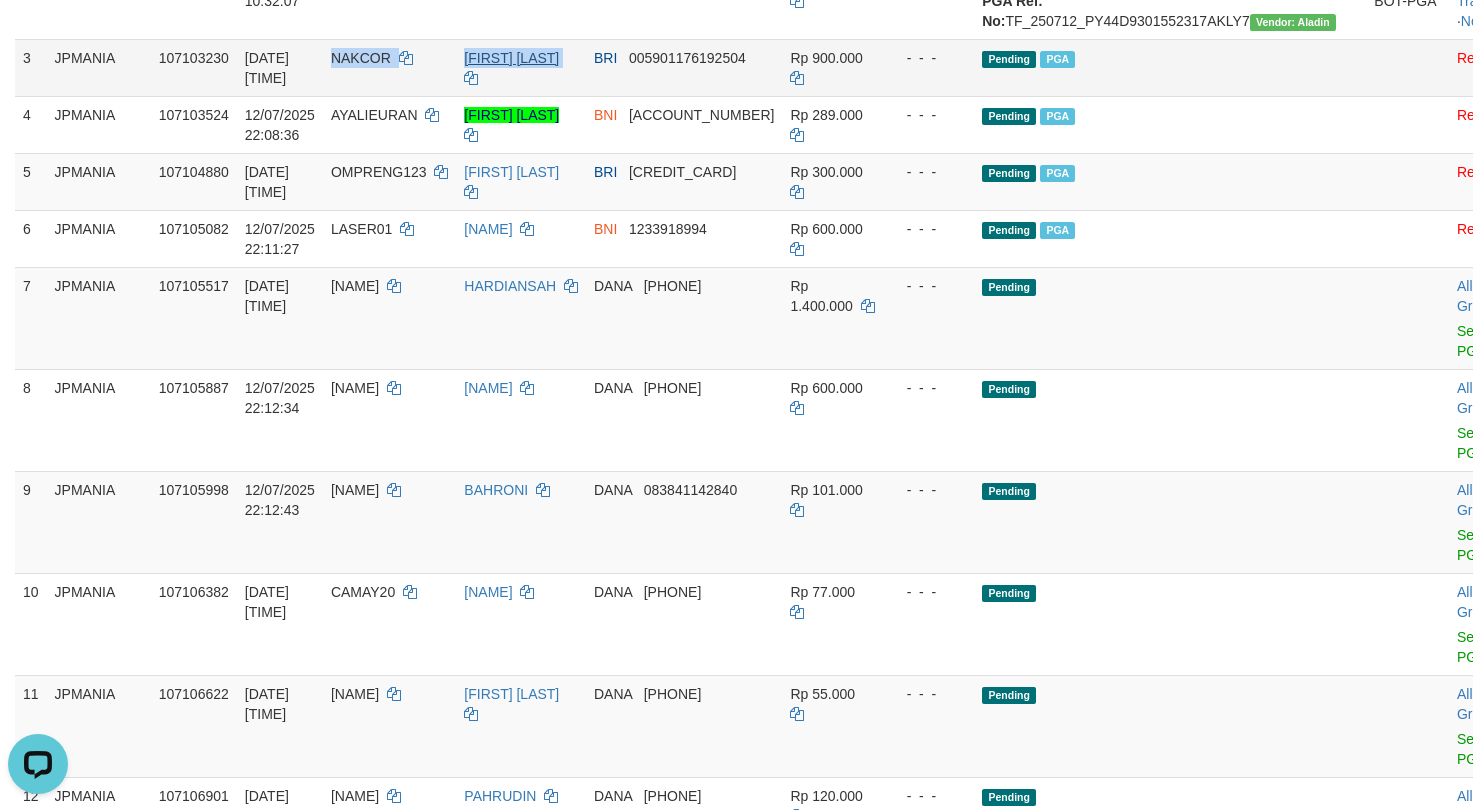 drag, startPoint x: 381, startPoint y: 88, endPoint x: 1491, endPoint y: 45, distance: 1110.8325 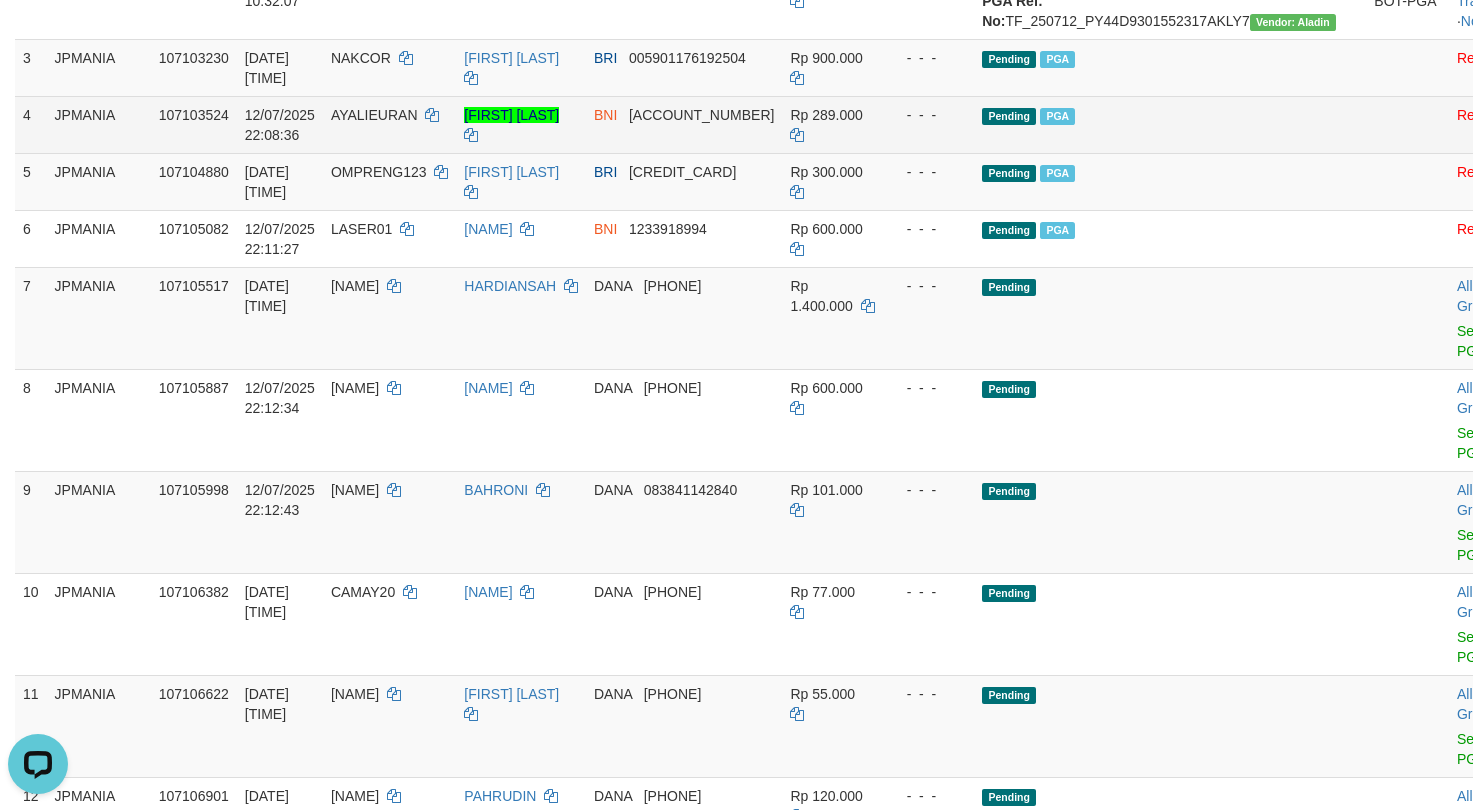 click on "AYALIEURAN" at bounding box center [374, 115] 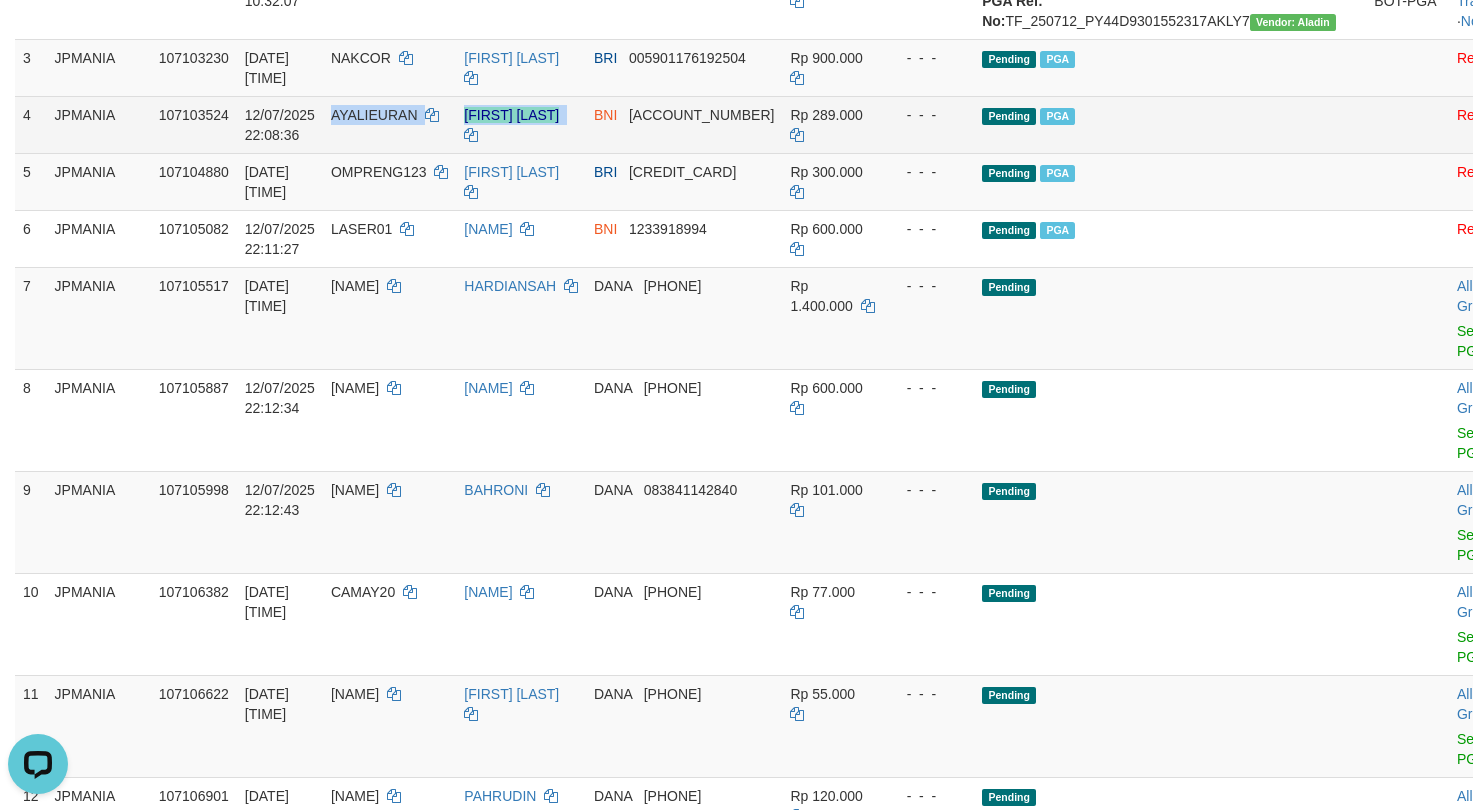 copy on "AYALIEURAN    HIRLAN SAEPUL ANWAR" 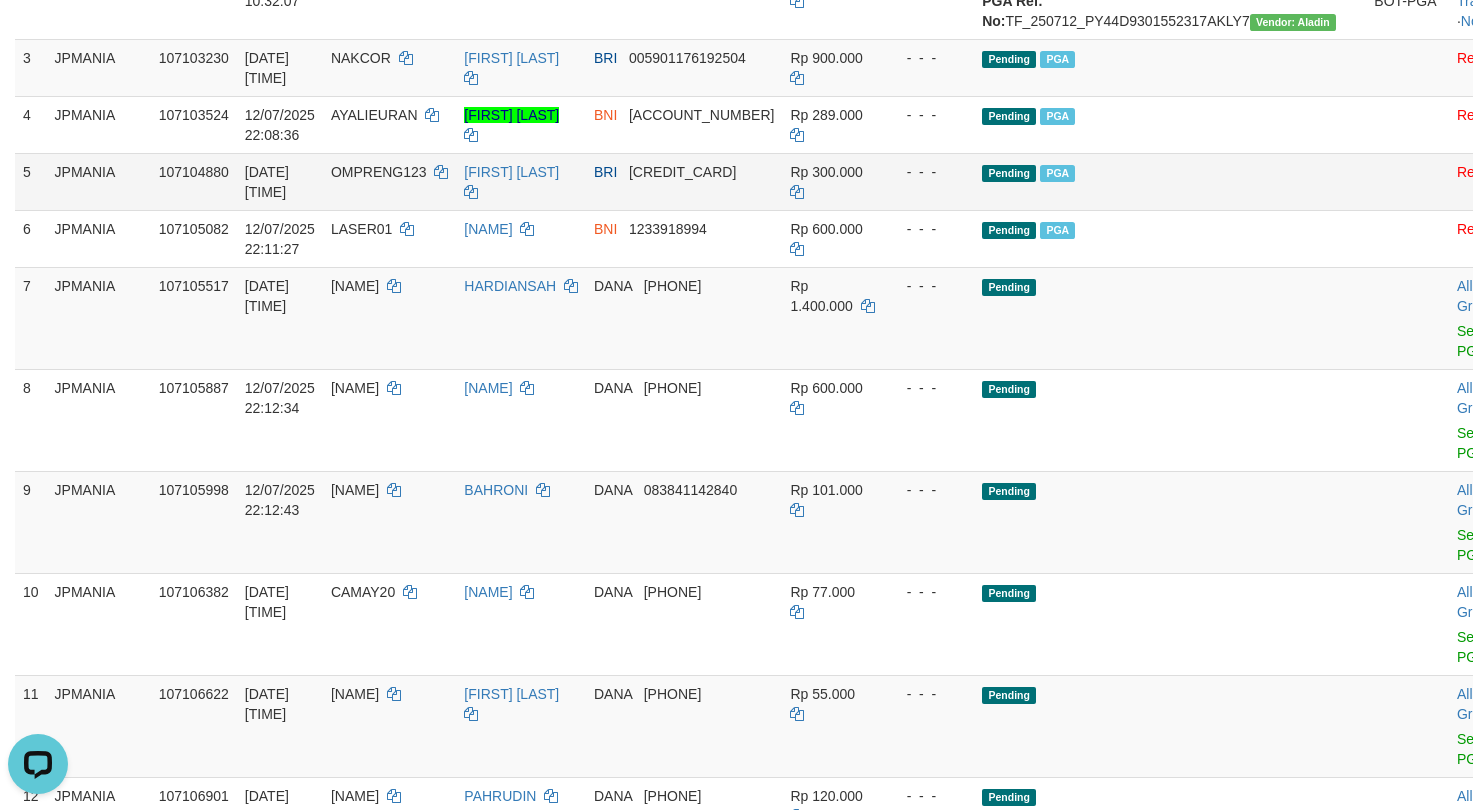 click on "OMPRENG123" at bounding box center (389, 181) 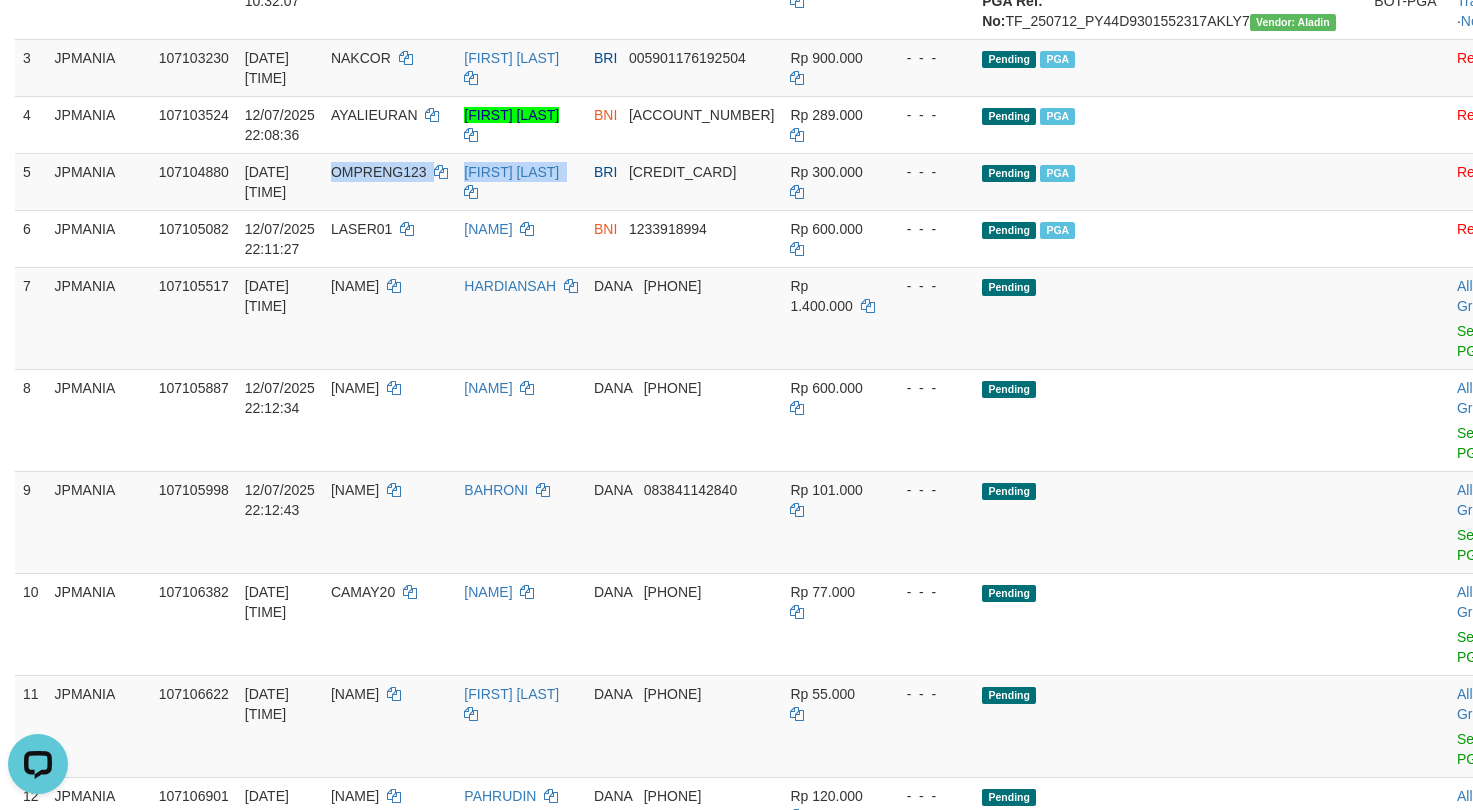 copy on "OMPRENG123    FRENGKY D SUABEY" 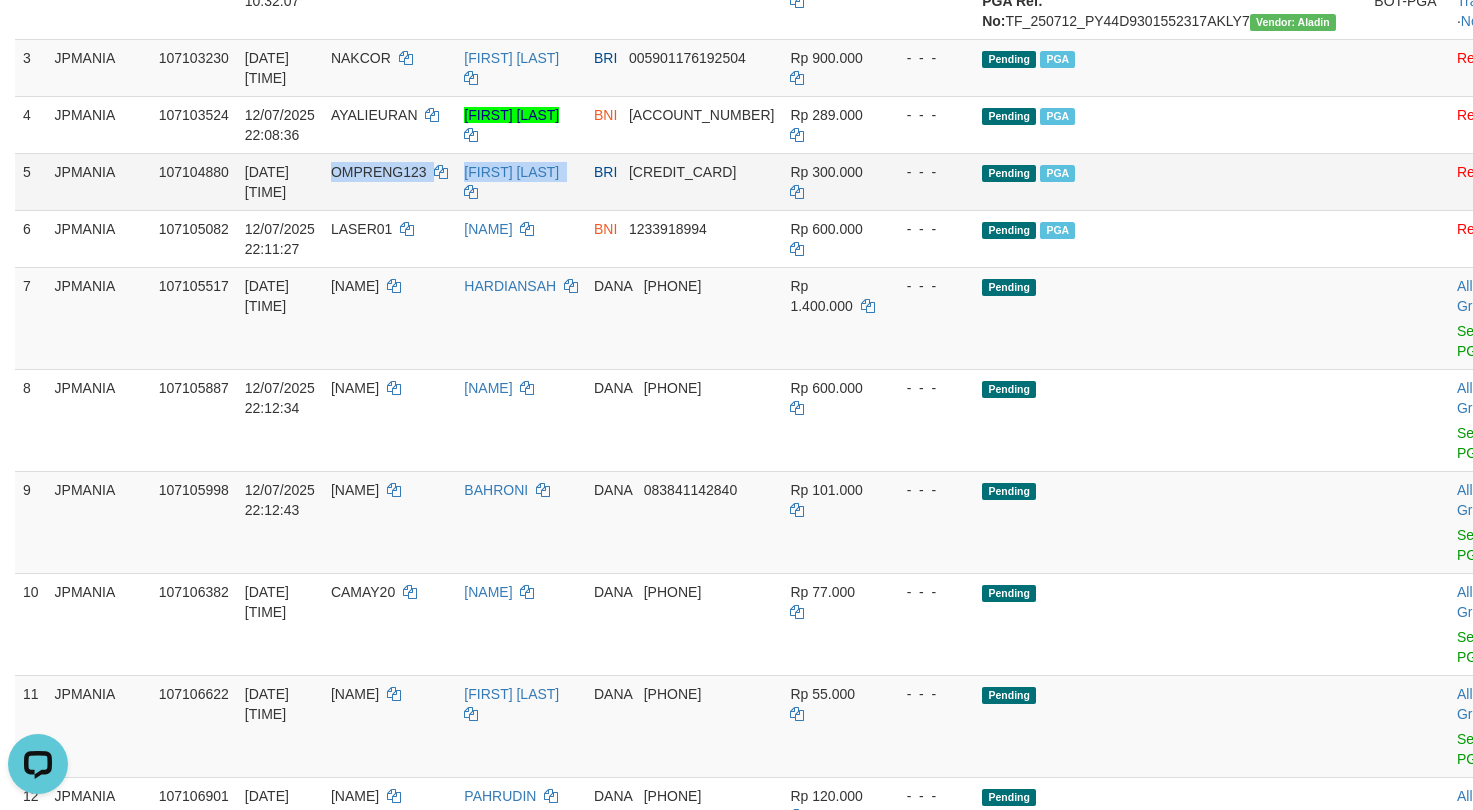 click on "OMPRENG123" at bounding box center [389, 181] 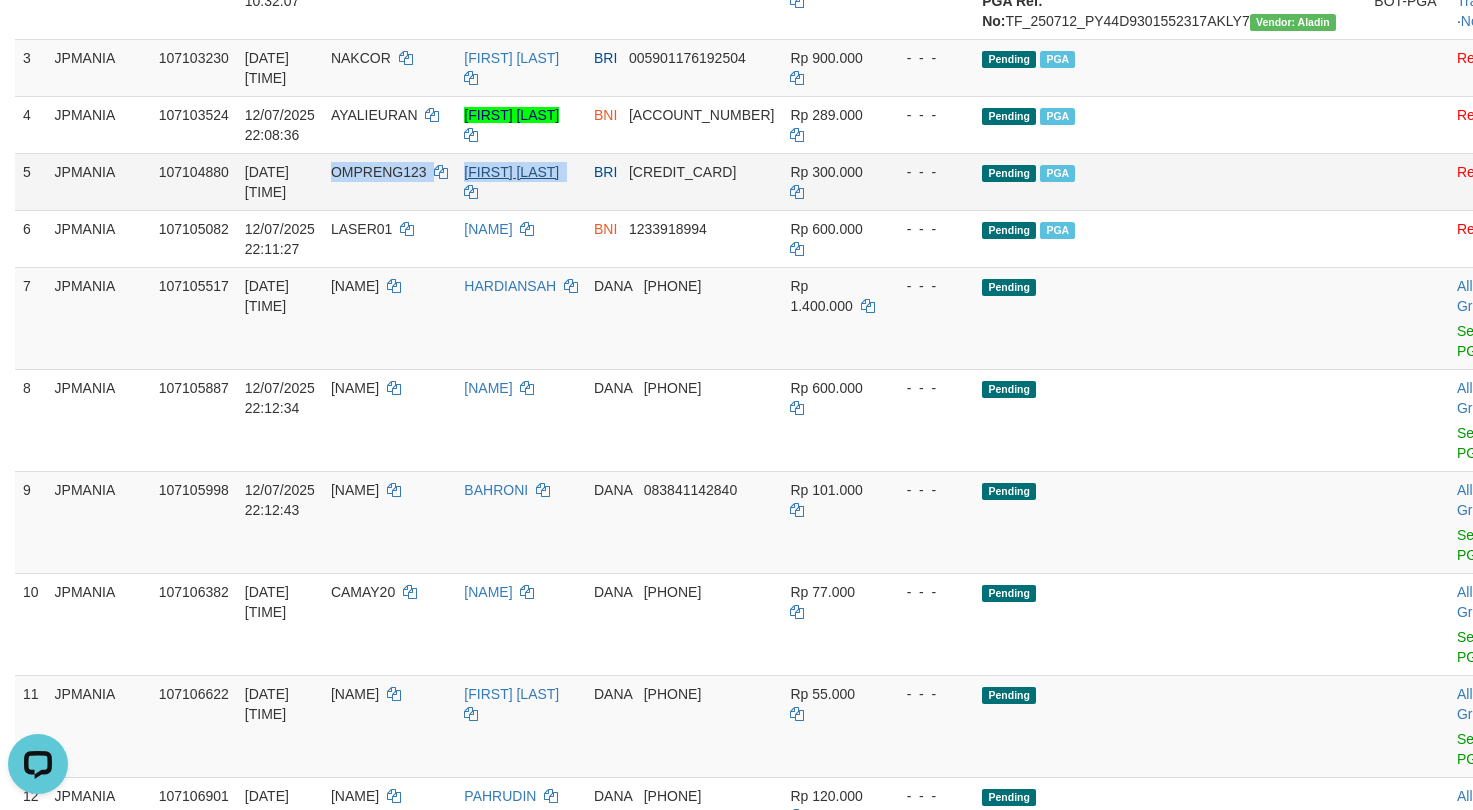 drag, startPoint x: 382, startPoint y: 228, endPoint x: 1383, endPoint y: 169, distance: 1002.73724 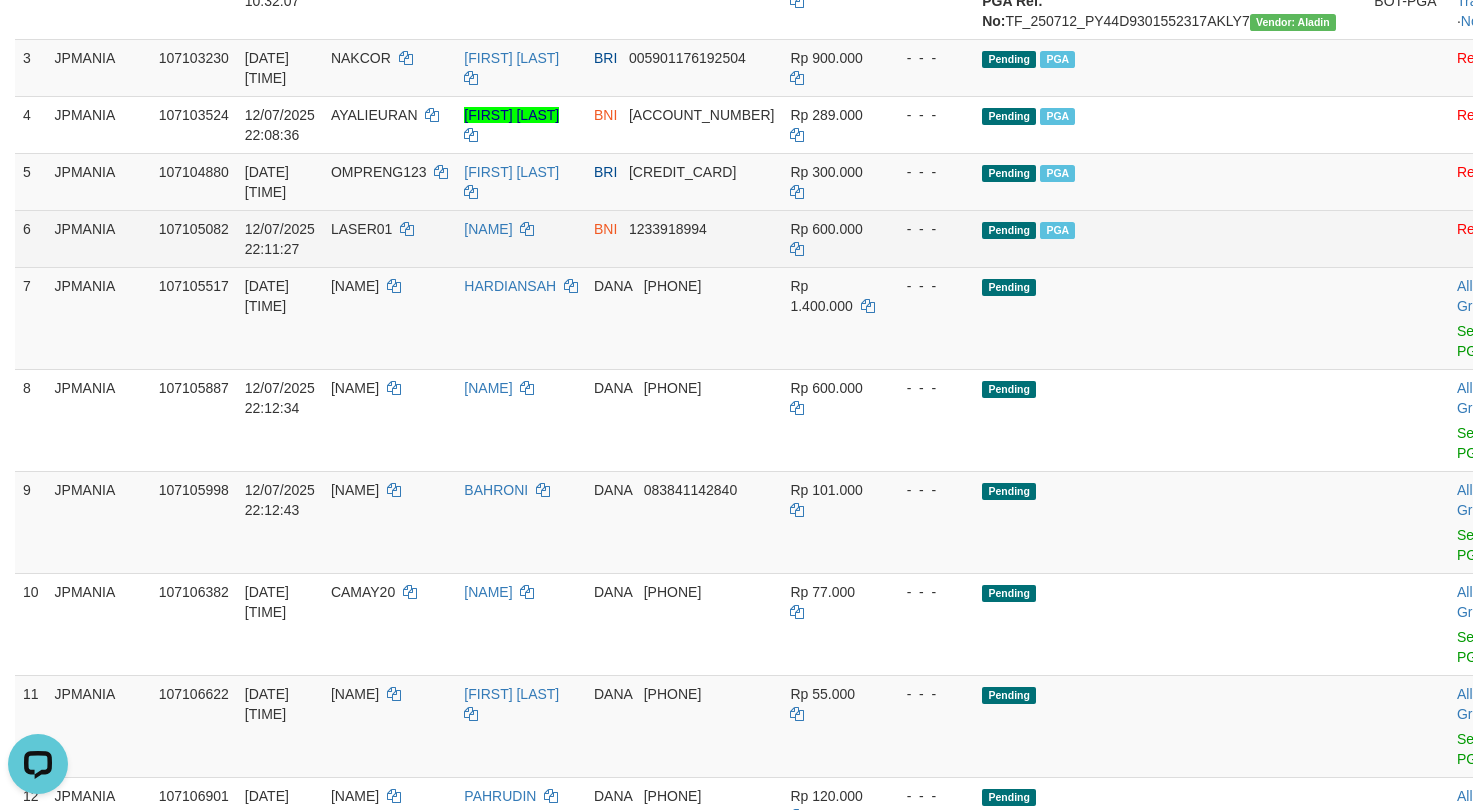 click on "LASER01" at bounding box center [389, 238] 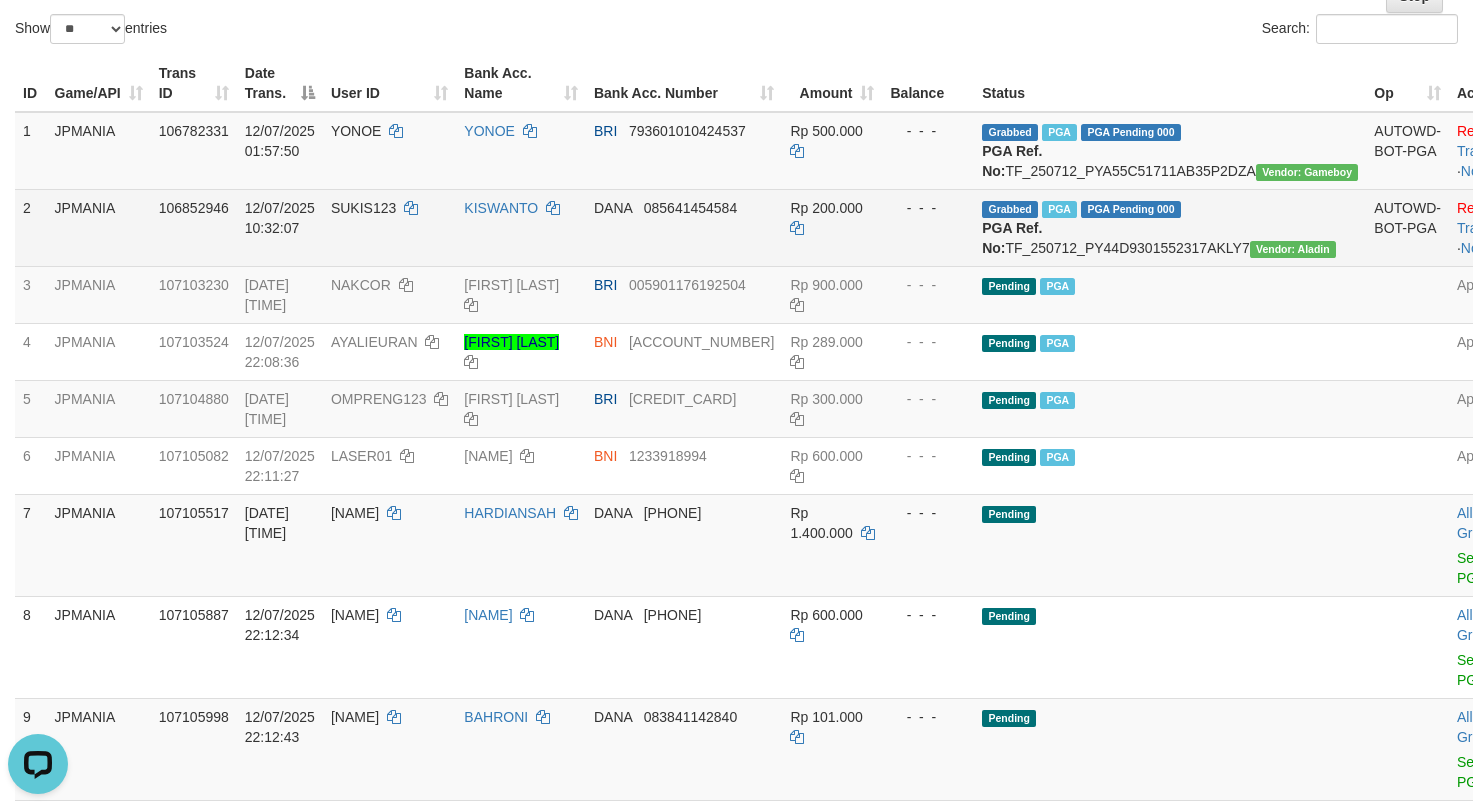 scroll, scrollTop: 150, scrollLeft: 0, axis: vertical 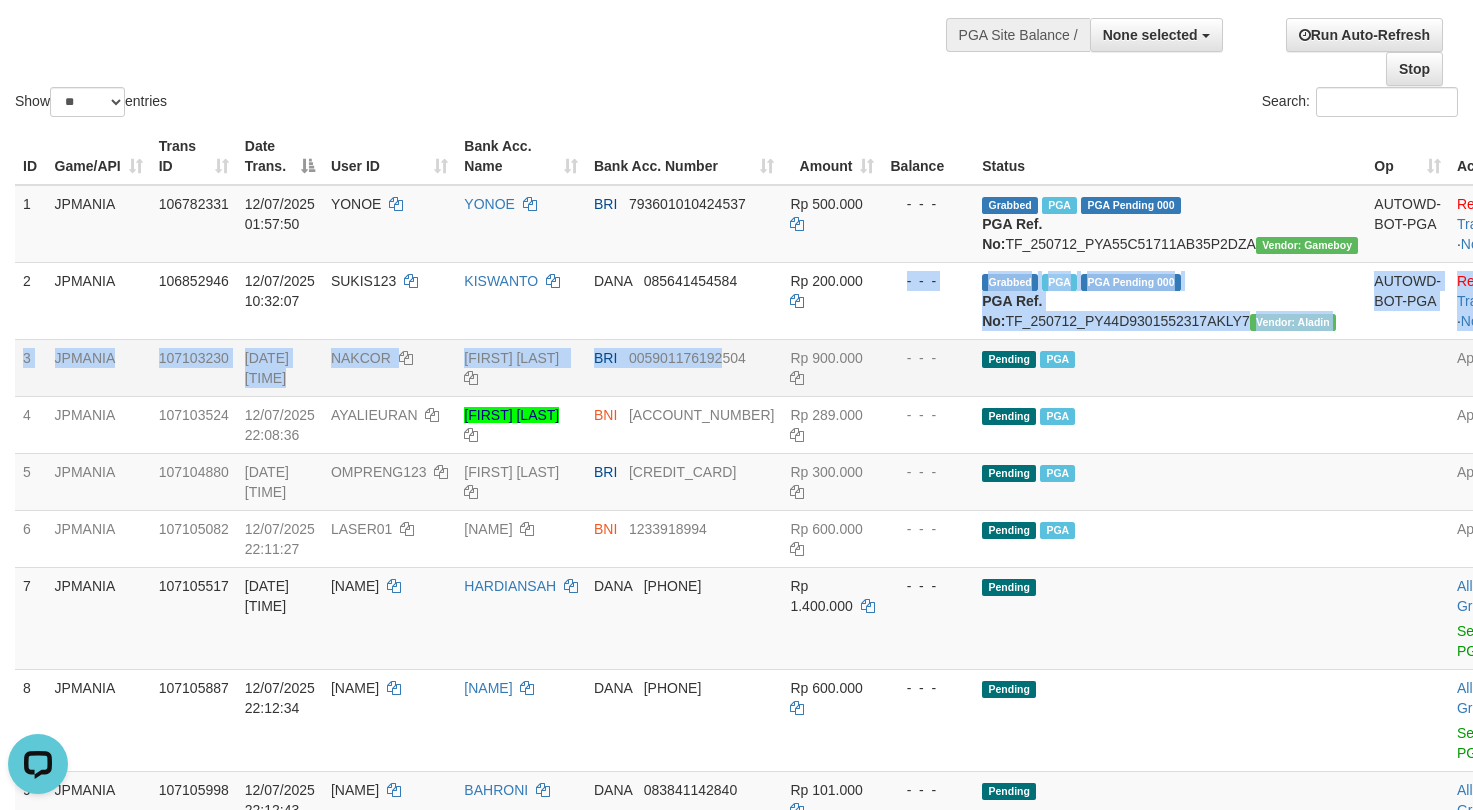 drag, startPoint x: 795, startPoint y: 361, endPoint x: 753, endPoint y: 382, distance: 46.957428 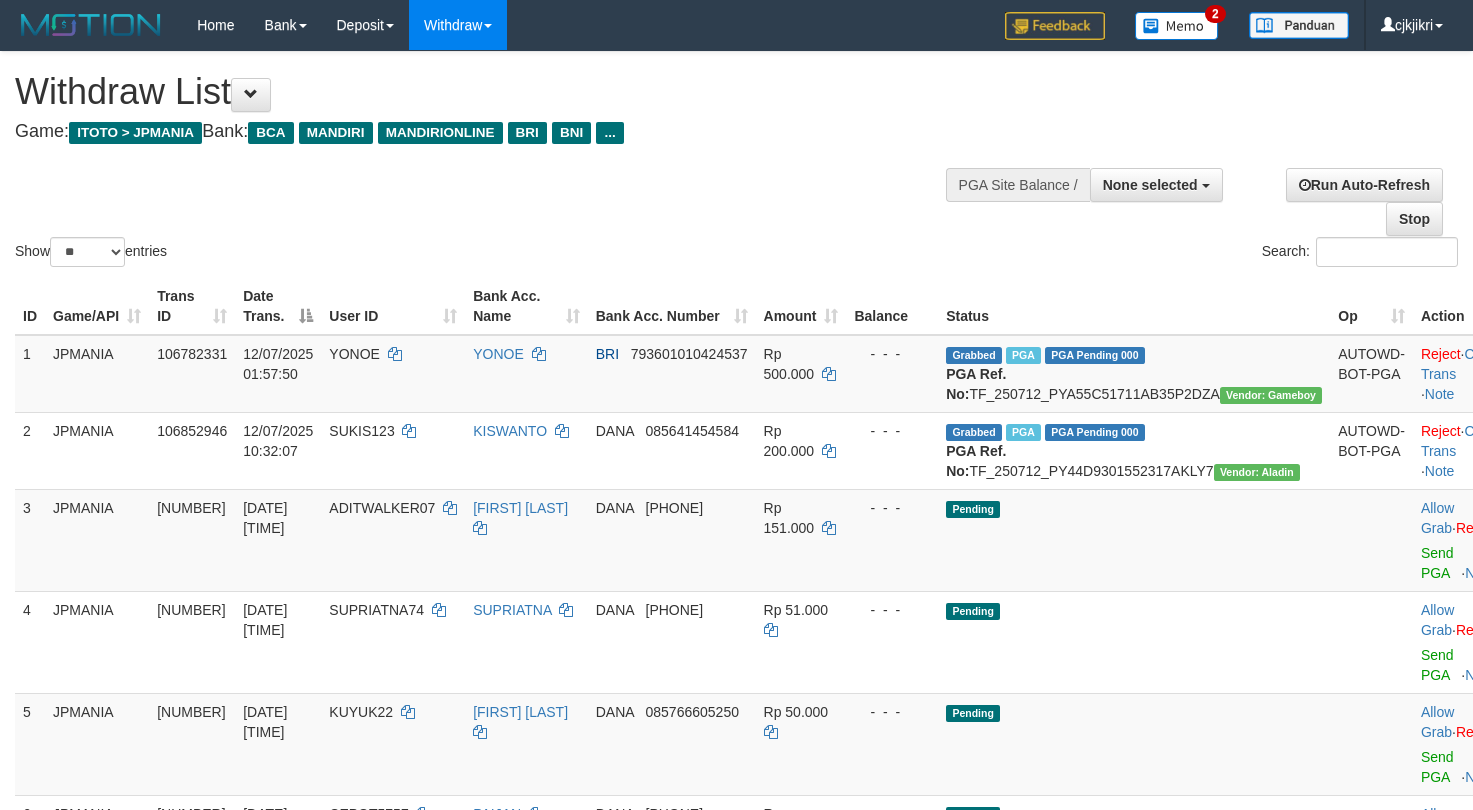 select 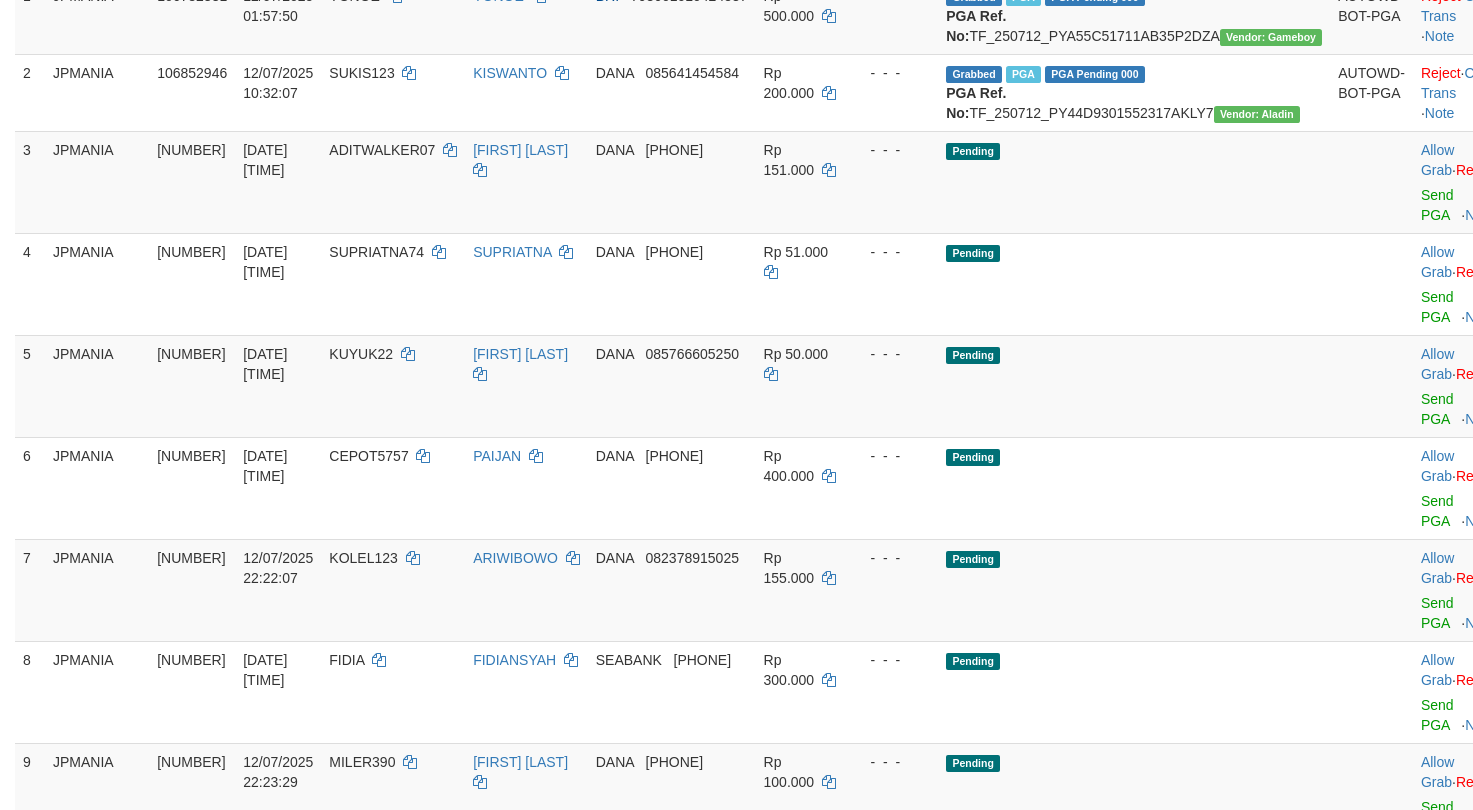 scroll, scrollTop: 450, scrollLeft: 0, axis: vertical 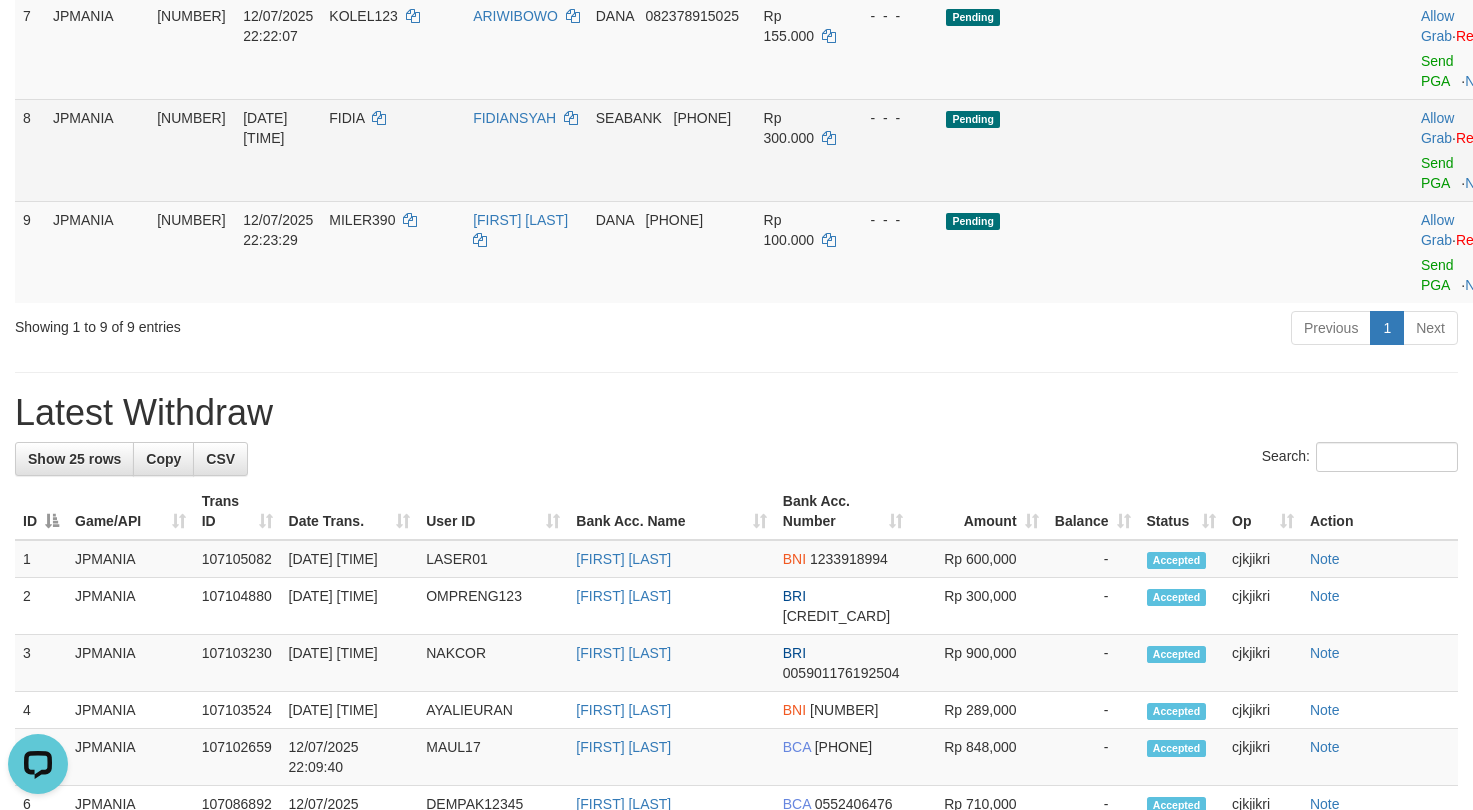 click on "Allow Grab   ·    Reject Send PGA     ·    Note" at bounding box center [1462, 150] 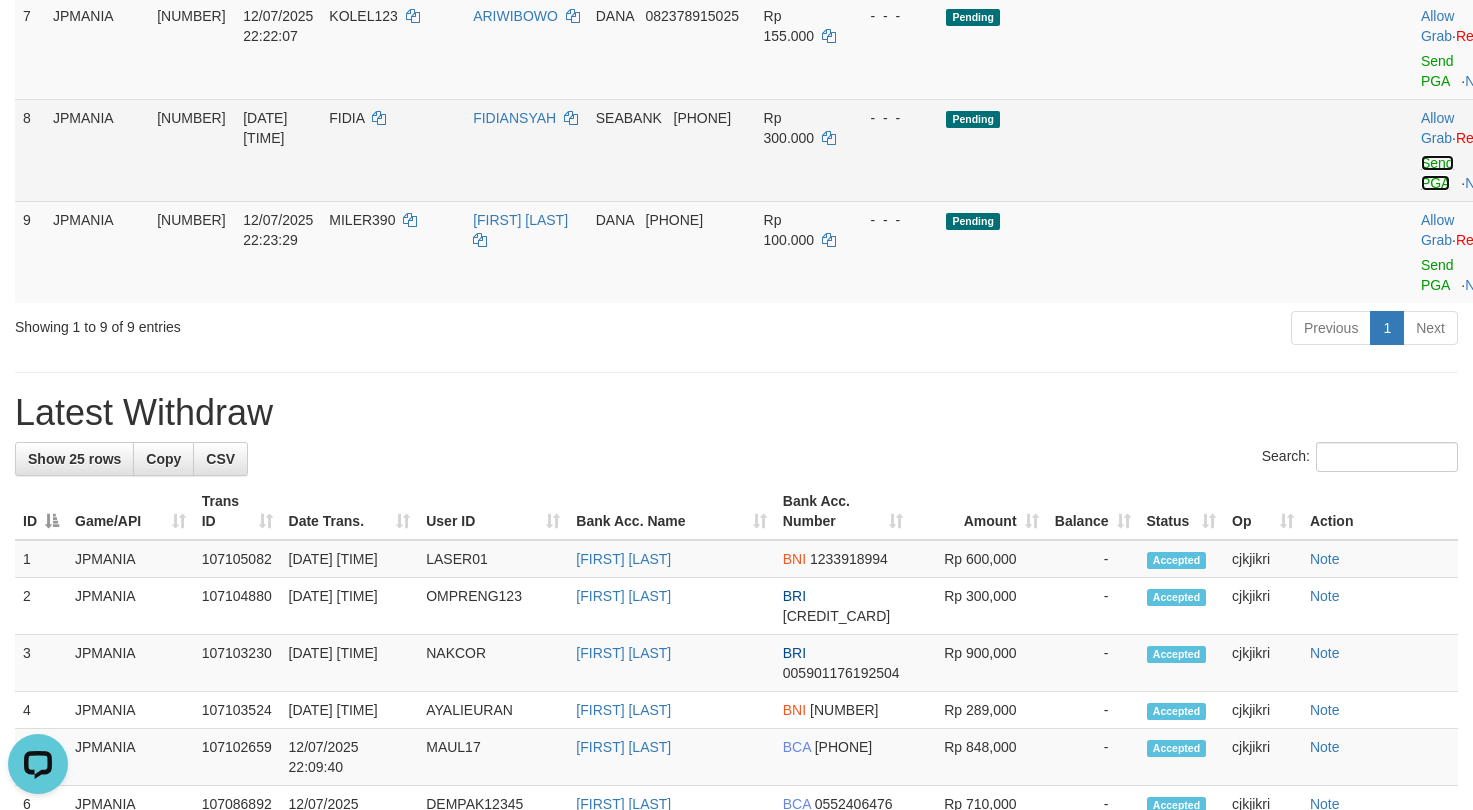 click on "Send PGA" at bounding box center [1437, 173] 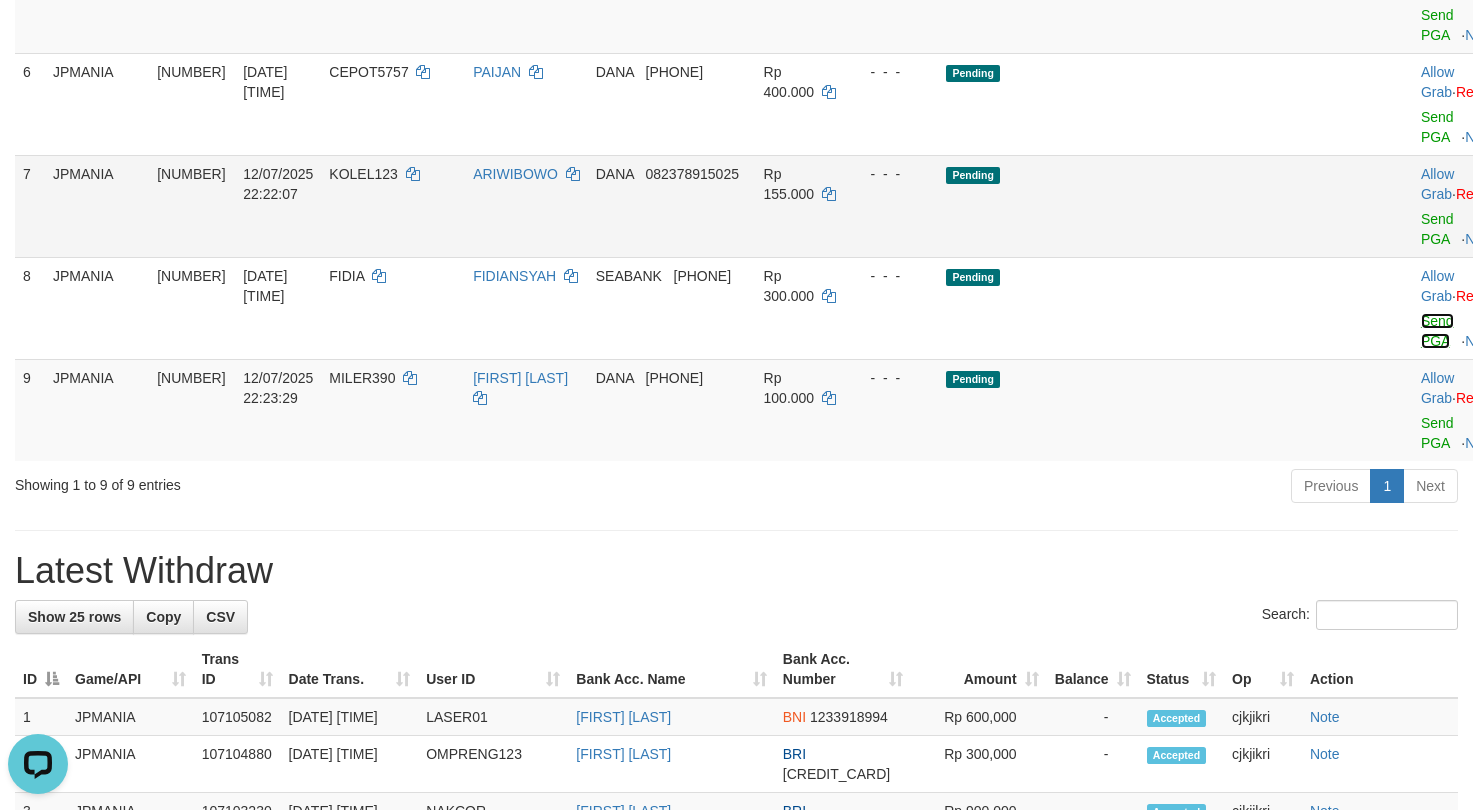 scroll, scrollTop: 600, scrollLeft: 0, axis: vertical 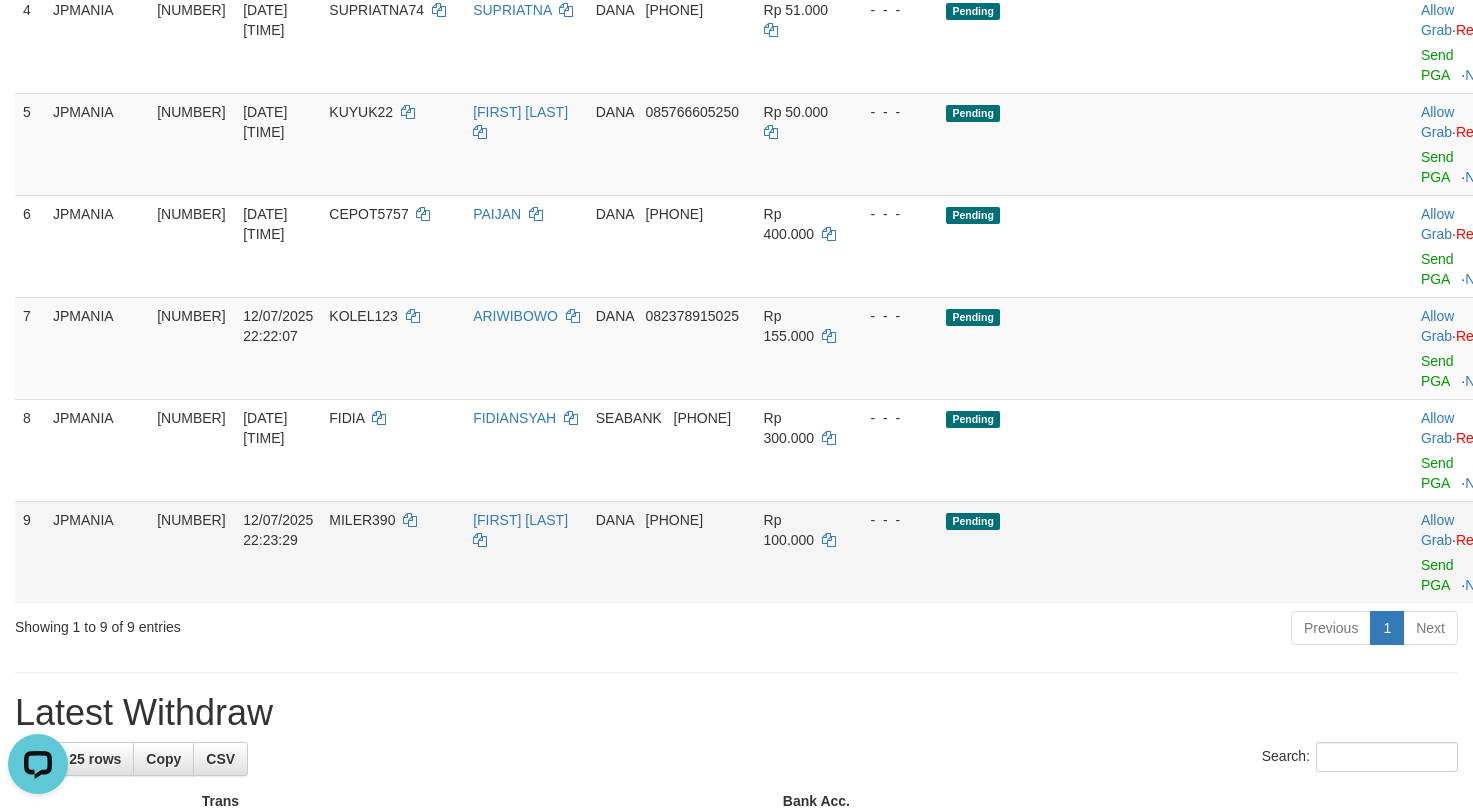 click on "Show  ** ** ** ***  entries Search:
ID Game/API Trans ID Date Trans. User ID Bank Acc. Name Bank Acc. Number Amount Balance Status Op Action
1 JPMANIA 106782331 12/07/2025 01:57:50 YONOE    YONOE    BRI     793601010424537 Rp 500.000    -  -  - Grabbed   PGA   PGA Pending 000 {"status":"000","data":{"unique_id":"1964-106782331-20250712","reference_no":"TF_250712_PYA55C51711AB35P2DZA","amount":"500000.00","fee":"0.00","merchant_surcharge_rate":"0.00","charge_to":"MERC","payout_amount":"500000.00","disbursement_status":0,"disbursement_description":"ON PROCESS","created_at":"2025-07-12 02:00:35","executed_at":"2025-07-12 02:00:35","bank":{"code":"002","name":"BANK RAKYAT INDONESIA","account_number":"793601010424537","account_name":"YONOE"},"note":"cjkjikri","merchant_balance":{"balance_effective":197752607,"balance_pending":139614663,"balance_disbursement":8945000,"balance_collection":346251770}}} PGA Ref. No:  TF_250712_PYA55C51711AB35P2DZA  Vendor: Gameboy AUTOWD-BOT-PGA Reject 2" at bounding box center [736, 51] 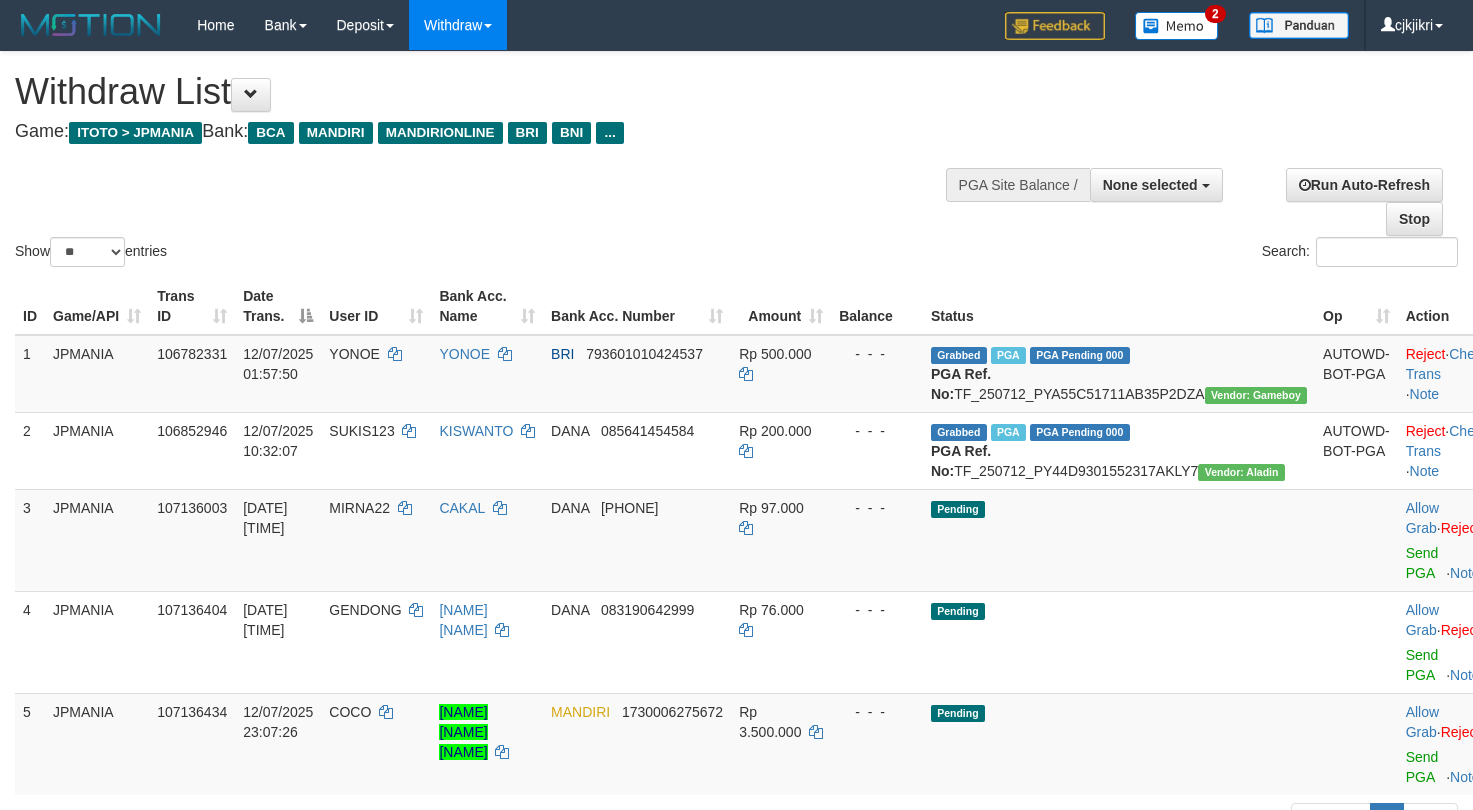select 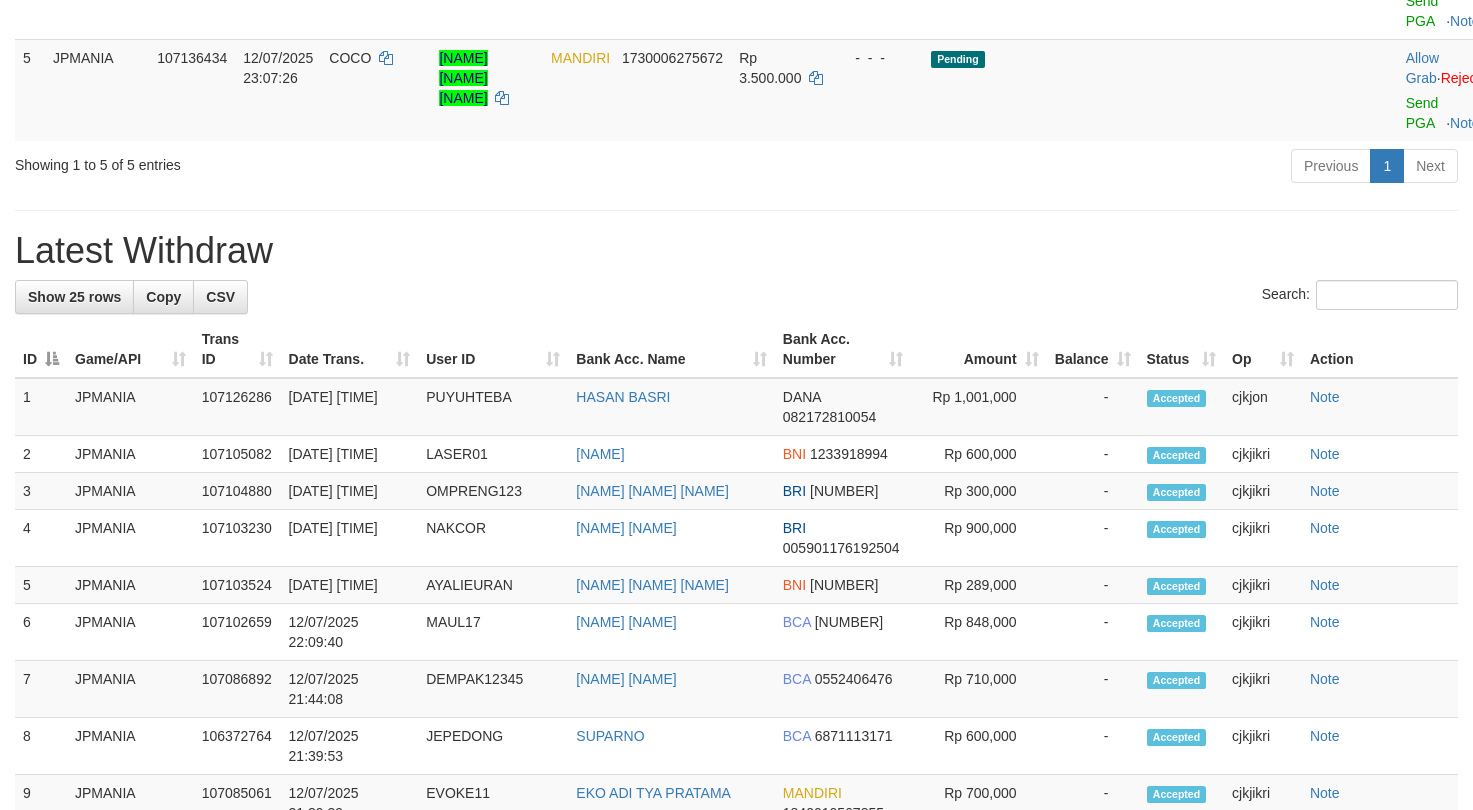 scroll, scrollTop: 600, scrollLeft: 0, axis: vertical 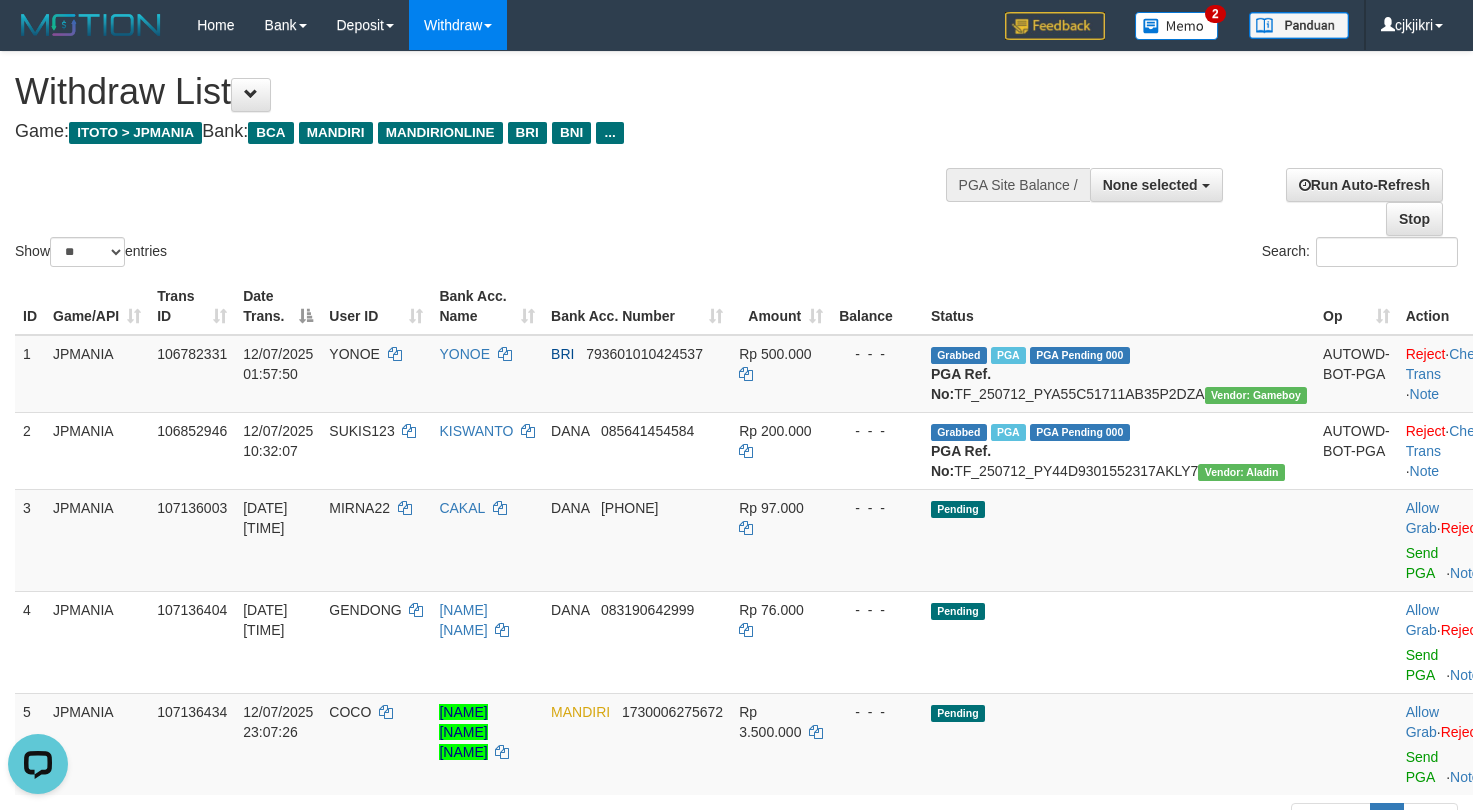 click on "Search:" at bounding box center [1105, 254] 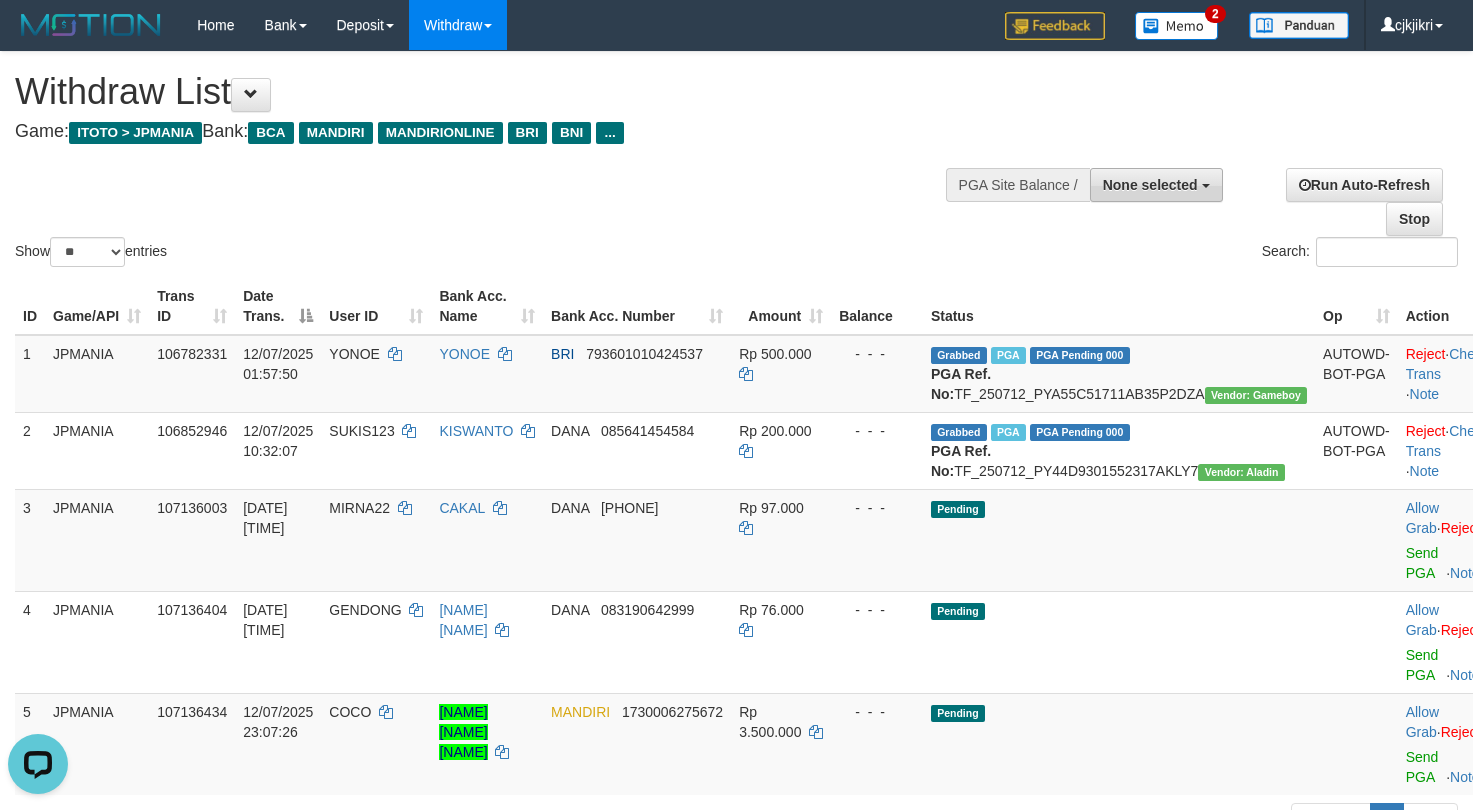 click on "None selected" at bounding box center [1150, 185] 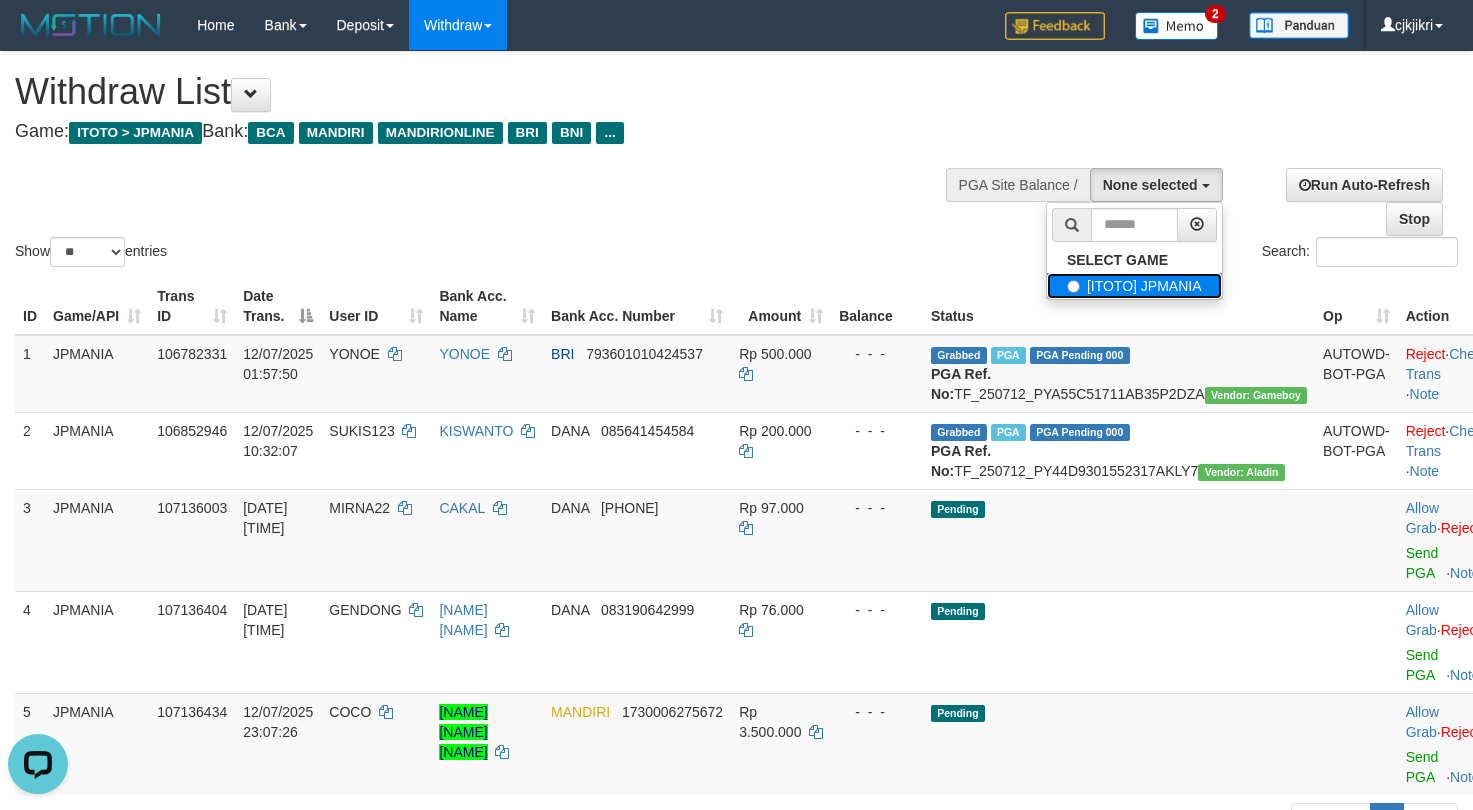 click on "[ITOTO] JPMANIA" at bounding box center [1134, 286] 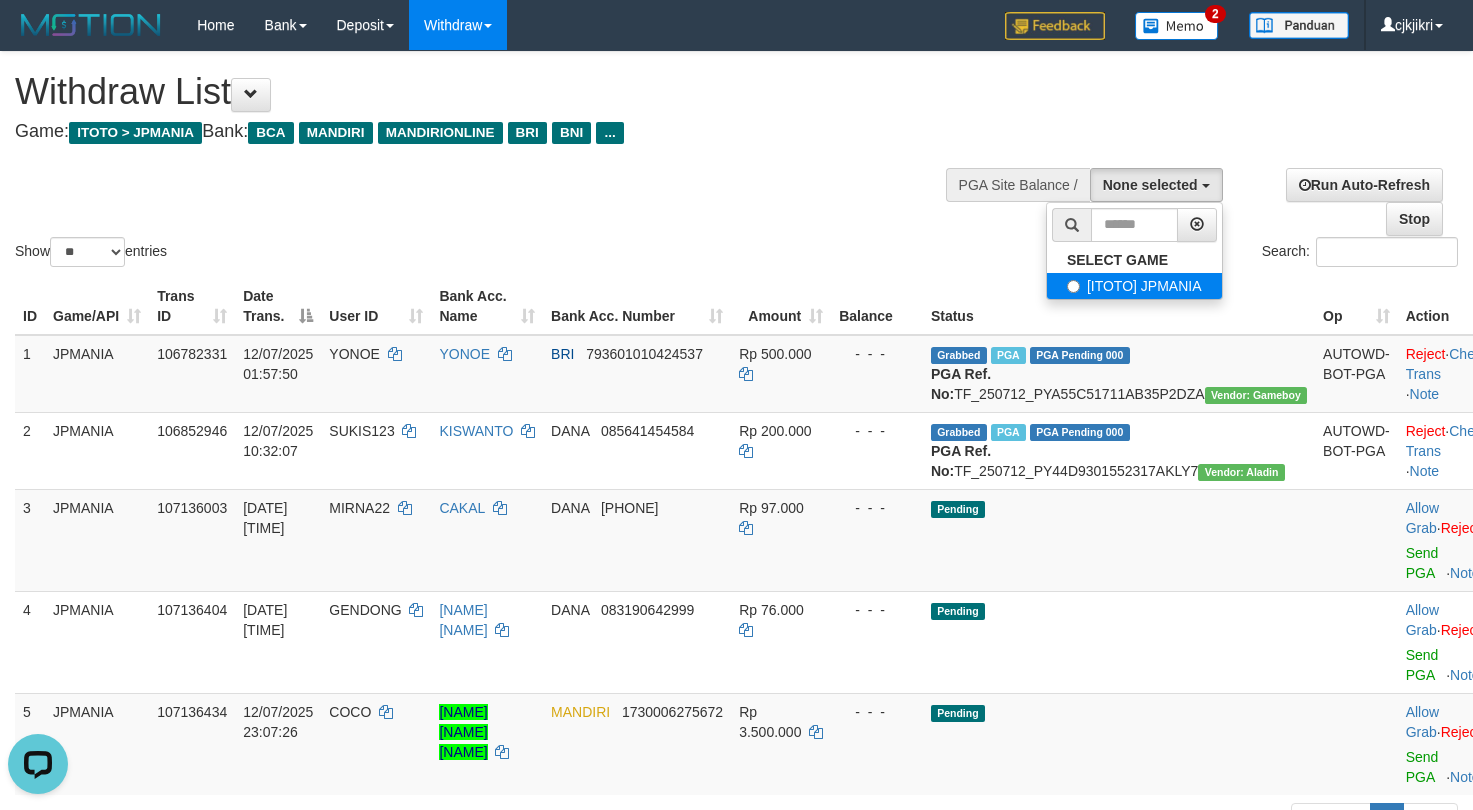 select on "****" 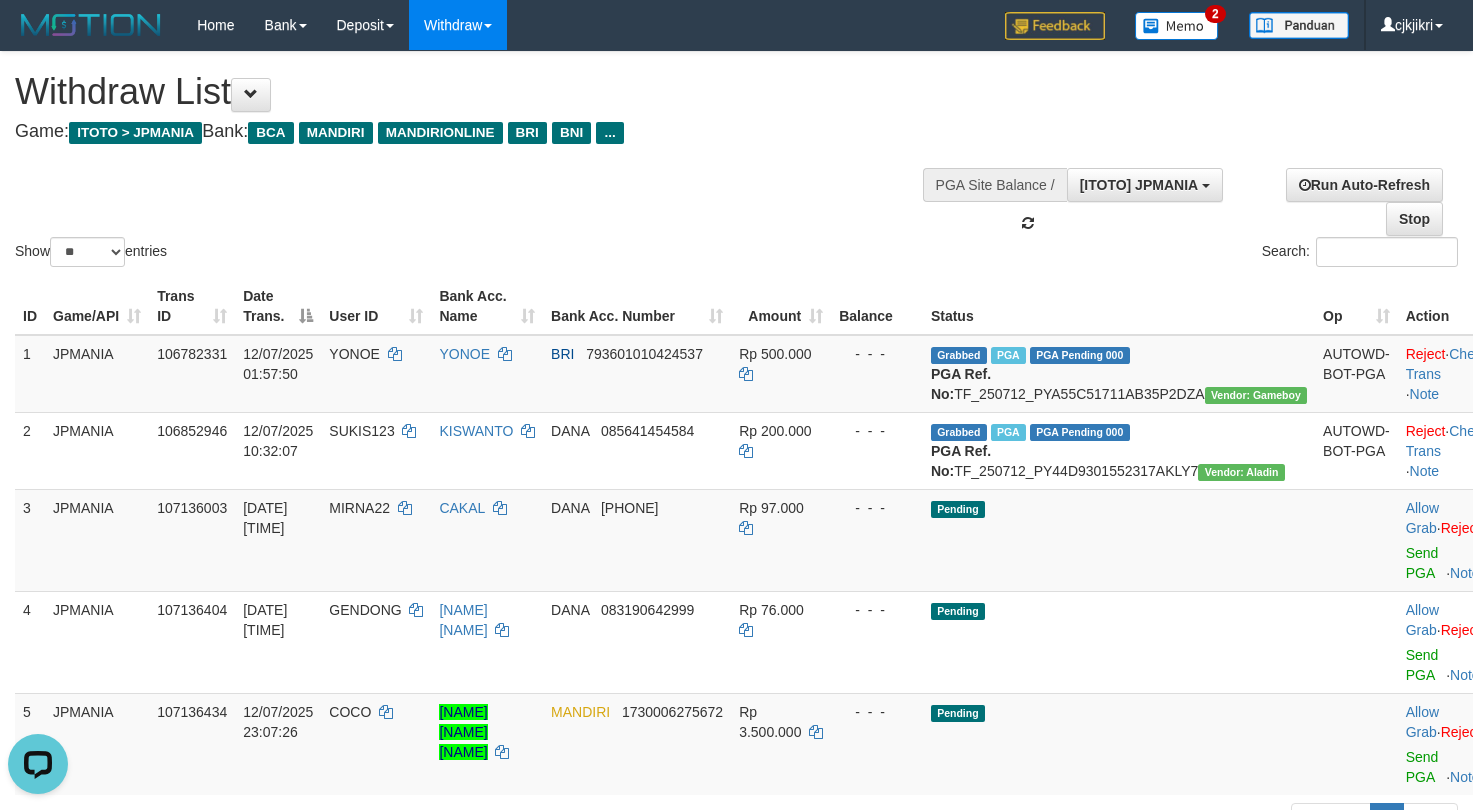 scroll, scrollTop: 18, scrollLeft: 0, axis: vertical 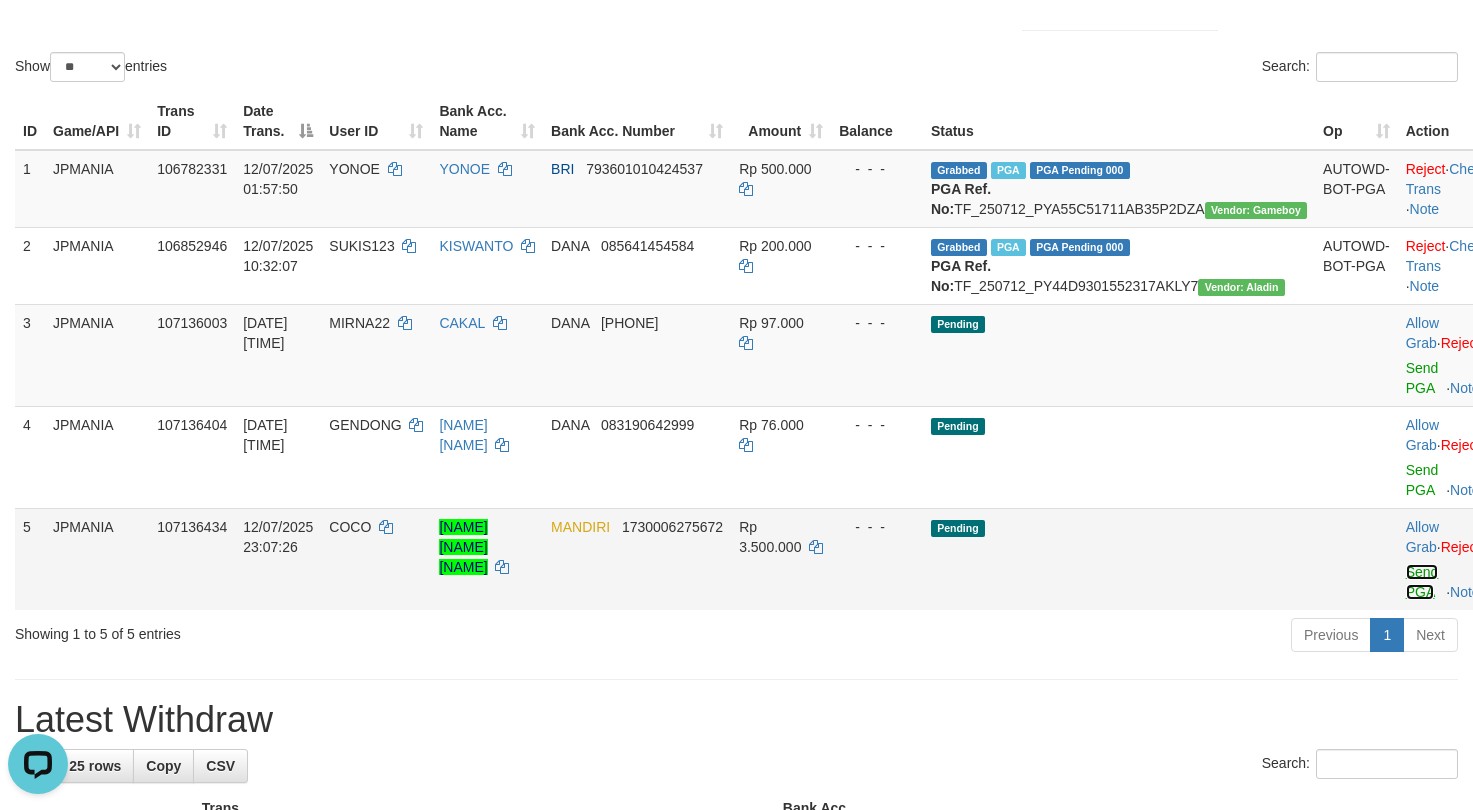 click on "Send PGA" at bounding box center [1422, 582] 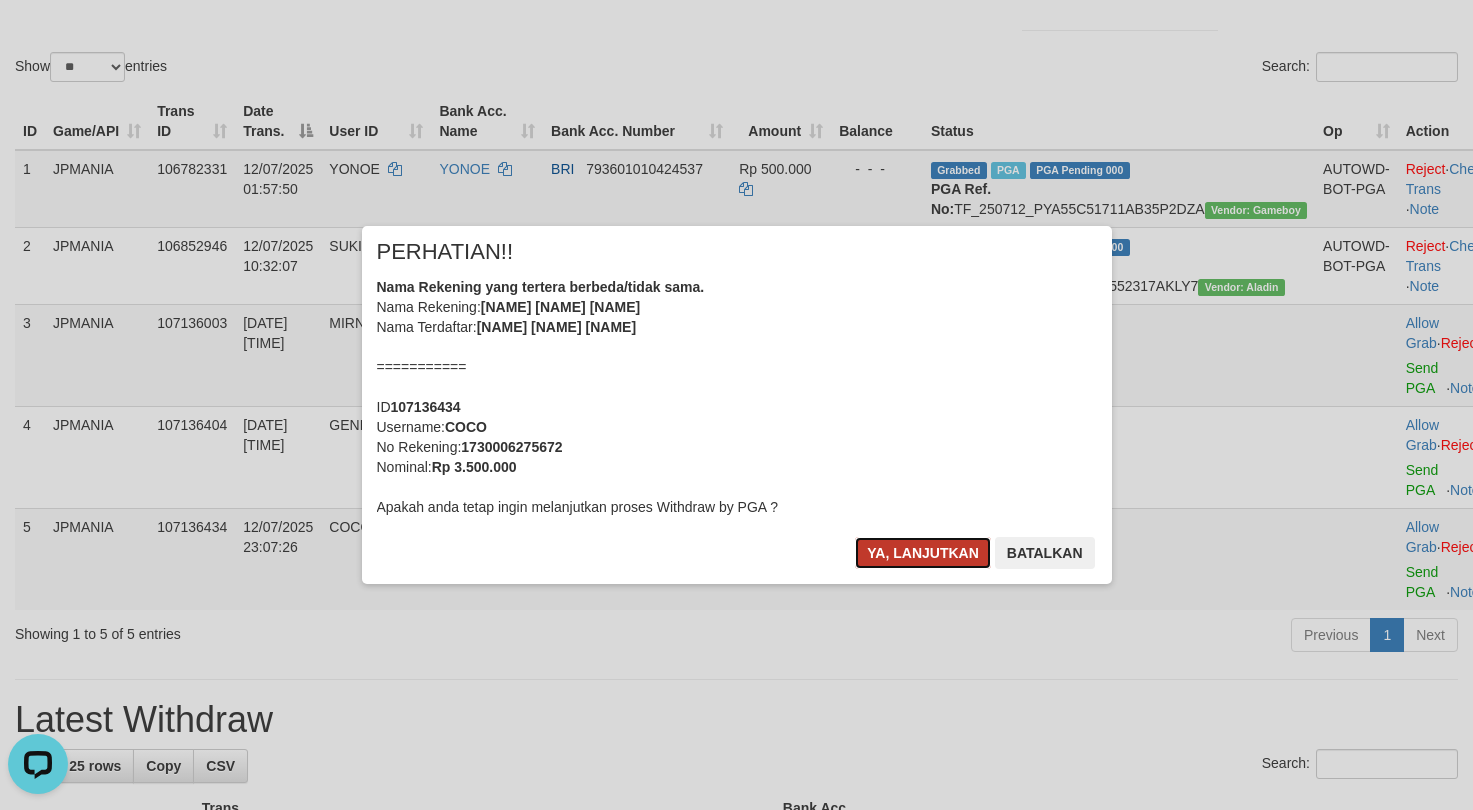 click on "Ya, lanjutkan" at bounding box center [923, 553] 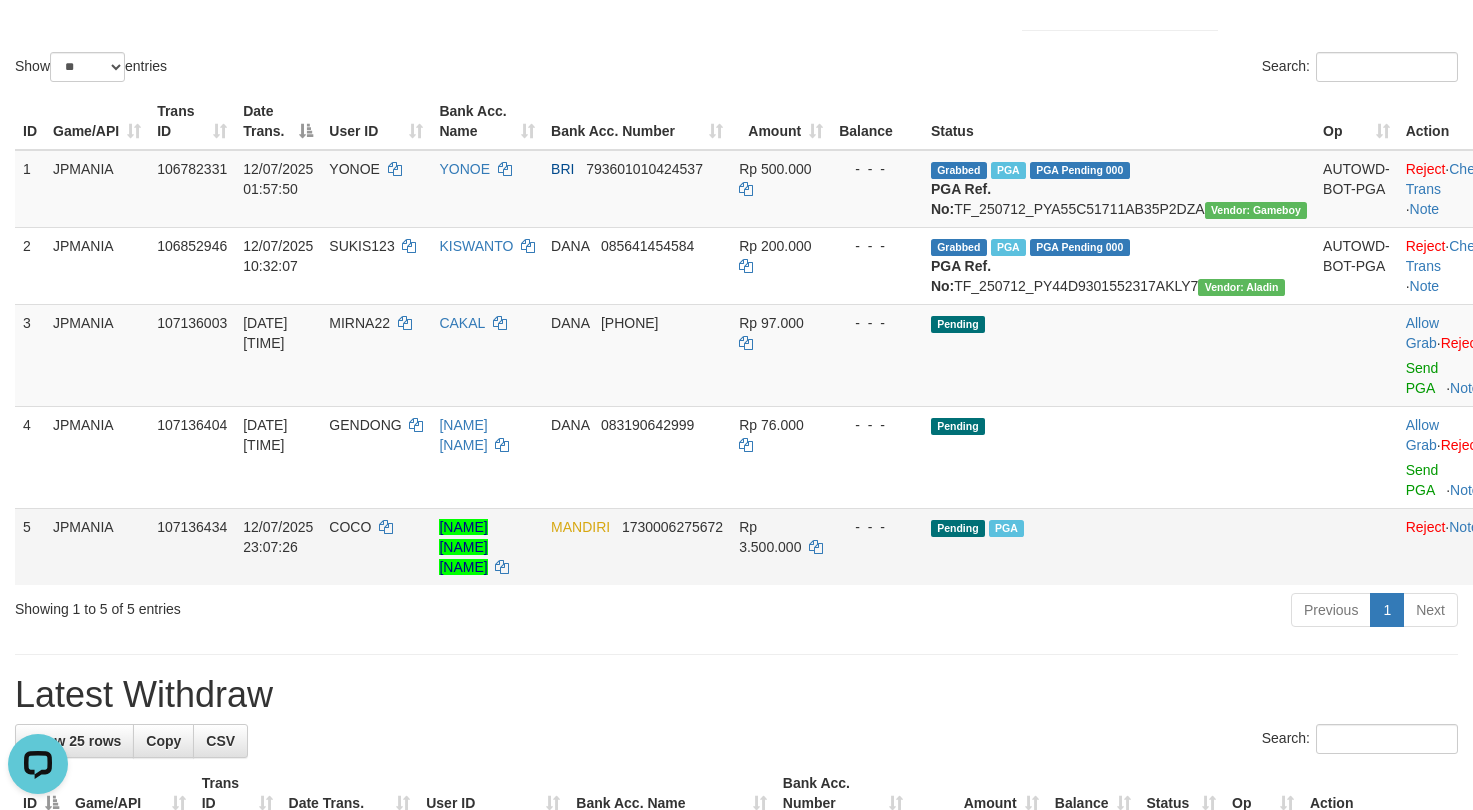 click on "COCO" at bounding box center [350, 527] 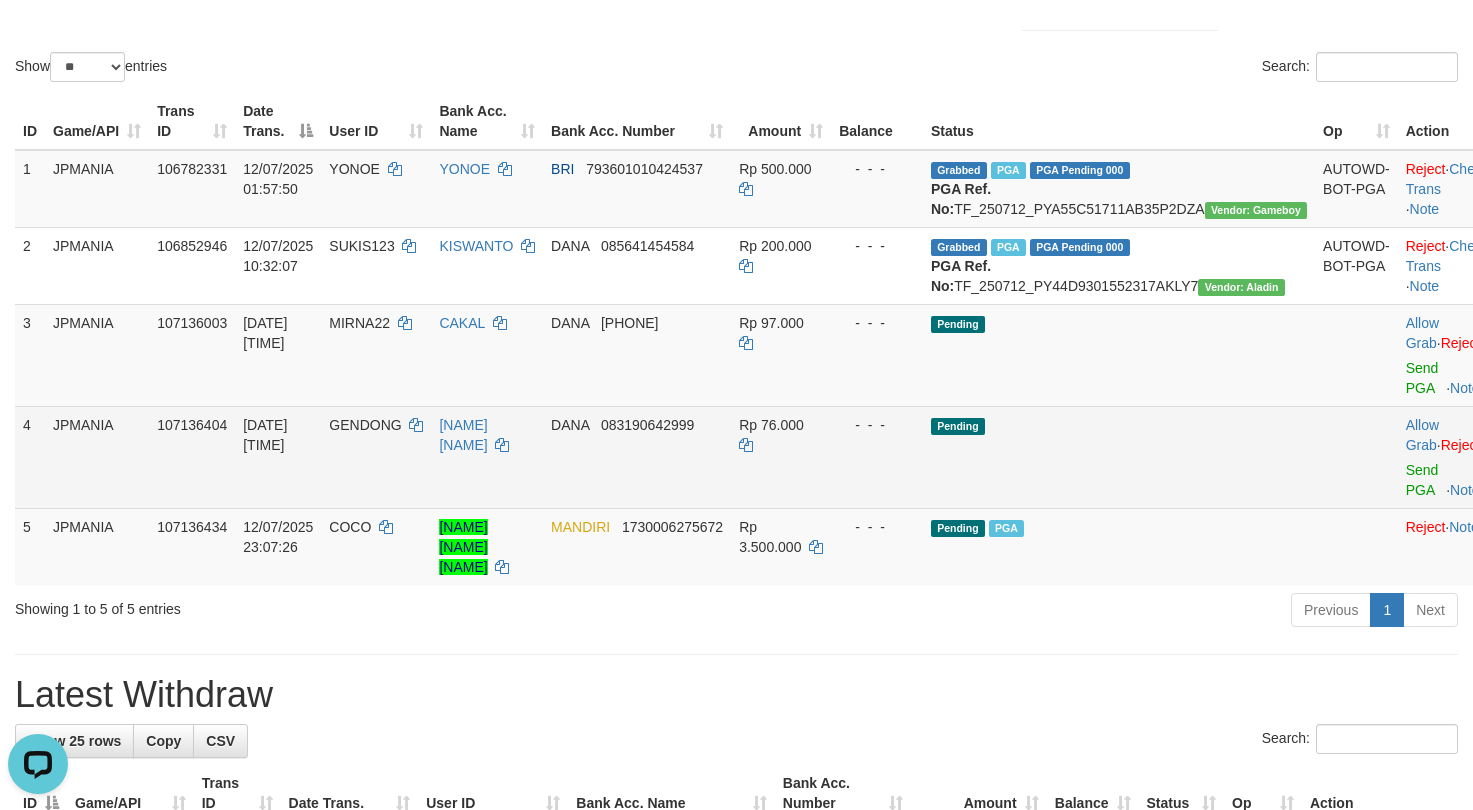 drag, startPoint x: 375, startPoint y: 591, endPoint x: 1155, endPoint y: 483, distance: 787.4414 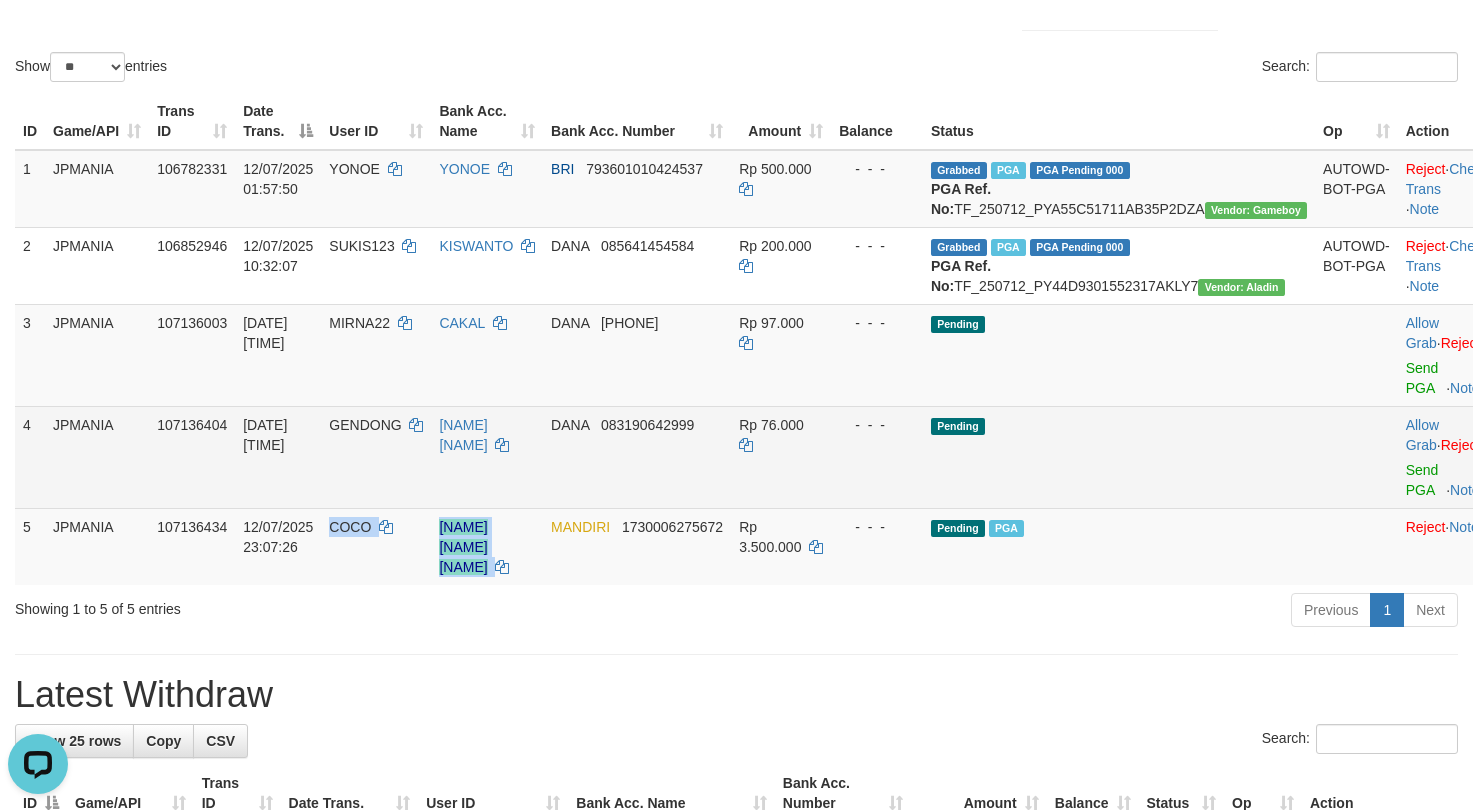 copy on "COCO    ASEP IBROHIM NURUL HIDAYAH" 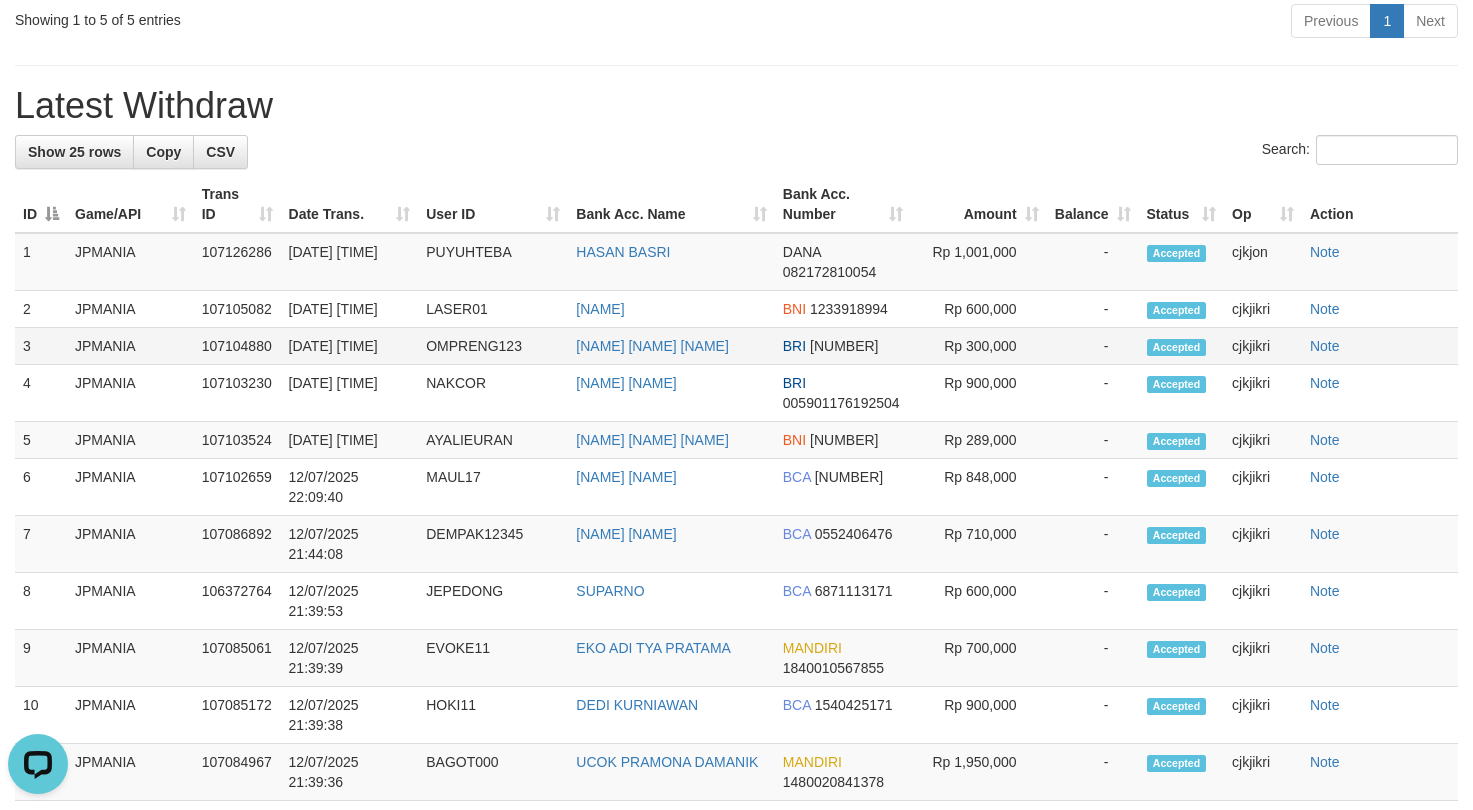 scroll, scrollTop: 1050, scrollLeft: 0, axis: vertical 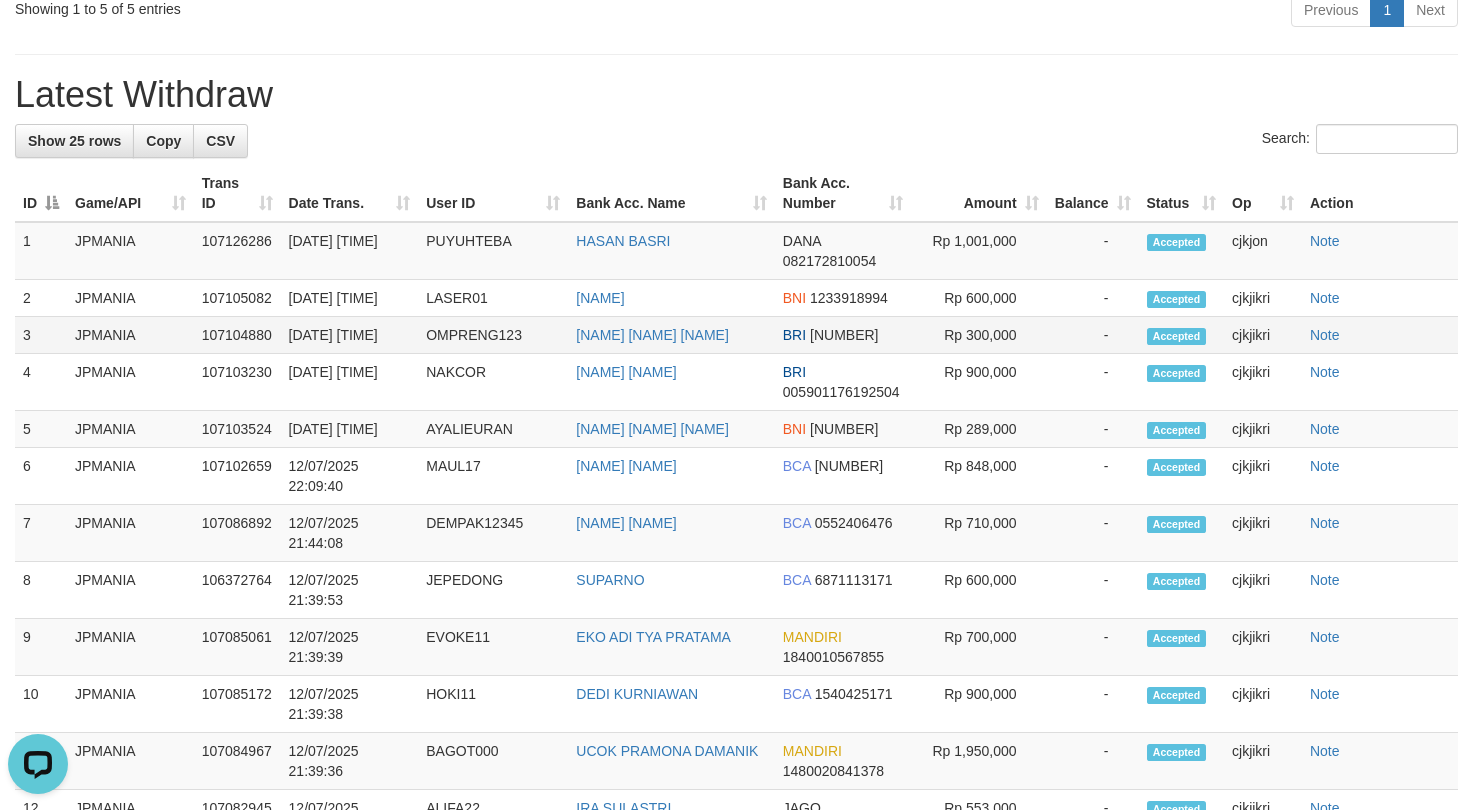drag, startPoint x: 280, startPoint y: 442, endPoint x: 451, endPoint y: 423, distance: 172.05232 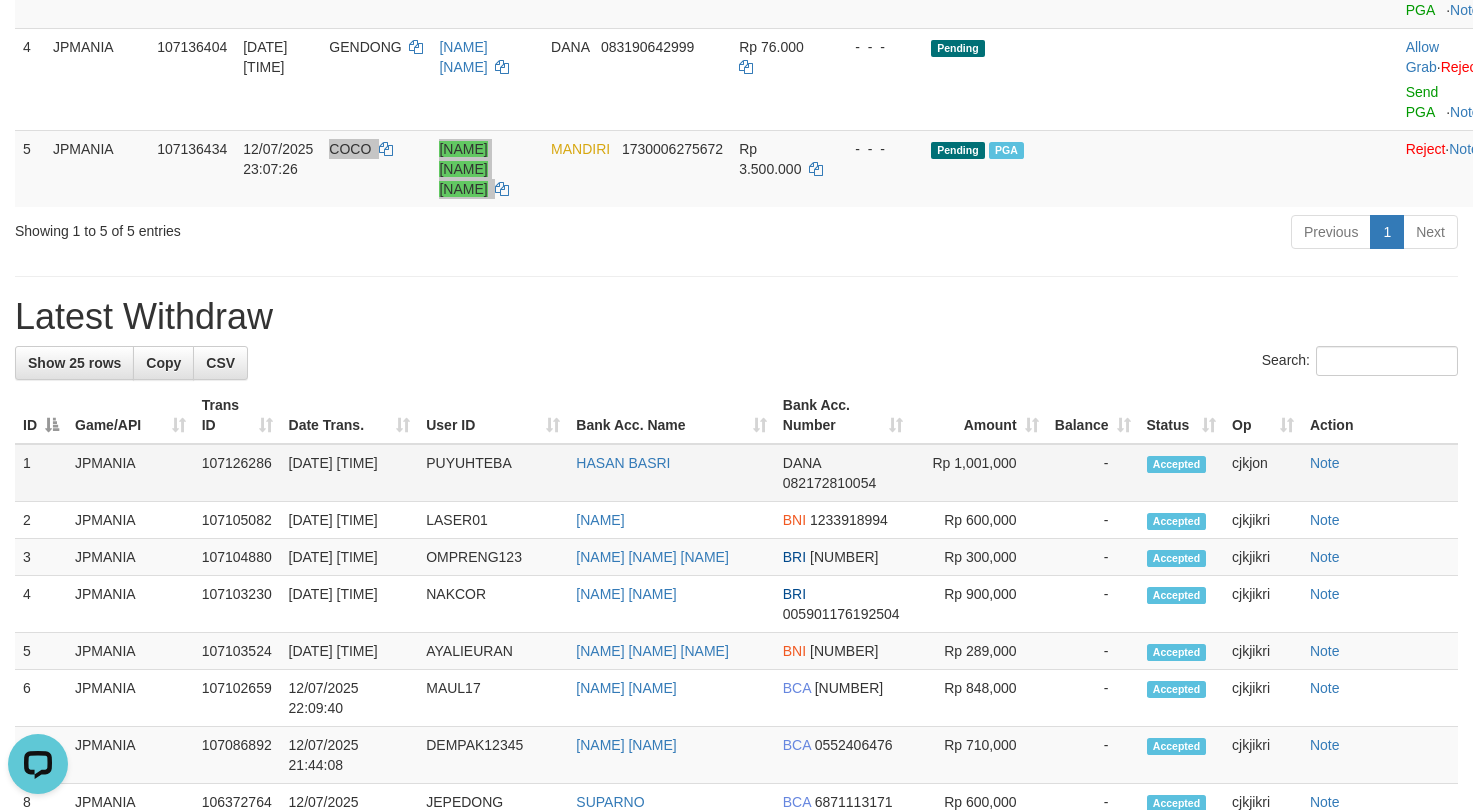 scroll, scrollTop: 900, scrollLeft: 0, axis: vertical 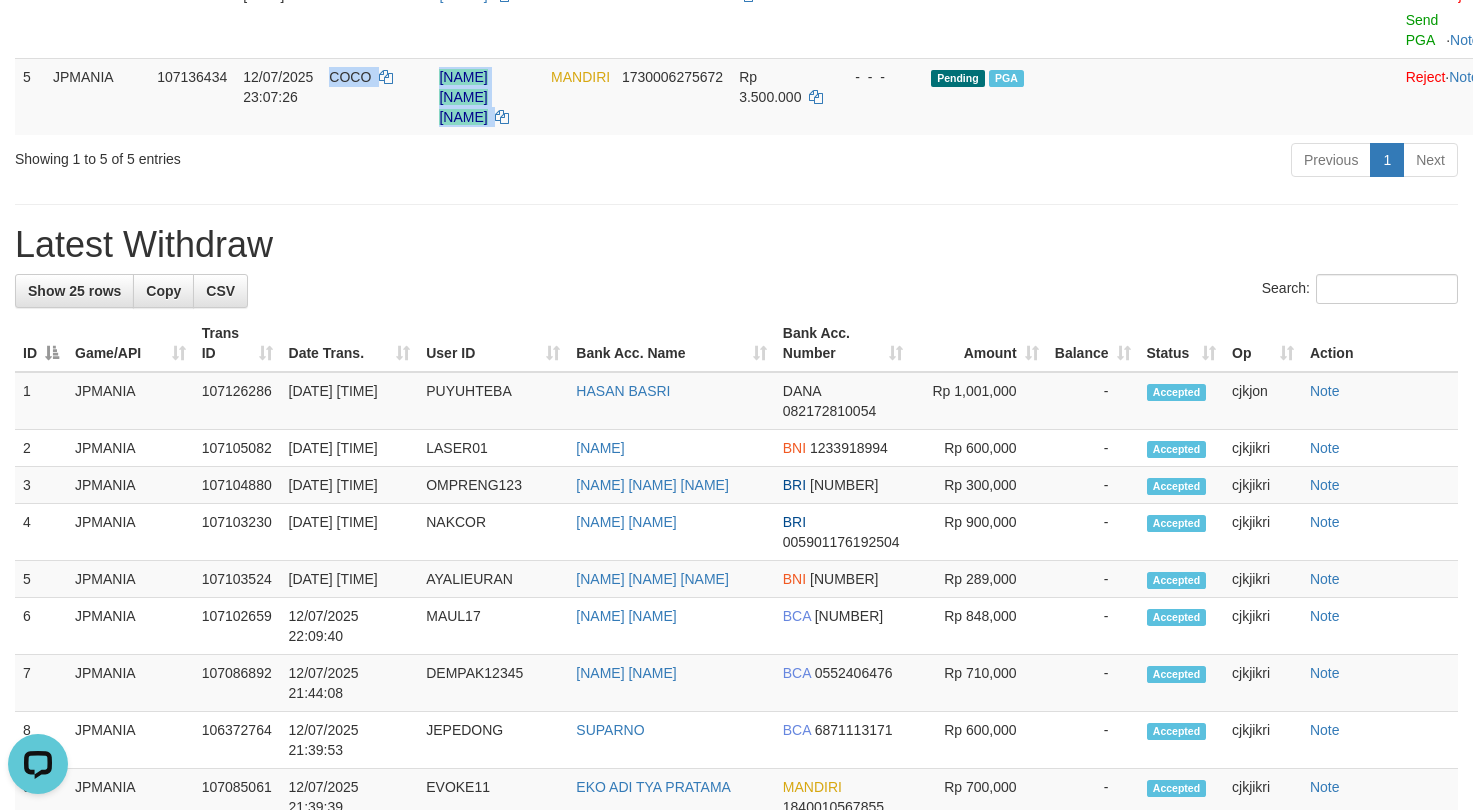 drag, startPoint x: 286, startPoint y: 471, endPoint x: 1405, endPoint y: 309, distance: 1130.6658 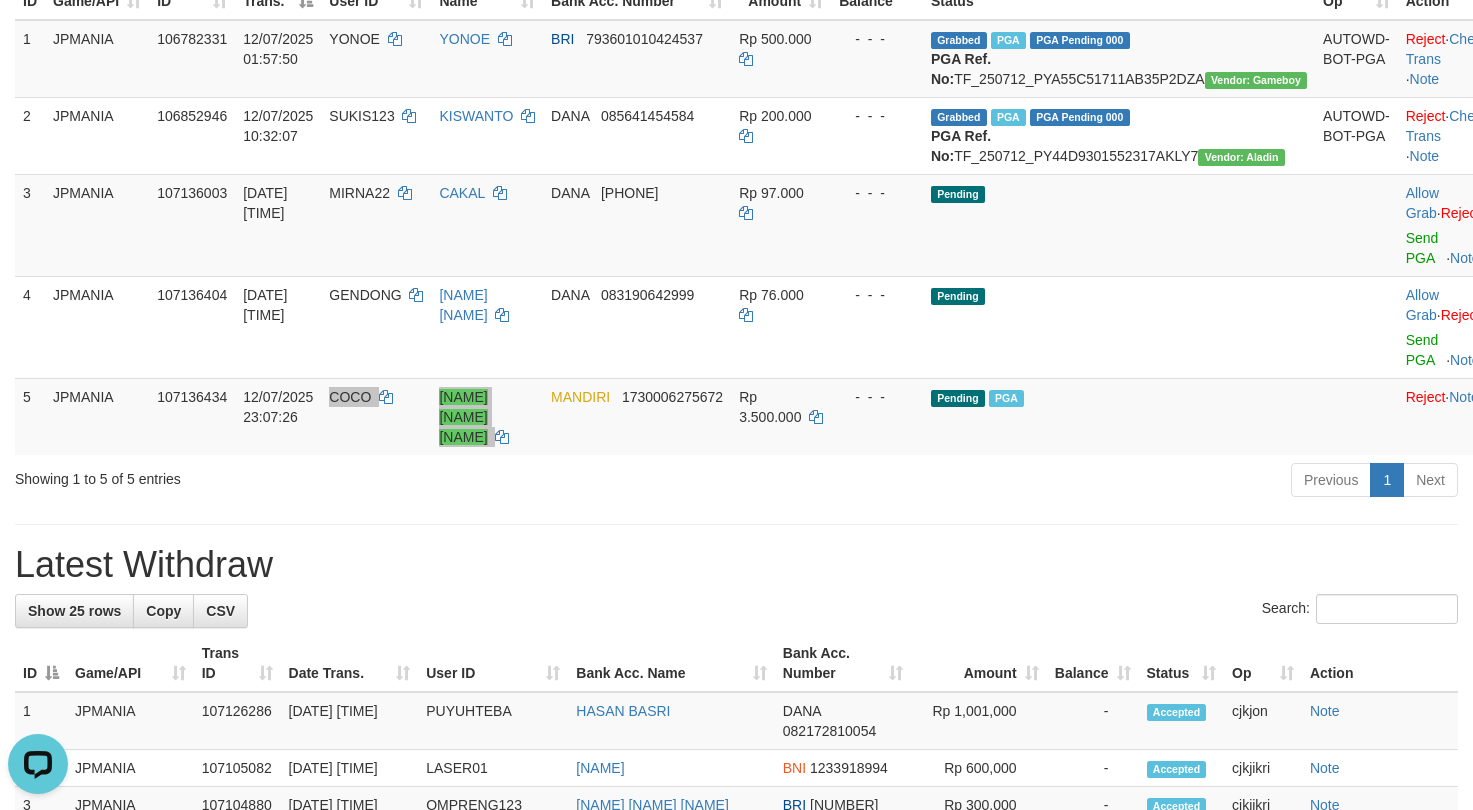 scroll, scrollTop: 150, scrollLeft: 0, axis: vertical 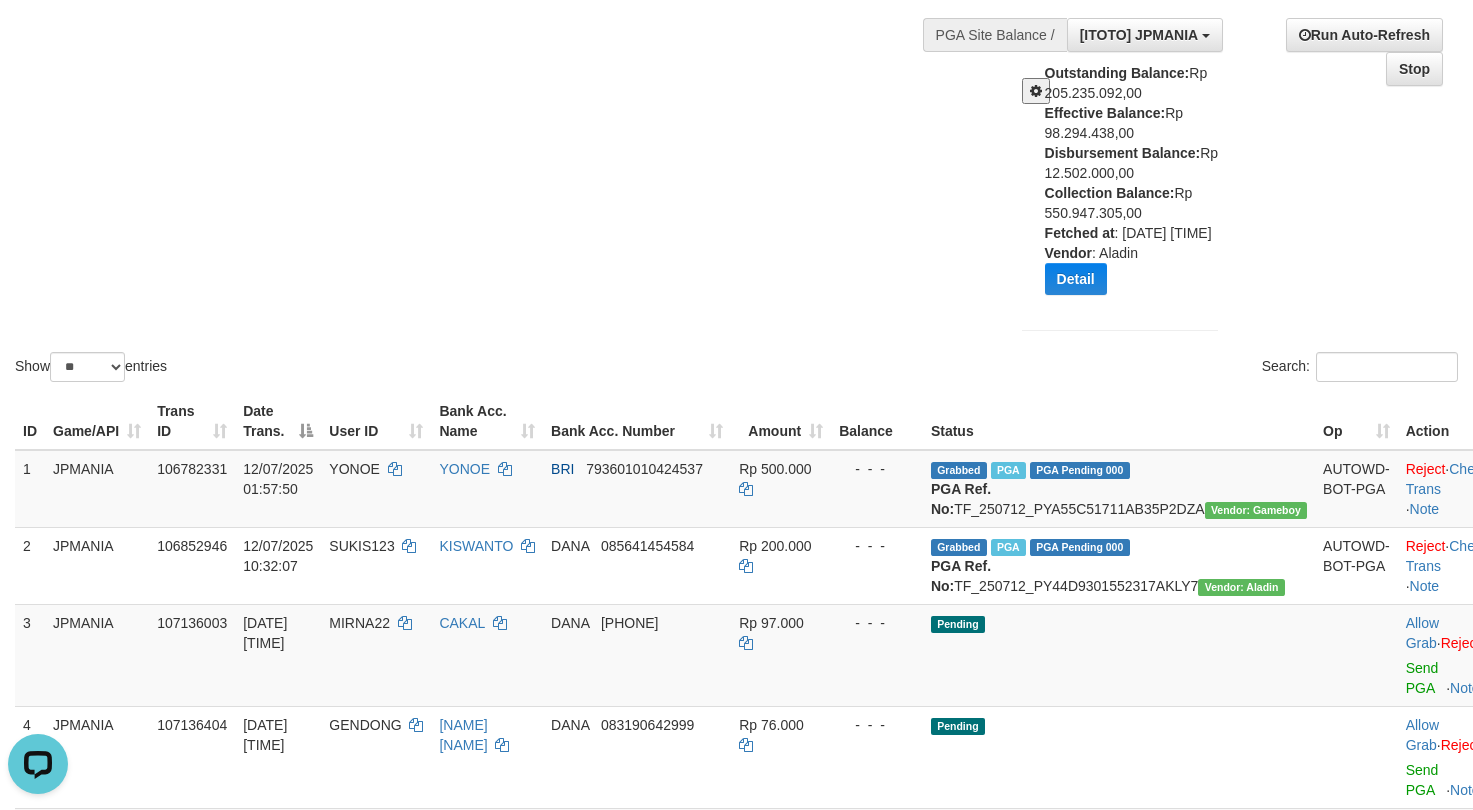click on "Show  ** ** ** ***  entries Search:" at bounding box center [736, 144] 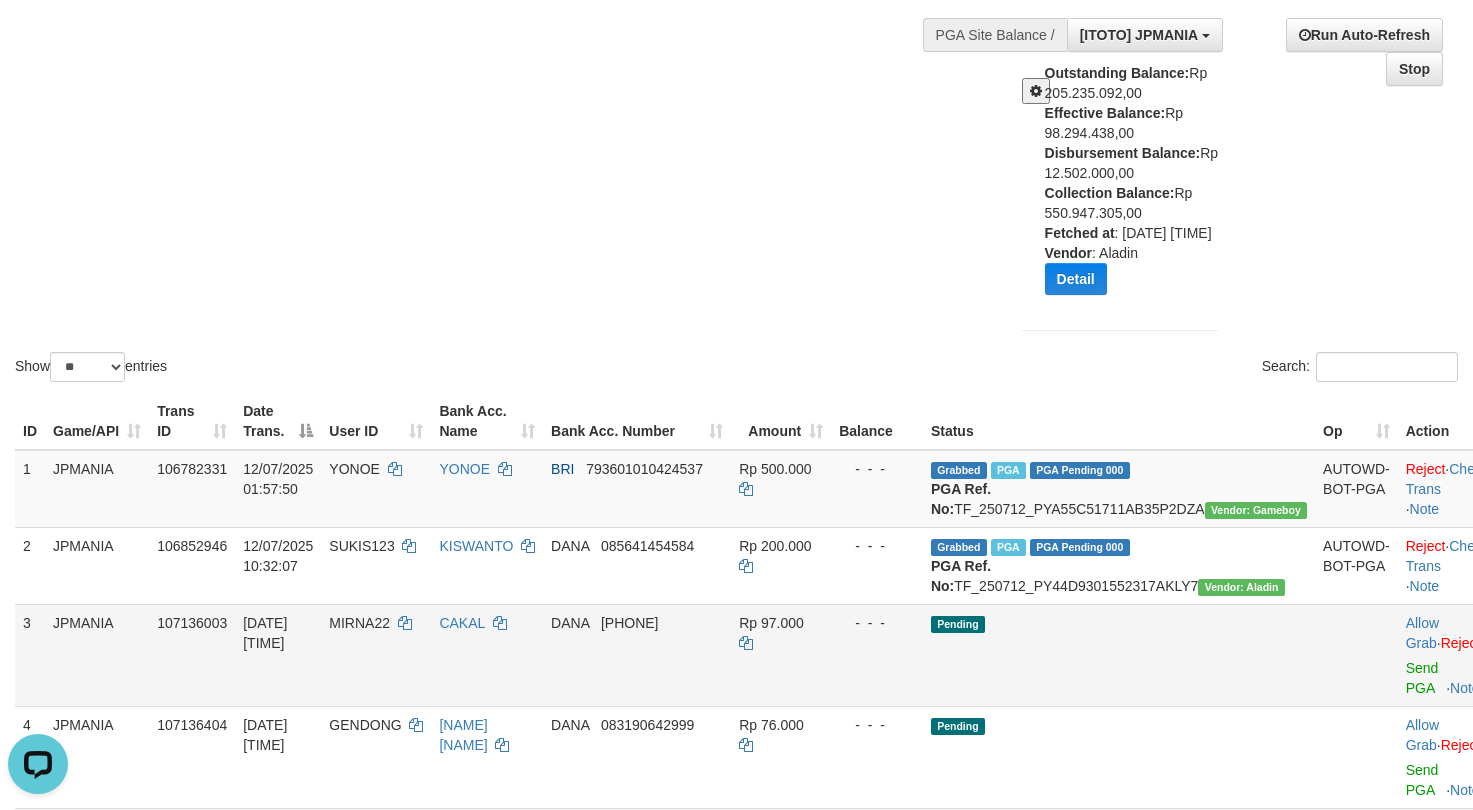scroll, scrollTop: 600, scrollLeft: 0, axis: vertical 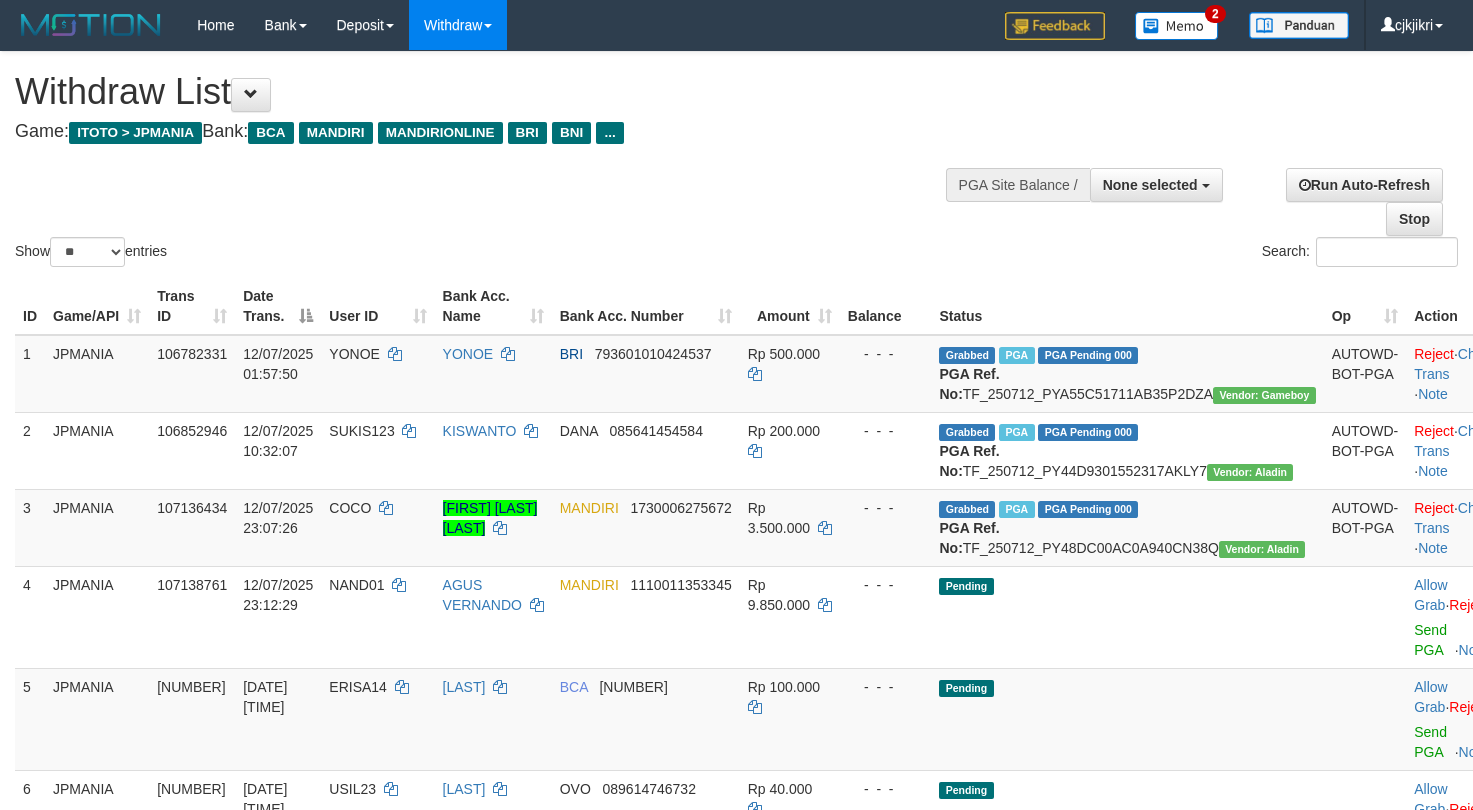 select 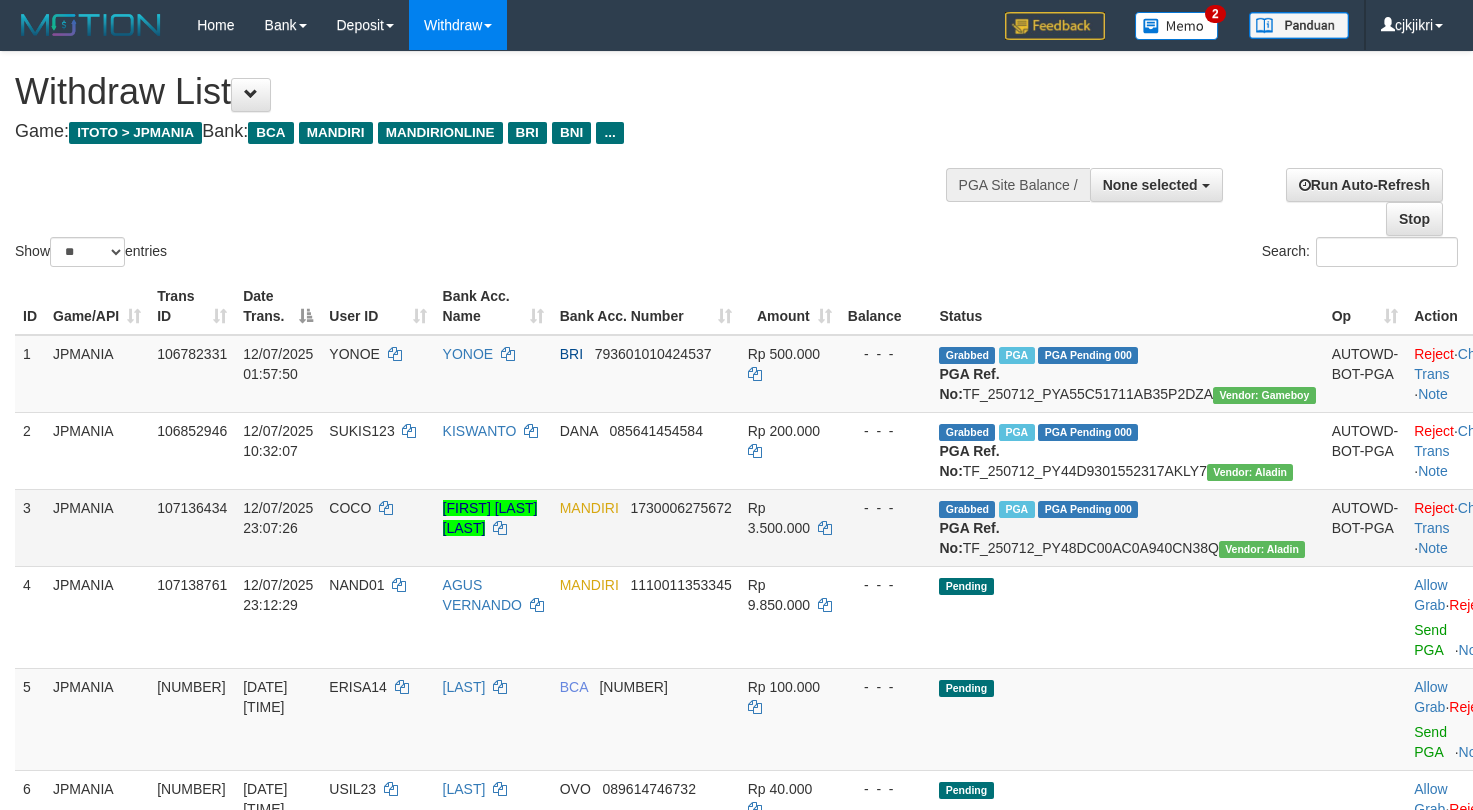 scroll, scrollTop: 246, scrollLeft: 0, axis: vertical 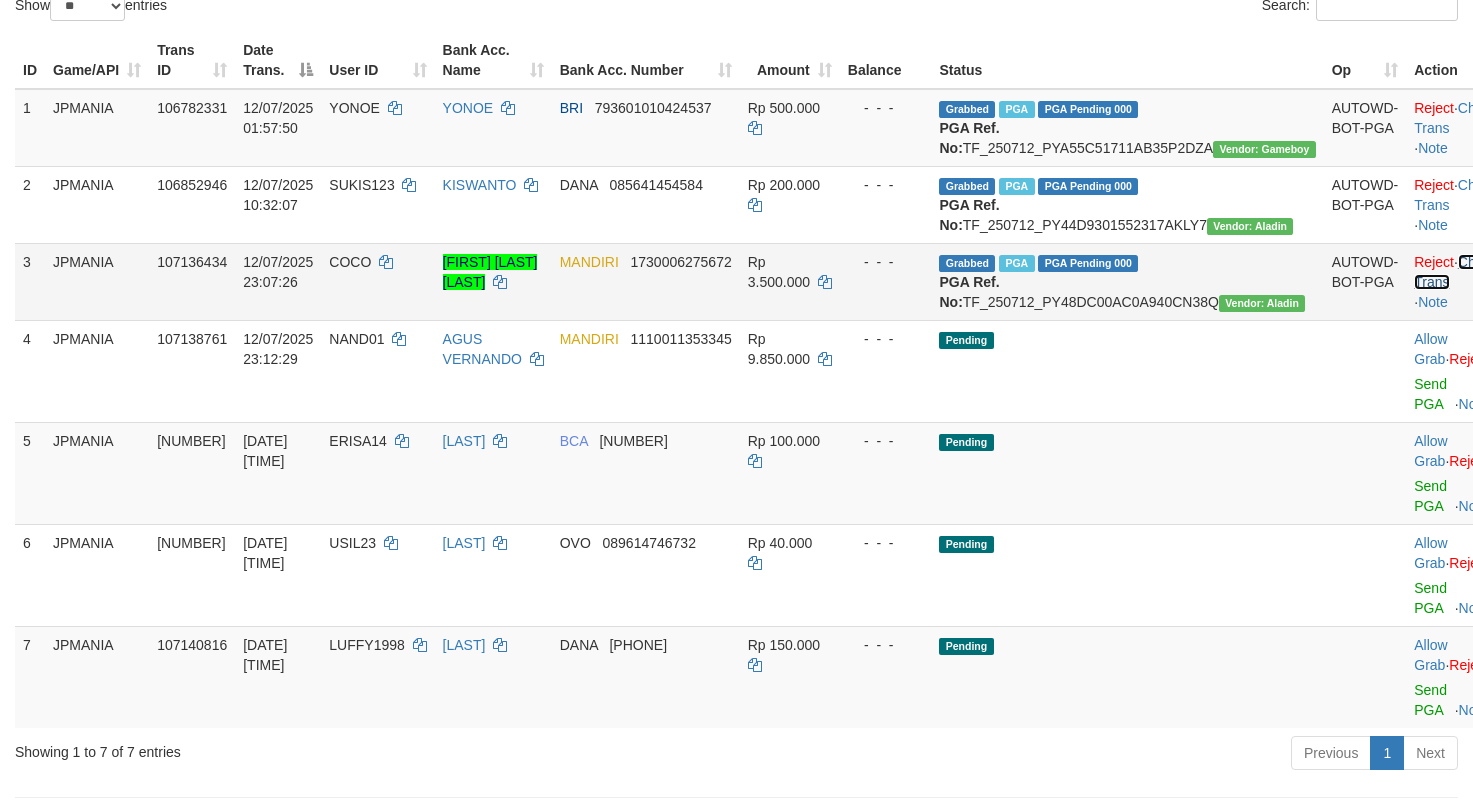 click on "Check Trans" at bounding box center [1455, 272] 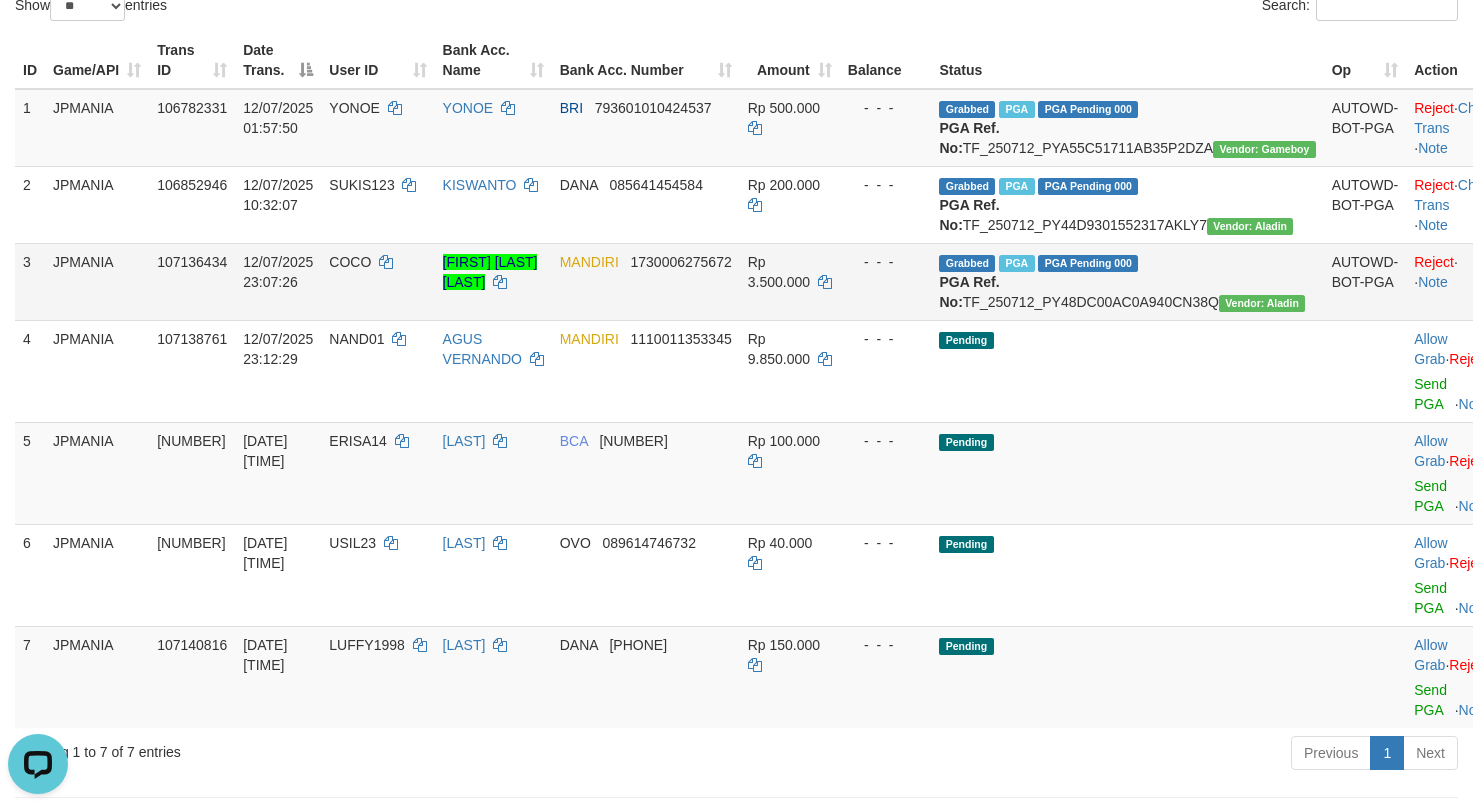 scroll, scrollTop: 0, scrollLeft: 0, axis: both 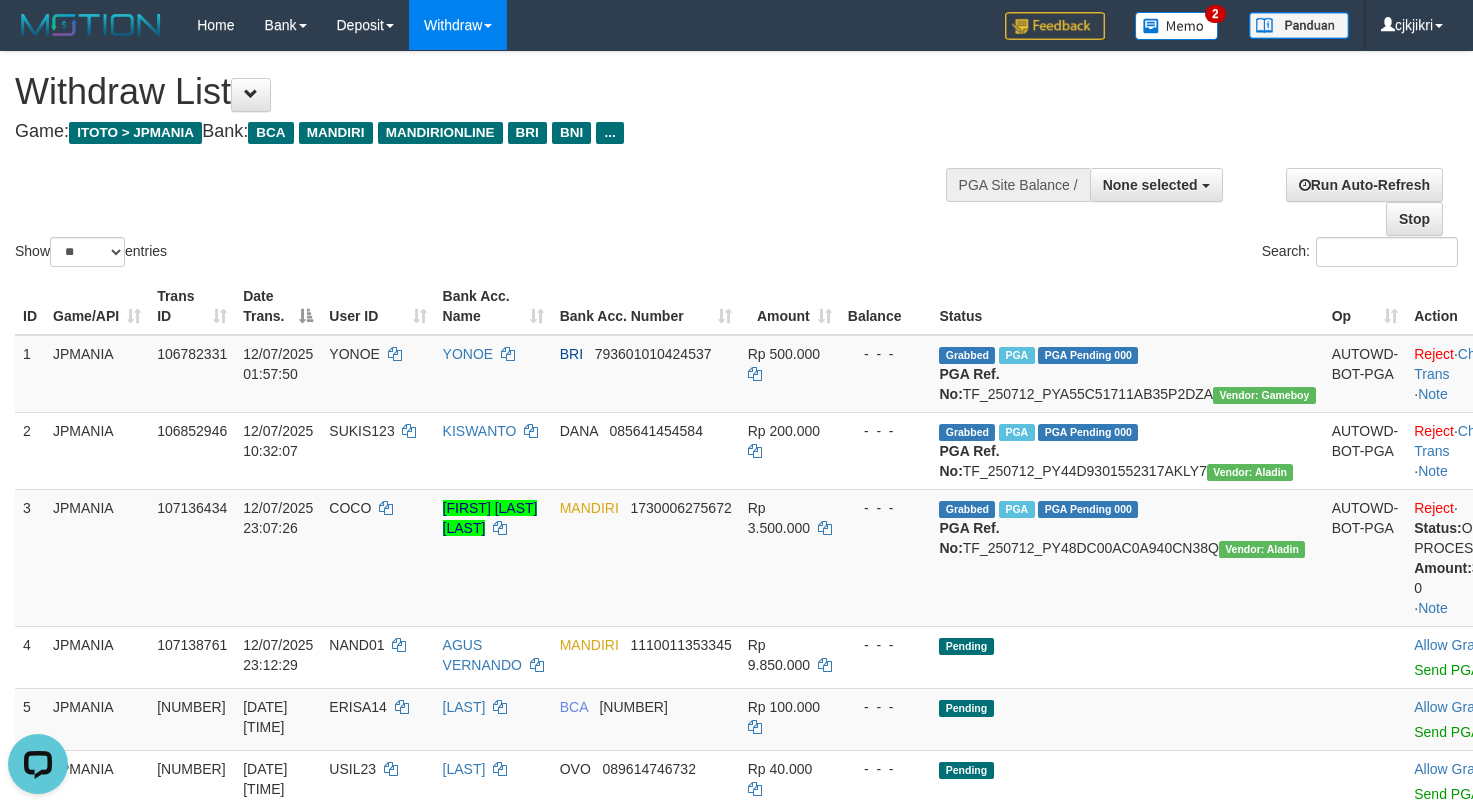 drag, startPoint x: 930, startPoint y: 258, endPoint x: 850, endPoint y: 241, distance: 81.78631 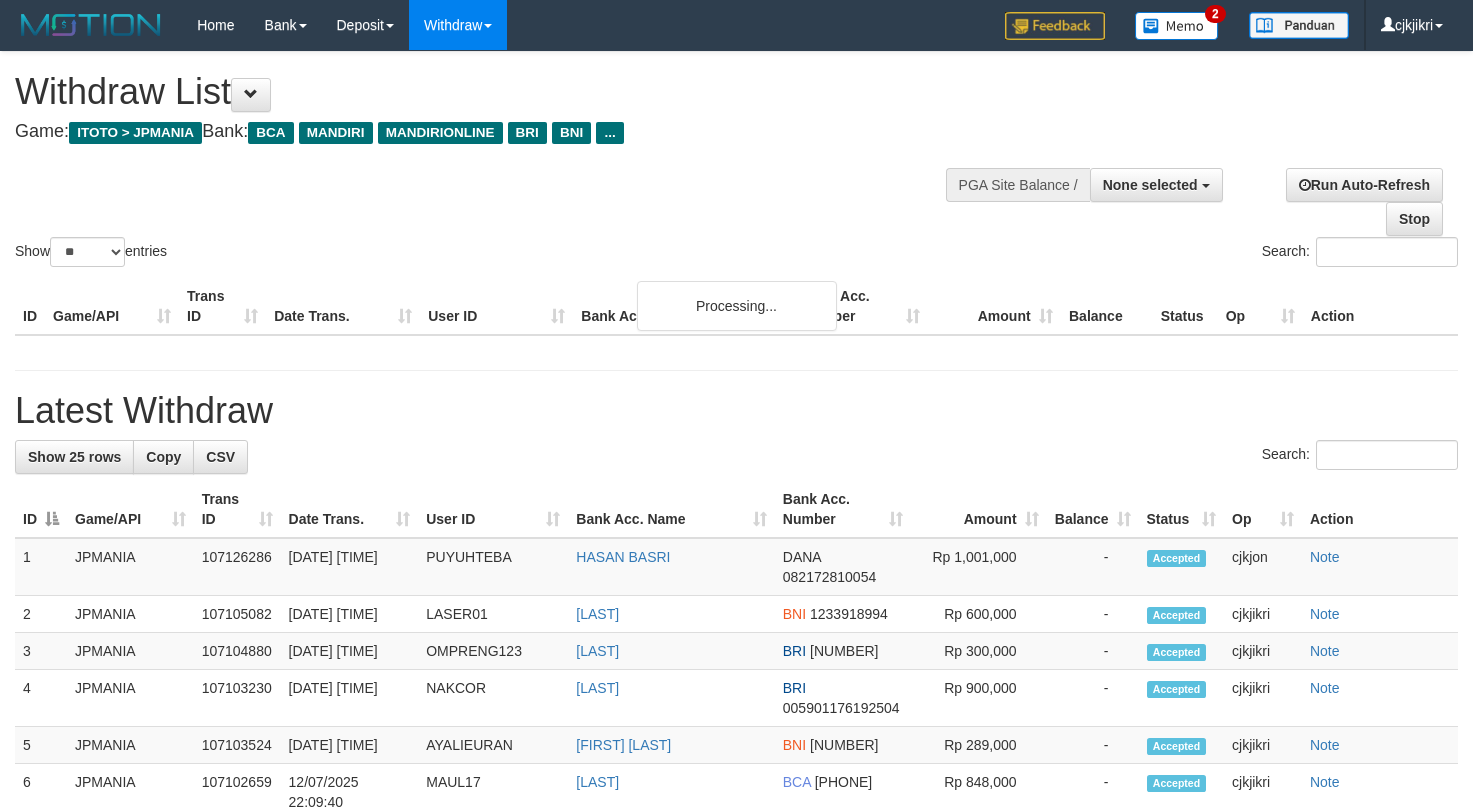 select 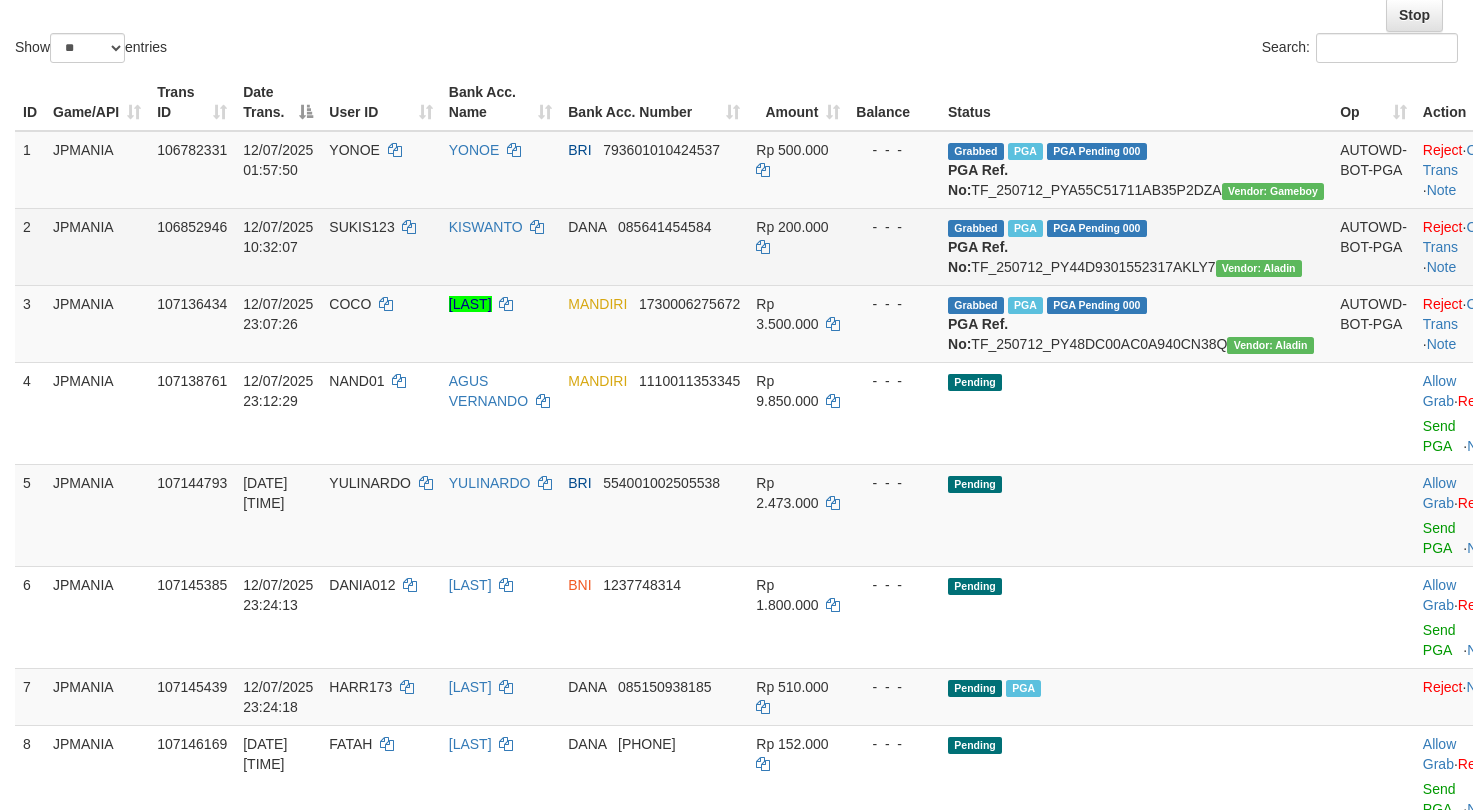 scroll, scrollTop: 150, scrollLeft: 0, axis: vertical 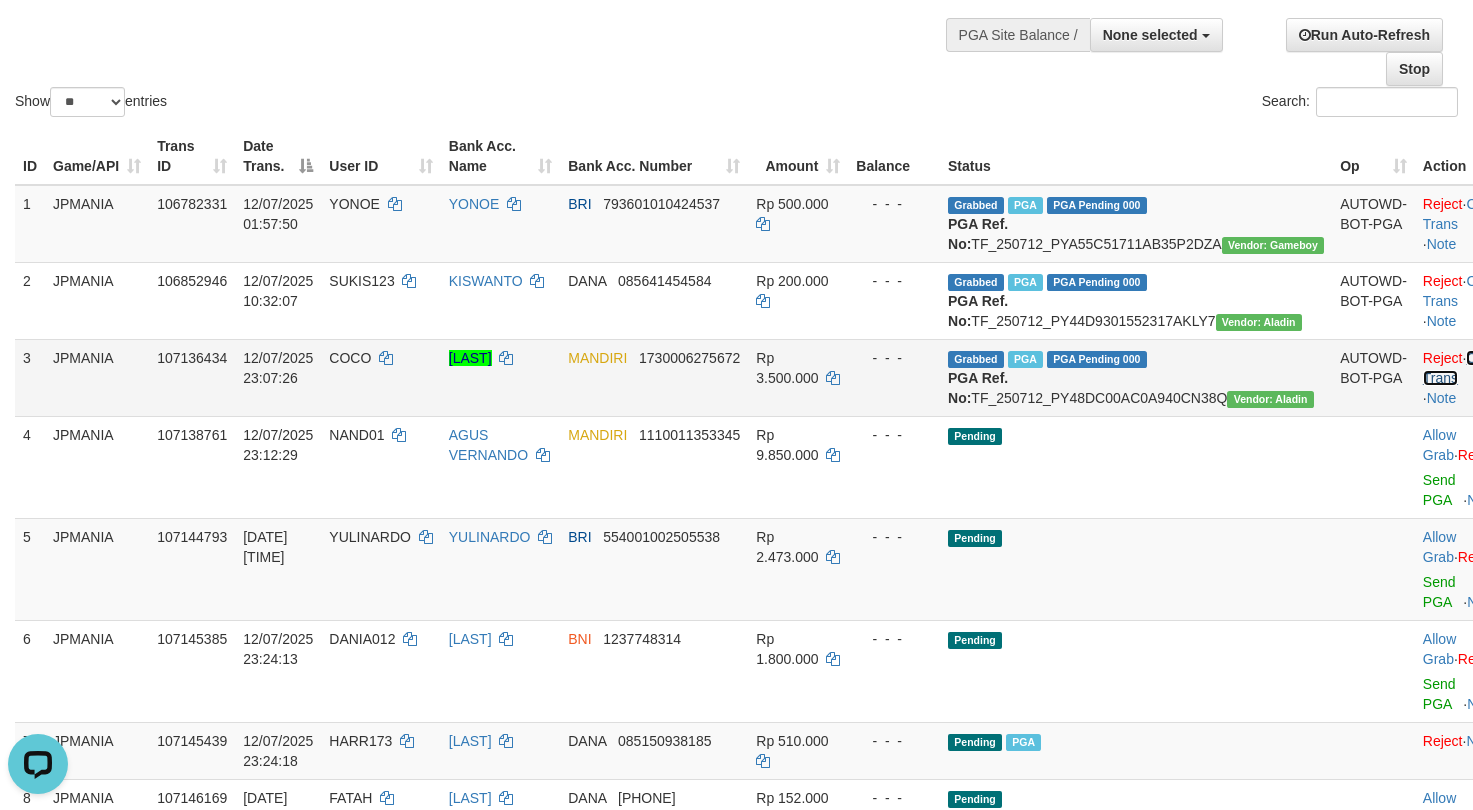 click on "Check Trans" at bounding box center (1464, 368) 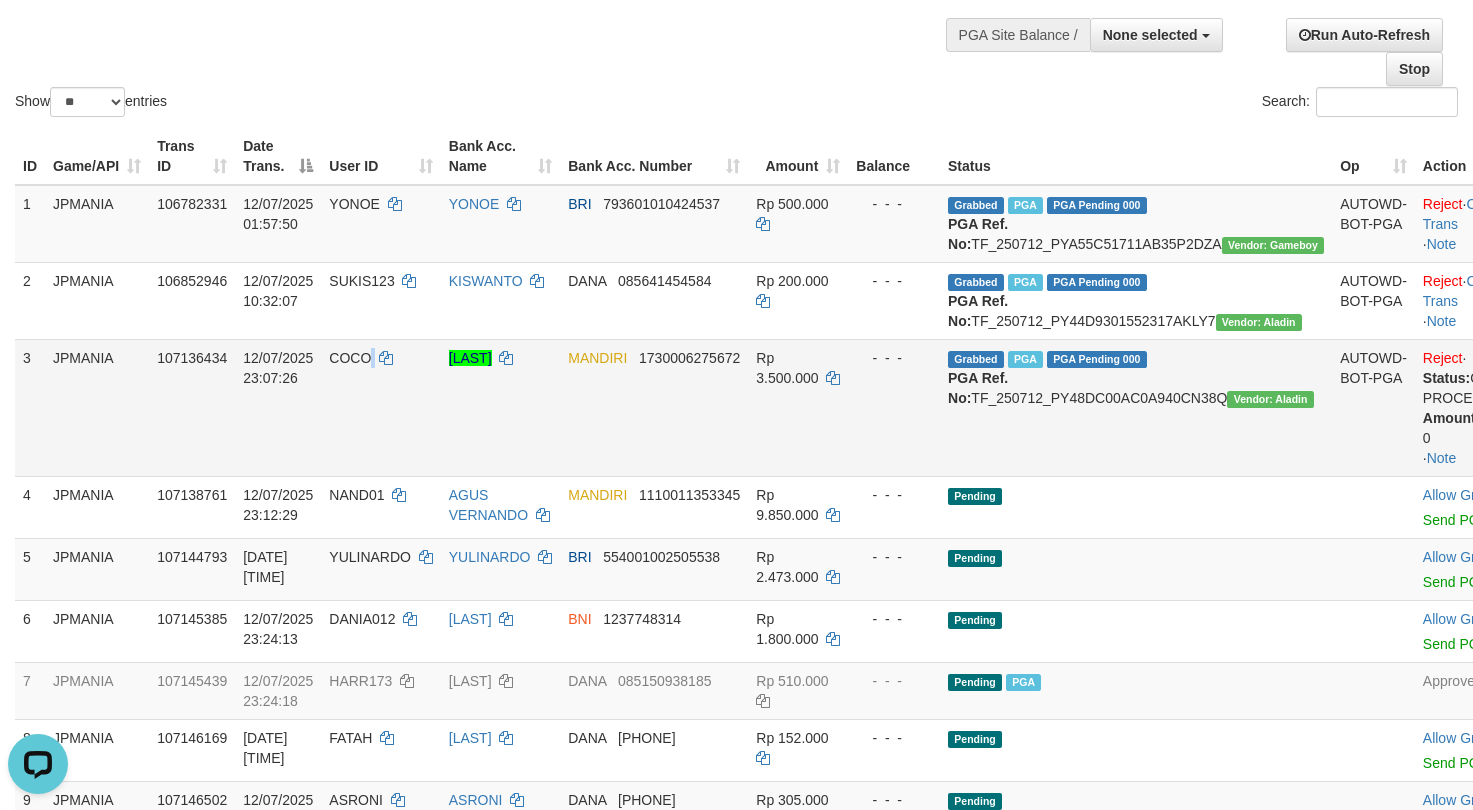 click on "COCO" at bounding box center (380, 407) 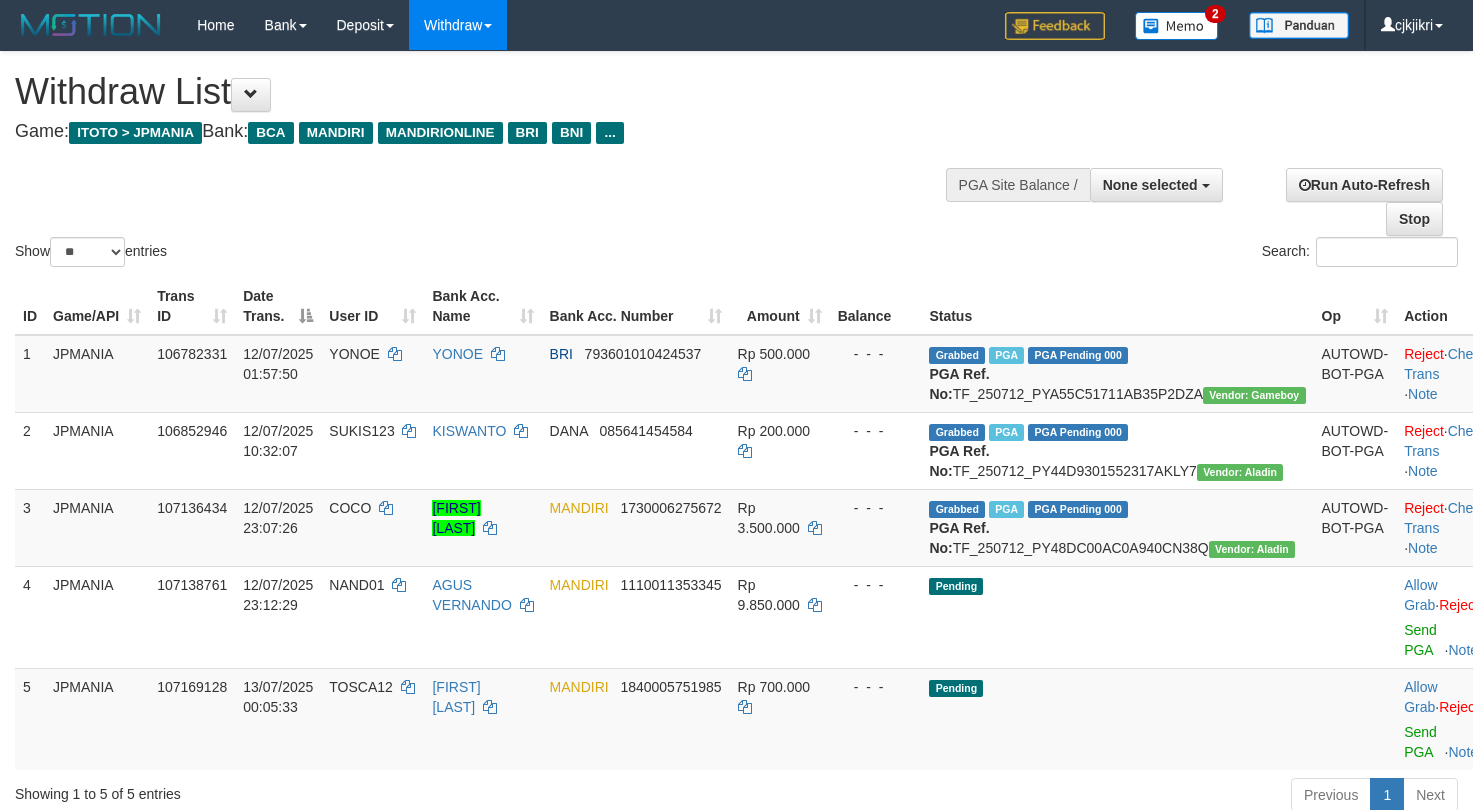 select 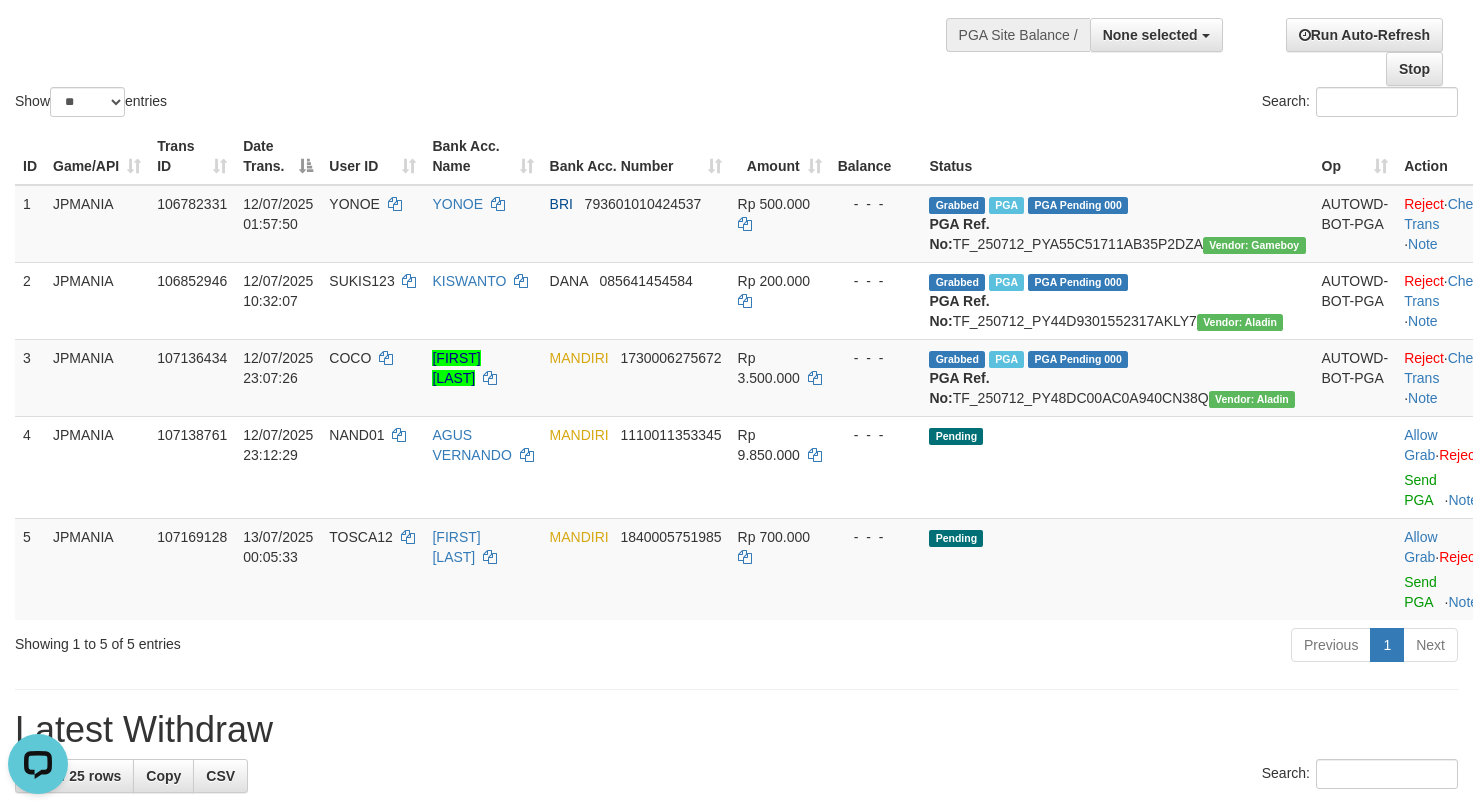 scroll, scrollTop: 0, scrollLeft: 0, axis: both 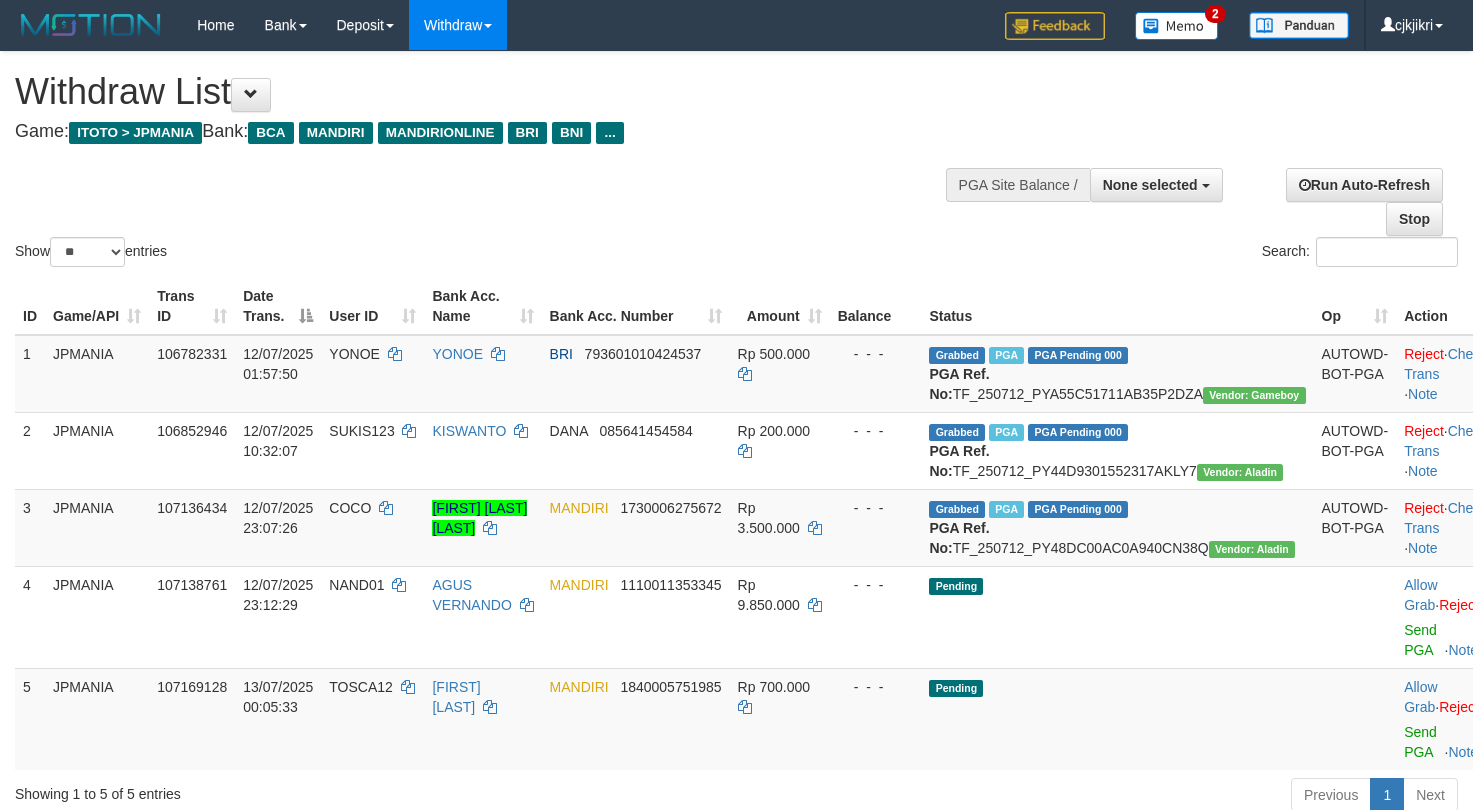 select 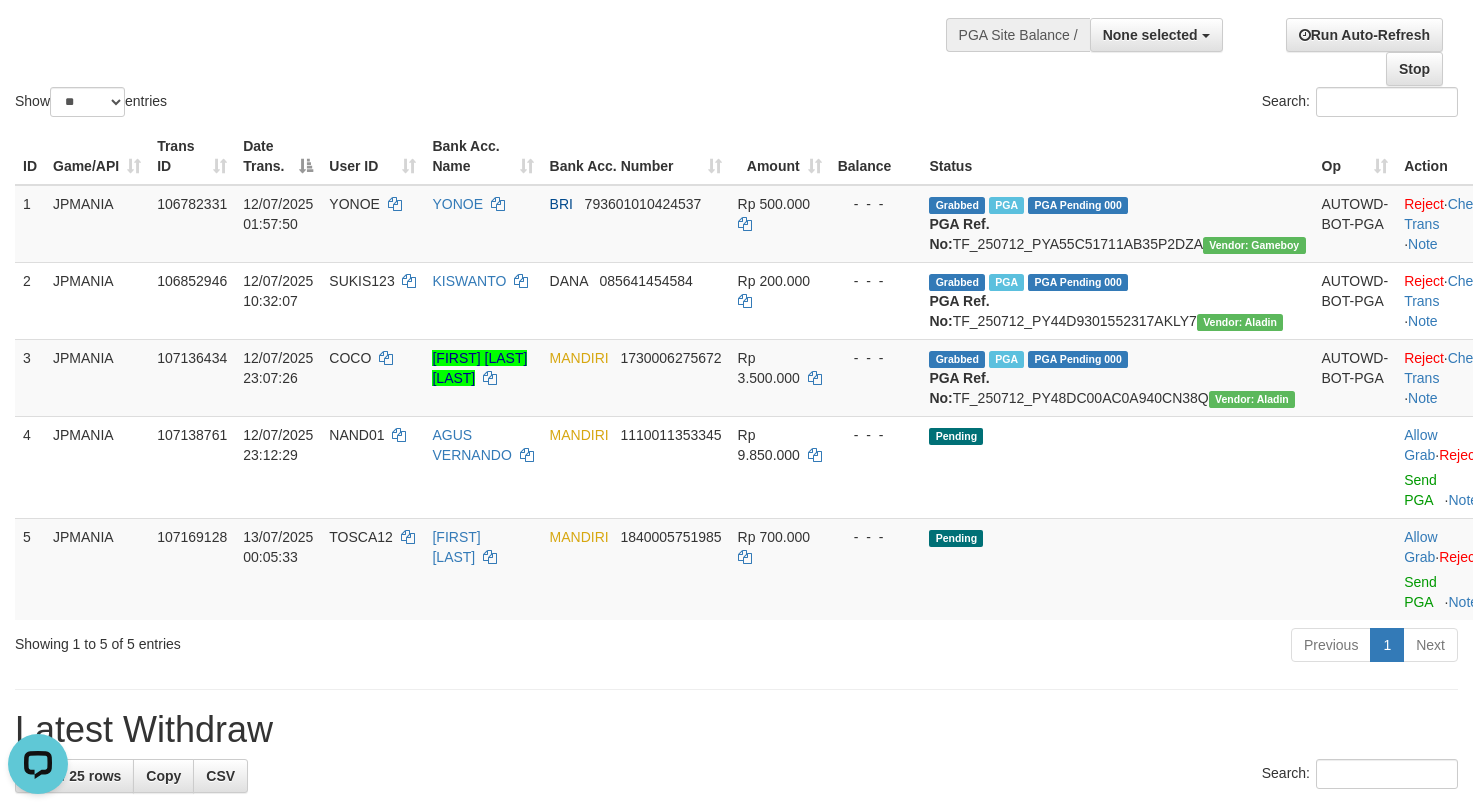 scroll, scrollTop: 0, scrollLeft: 0, axis: both 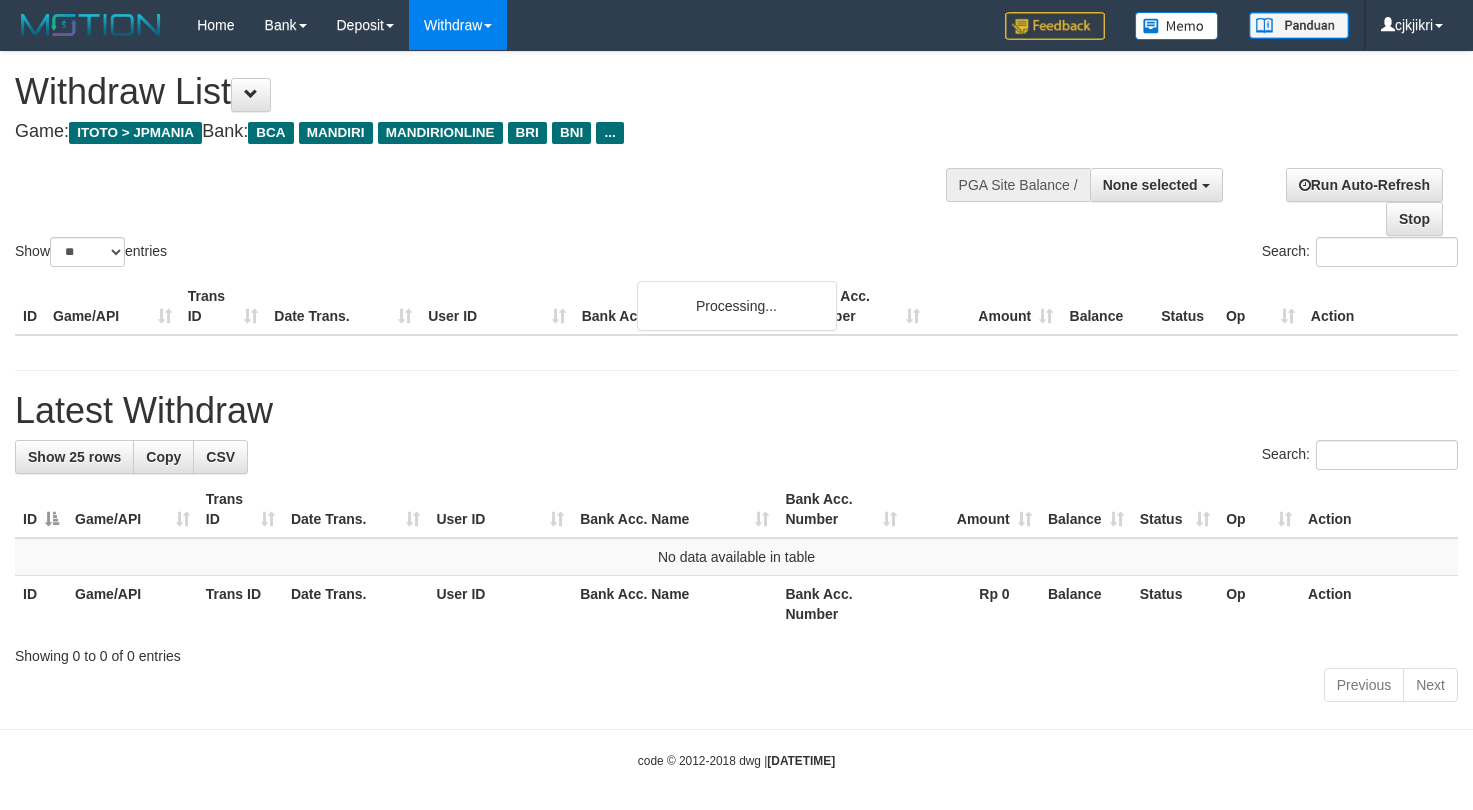 select 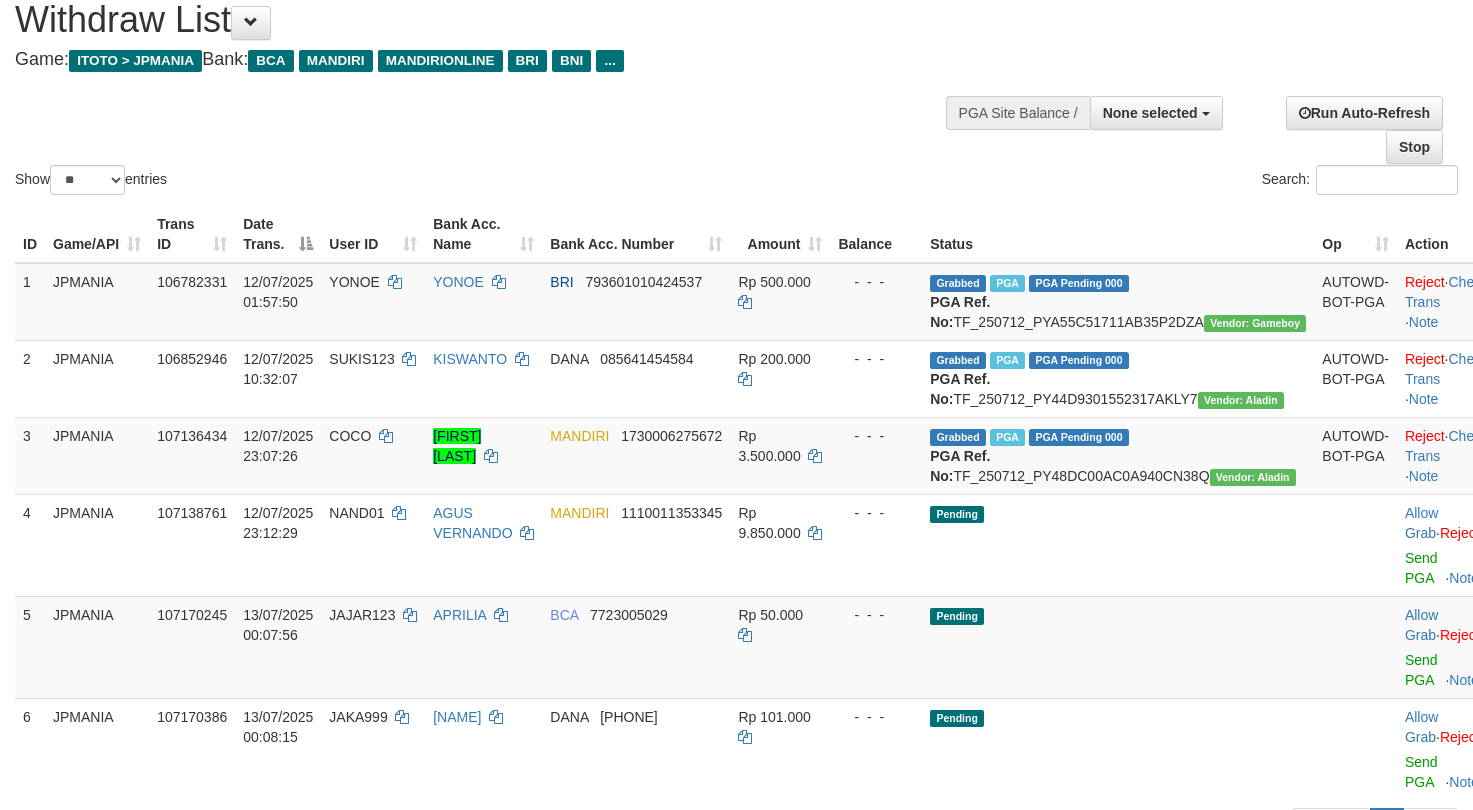 scroll, scrollTop: 0, scrollLeft: 0, axis: both 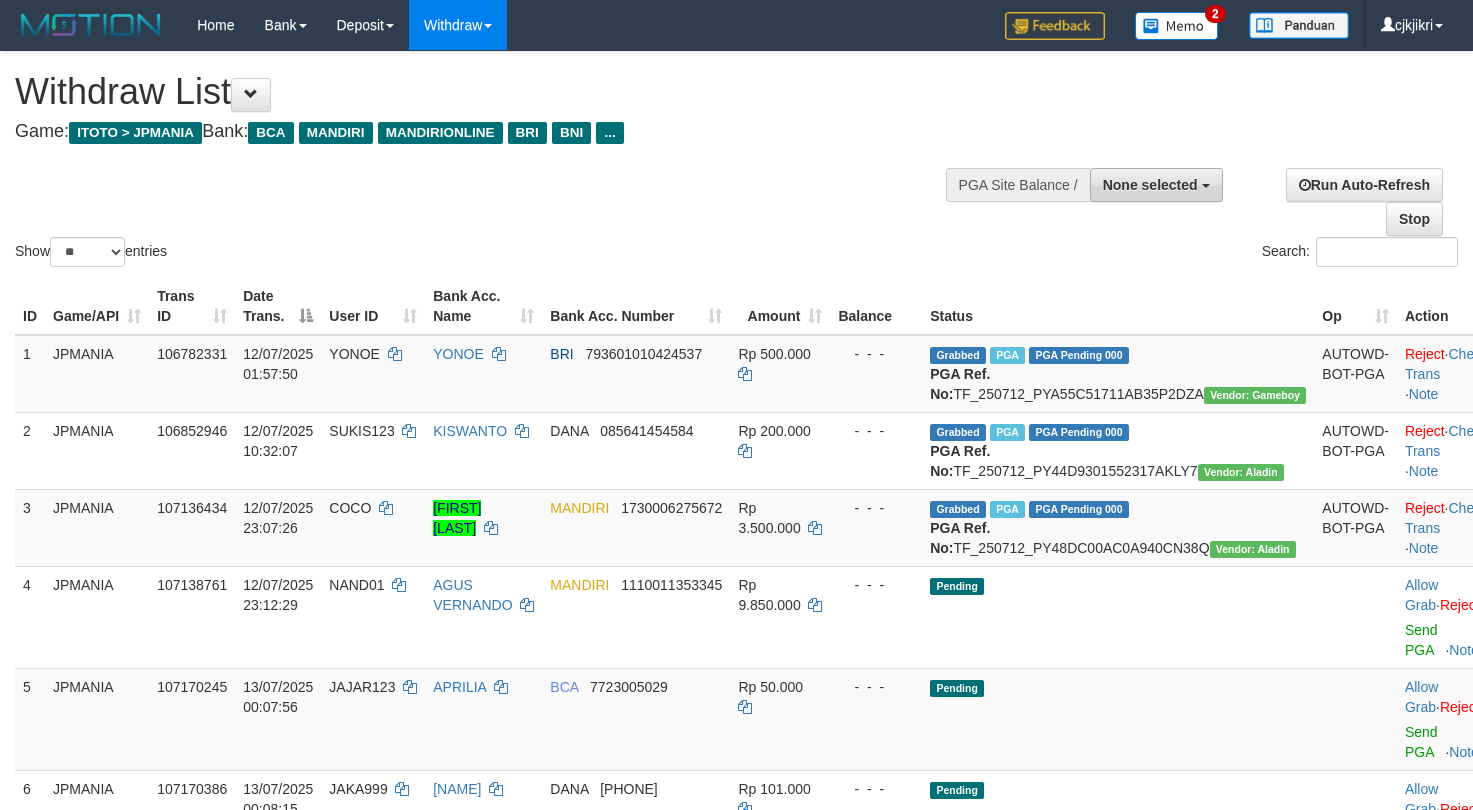 click on "None selected" at bounding box center [1150, 185] 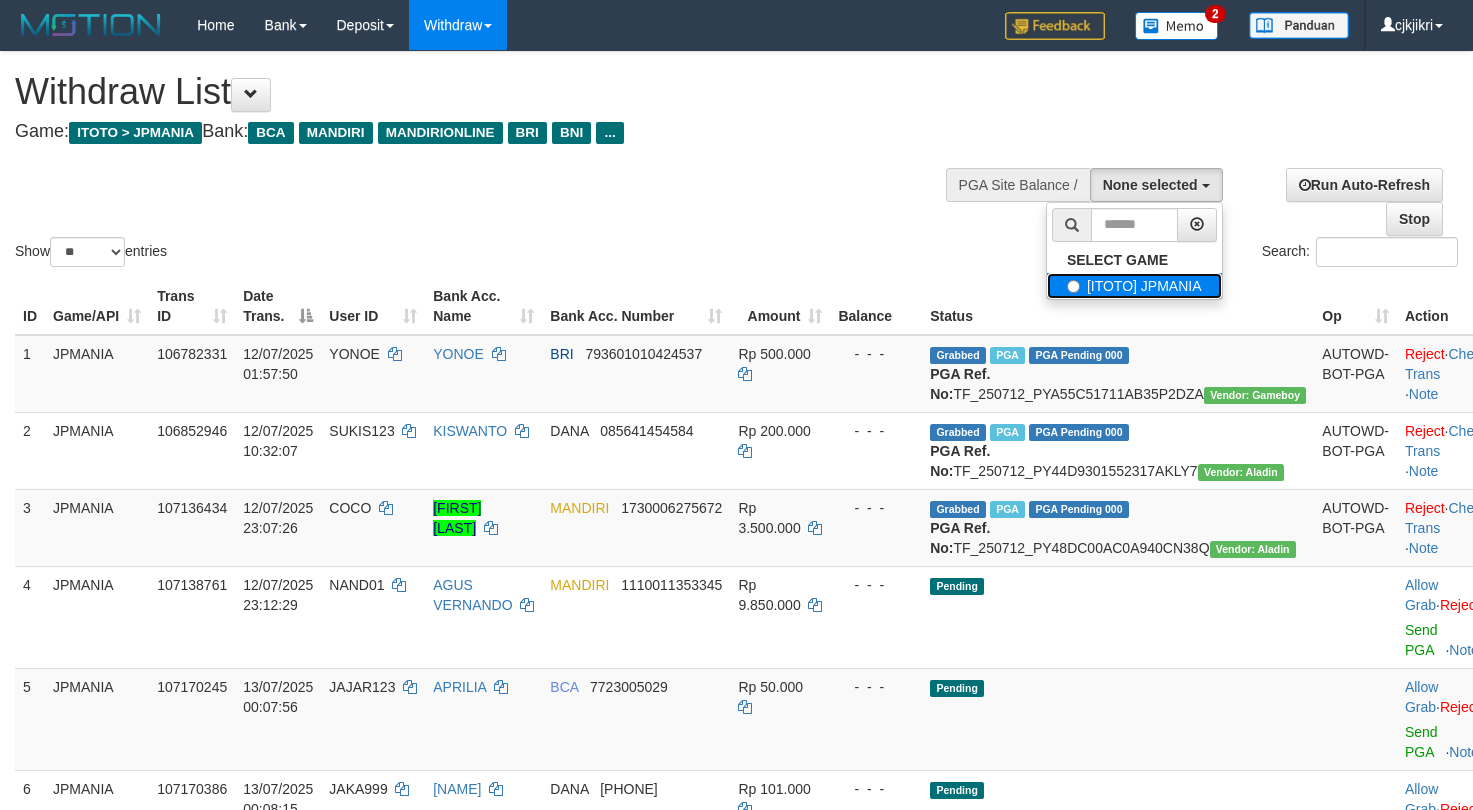 click on "[ITOTO] JPMANIA" at bounding box center [1134, 286] 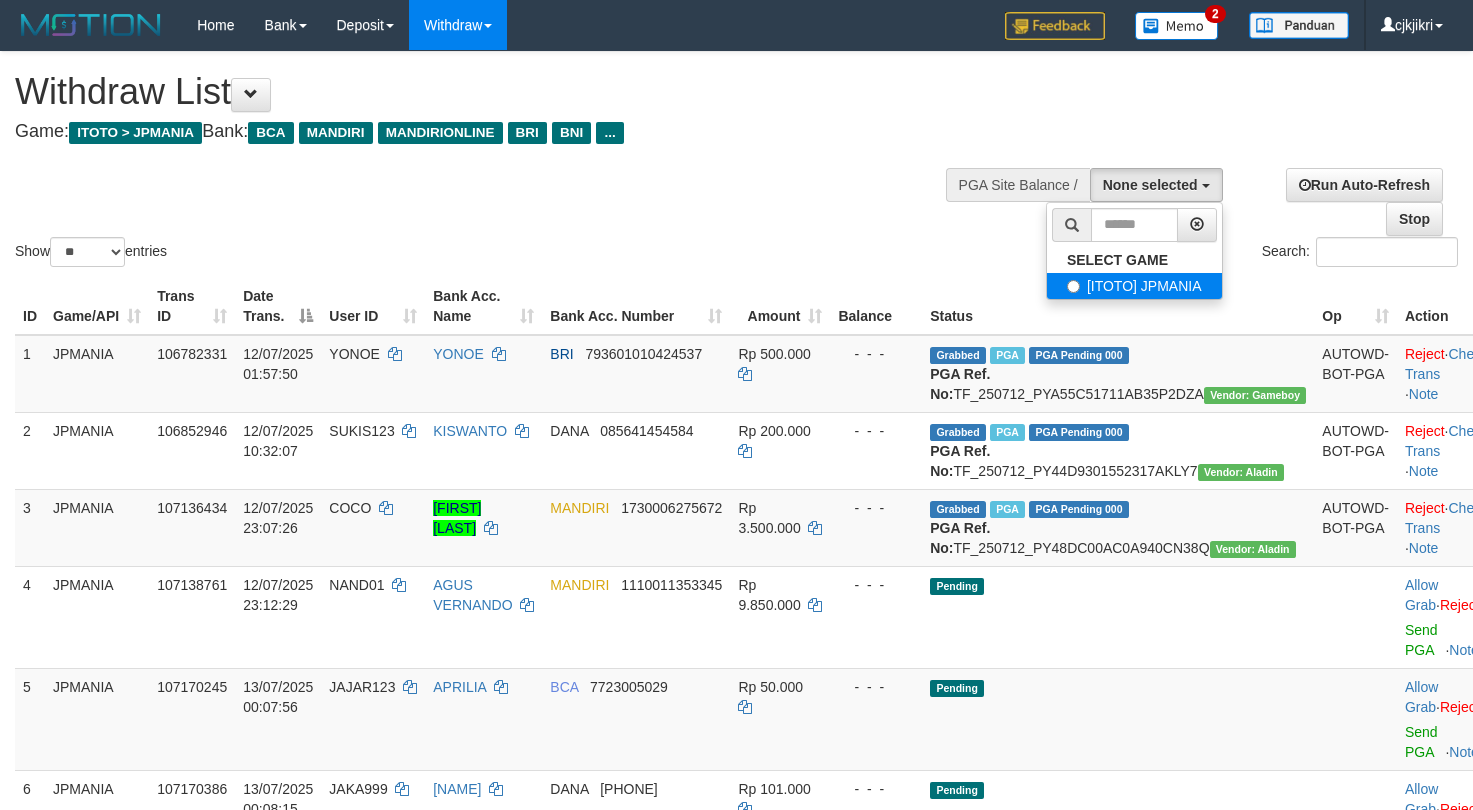 select on "****" 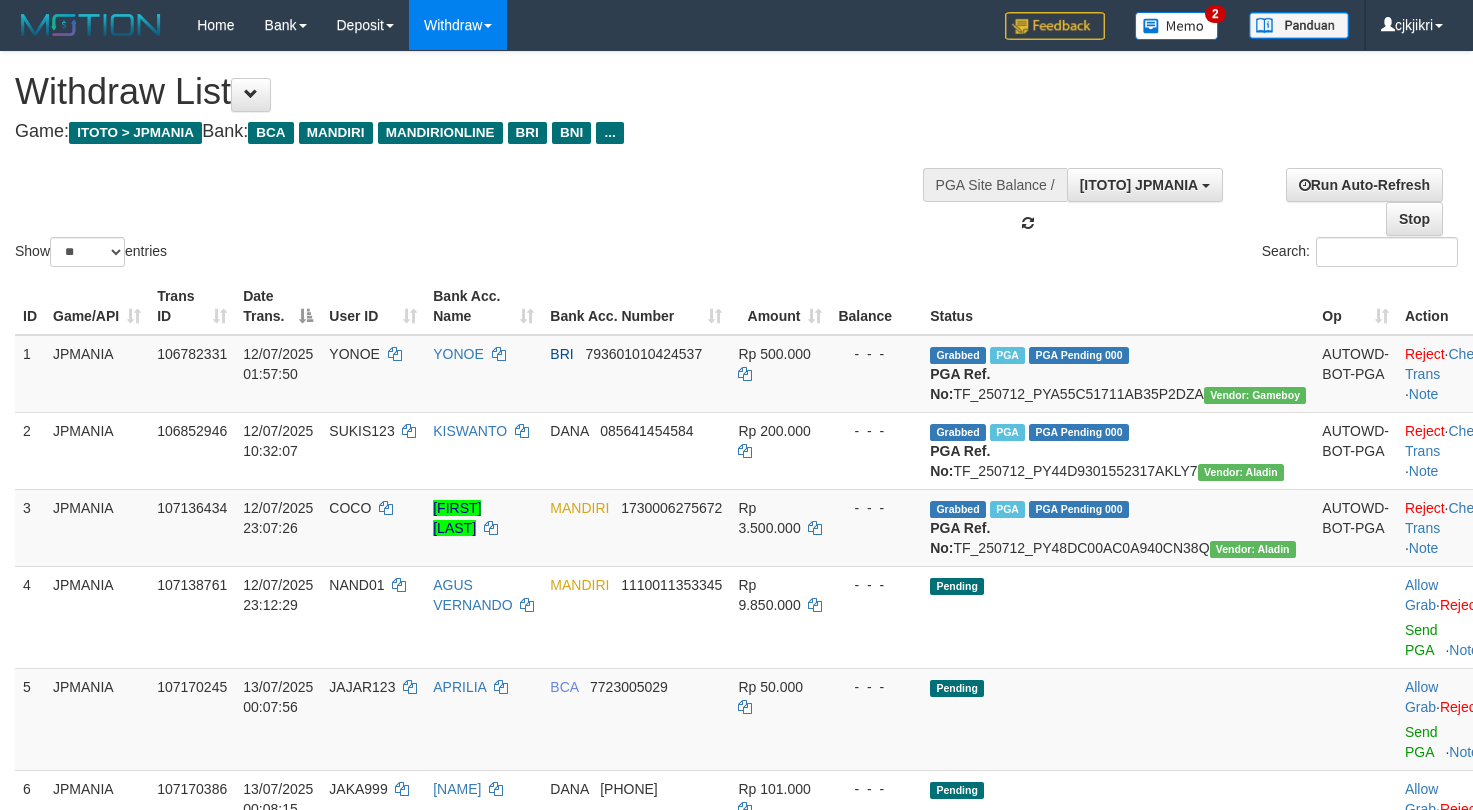 scroll, scrollTop: 18, scrollLeft: 0, axis: vertical 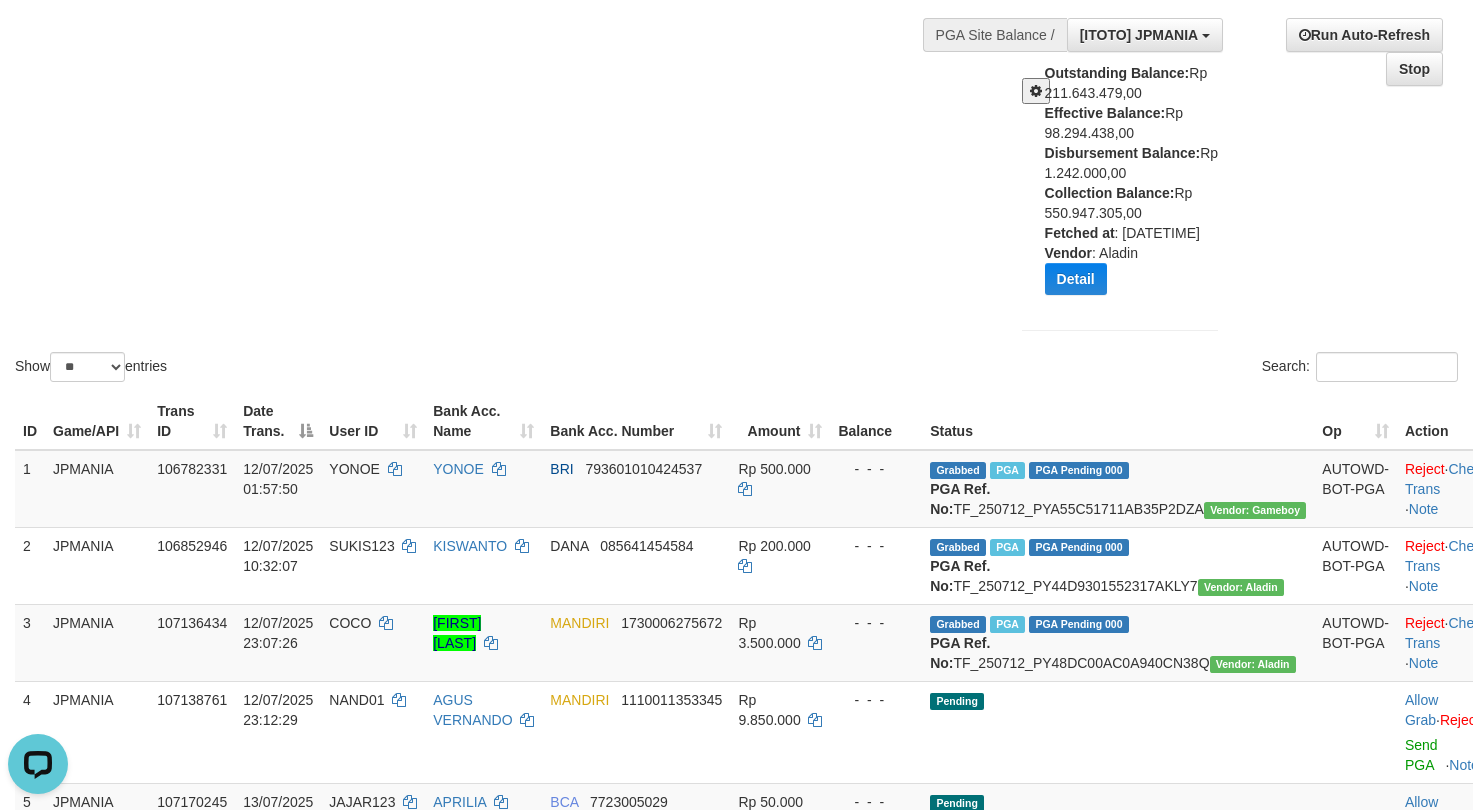 click at bounding box center (1036, 91) 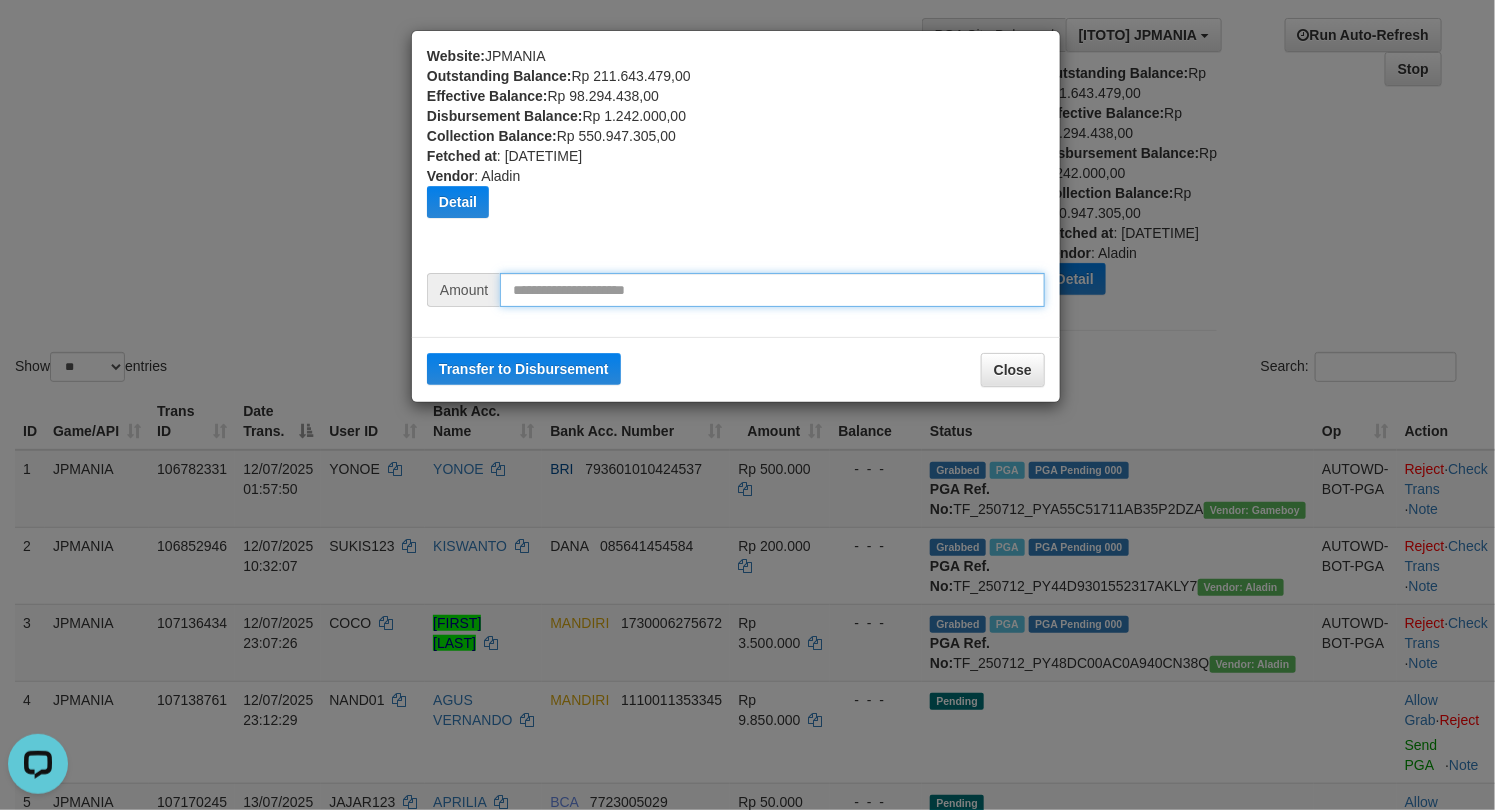 click at bounding box center [772, 290] 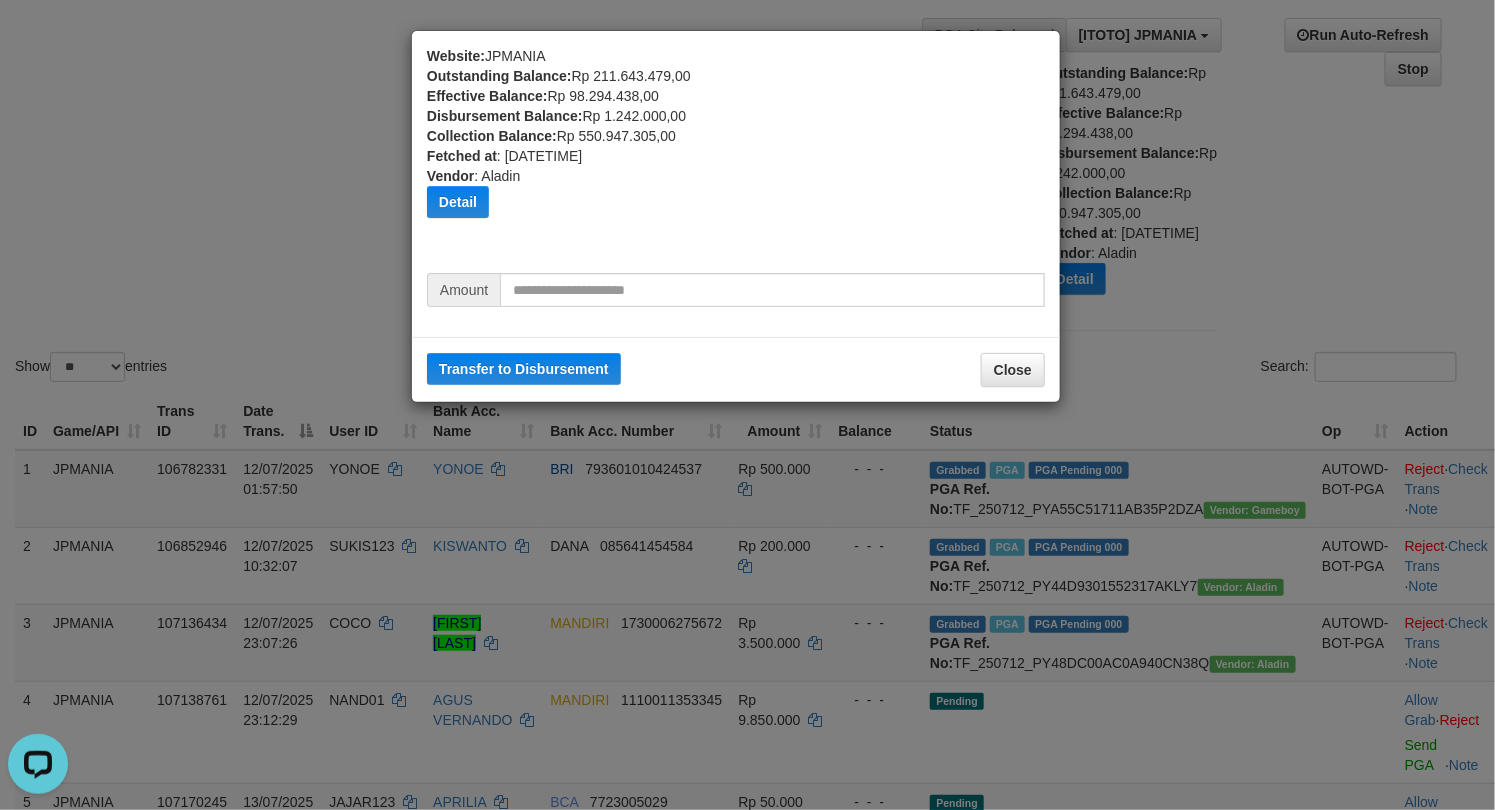 click on "Website:  JPMANIA
Outstanding Balance:  Rp 211.643.479,00
Effective Balance:  Rp 98.294.438,00
Disbursement Balance:  Rp 1.242.000,00
Collection Balance:  Rp 550.947.305,00
Fetched at : 2025-07-13 00:08:43
Vendor : Aladin
Detail
Vendor Name
Outstanding Balance
Effective Balance
Disbursment Balance
Collection Balance
No data found
Fetched at:   2025-07-13 00:08:43
Vendor:   Aladin
Amount
Transfer to Disbursement
Close" at bounding box center (747, 405) 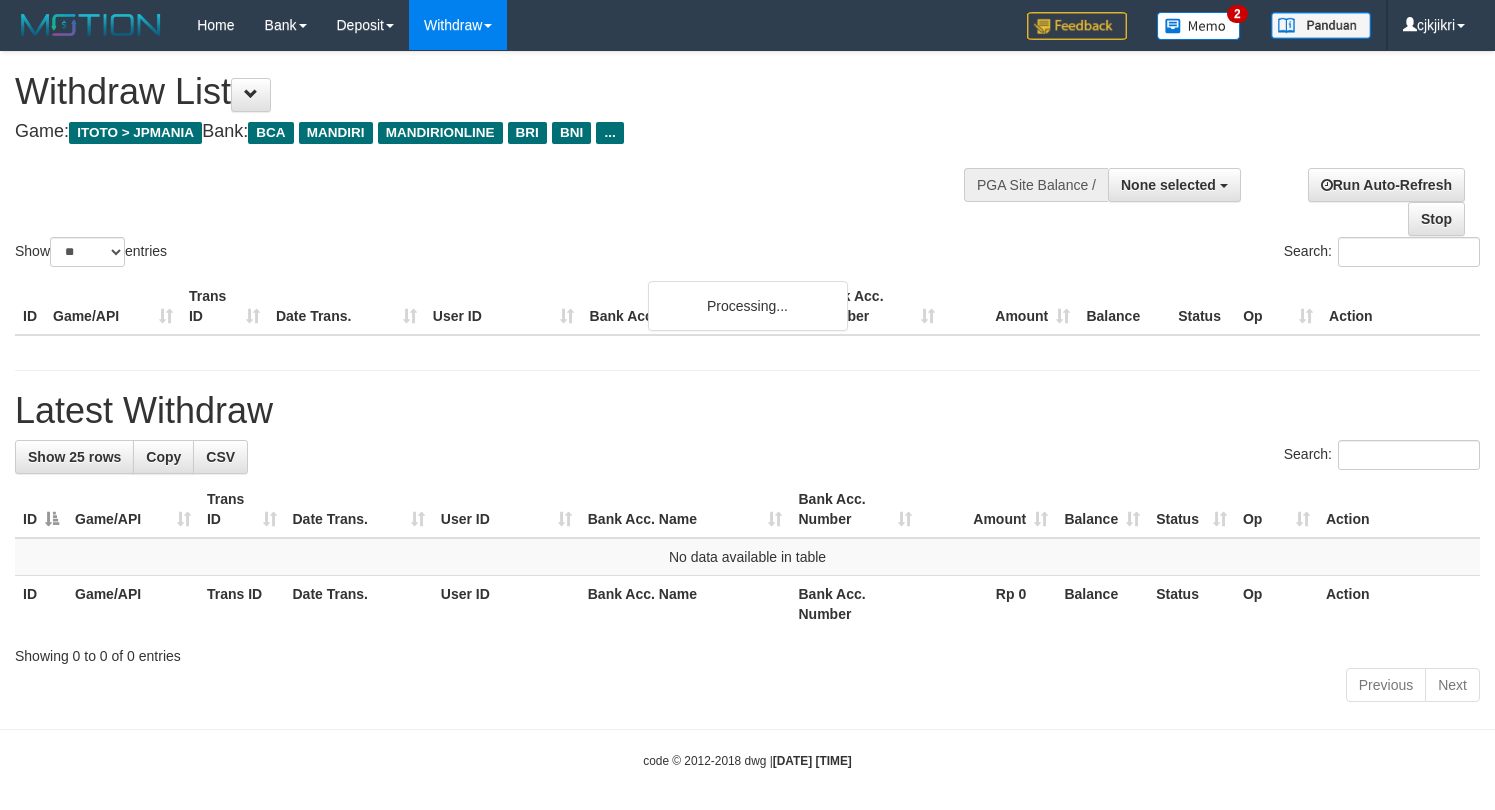 select 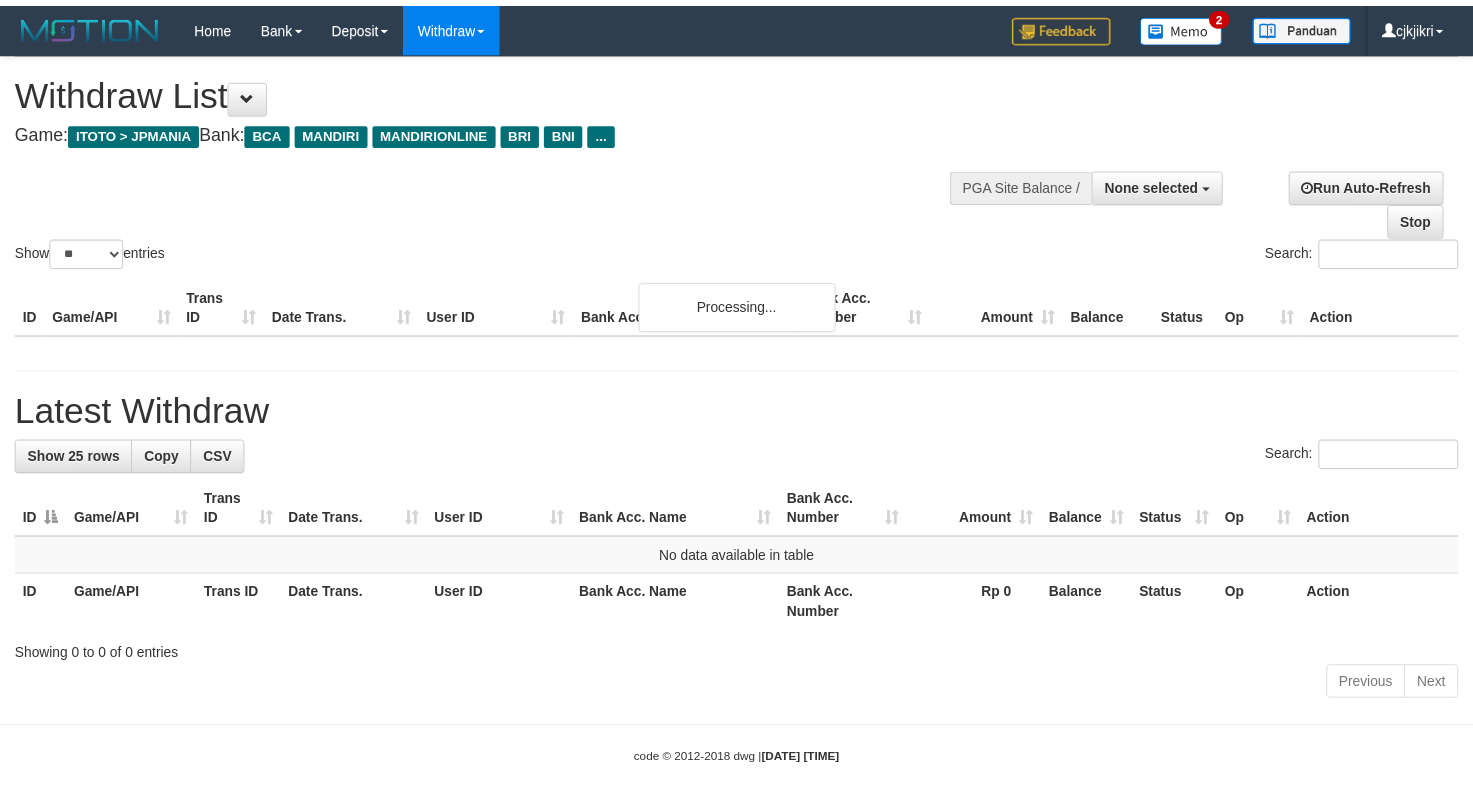 scroll, scrollTop: 150, scrollLeft: 0, axis: vertical 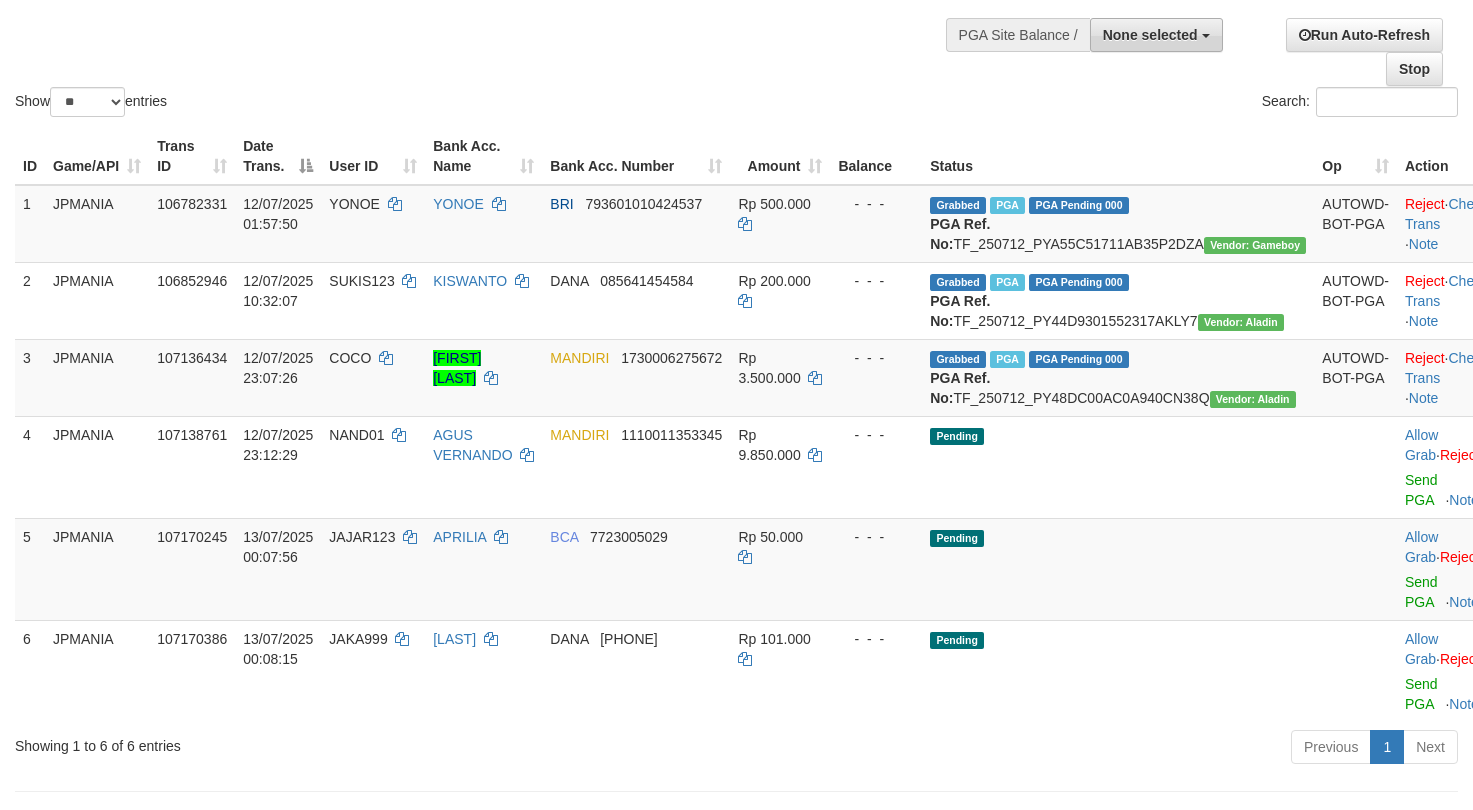 drag, startPoint x: 1140, startPoint y: 30, endPoint x: 1197, endPoint y: 162, distance: 143.78108 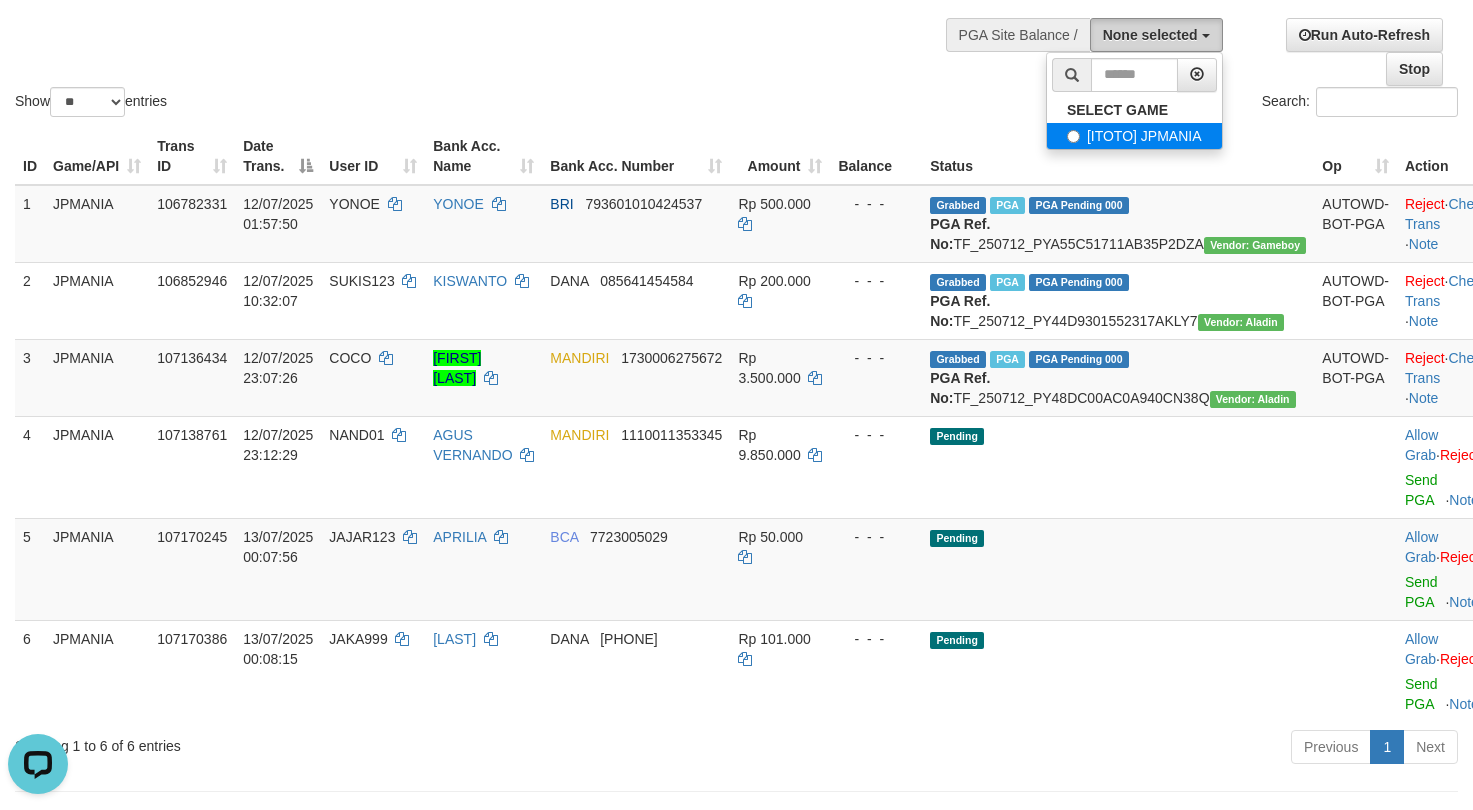 scroll, scrollTop: 0, scrollLeft: 0, axis: both 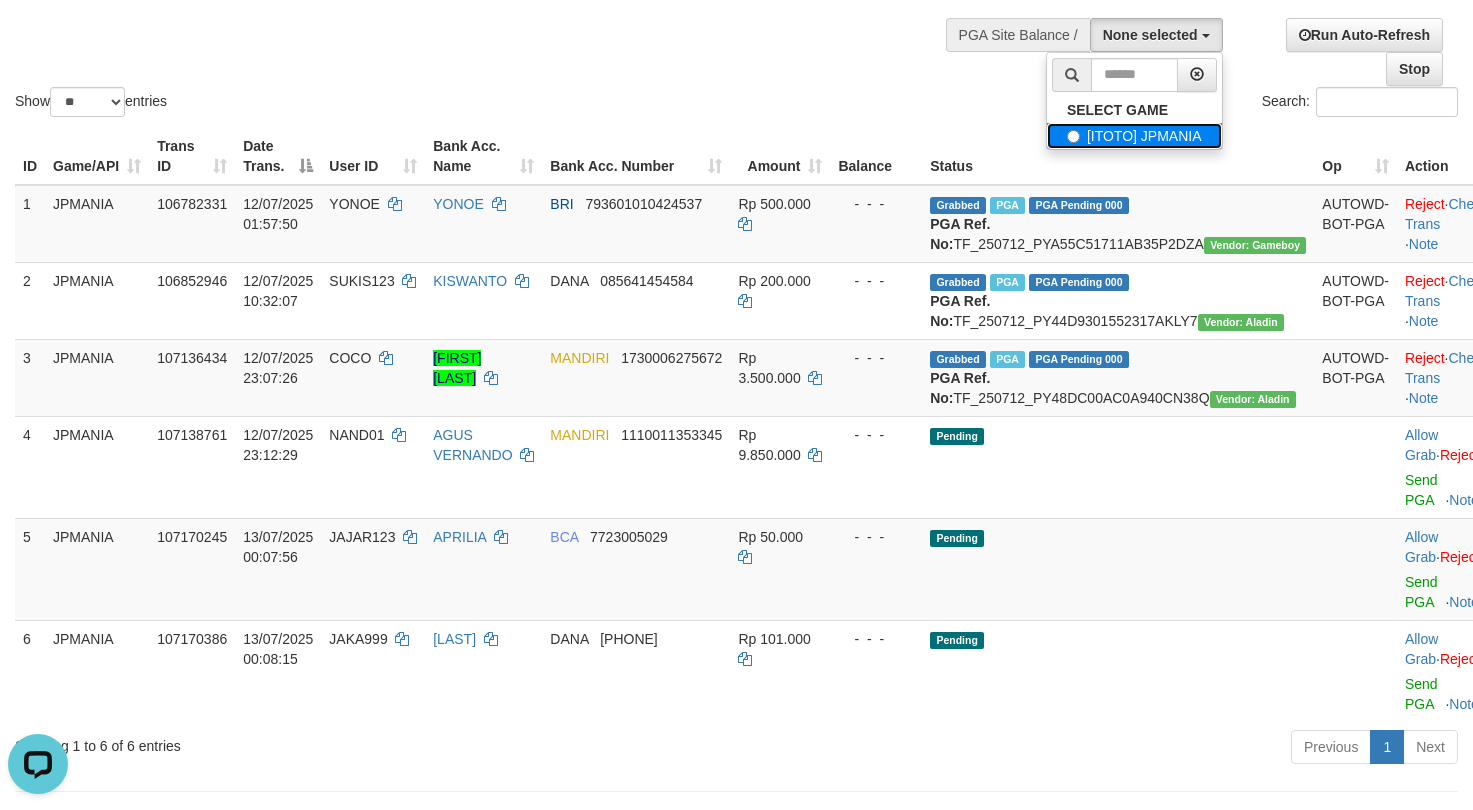 click on "[ITOTO] JPMANIA" at bounding box center [1134, 136] 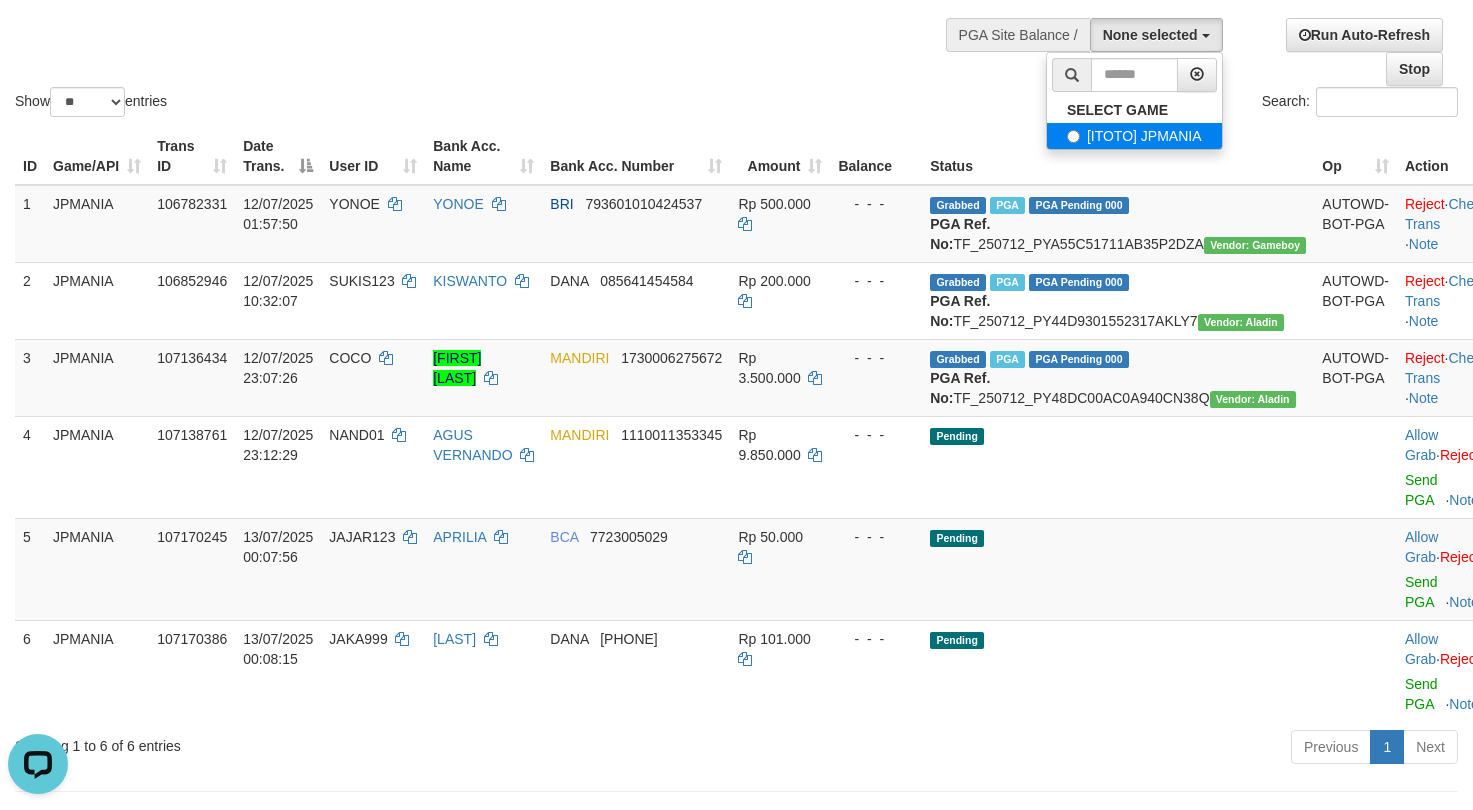 select on "****" 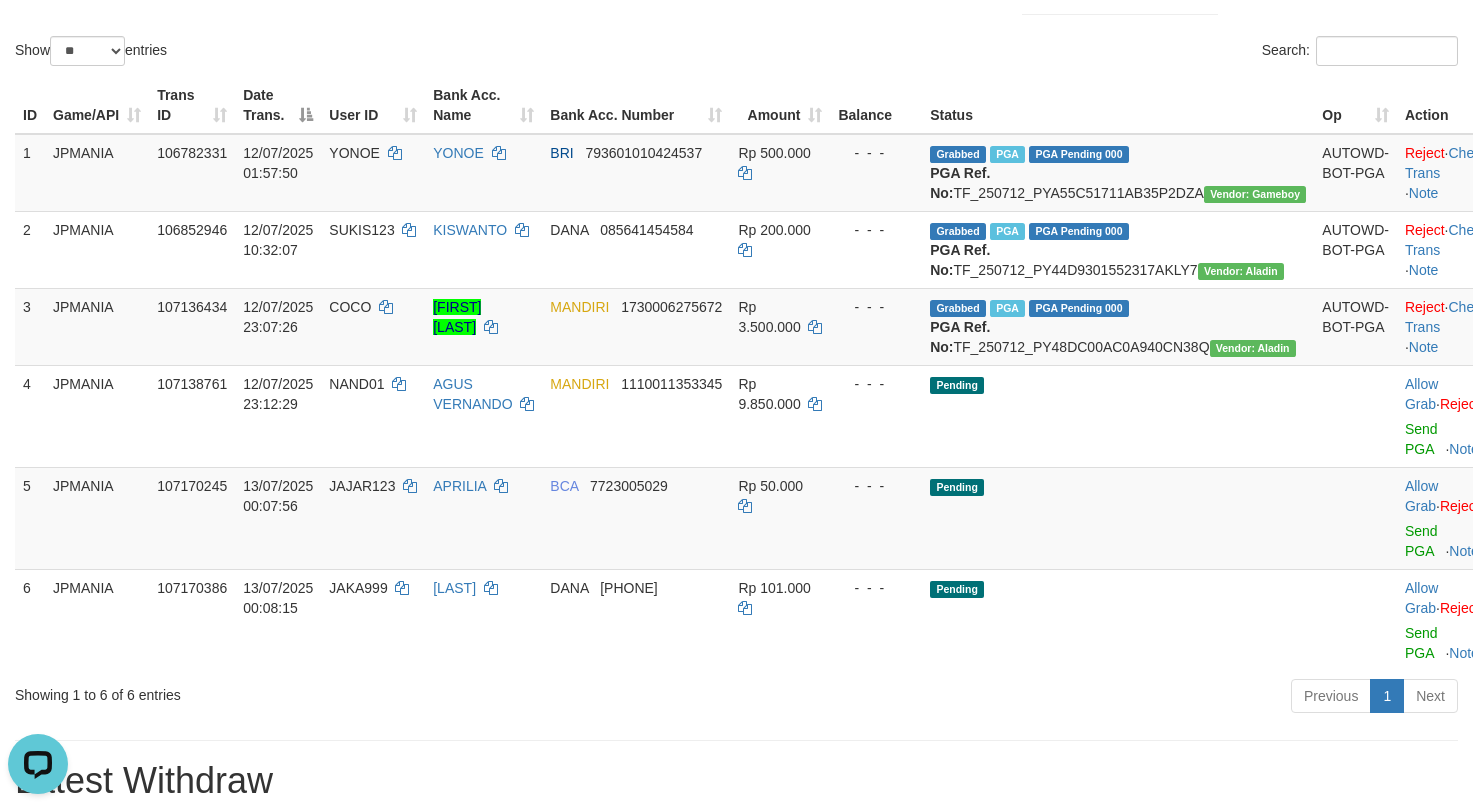 scroll, scrollTop: 450, scrollLeft: 0, axis: vertical 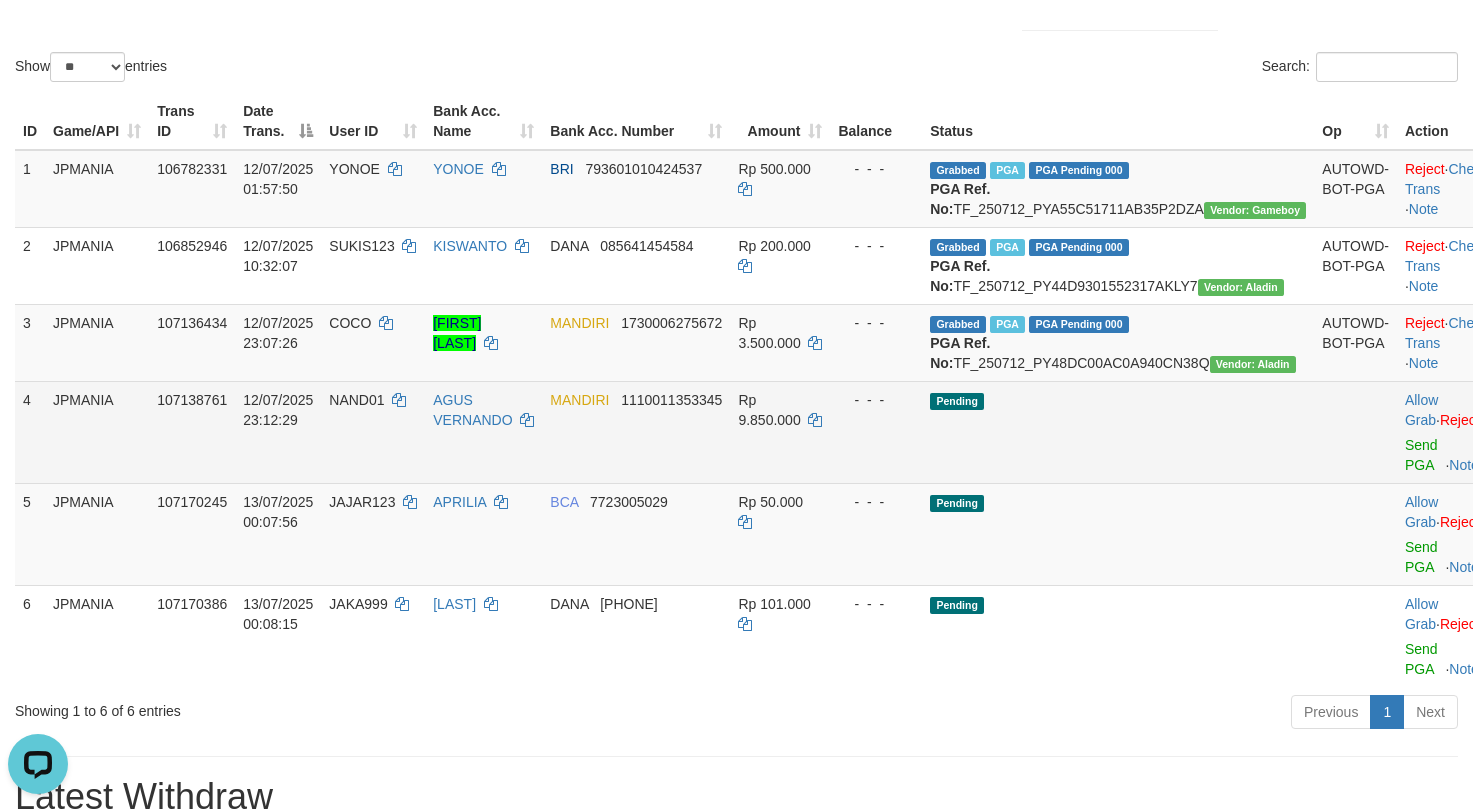 click on "NAND01" at bounding box center (373, 432) 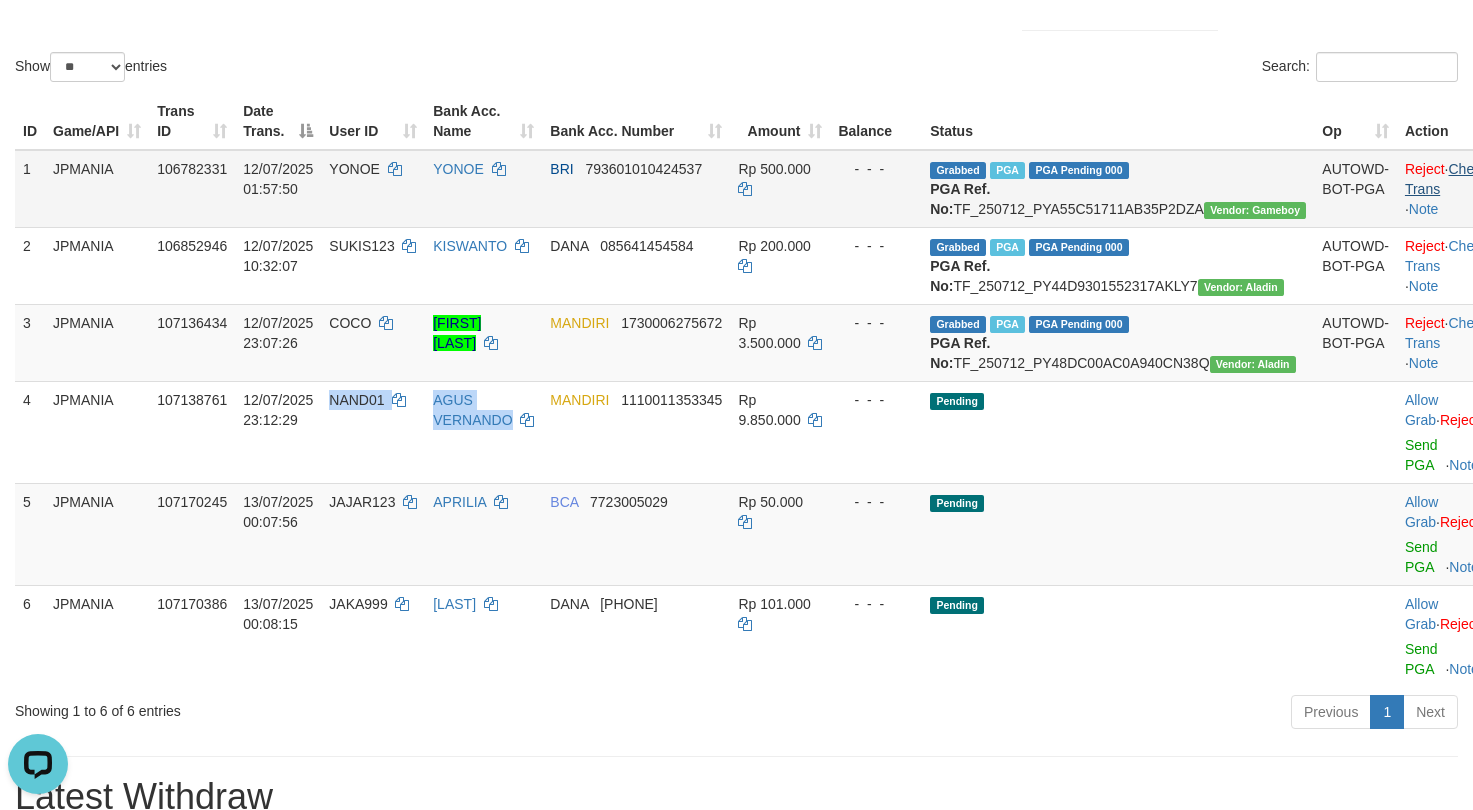 drag, startPoint x: 357, startPoint y: 507, endPoint x: 1408, endPoint y: 192, distance: 1097.1901 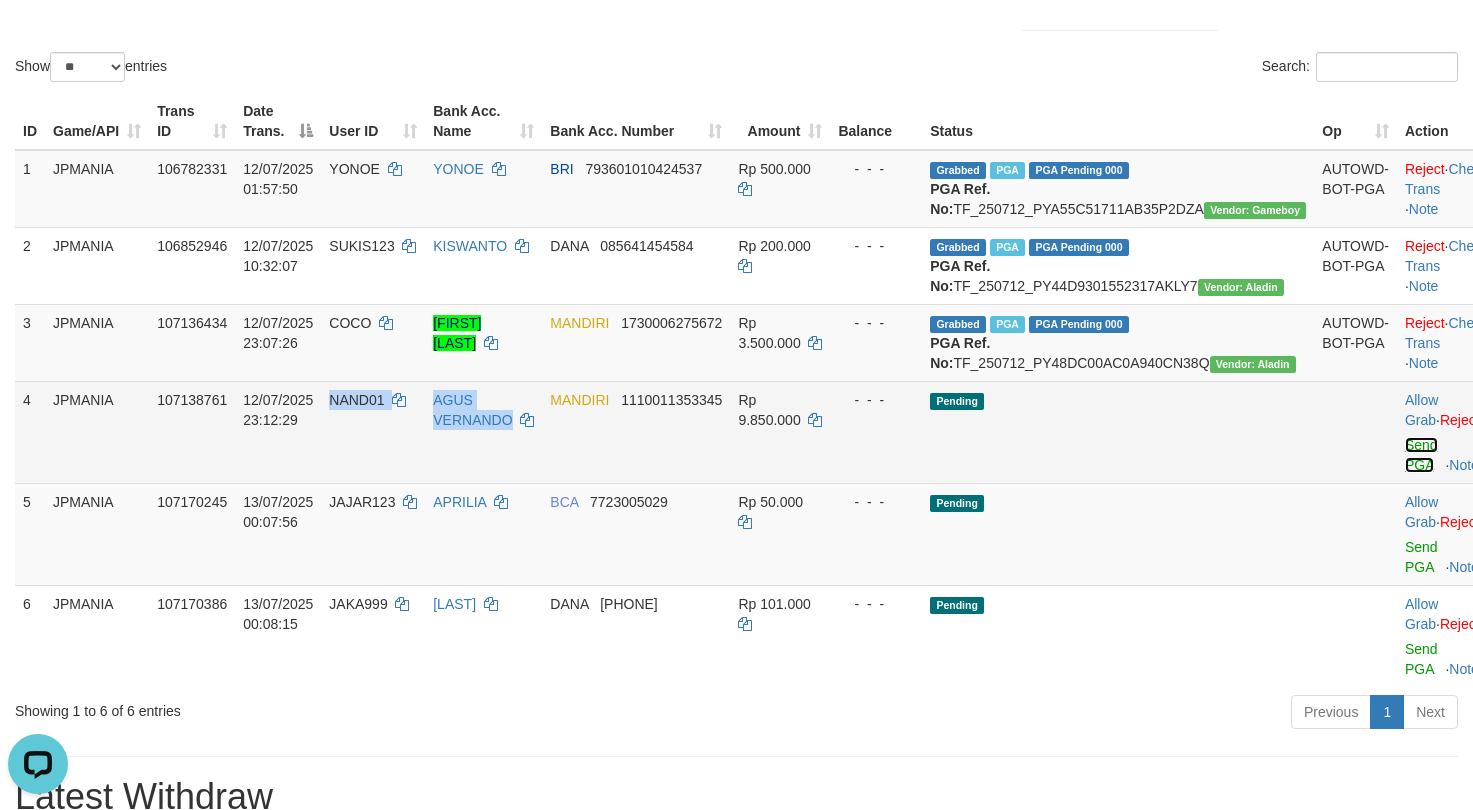 click on "Send PGA" at bounding box center (1421, 455) 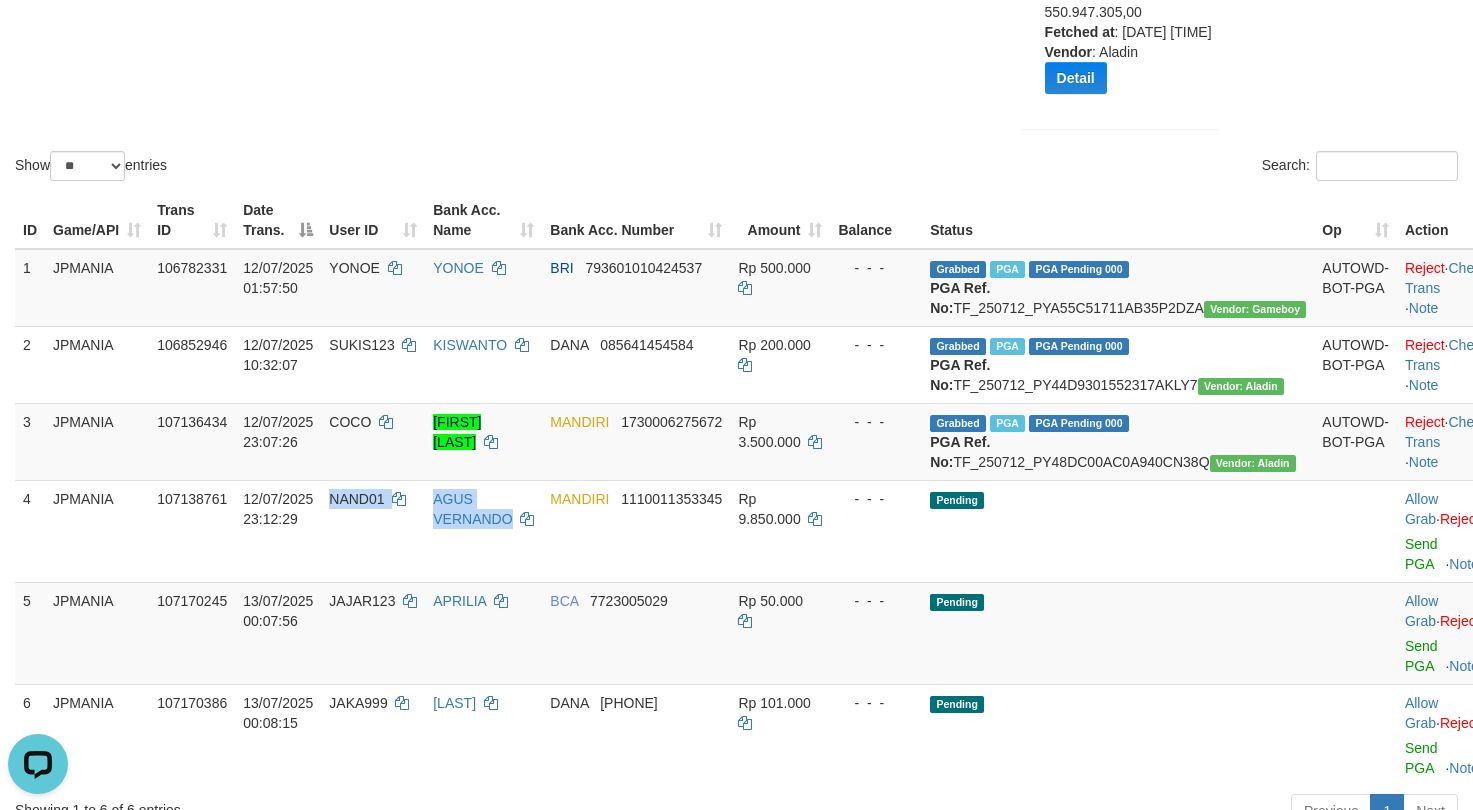 scroll, scrollTop: 150, scrollLeft: 0, axis: vertical 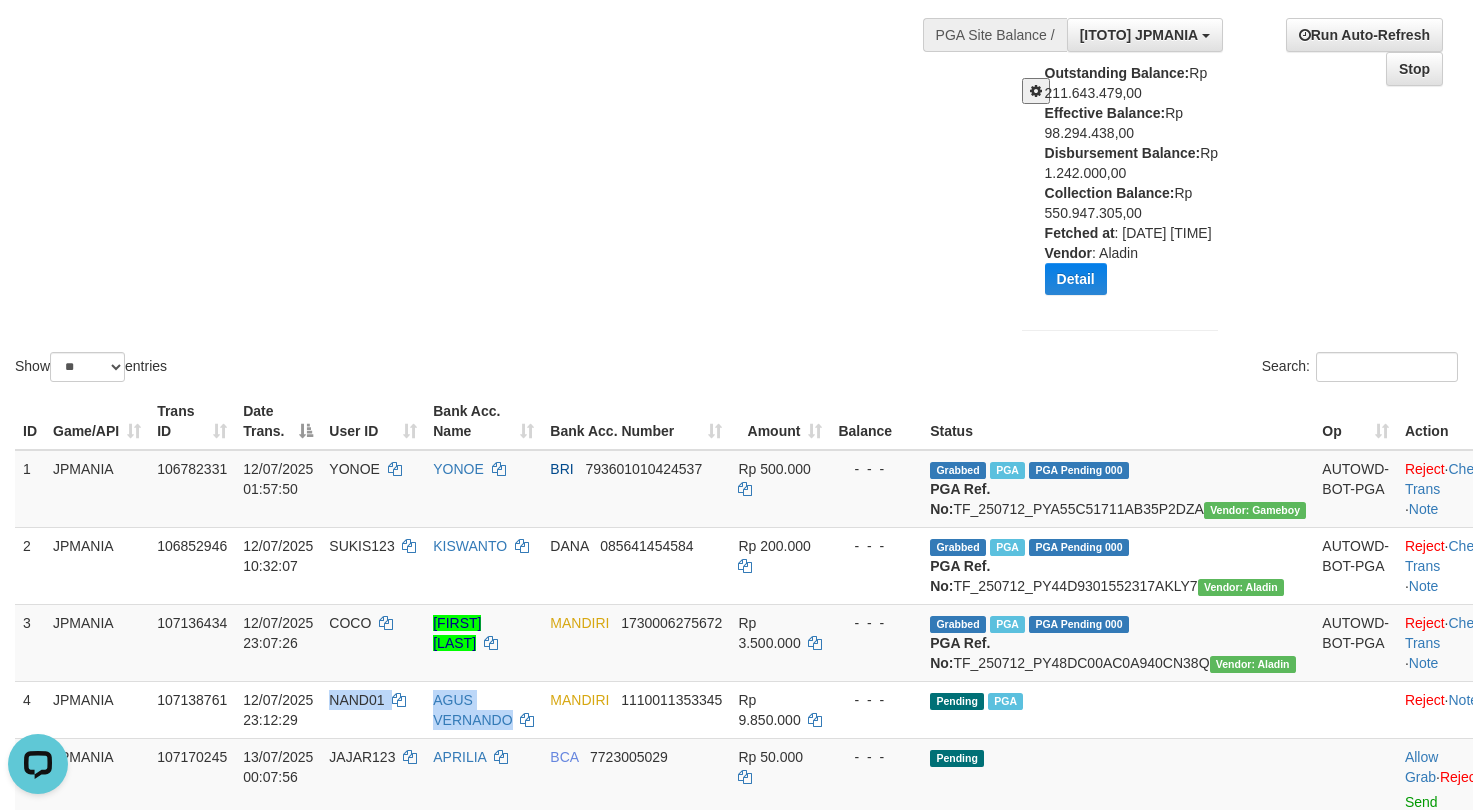 click at bounding box center [1036, 91] 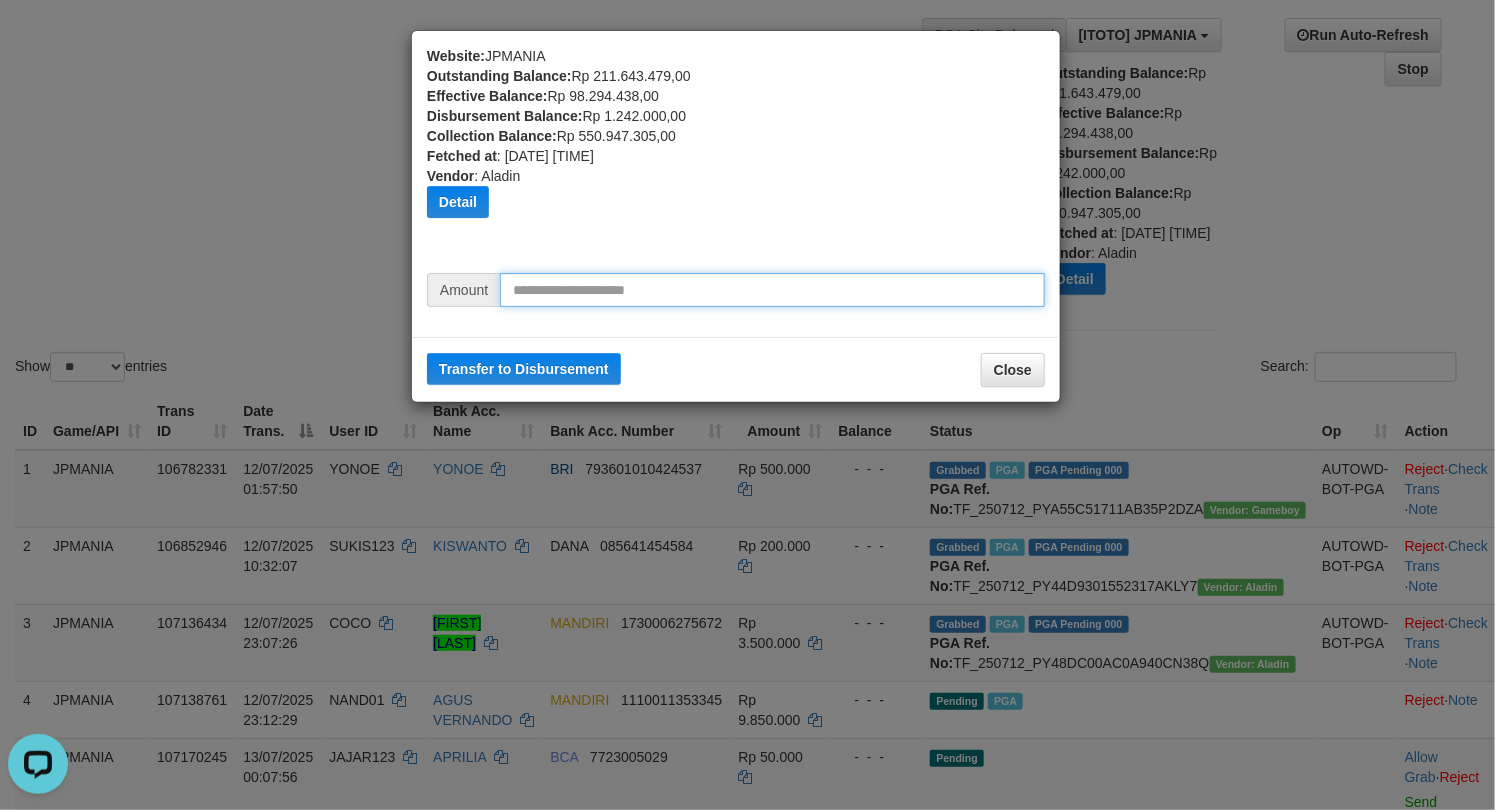 click at bounding box center (772, 290) 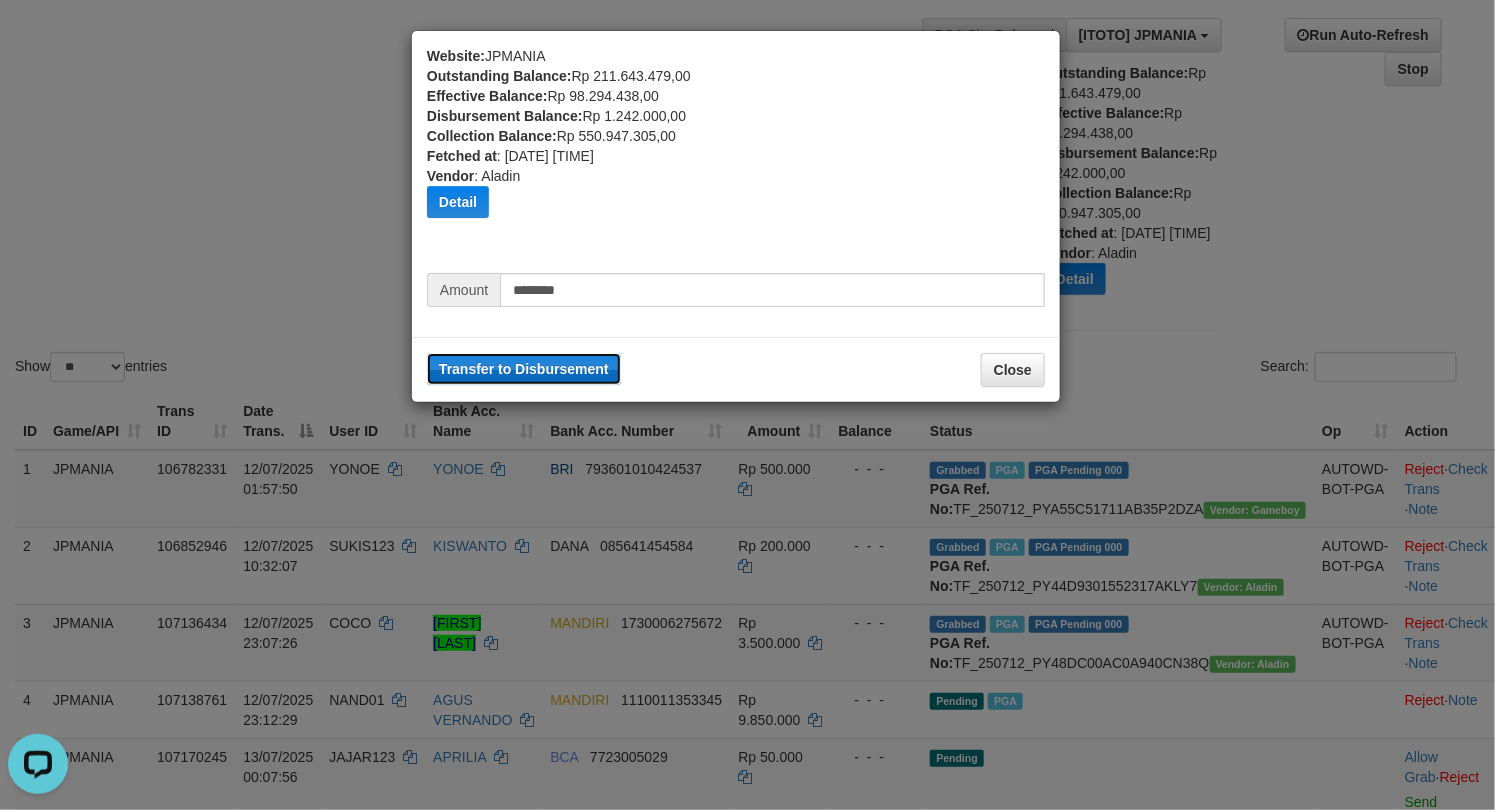 click on "Transfer to Disbursement" at bounding box center (524, 369) 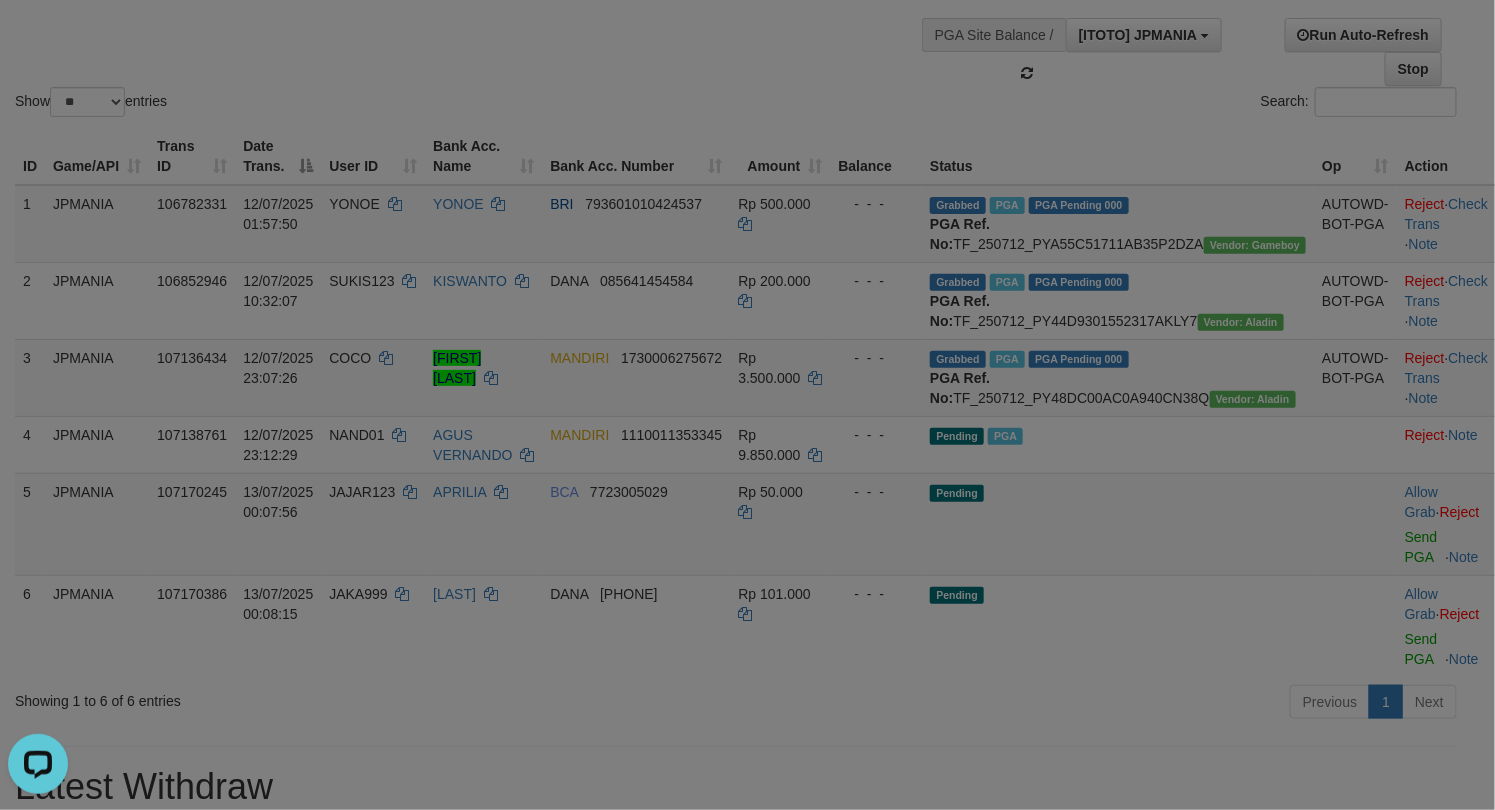 type 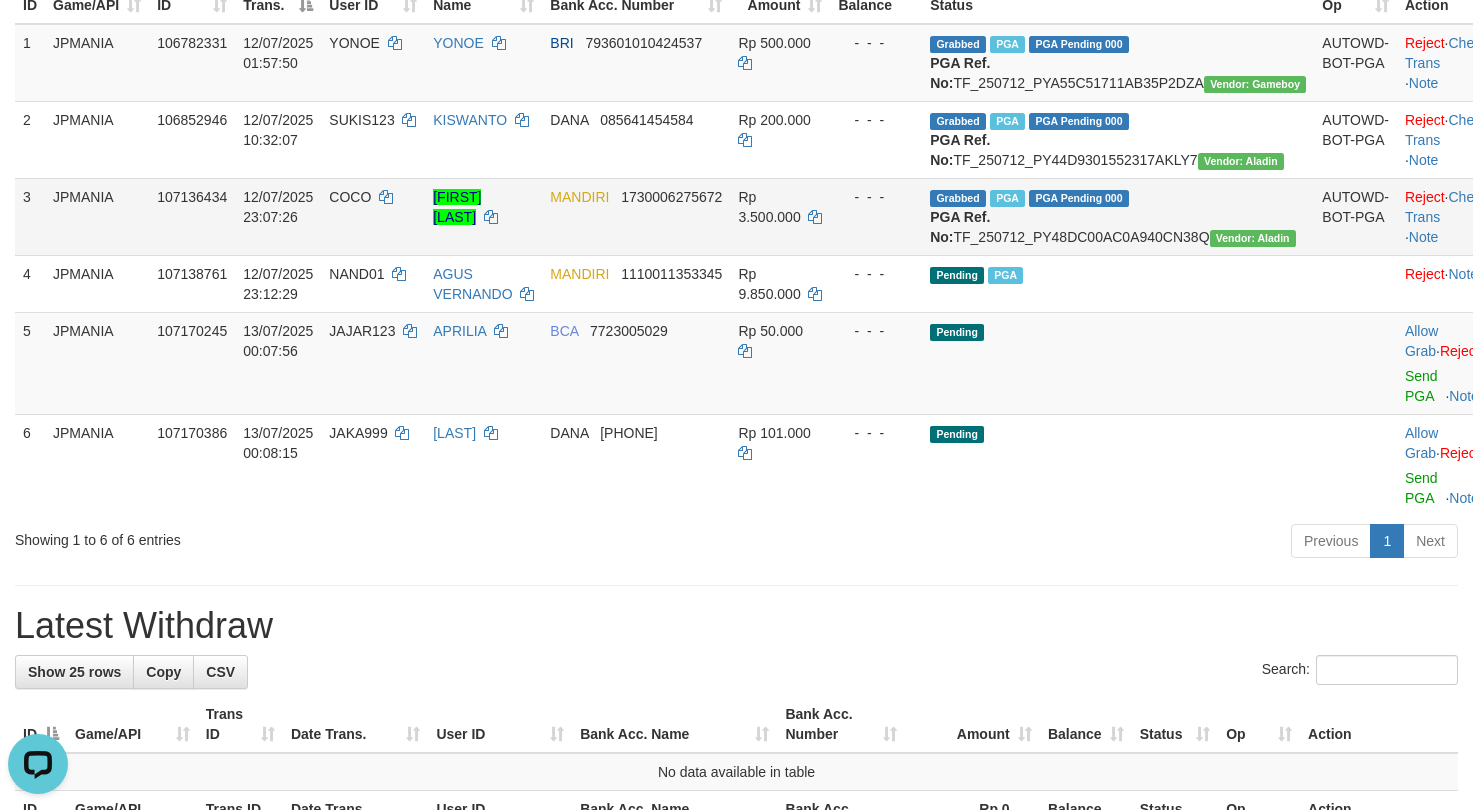 scroll, scrollTop: 600, scrollLeft: 0, axis: vertical 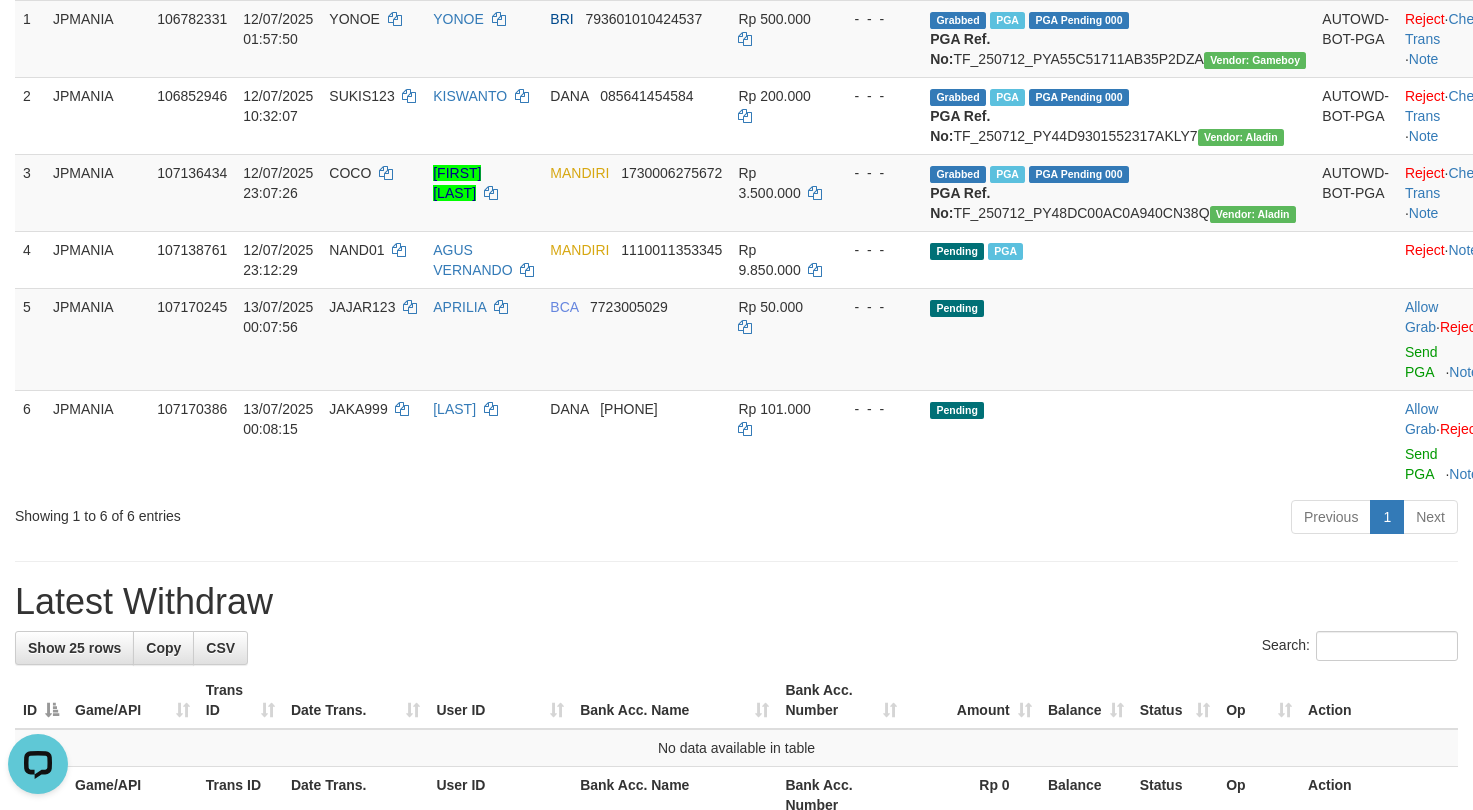 click on "**********" at bounding box center [736, 176] 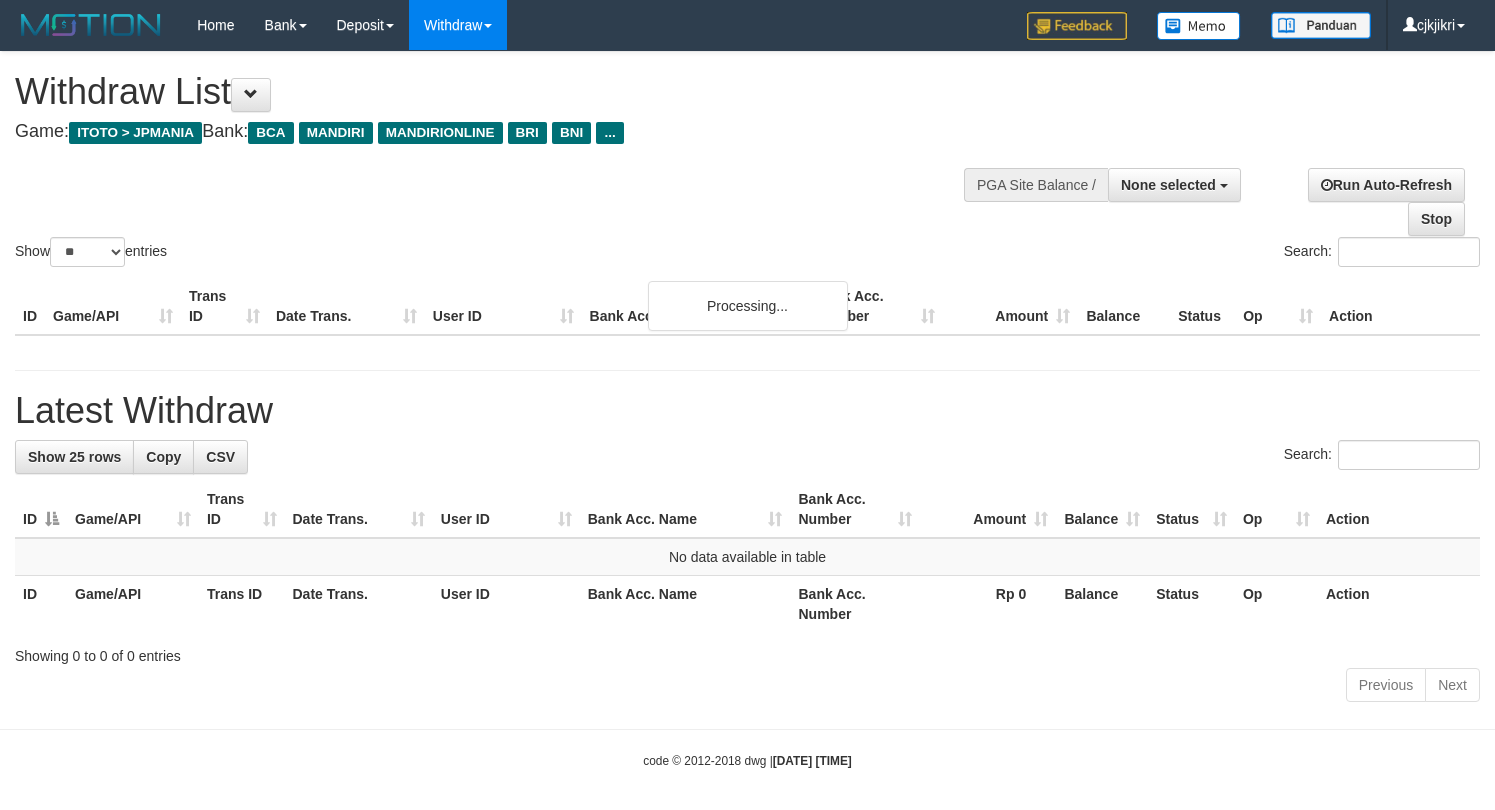 select 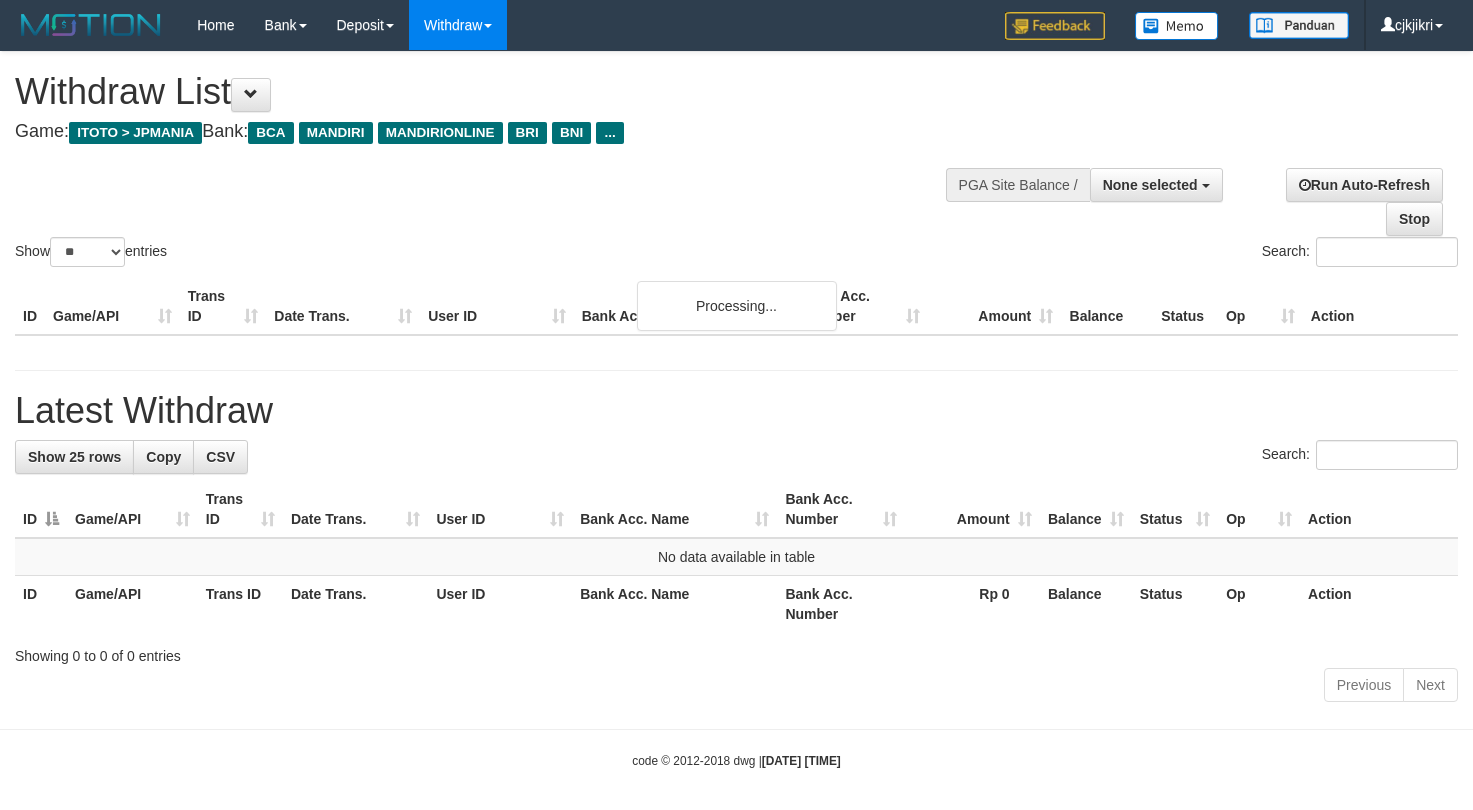 scroll, scrollTop: 288, scrollLeft: 0, axis: vertical 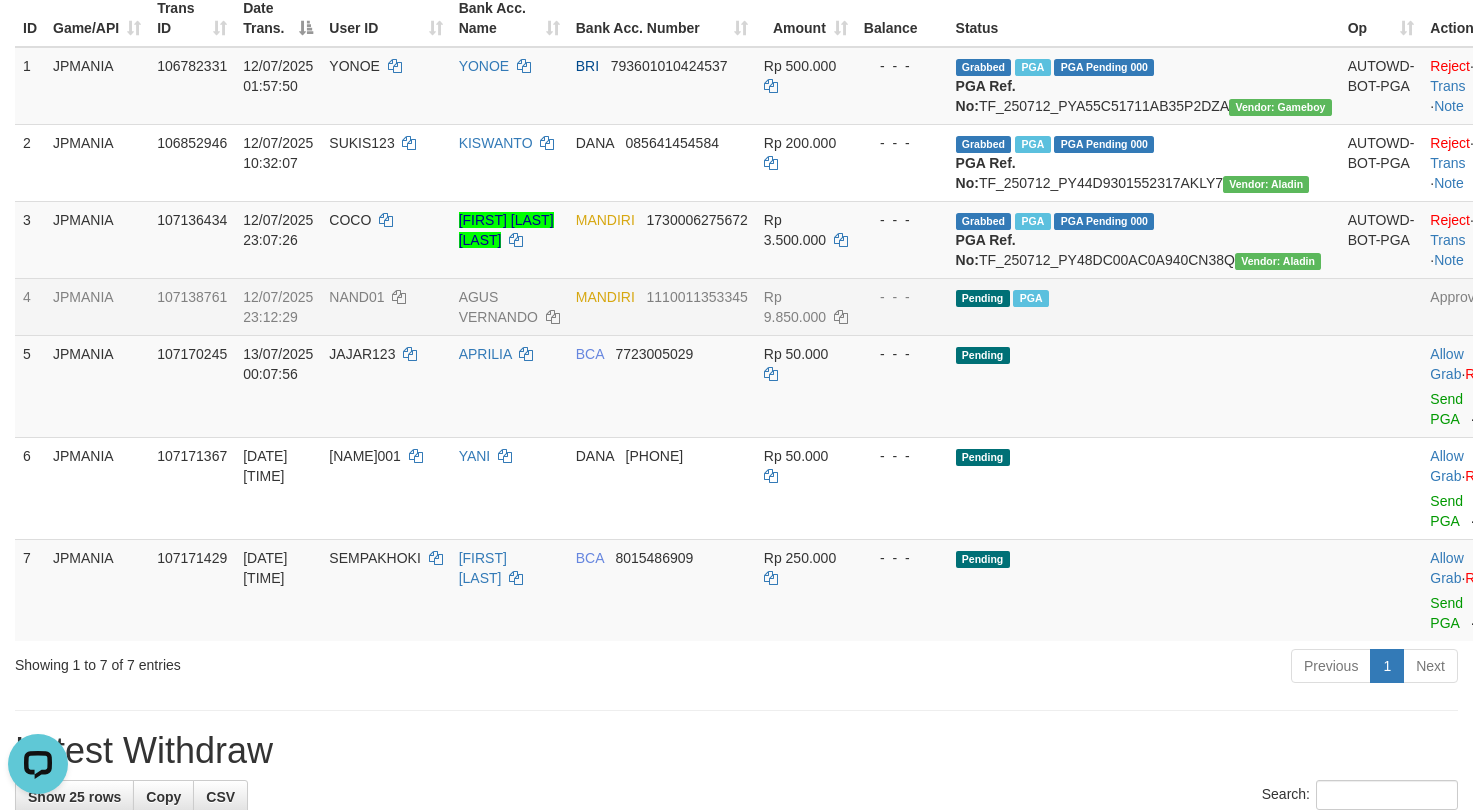 click on "NAND01" at bounding box center (356, 297) 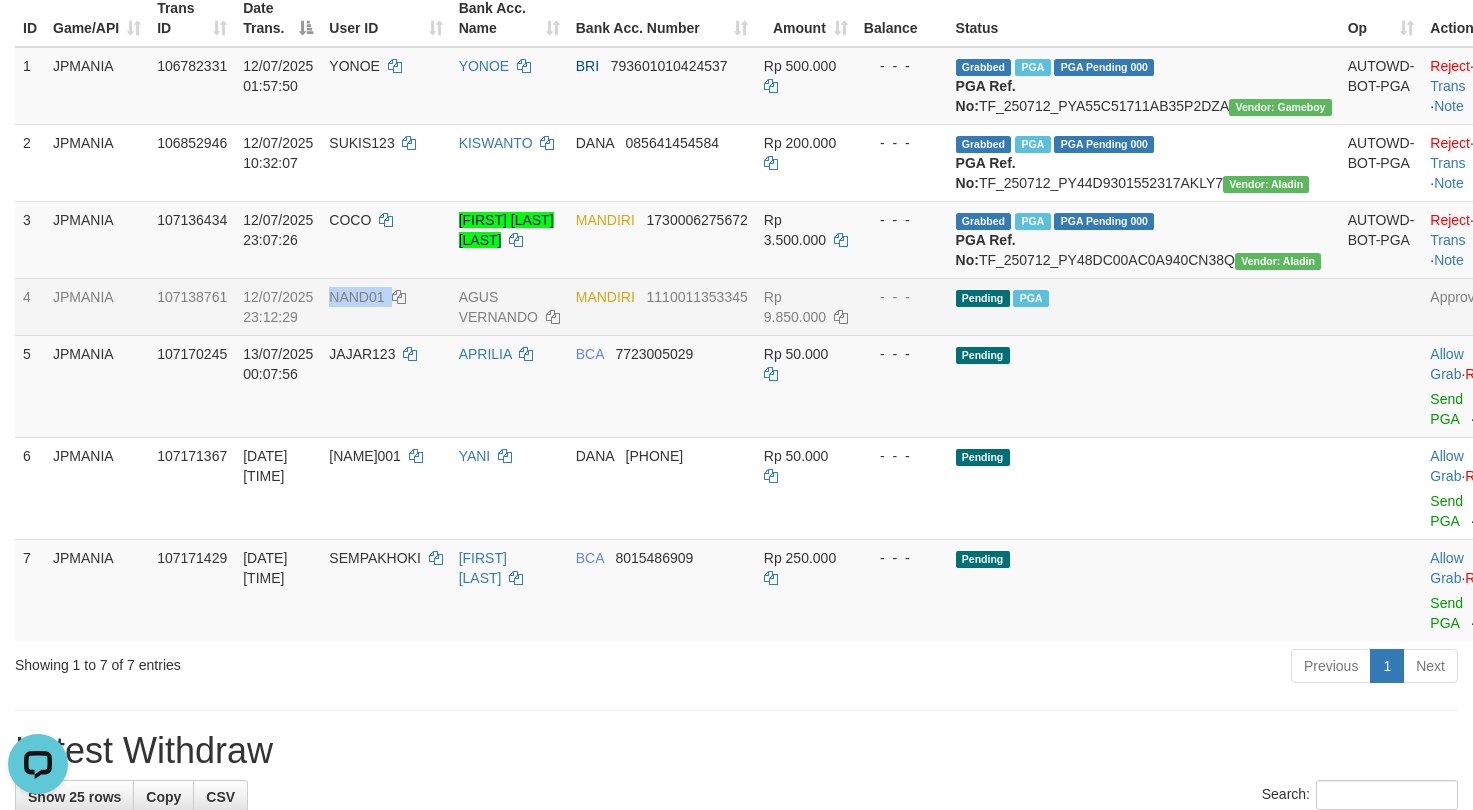 drag, startPoint x: 384, startPoint y: 355, endPoint x: 418, endPoint y: 355, distance: 34 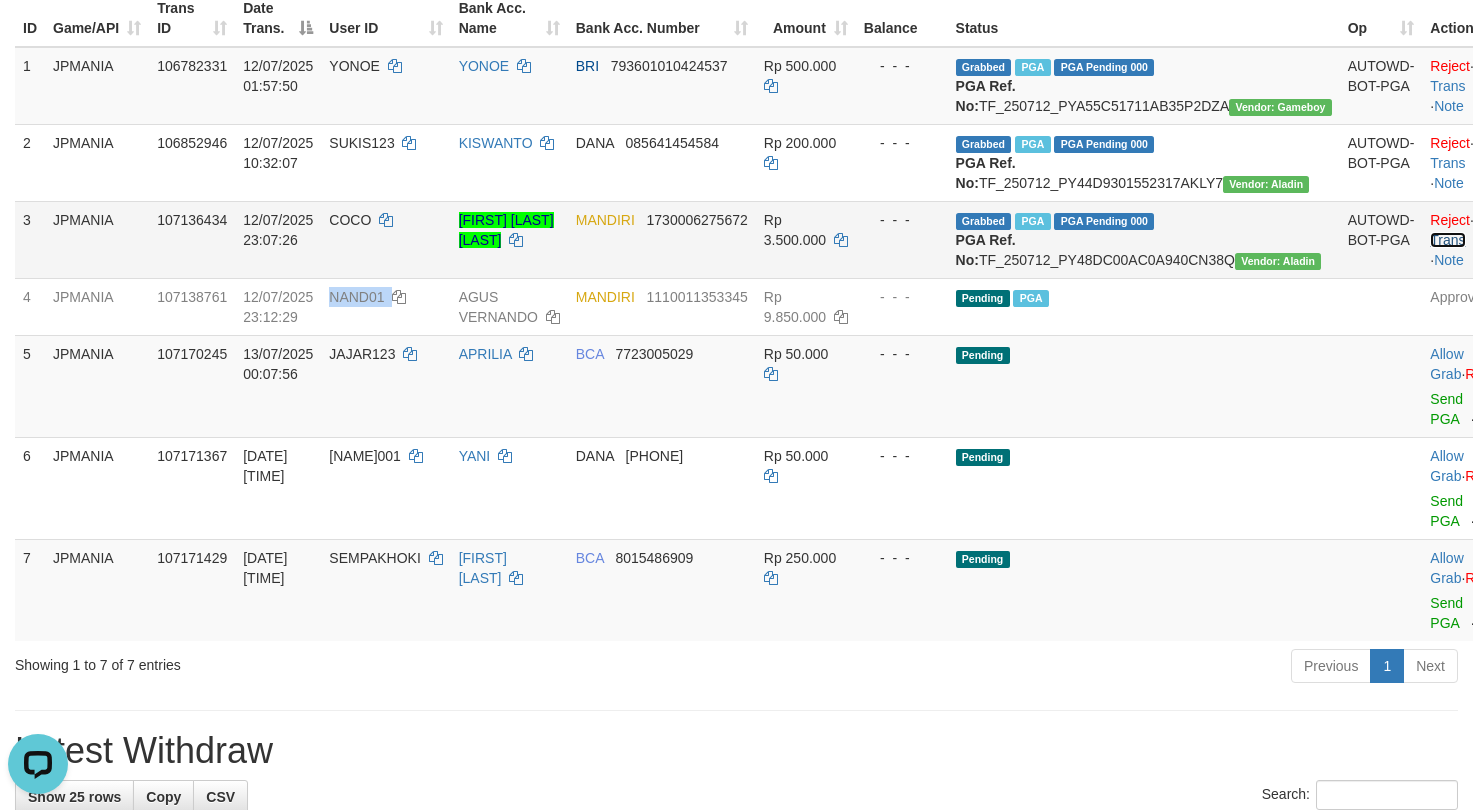 click on "Check Trans" at bounding box center [1471, 230] 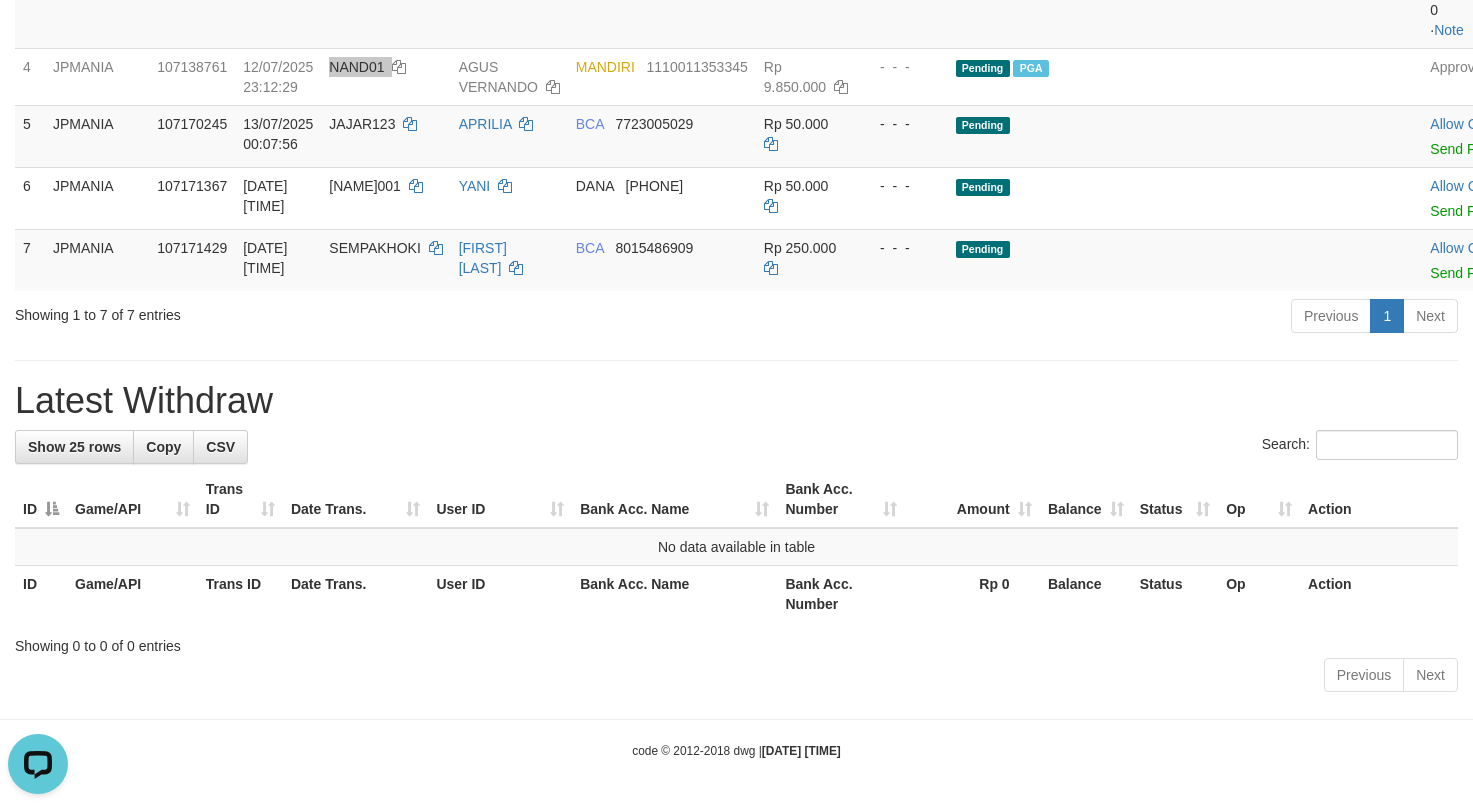 scroll, scrollTop: 768, scrollLeft: 0, axis: vertical 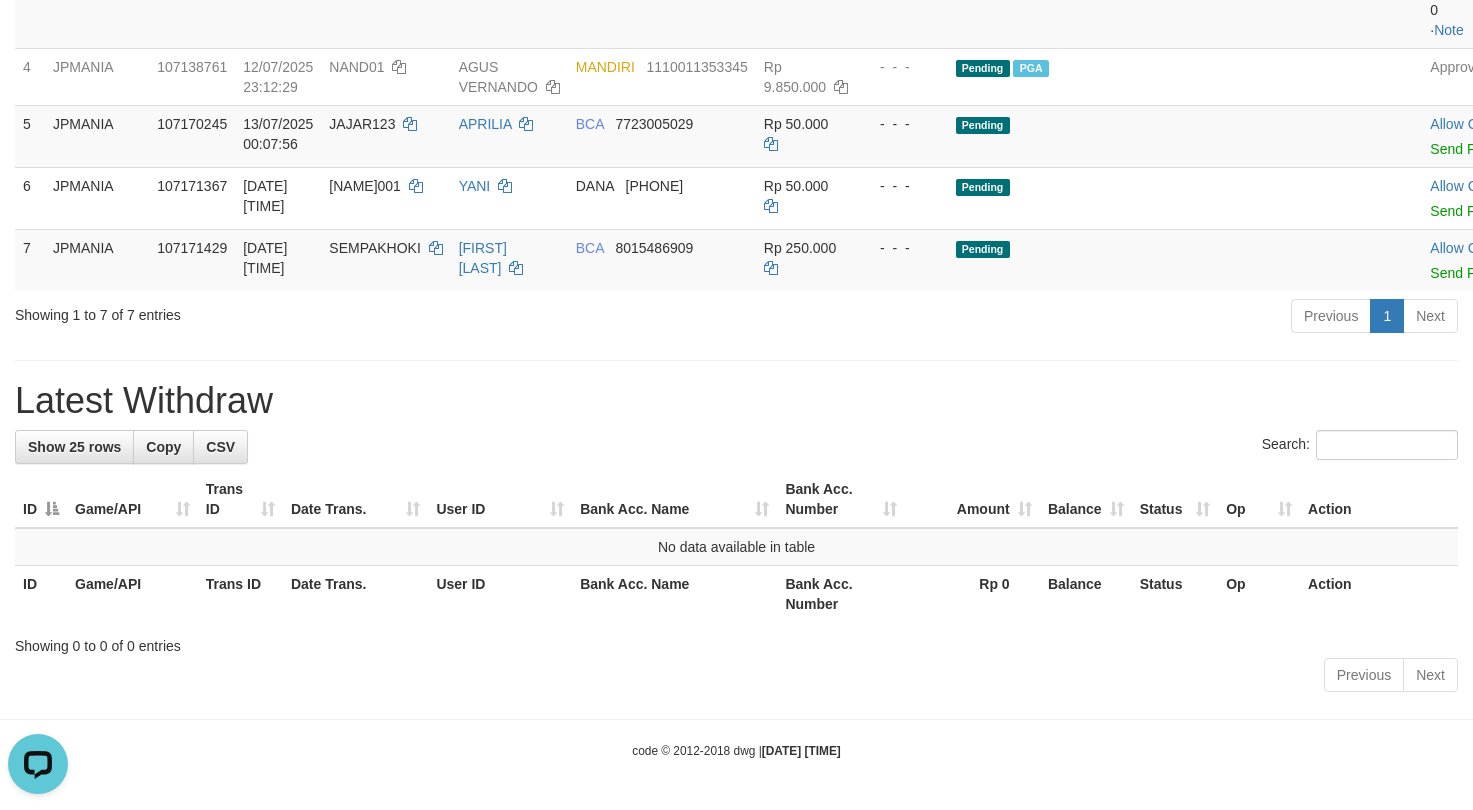 click on "**********" at bounding box center [736, 86] 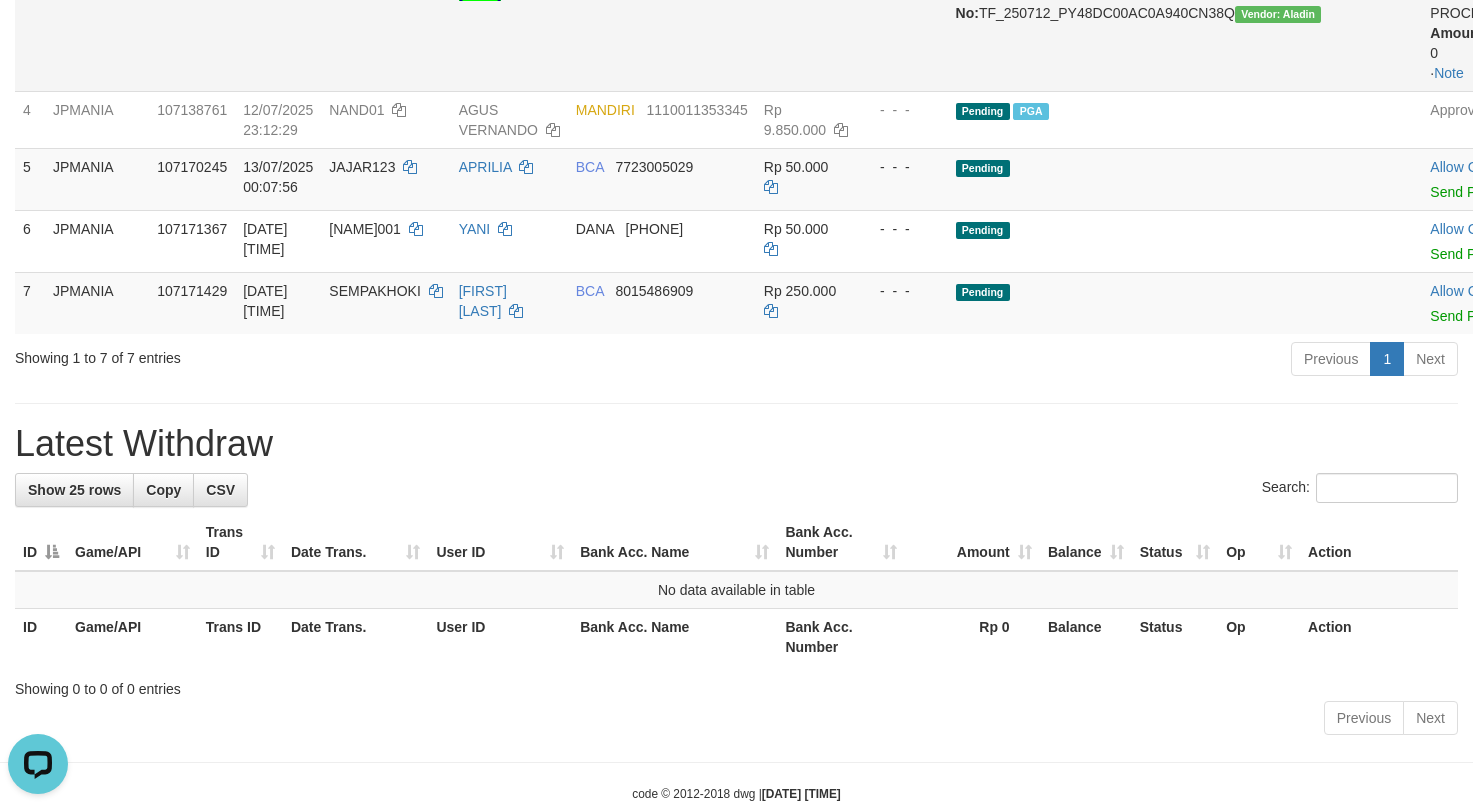 scroll, scrollTop: 468, scrollLeft: 0, axis: vertical 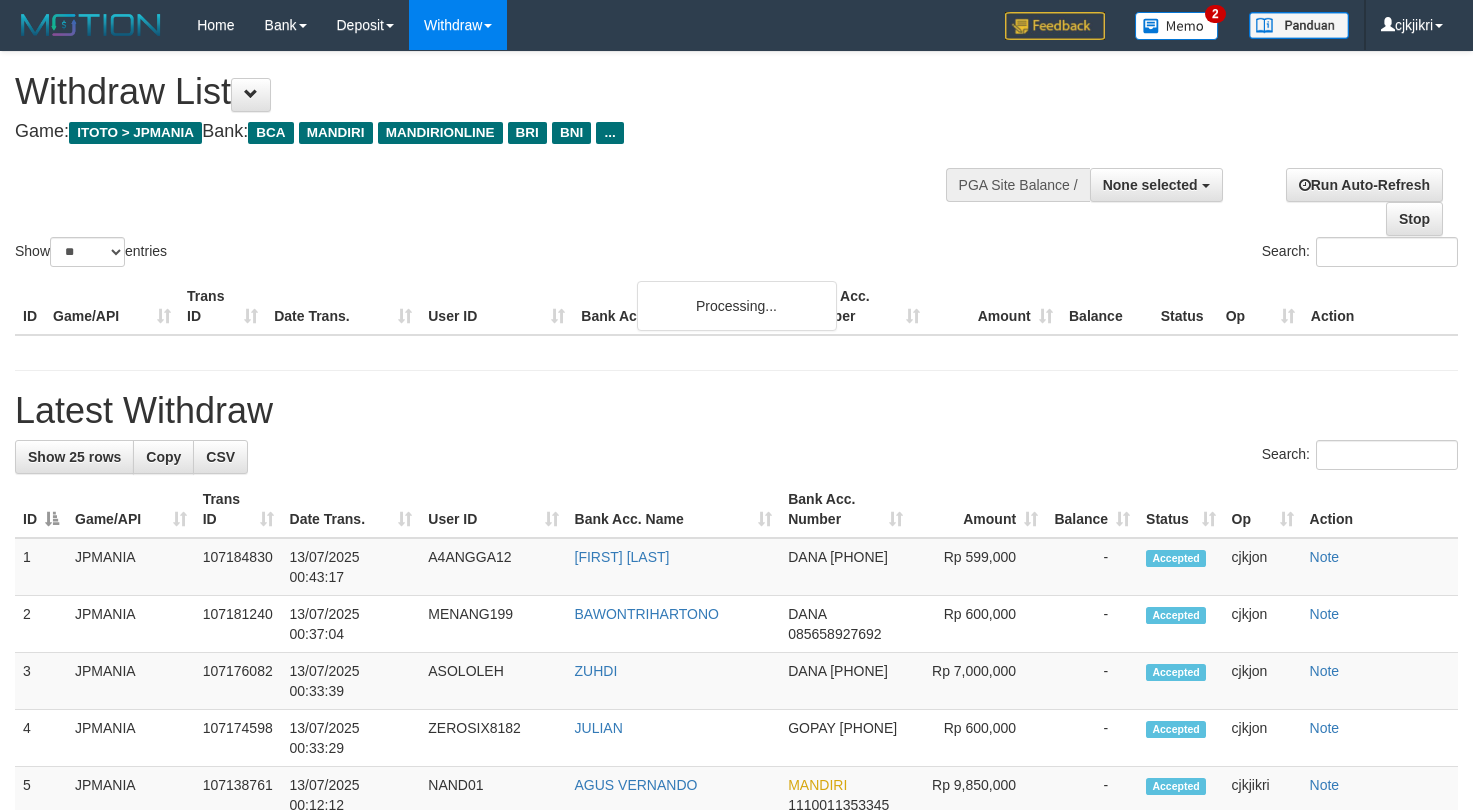 select 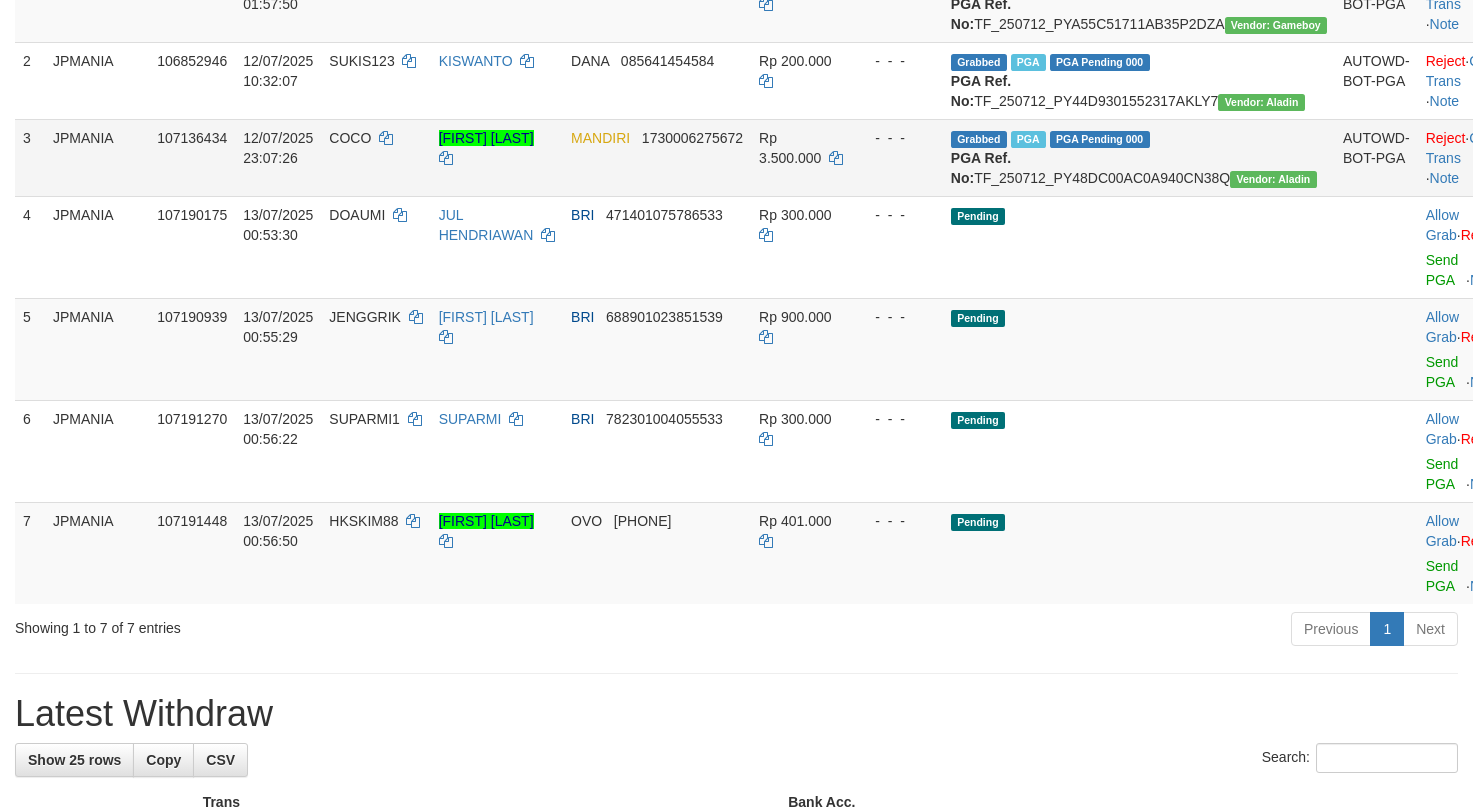 scroll, scrollTop: 415, scrollLeft: 0, axis: vertical 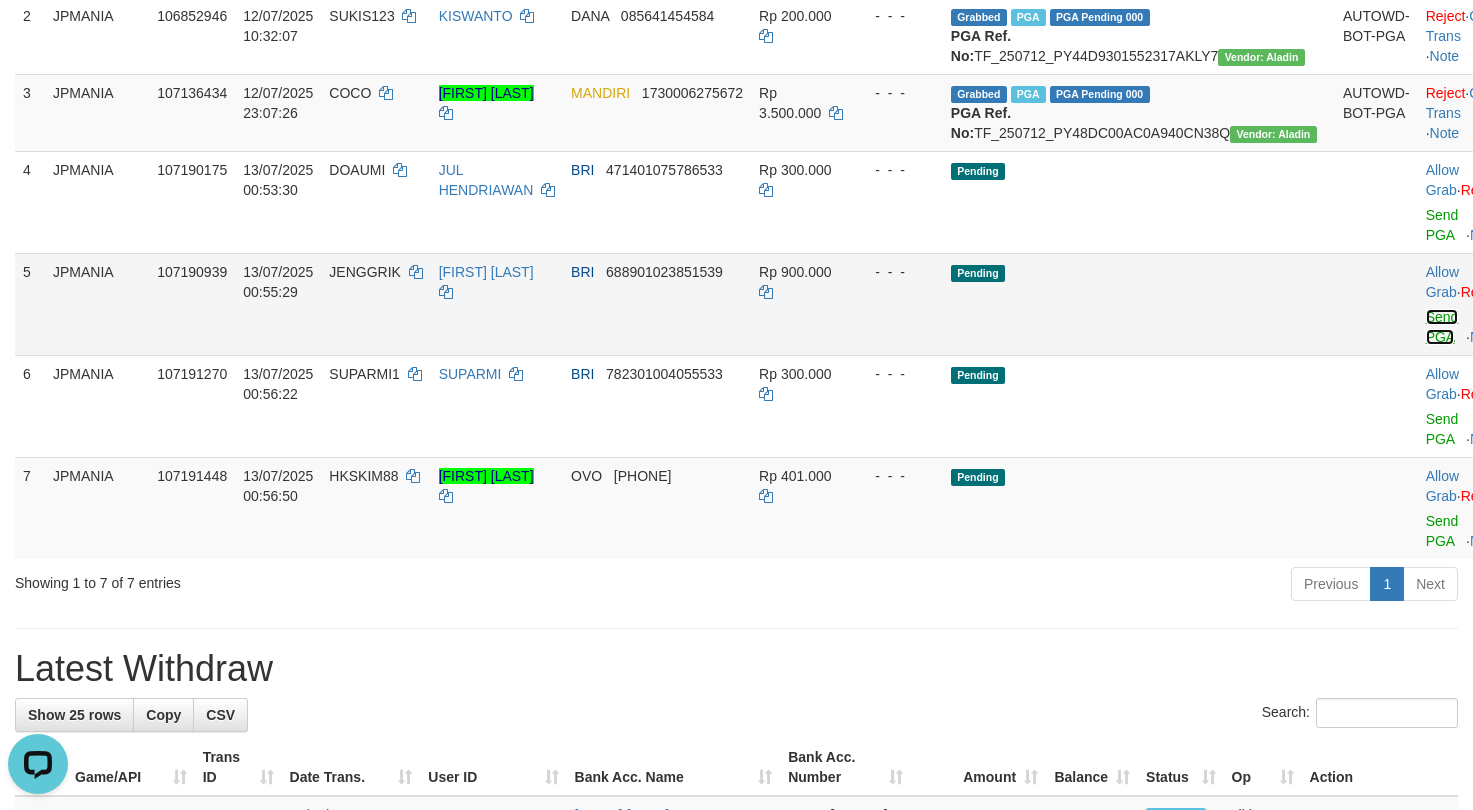 click on "Send PGA" at bounding box center (1442, 327) 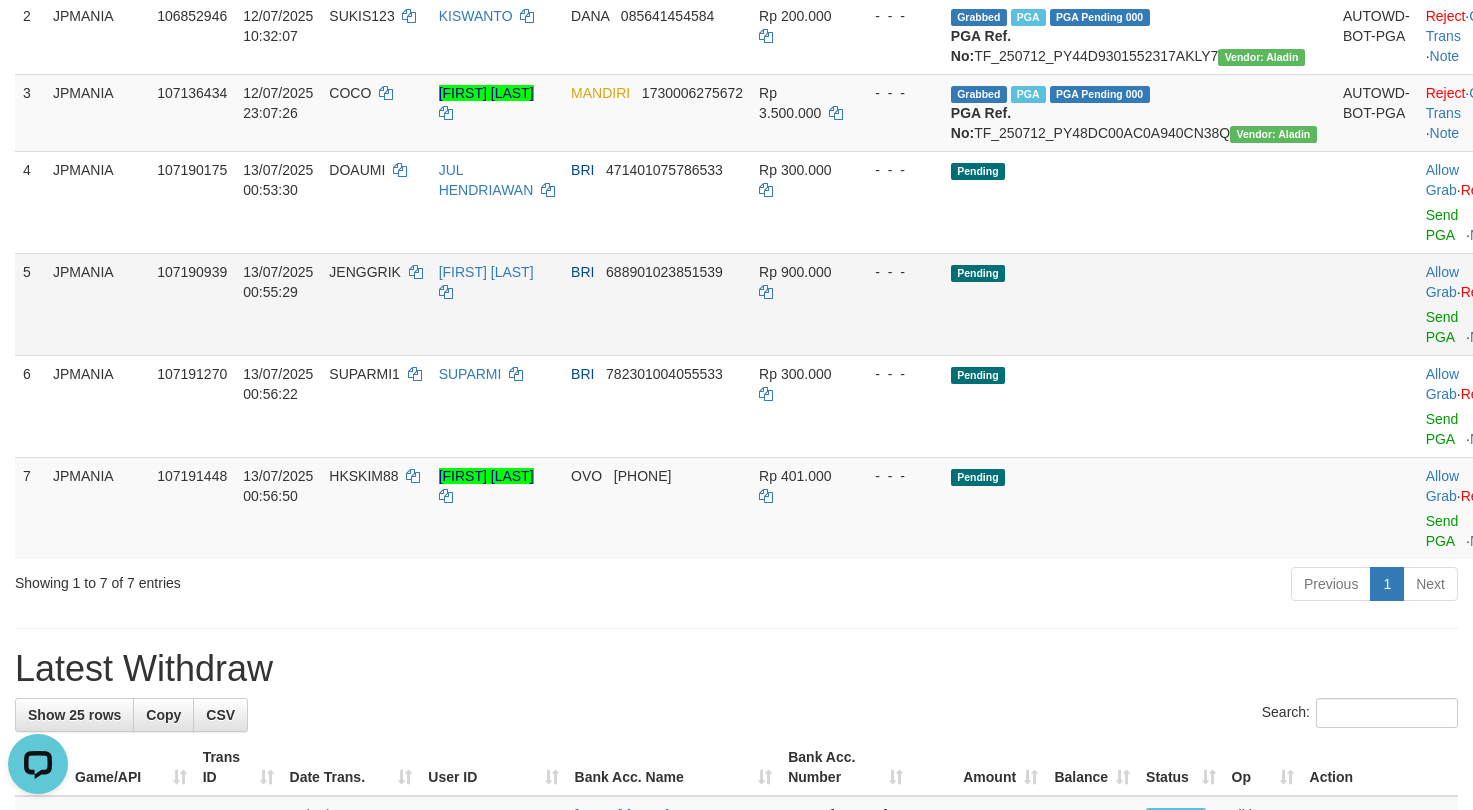 click on "JENGGRIK" at bounding box center (375, 304) 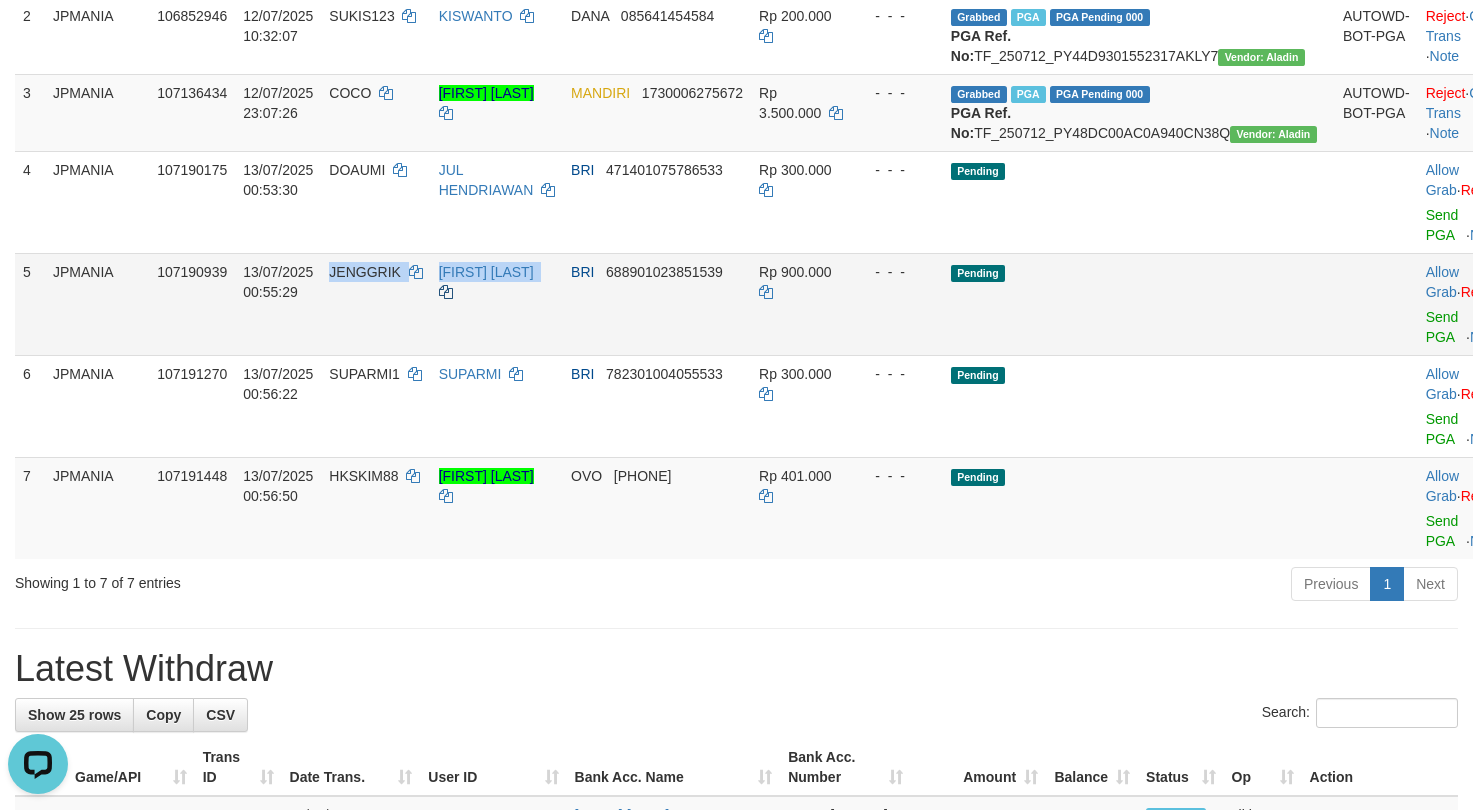 drag, startPoint x: 364, startPoint y: 358, endPoint x: 538, endPoint y: 360, distance: 174.01149 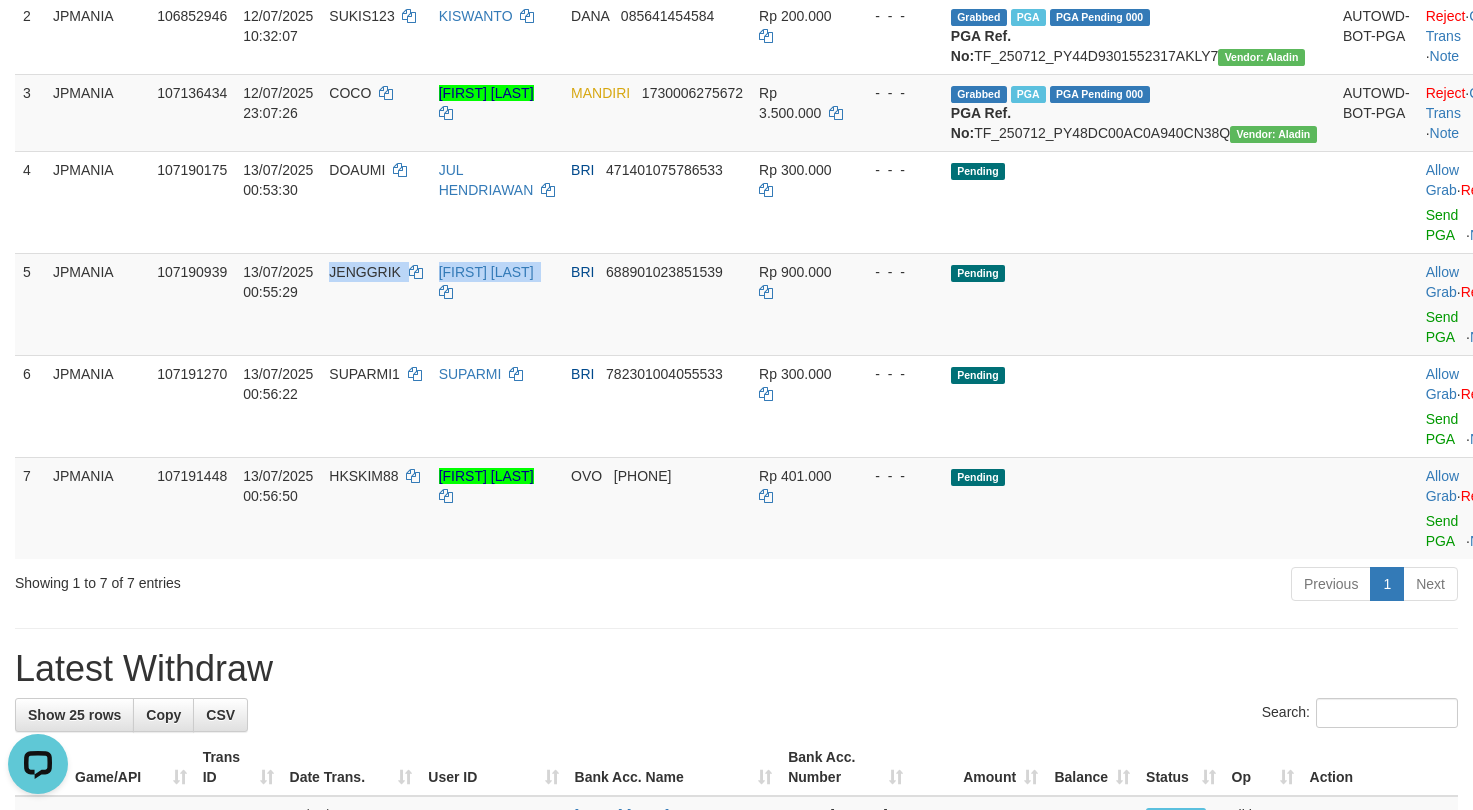 copy on "JENGGRIK    [FIRST] [LAST]" 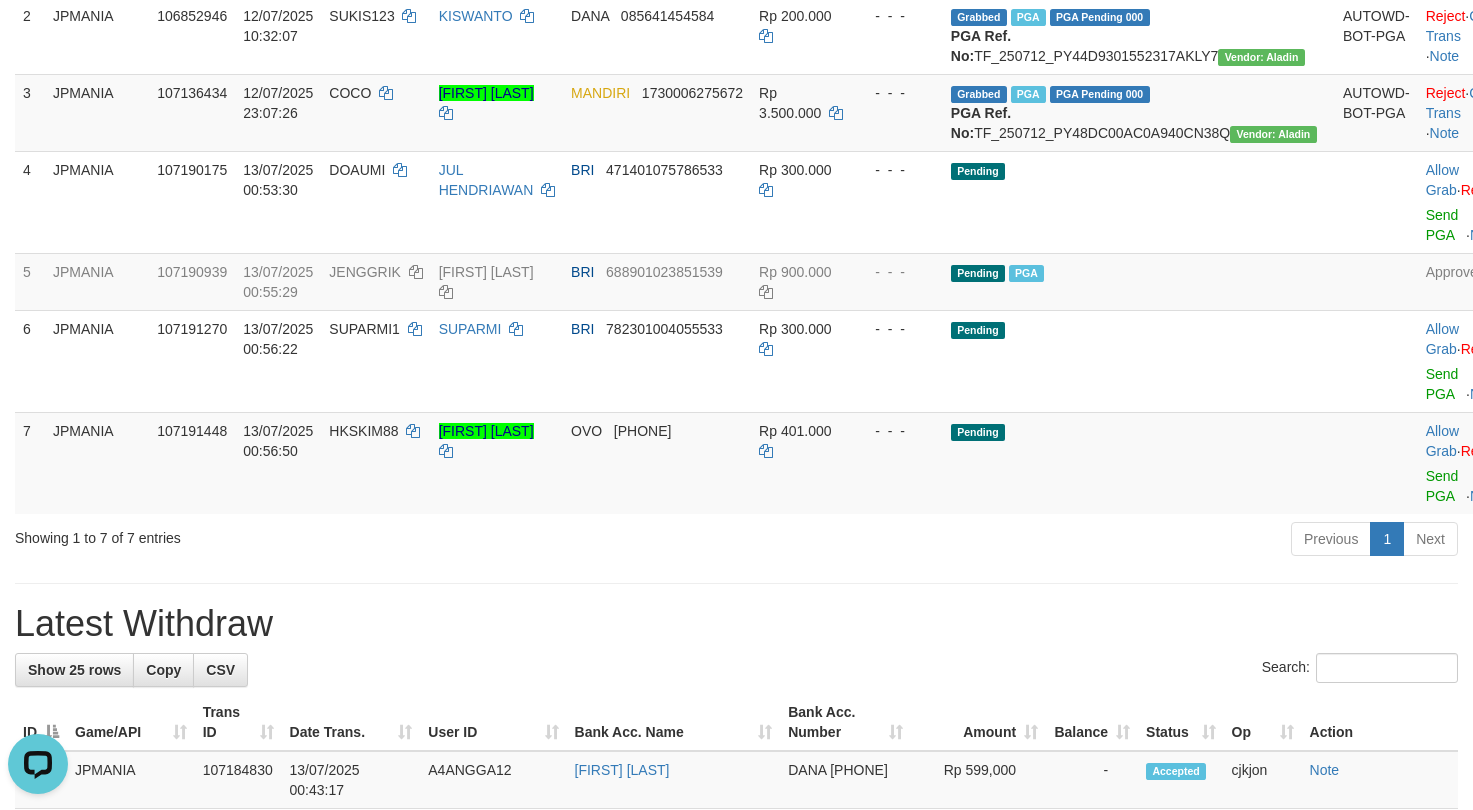 click on "Previous 1 Next" at bounding box center (1043, 541) 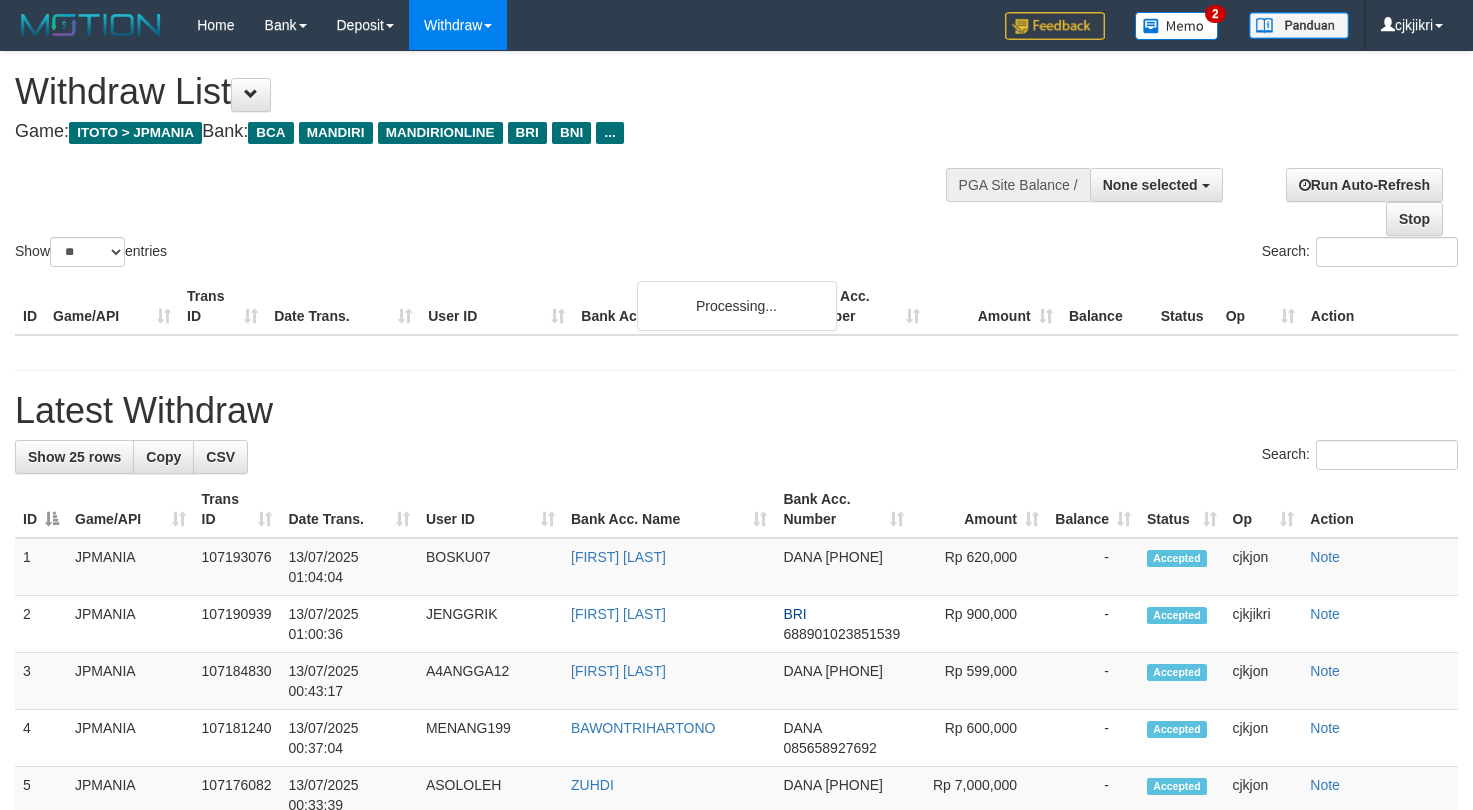 select 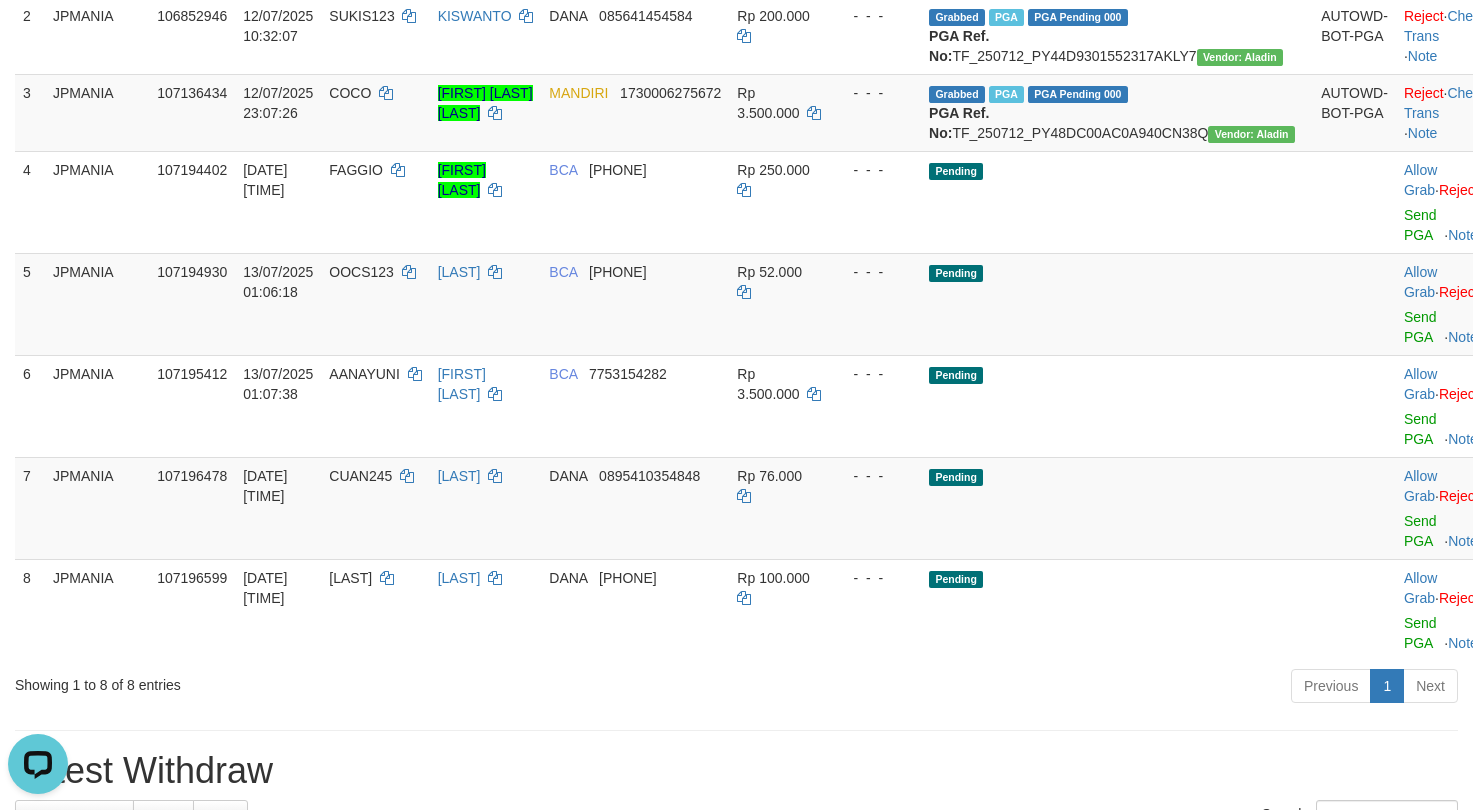 scroll, scrollTop: 0, scrollLeft: 0, axis: both 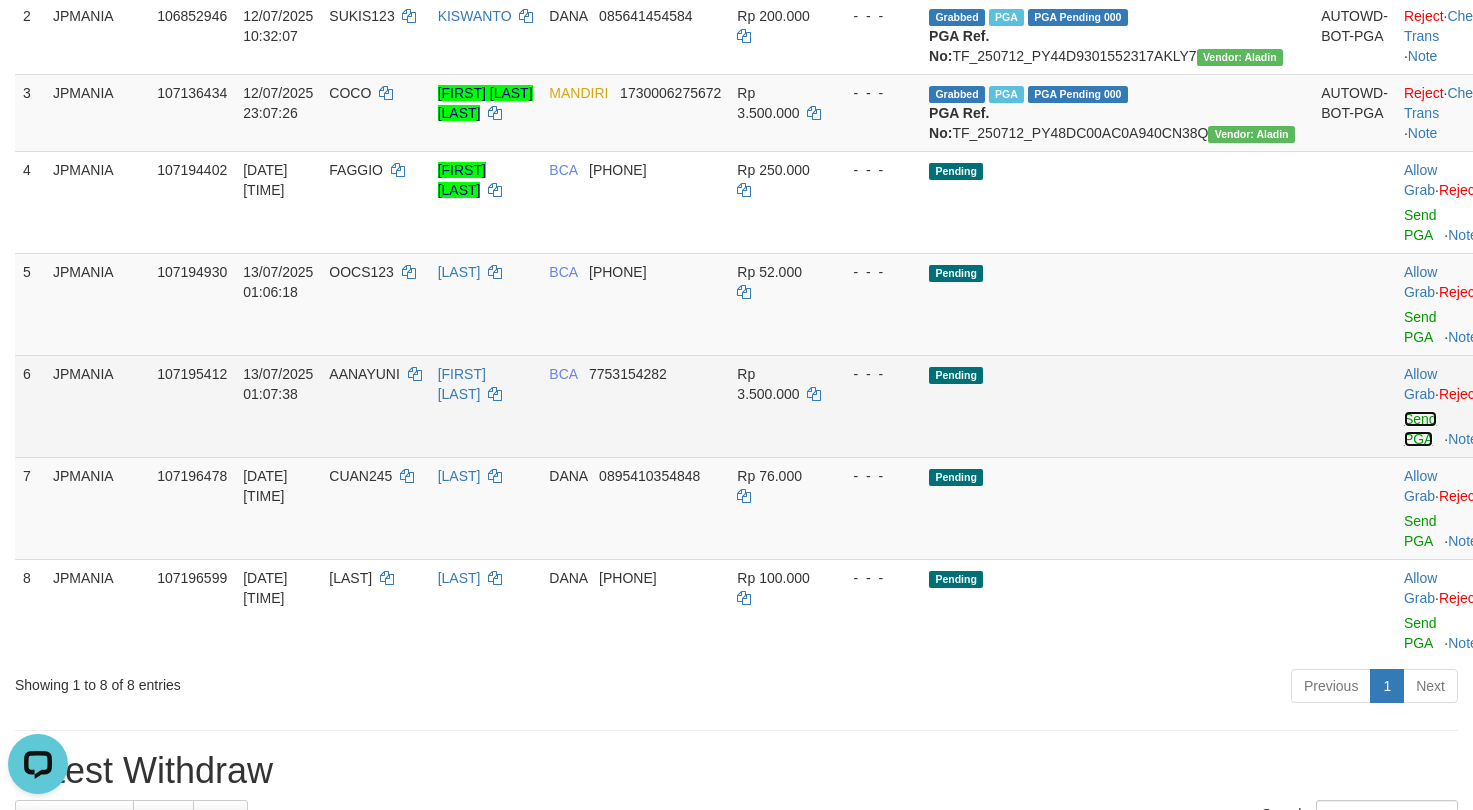 click on "Send PGA" at bounding box center (1420, 429) 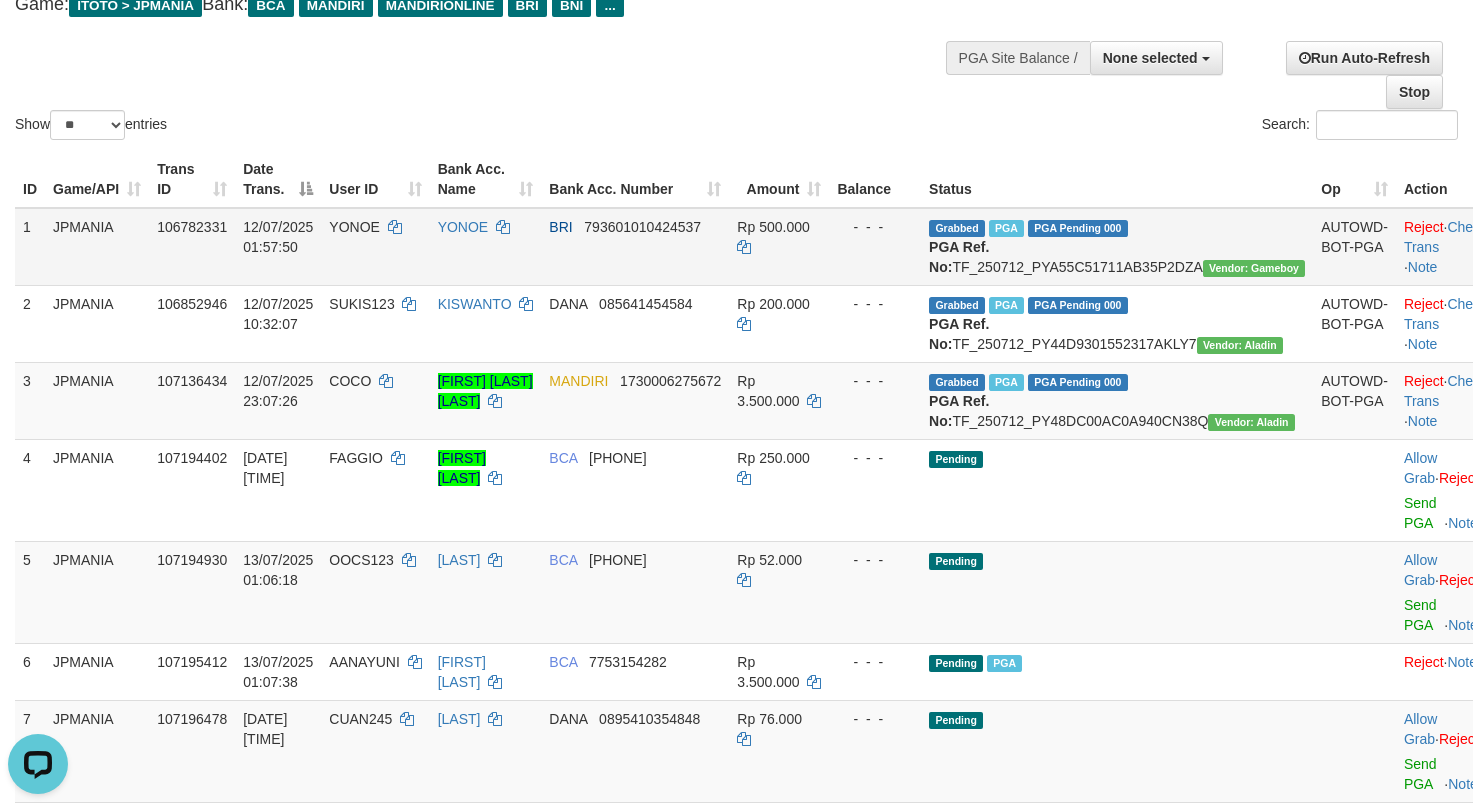 scroll, scrollTop: 0, scrollLeft: 0, axis: both 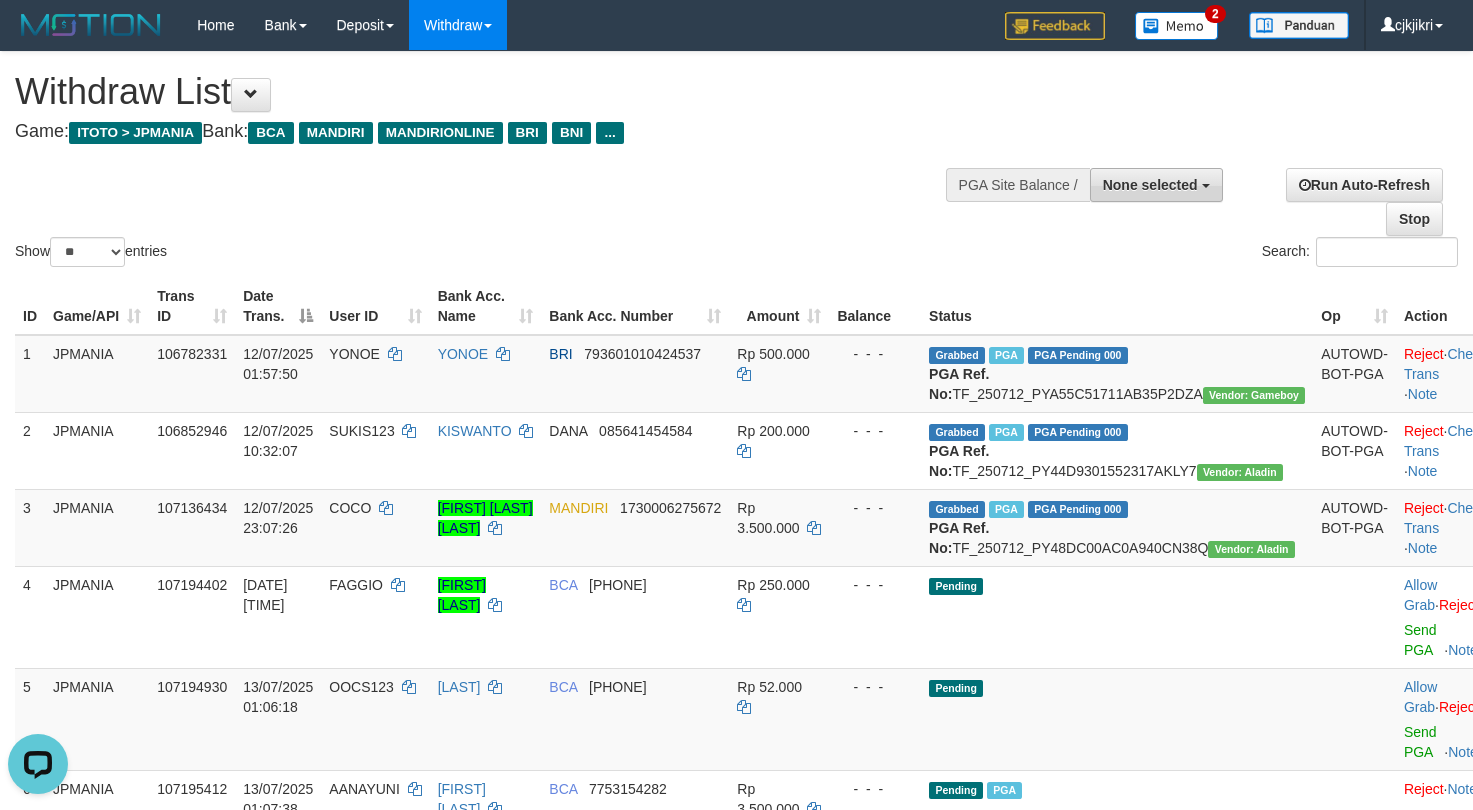click on "None selected" at bounding box center [1156, 185] 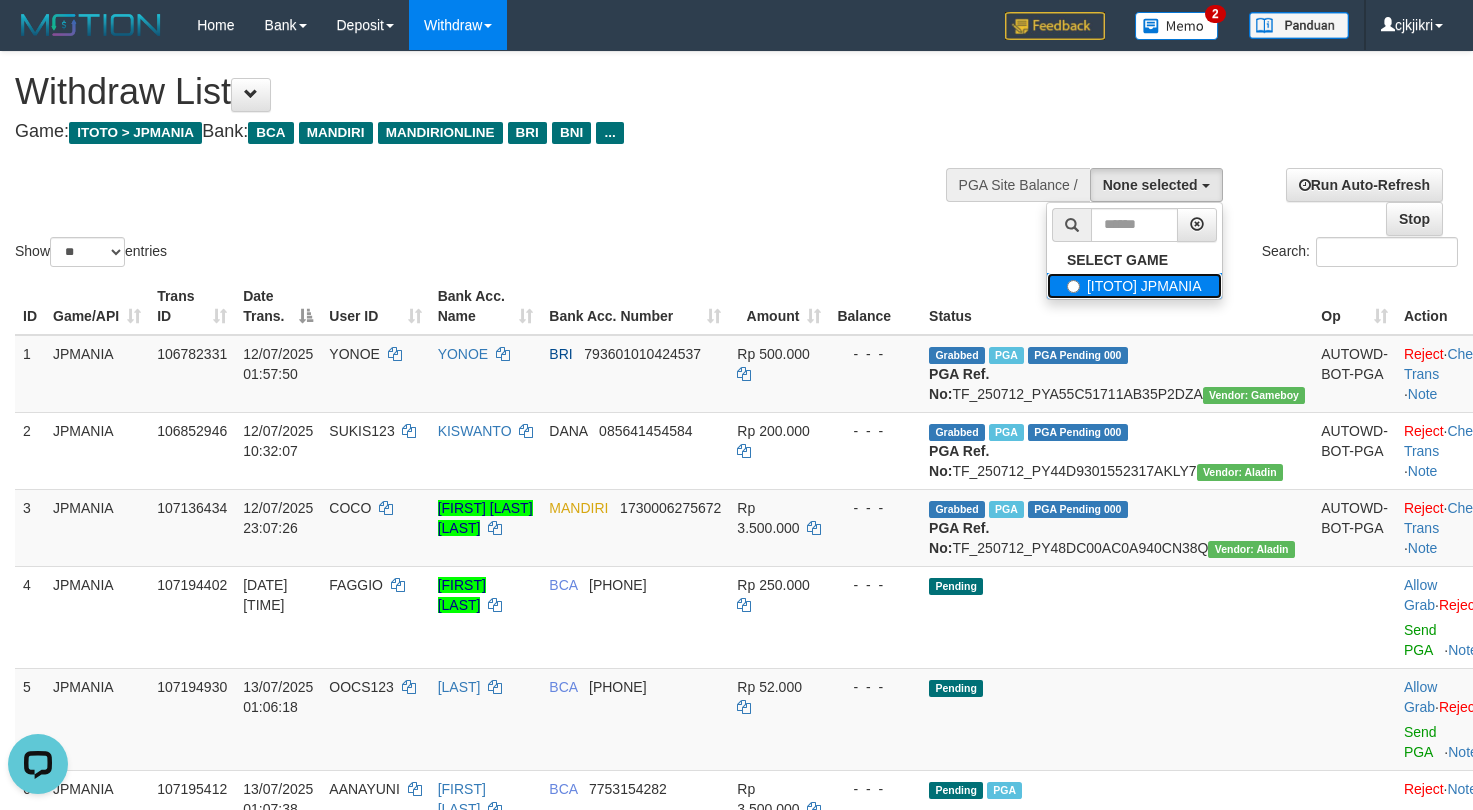 click on "[ITOTO] JPMANIA" at bounding box center (1134, 286) 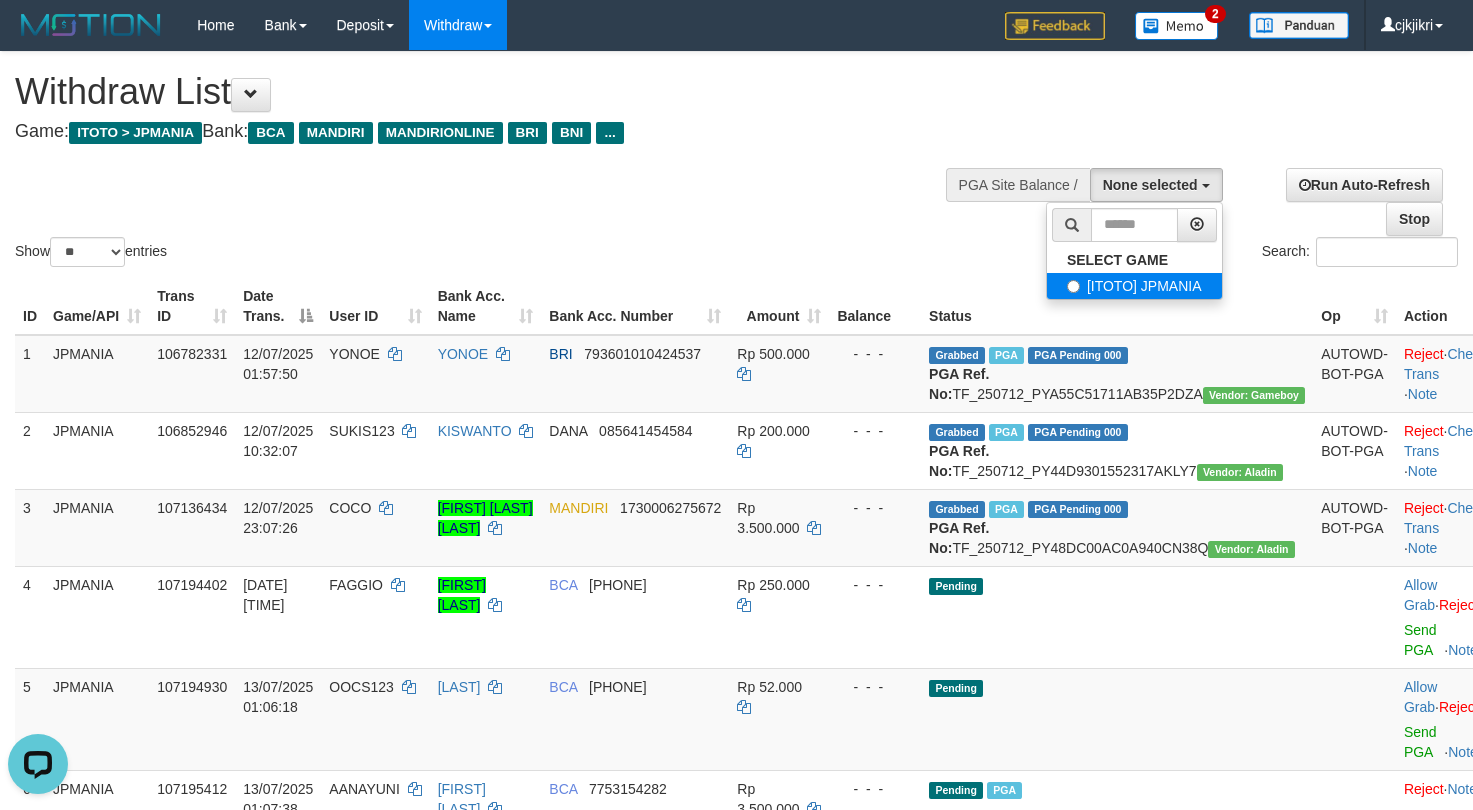 select on "****" 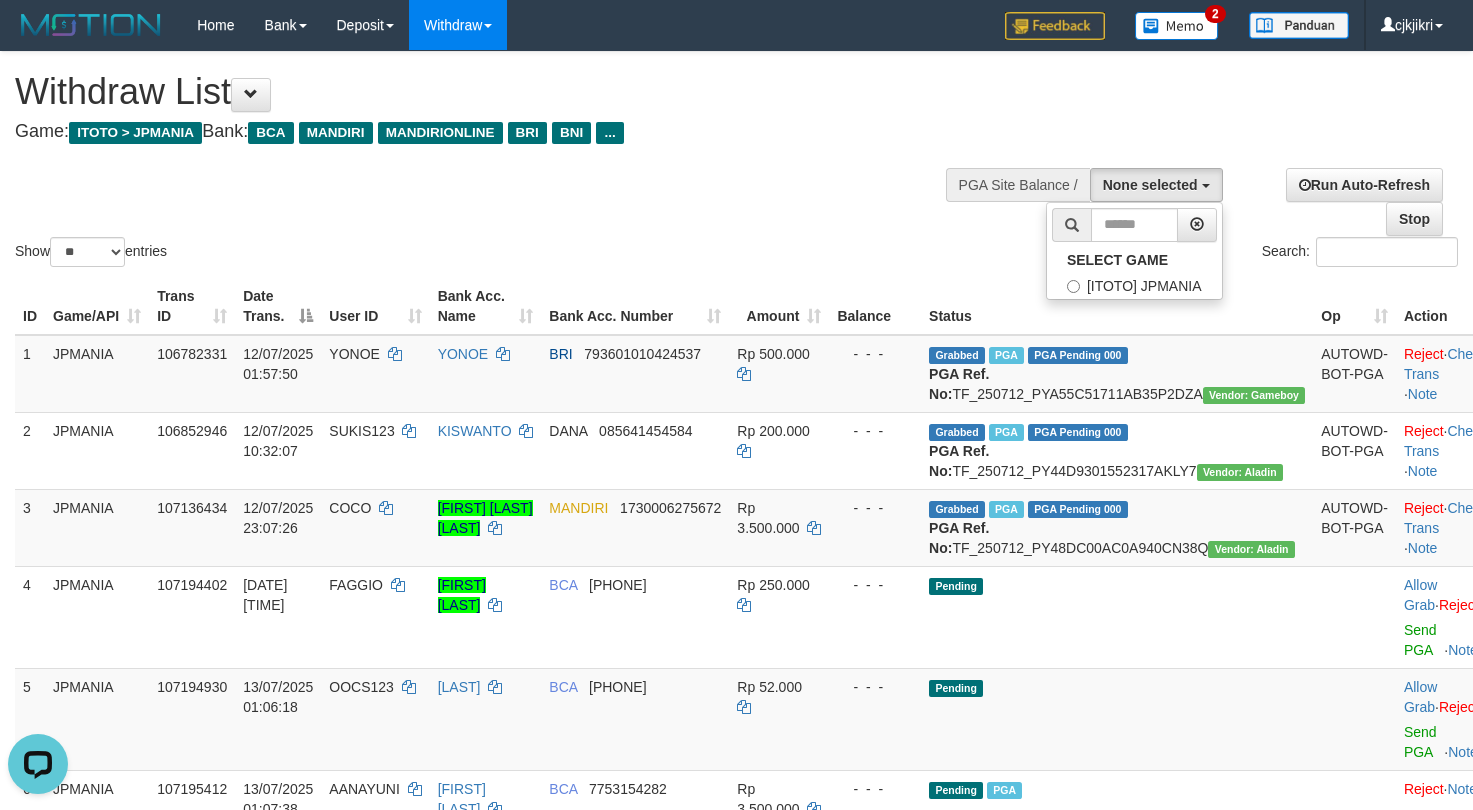 scroll, scrollTop: 18, scrollLeft: 0, axis: vertical 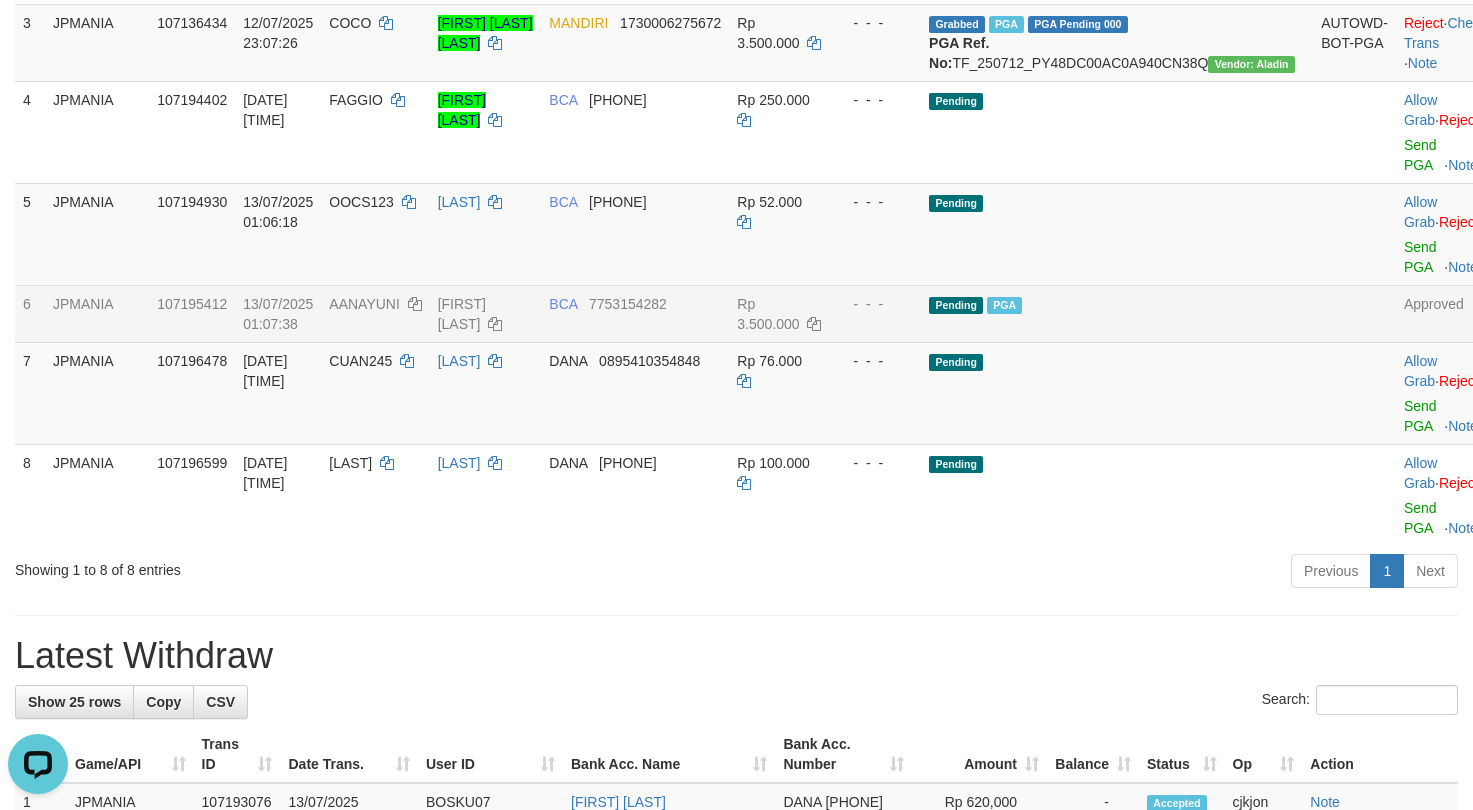 click on "AANAYUNI" at bounding box center (375, 313) 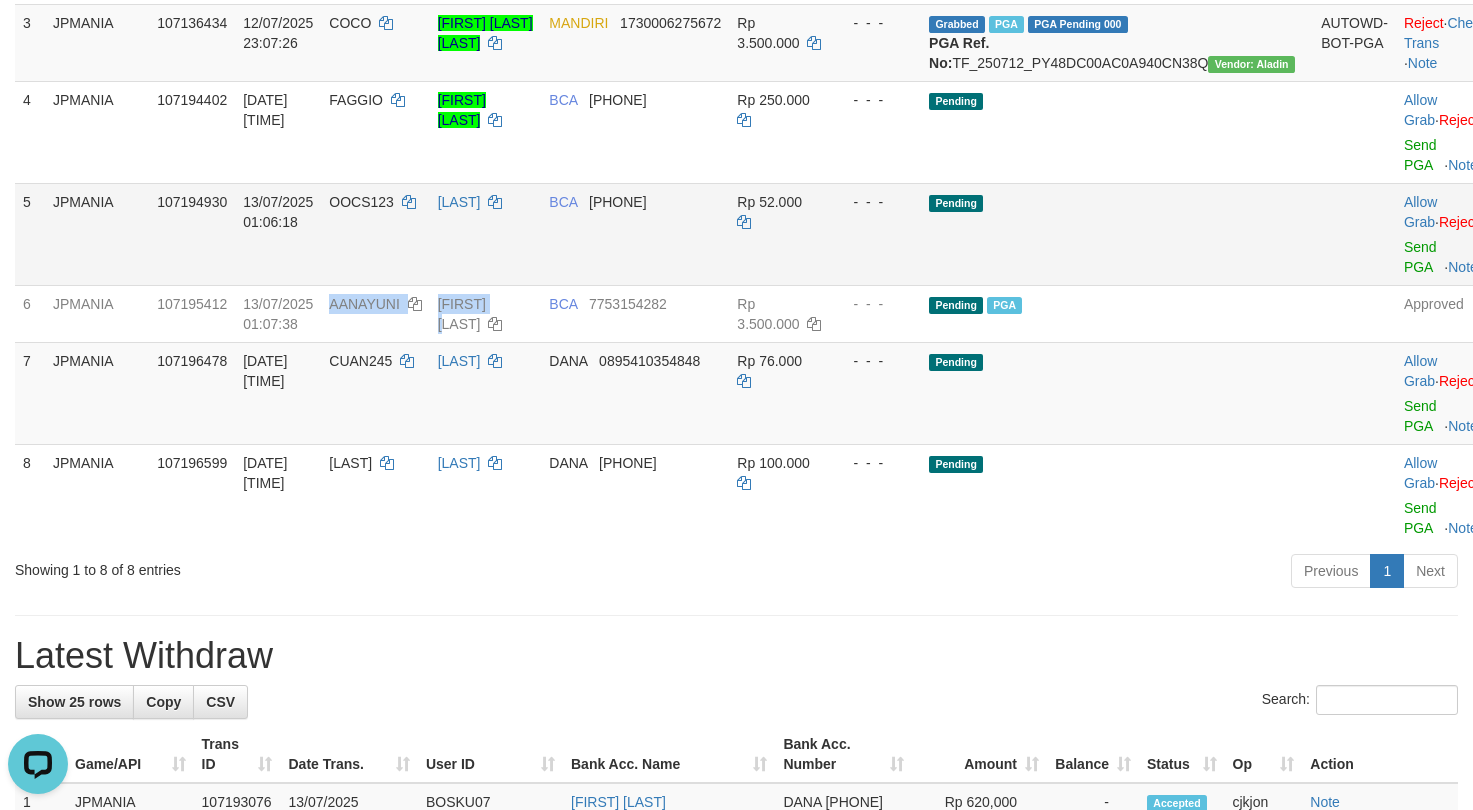 drag, startPoint x: 382, startPoint y: 372, endPoint x: 745, endPoint y: 337, distance: 364.6834 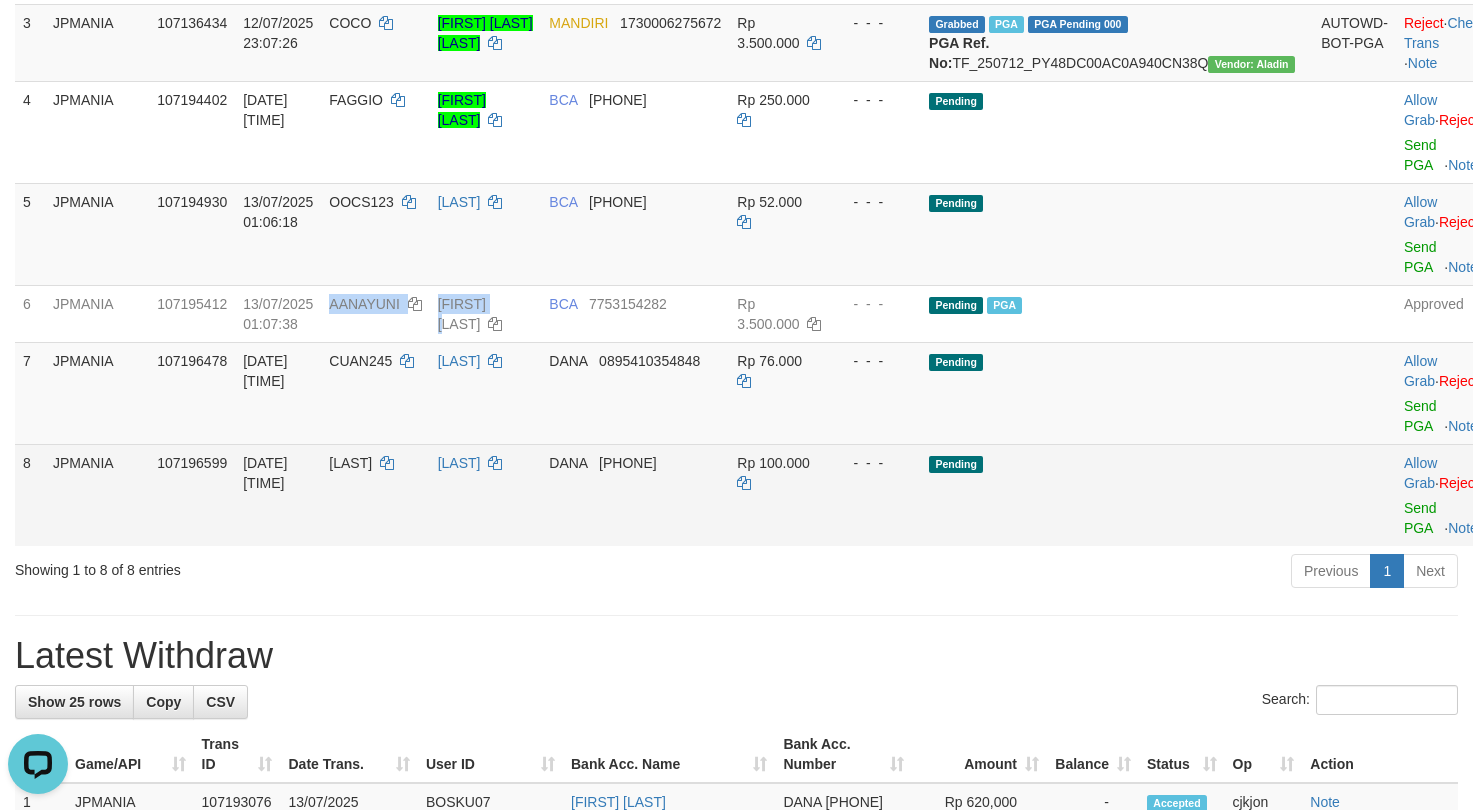 click on "**********" at bounding box center (736, 309) 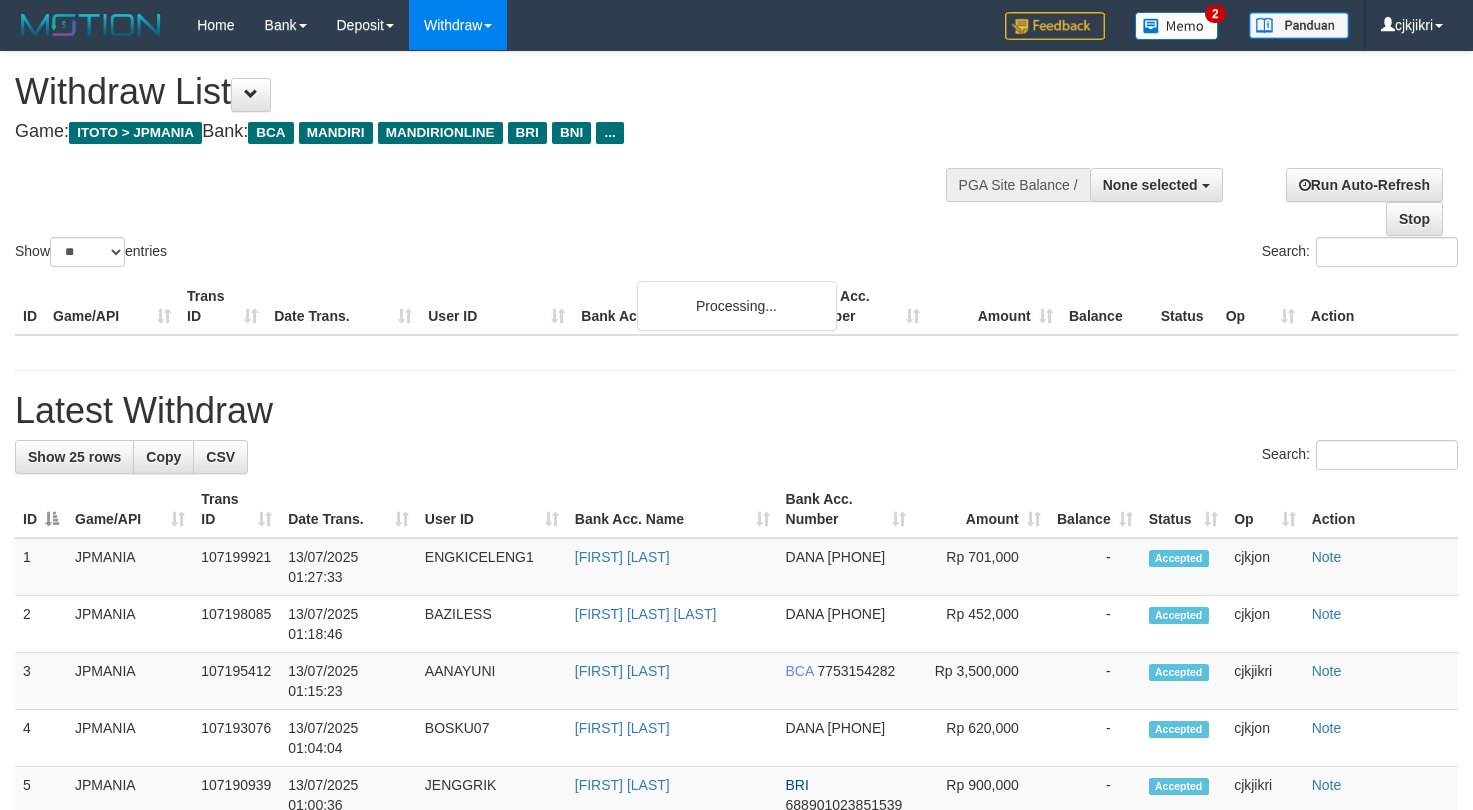 select 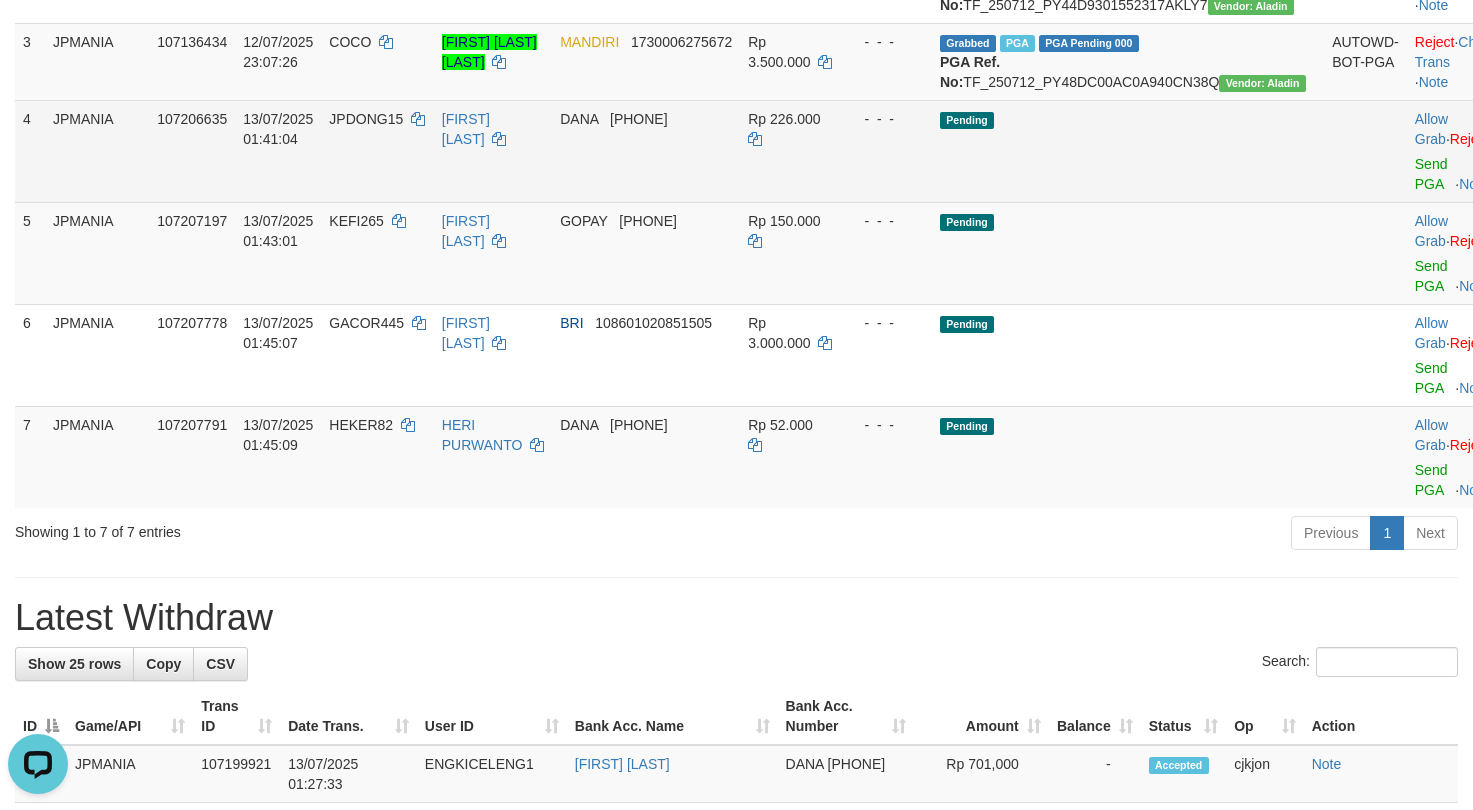 scroll, scrollTop: 0, scrollLeft: 0, axis: both 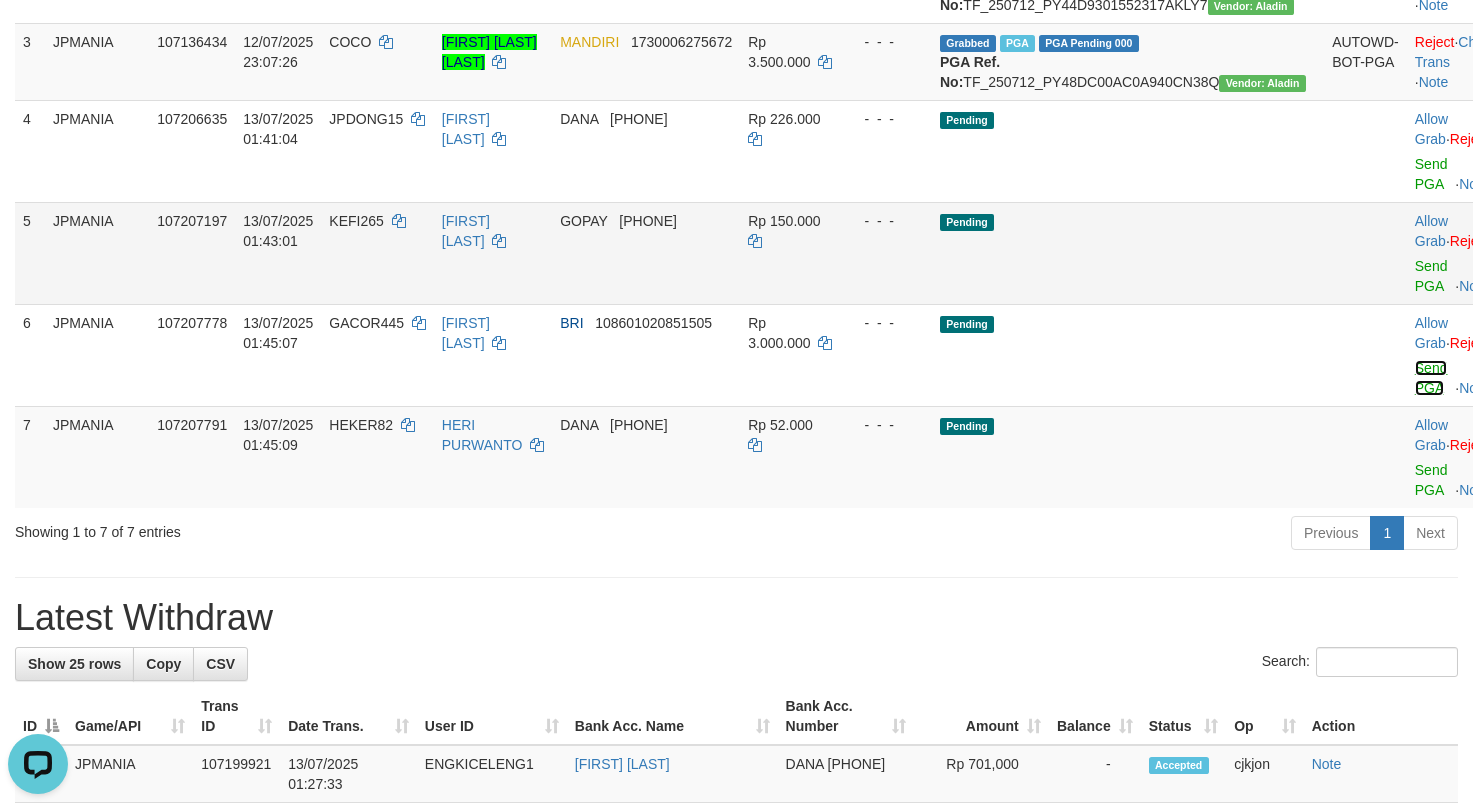 drag, startPoint x: 1362, startPoint y: 435, endPoint x: 873, endPoint y: 354, distance: 495.66318 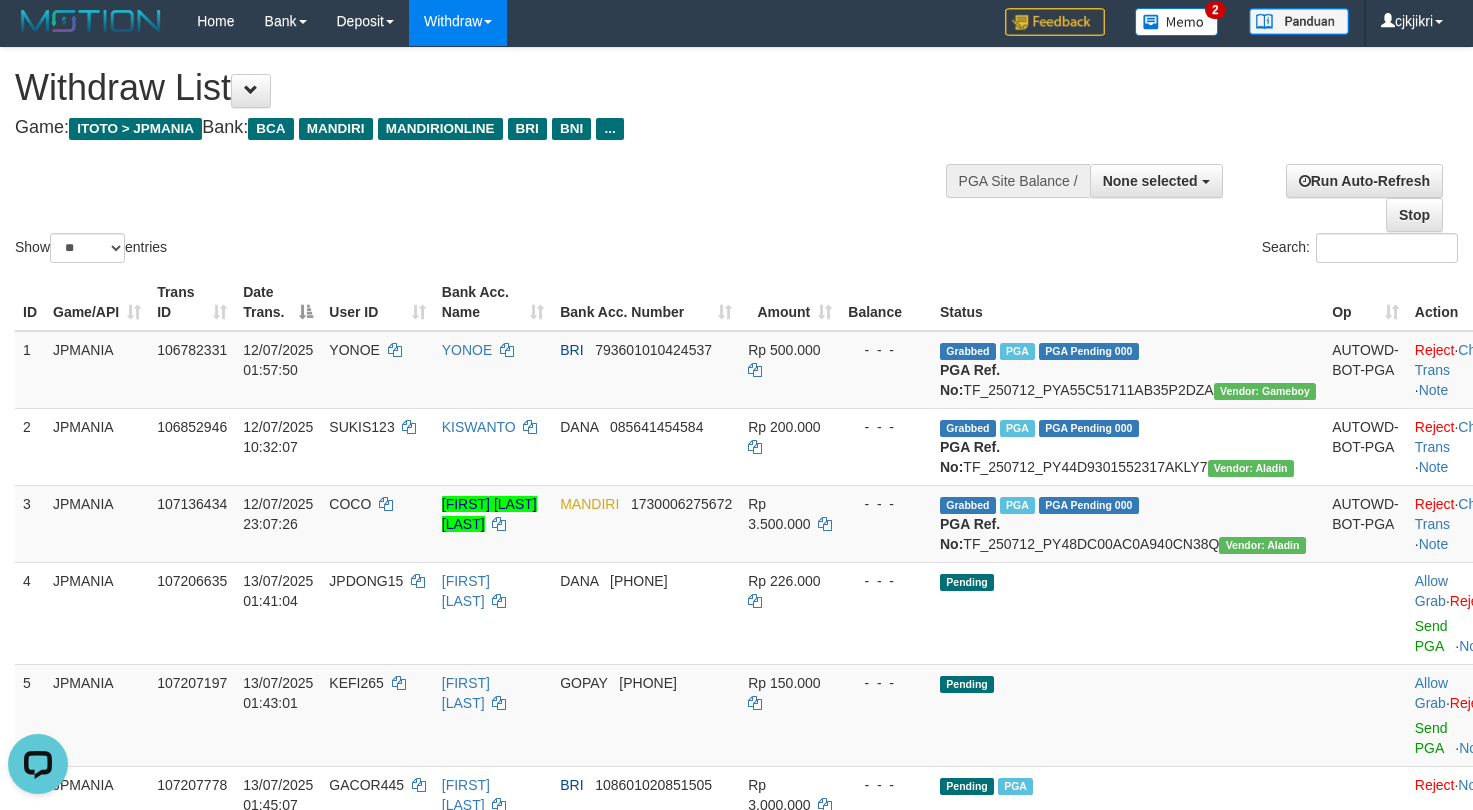 scroll, scrollTop: 0, scrollLeft: 0, axis: both 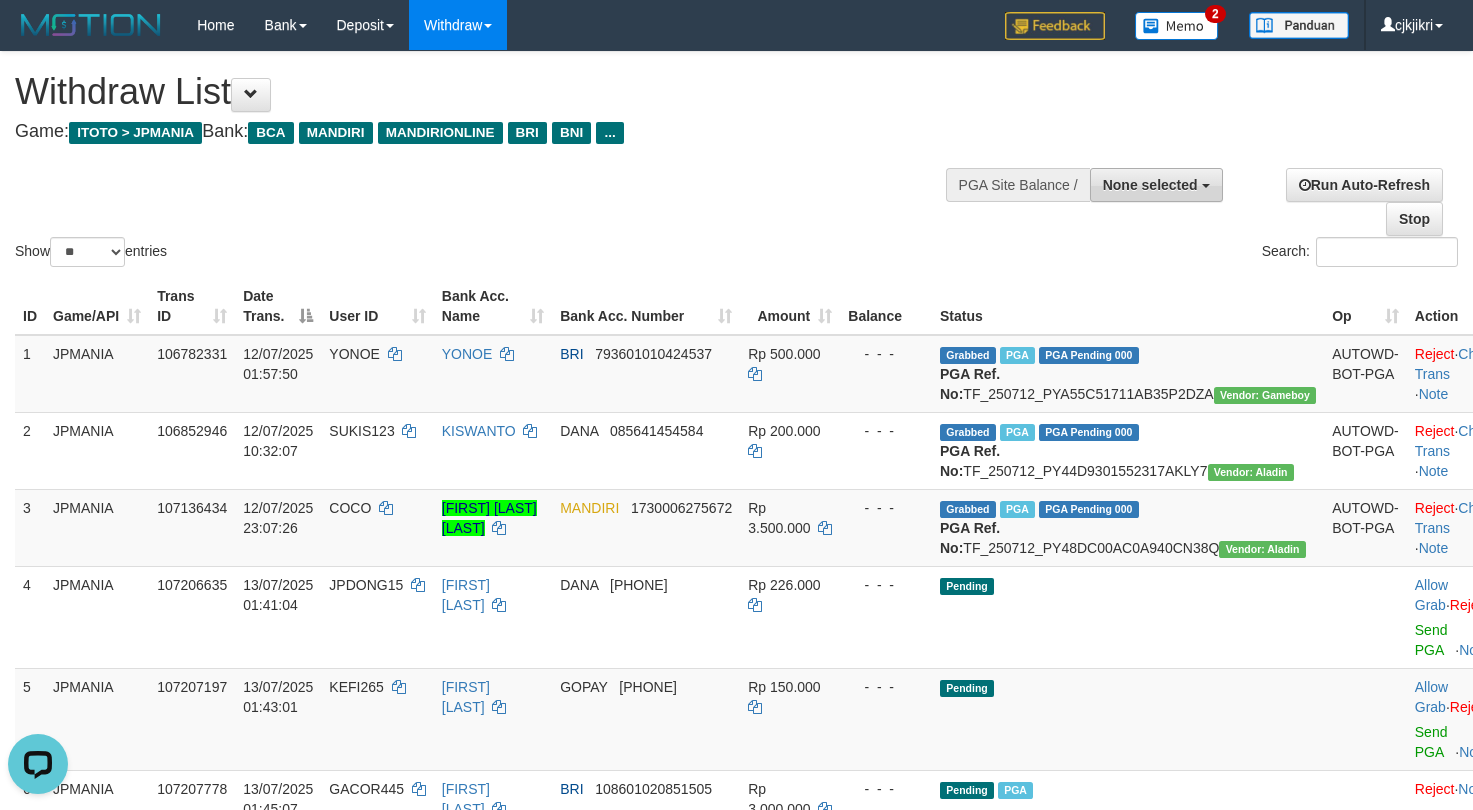 click on "None selected" at bounding box center (1150, 185) 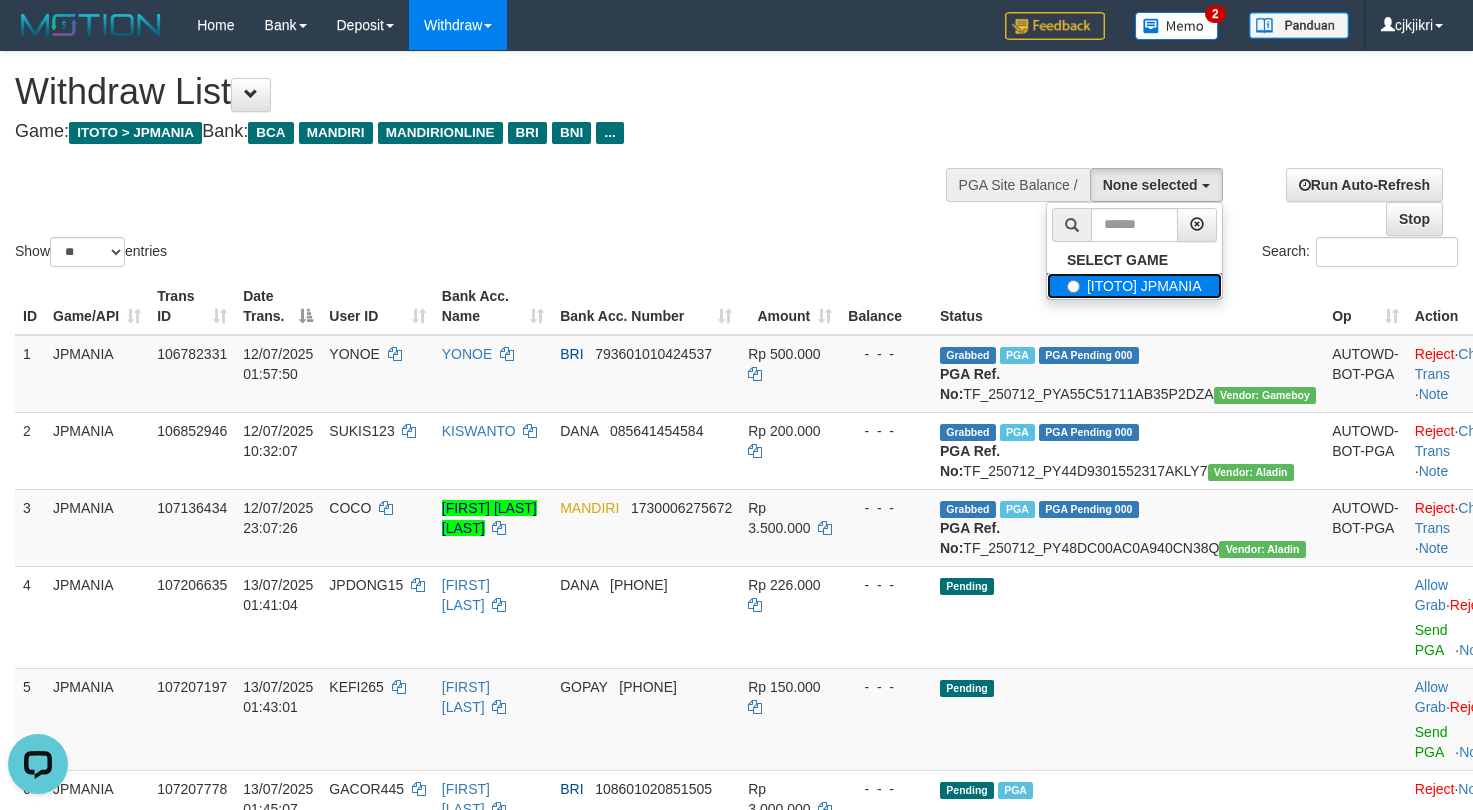 click on "[ITOTO] JPMANIA" at bounding box center (1134, 286) 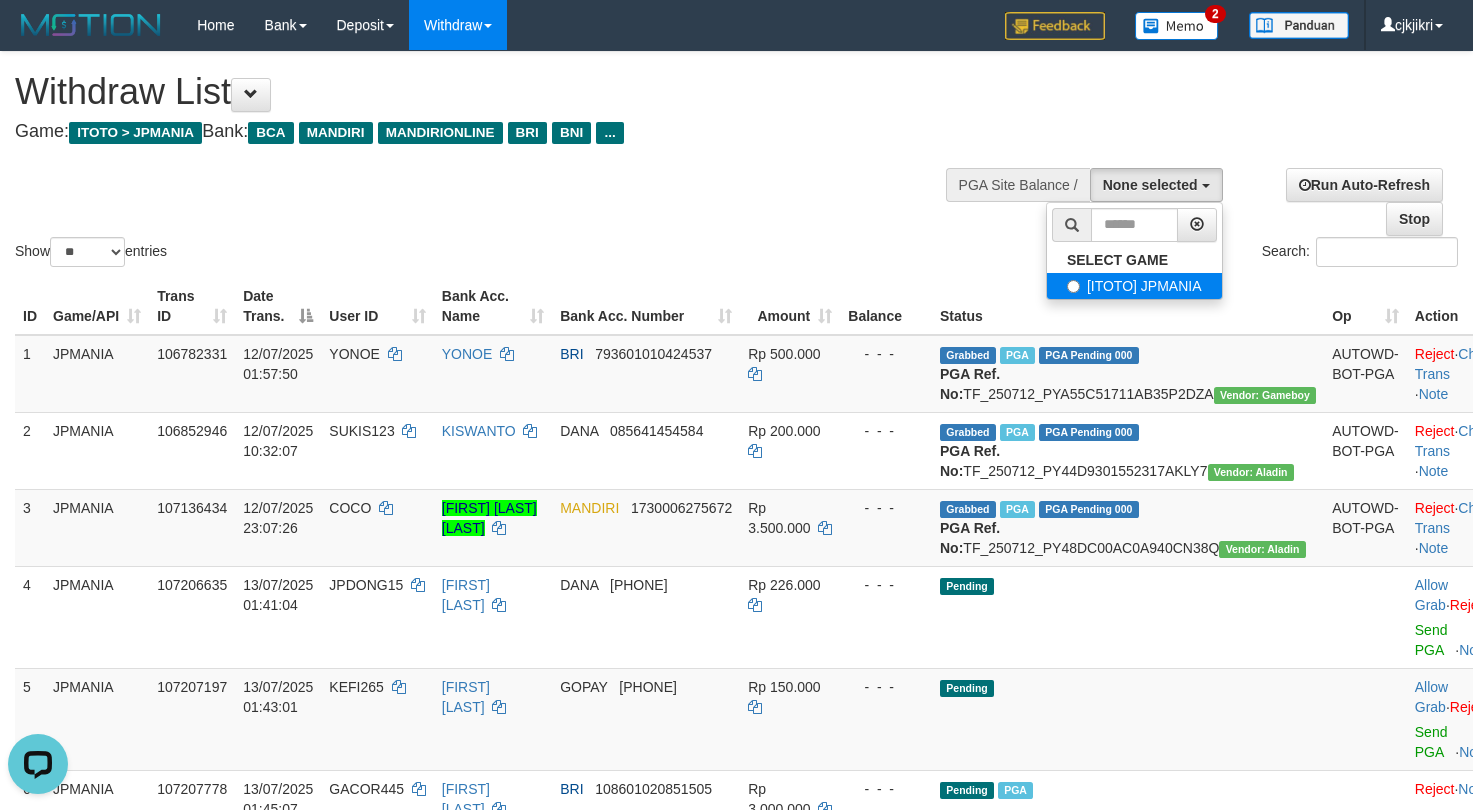 select on "****" 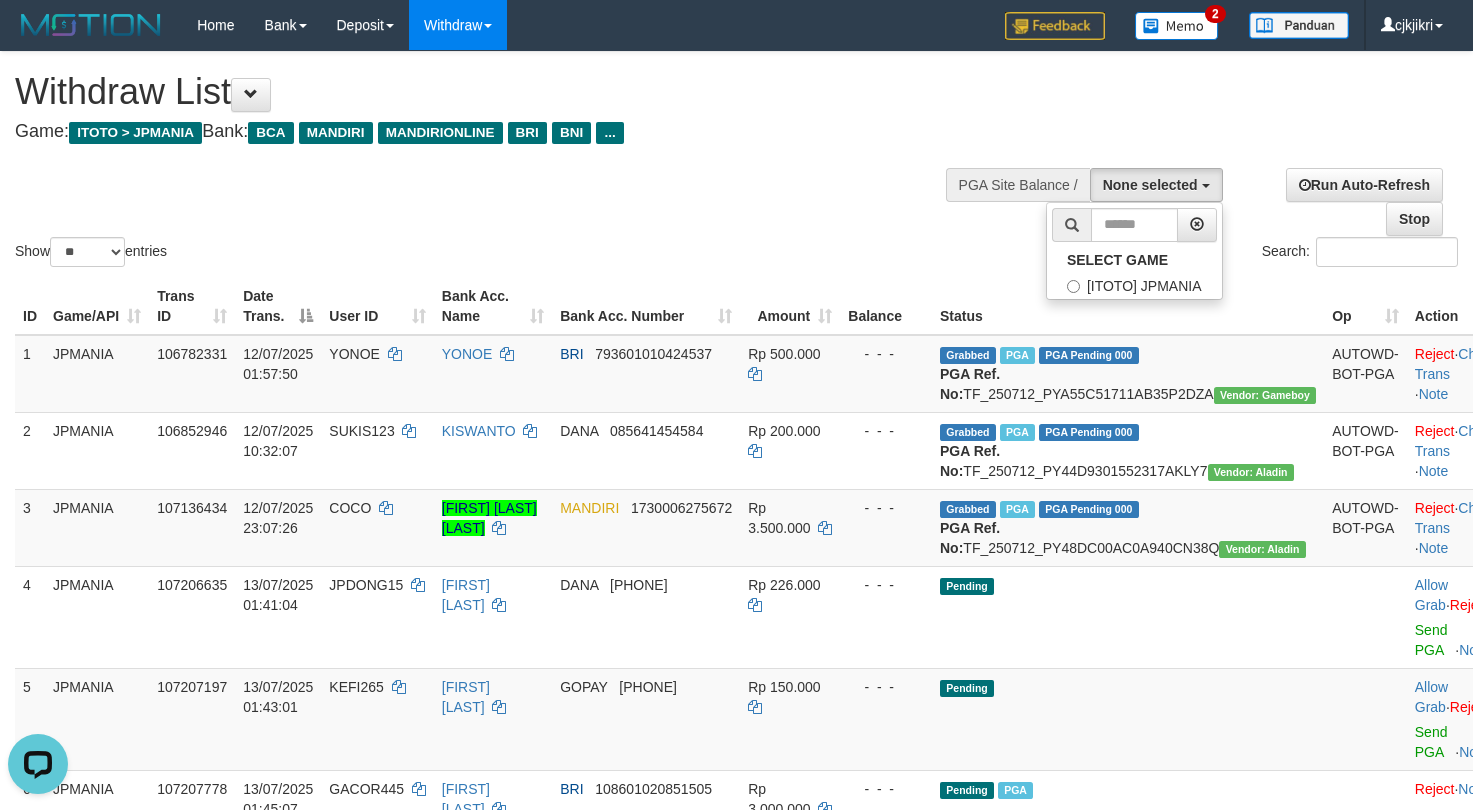 scroll, scrollTop: 18, scrollLeft: 0, axis: vertical 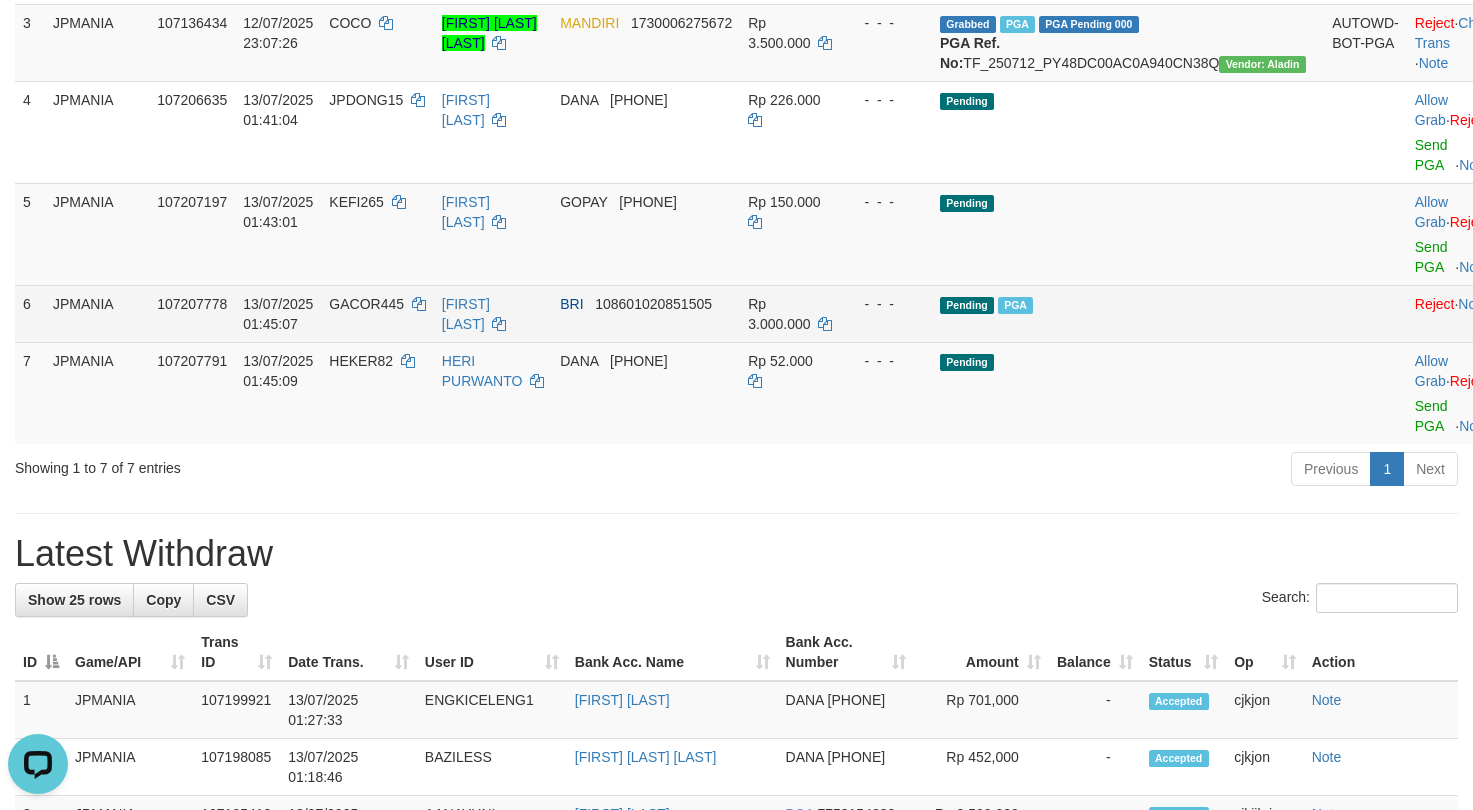 click on "GACOR445" at bounding box center [377, 313] 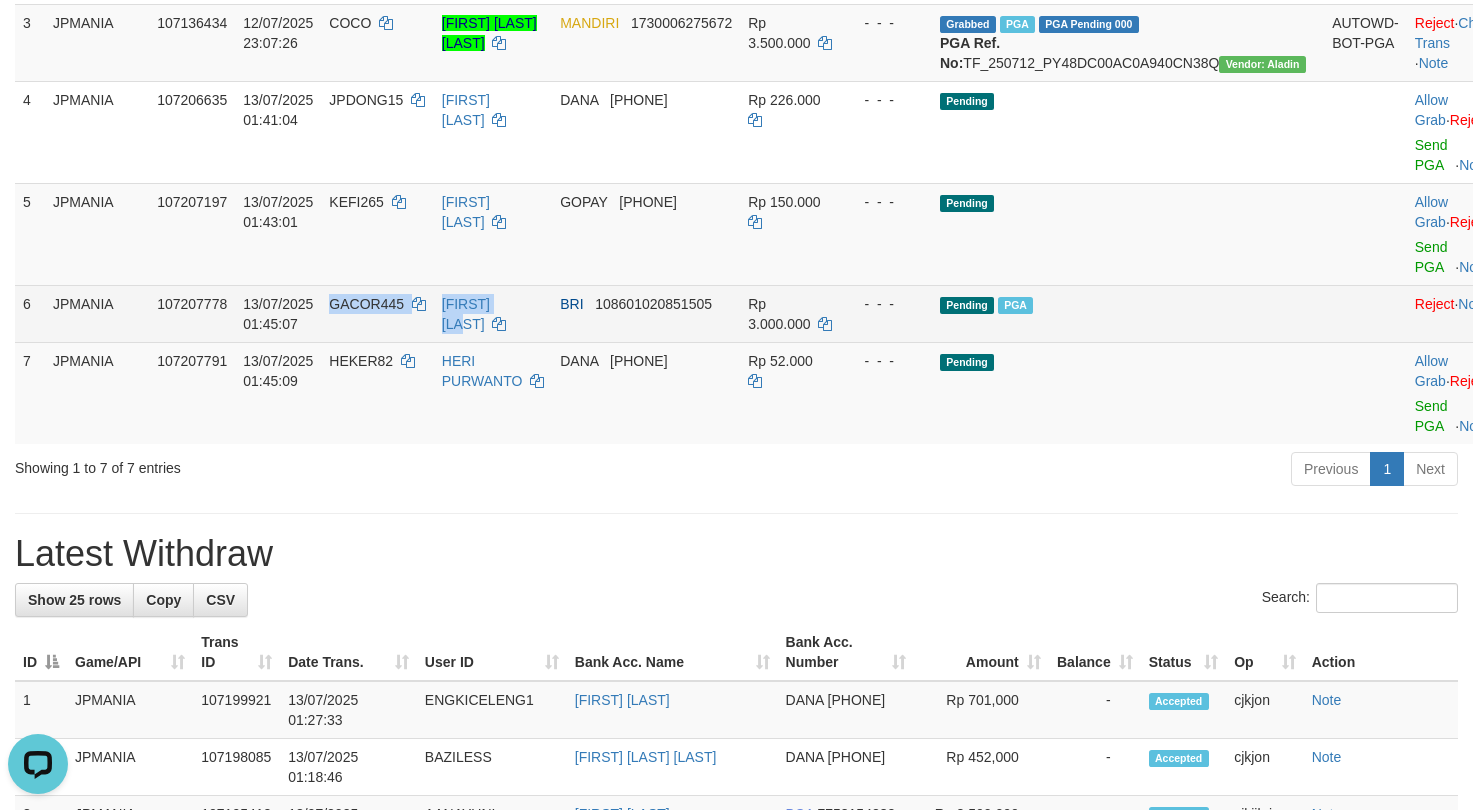 drag, startPoint x: 372, startPoint y: 372, endPoint x: 483, endPoint y: 217, distance: 190.64627 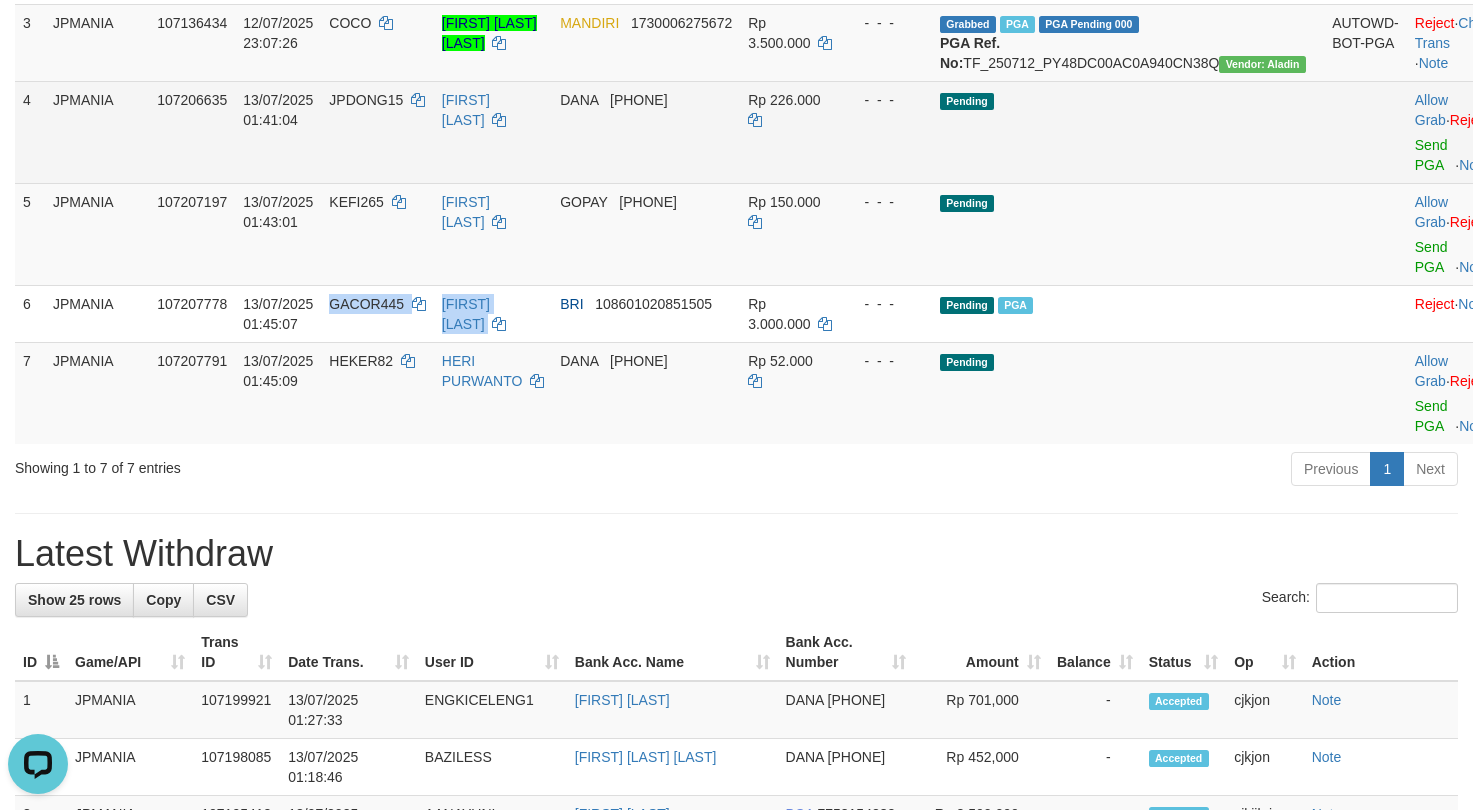 copy on "GACOR445    FAISAL AMIN" 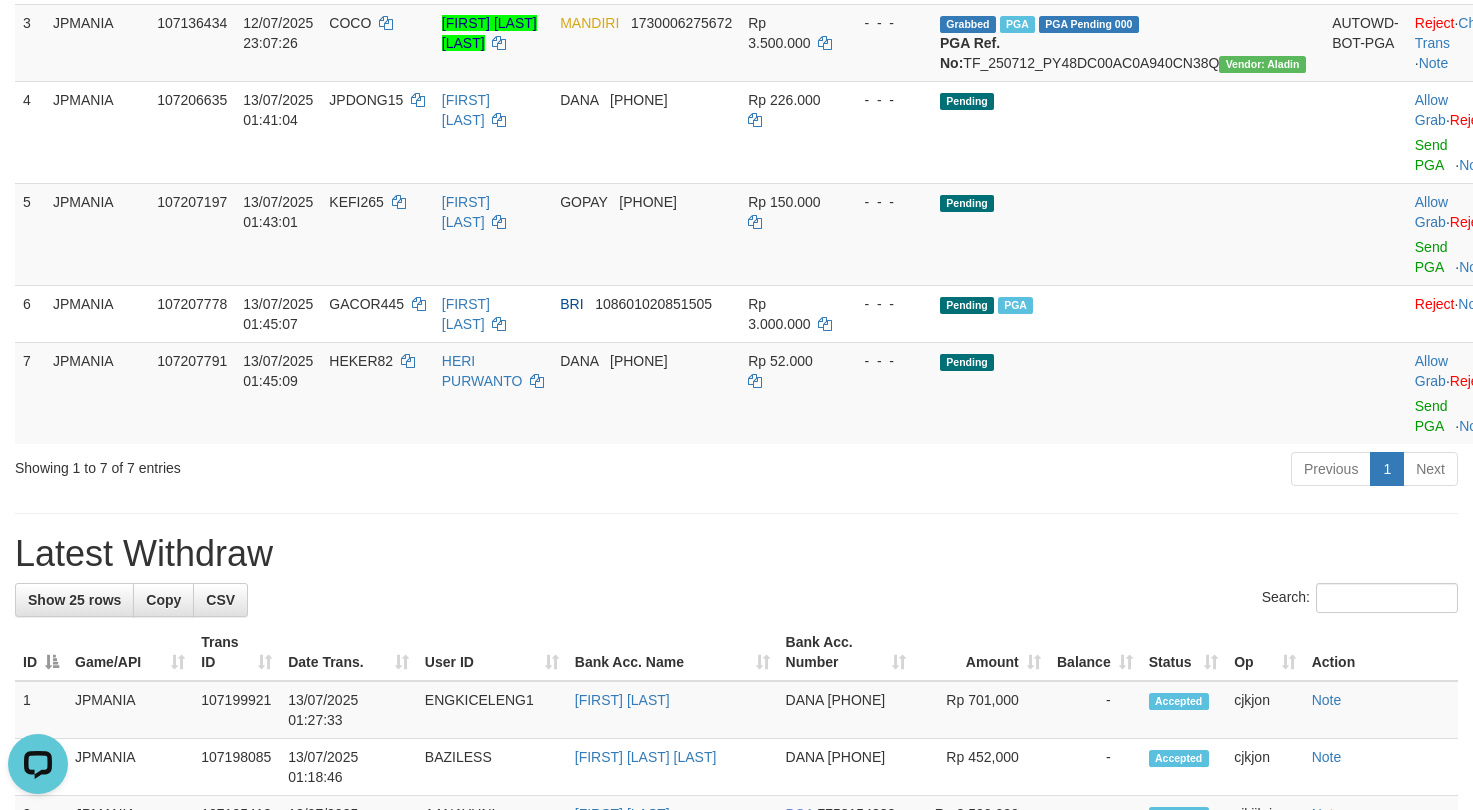 click on "Latest Withdraw" at bounding box center (736, 554) 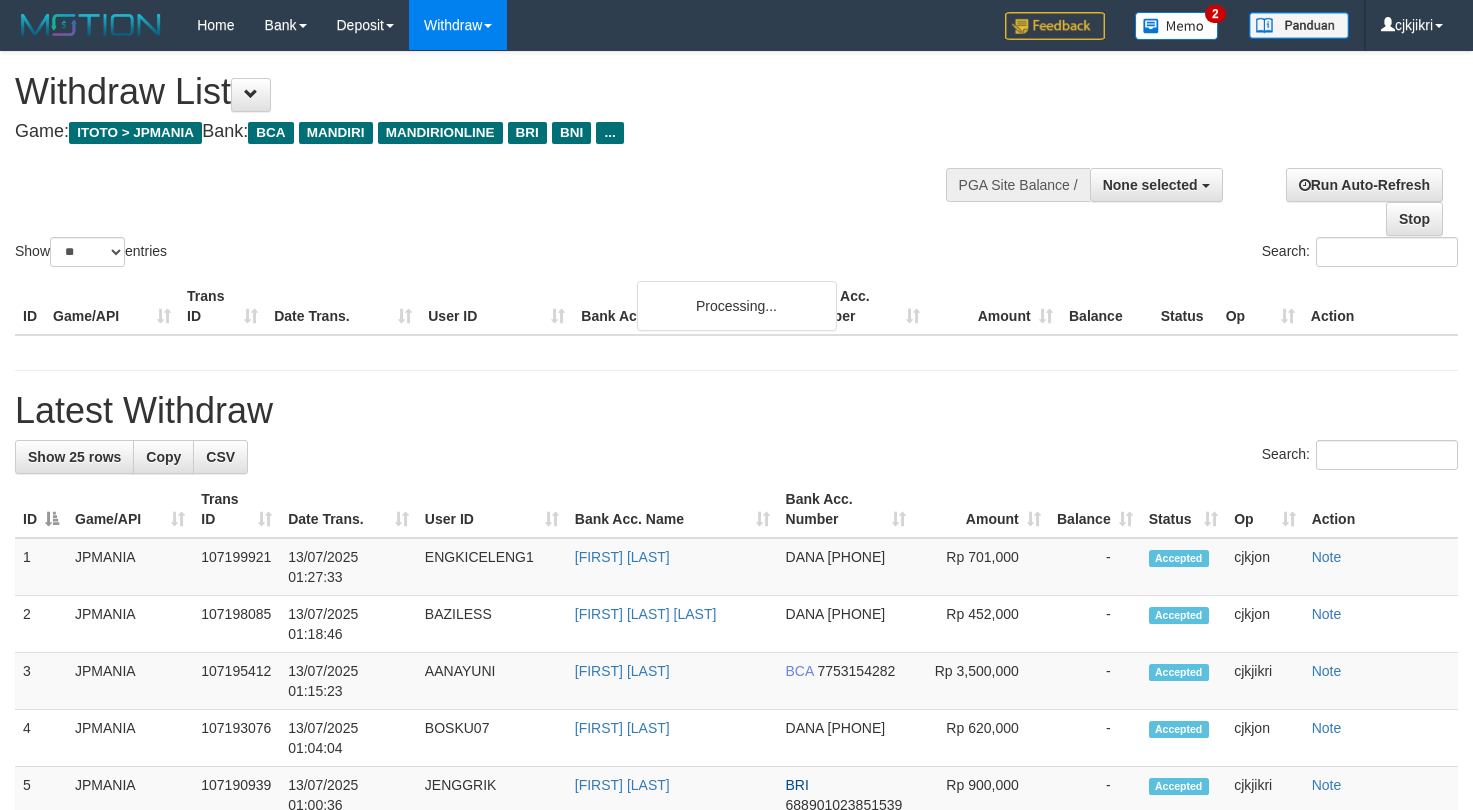 select 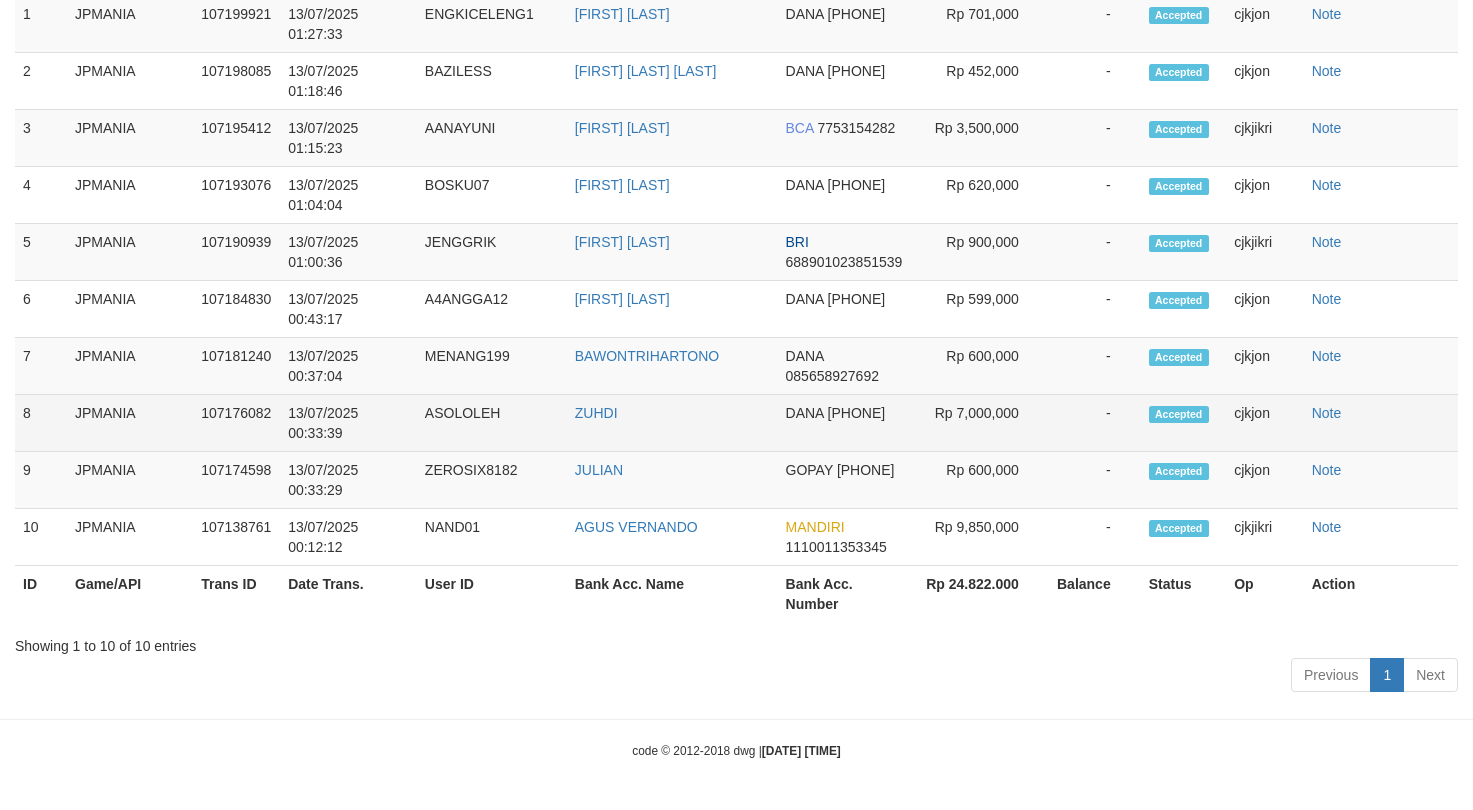 scroll, scrollTop: 1047, scrollLeft: 0, axis: vertical 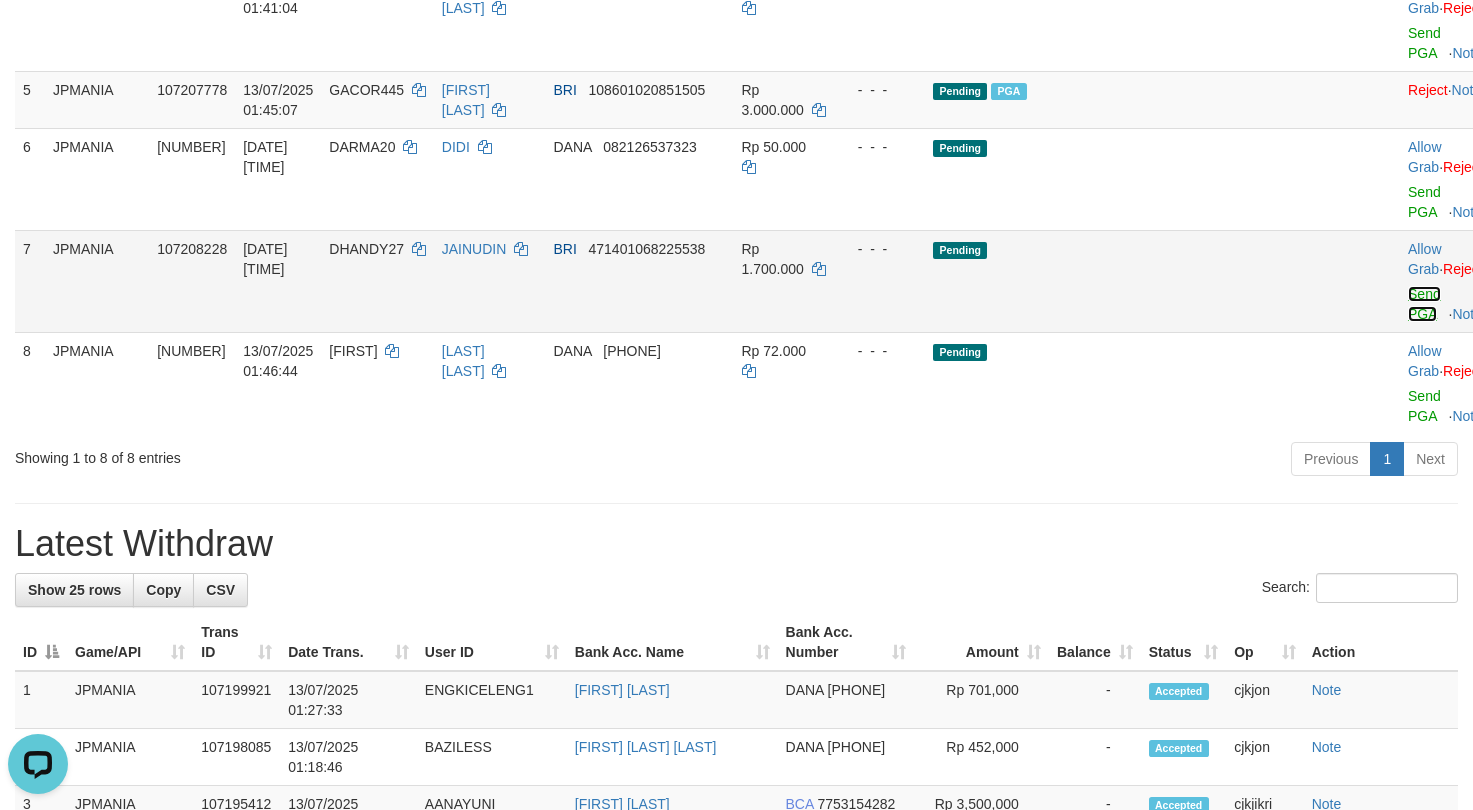 click on "Send PGA" at bounding box center (1424, 304) 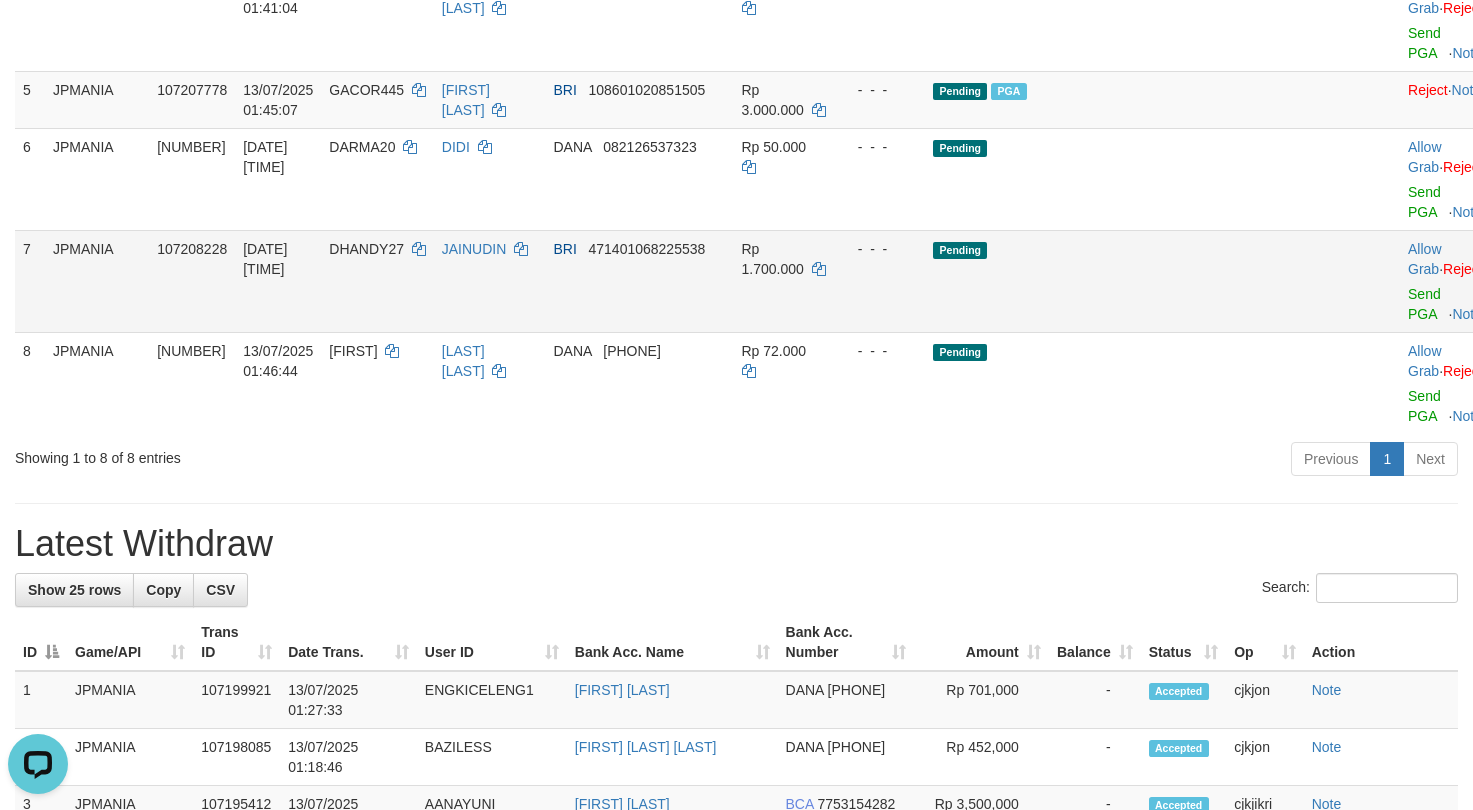 click on "DHANDY27" at bounding box center (366, 249) 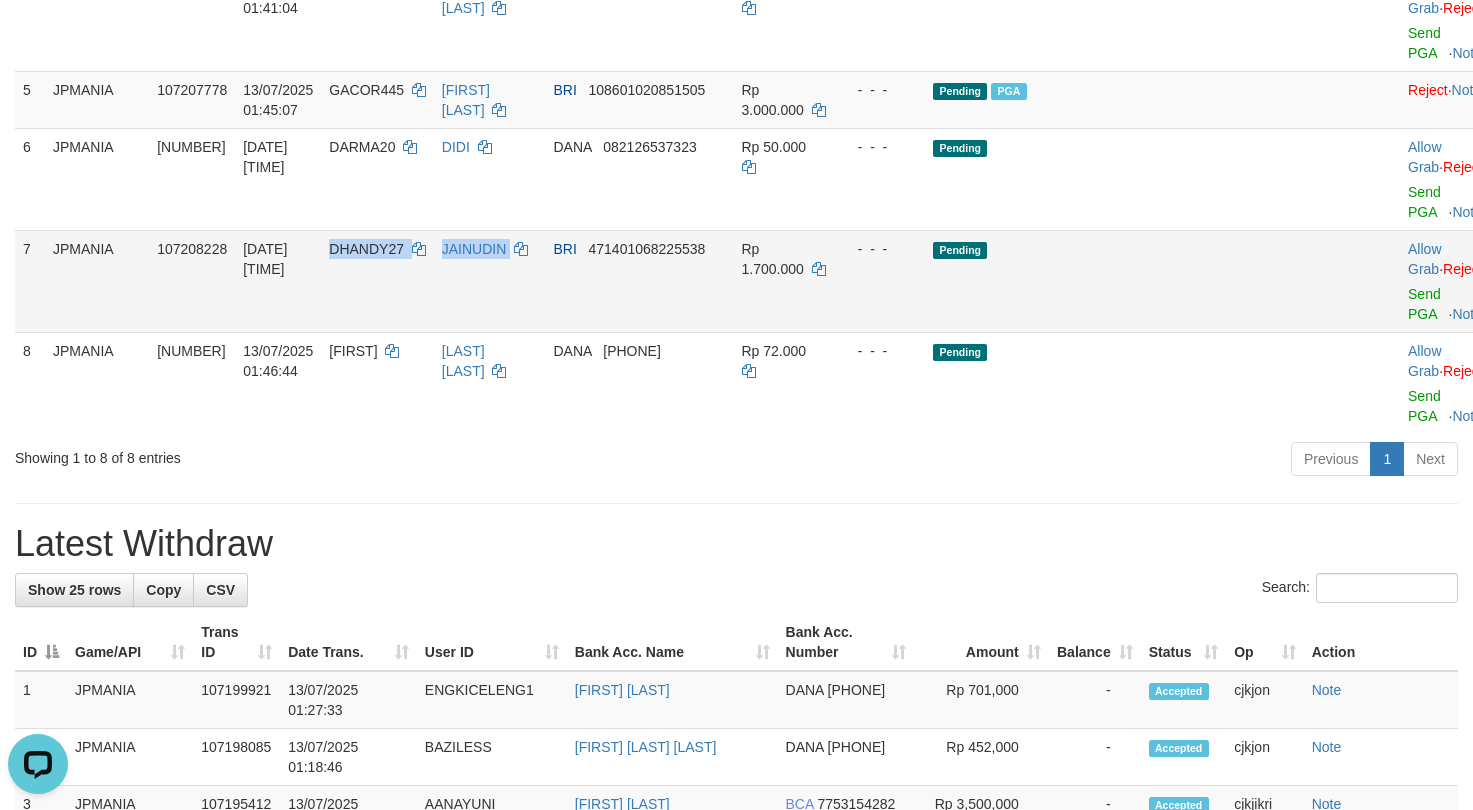 drag, startPoint x: 396, startPoint y: 309, endPoint x: 1486, endPoint y: 324, distance: 1090.1031 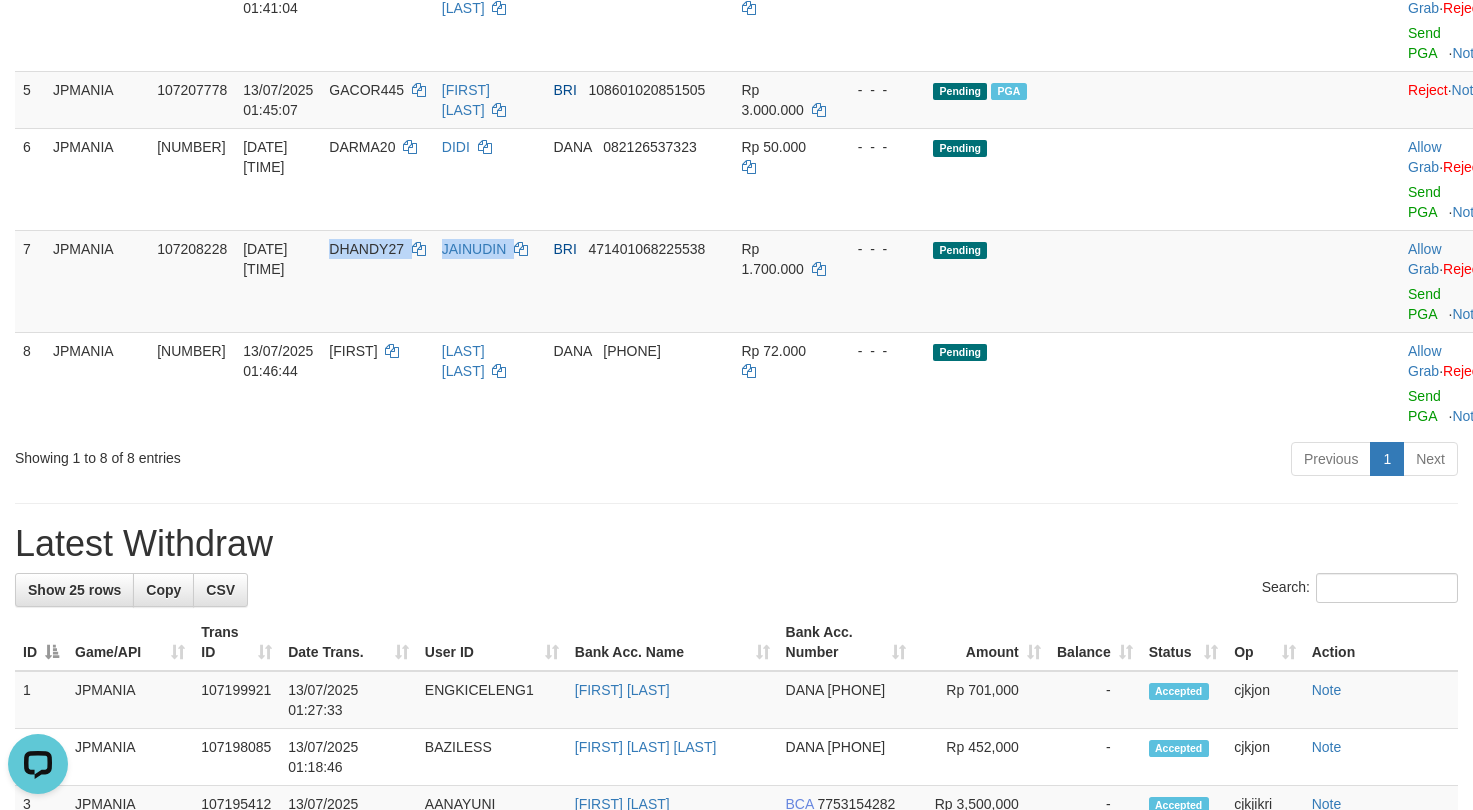copy on "DHANDY27    JAINUDIN" 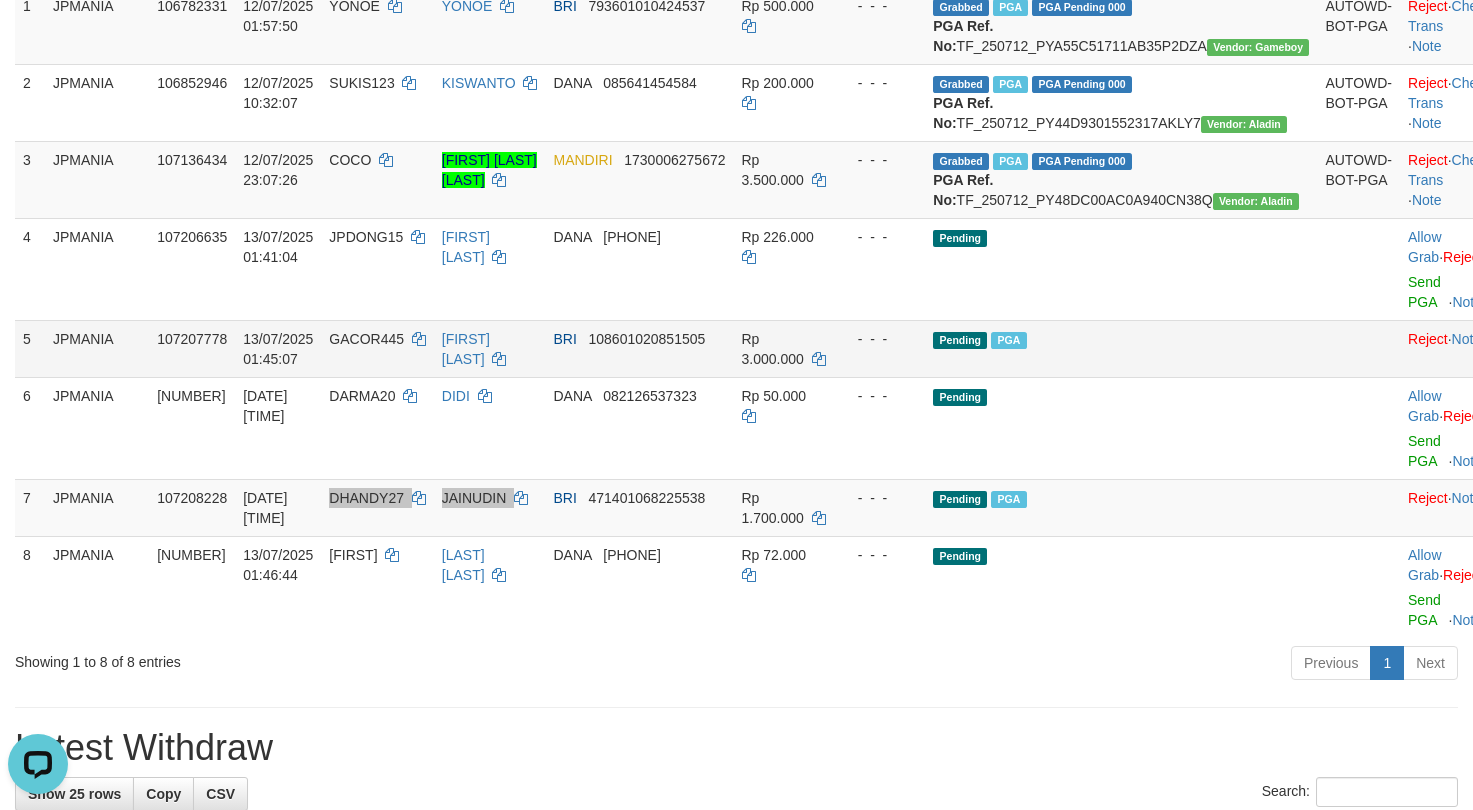 scroll, scrollTop: 297, scrollLeft: 0, axis: vertical 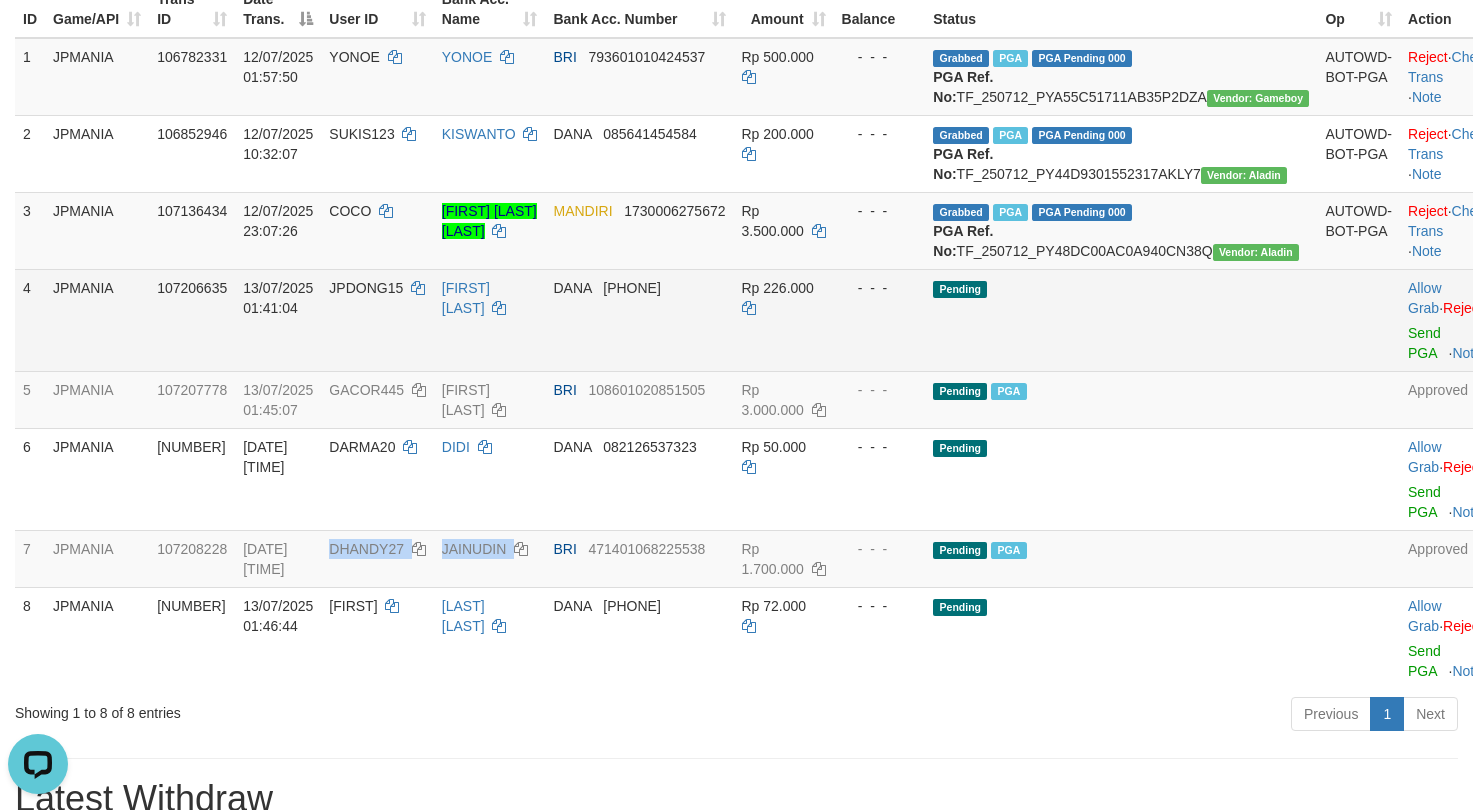 click on "4 JPMANIA 107206635 13/07/2025 01:41:04 JPDONG15    HENDRA KURNIAWAN    DANA     085880505059 Rp 226.000    -  -  - Pending Allow Grab   ·    Reject Send PGA     ·    Note" at bounding box center (757, 320) 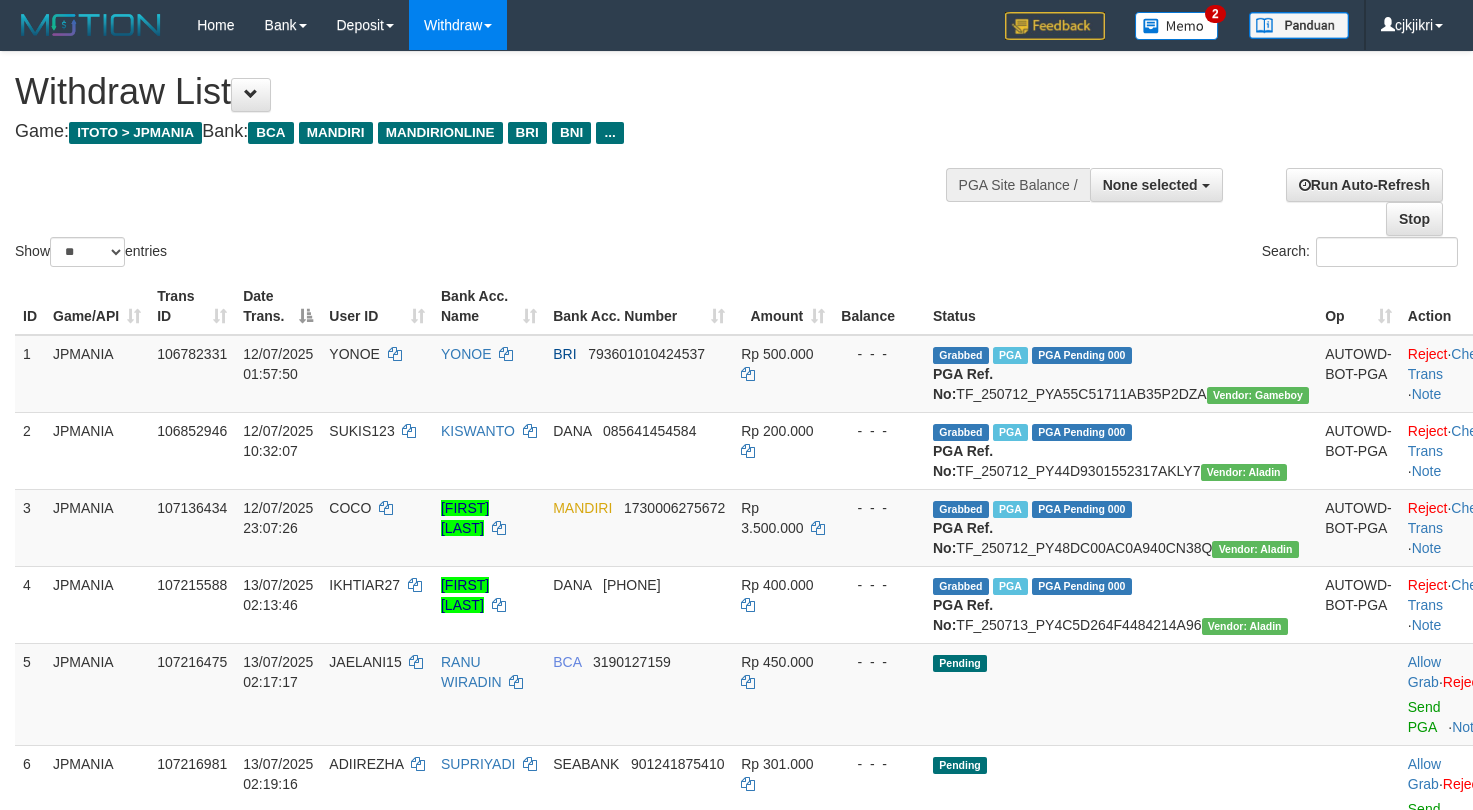 select 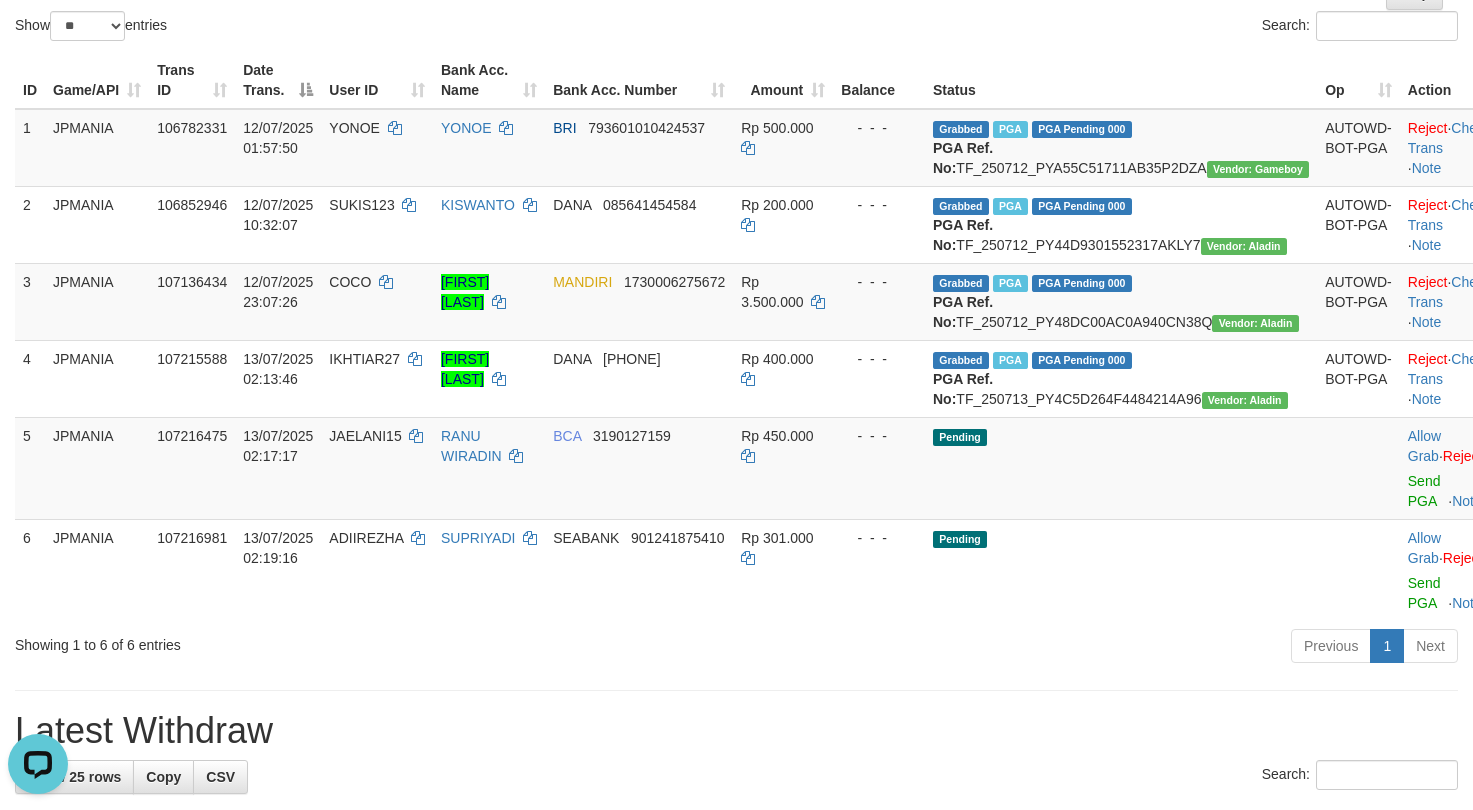 scroll, scrollTop: 0, scrollLeft: 0, axis: both 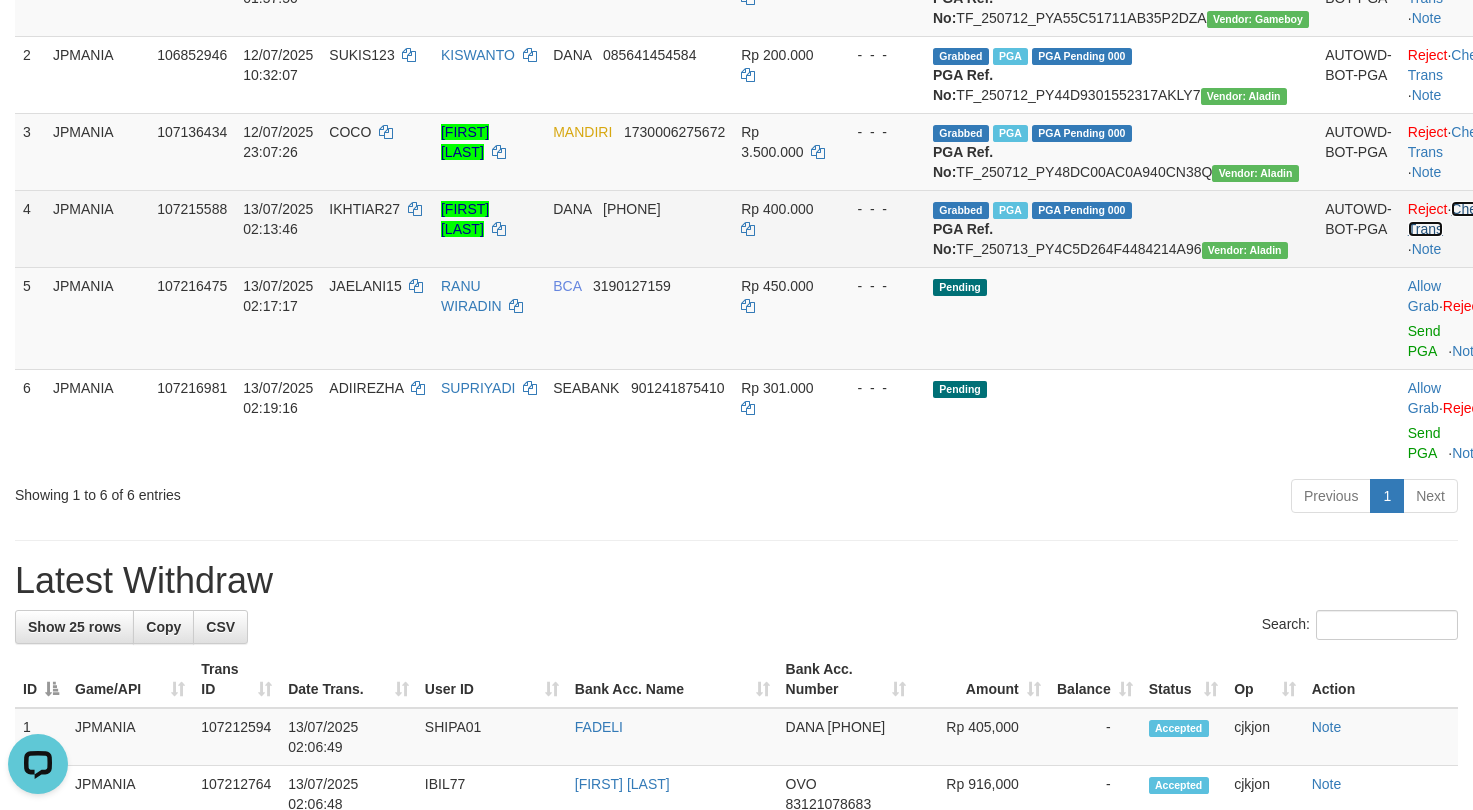 click on "Check Trans" at bounding box center [1449, 219] 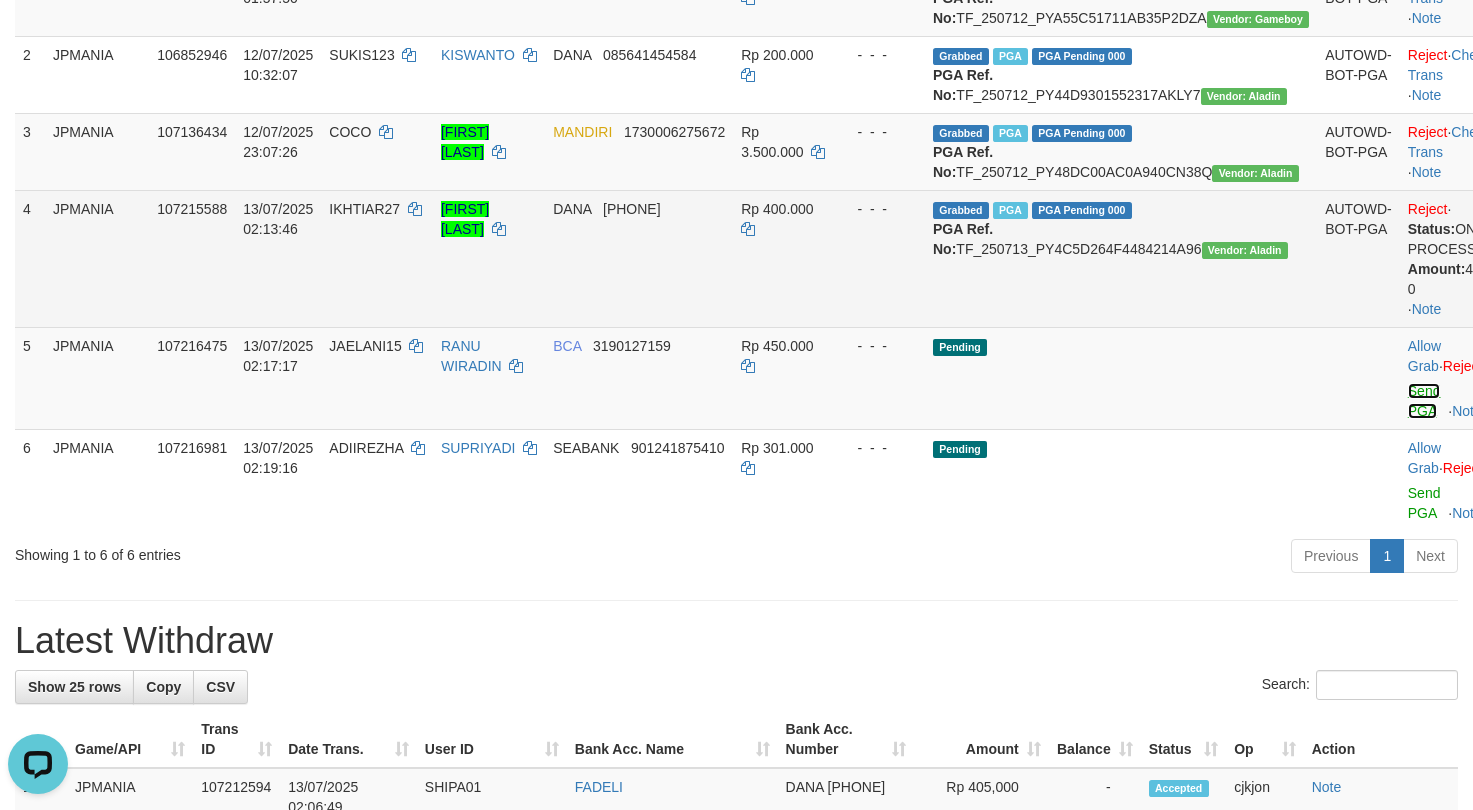 drag, startPoint x: 1351, startPoint y: 466, endPoint x: 867, endPoint y: 364, distance: 494.63116 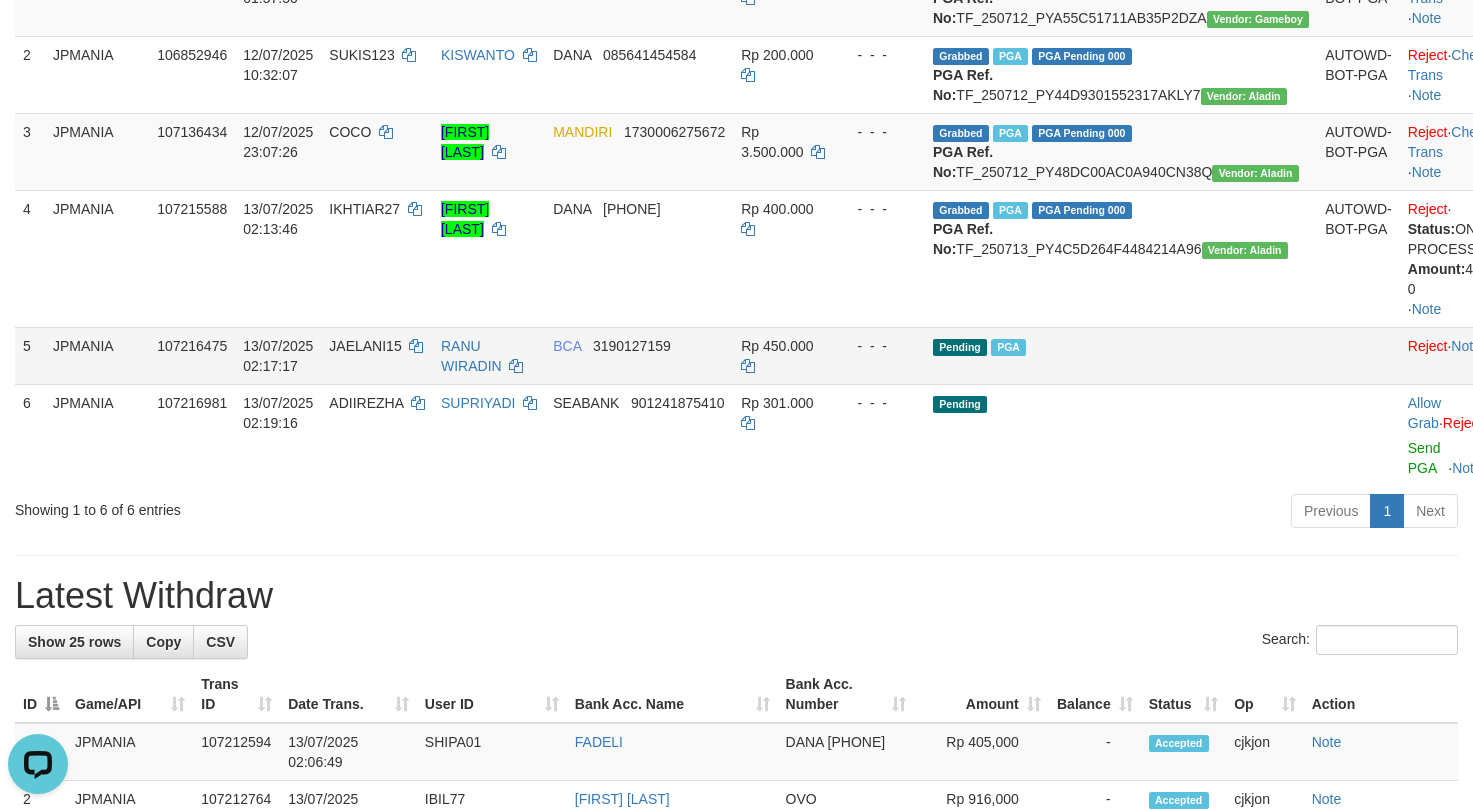 click on "JAELANI15" at bounding box center (377, 355) 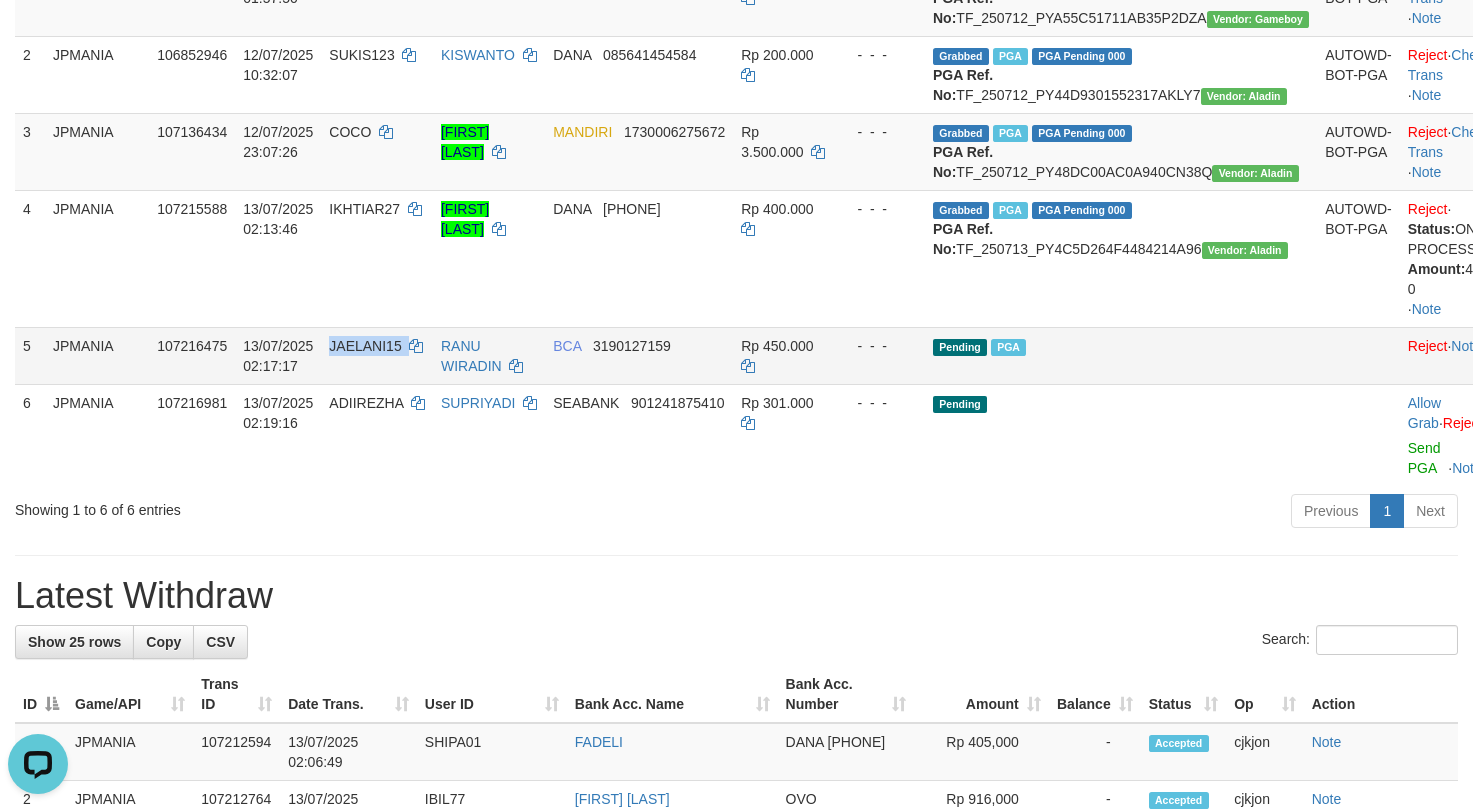 click on "JAELANI15" at bounding box center [377, 355] 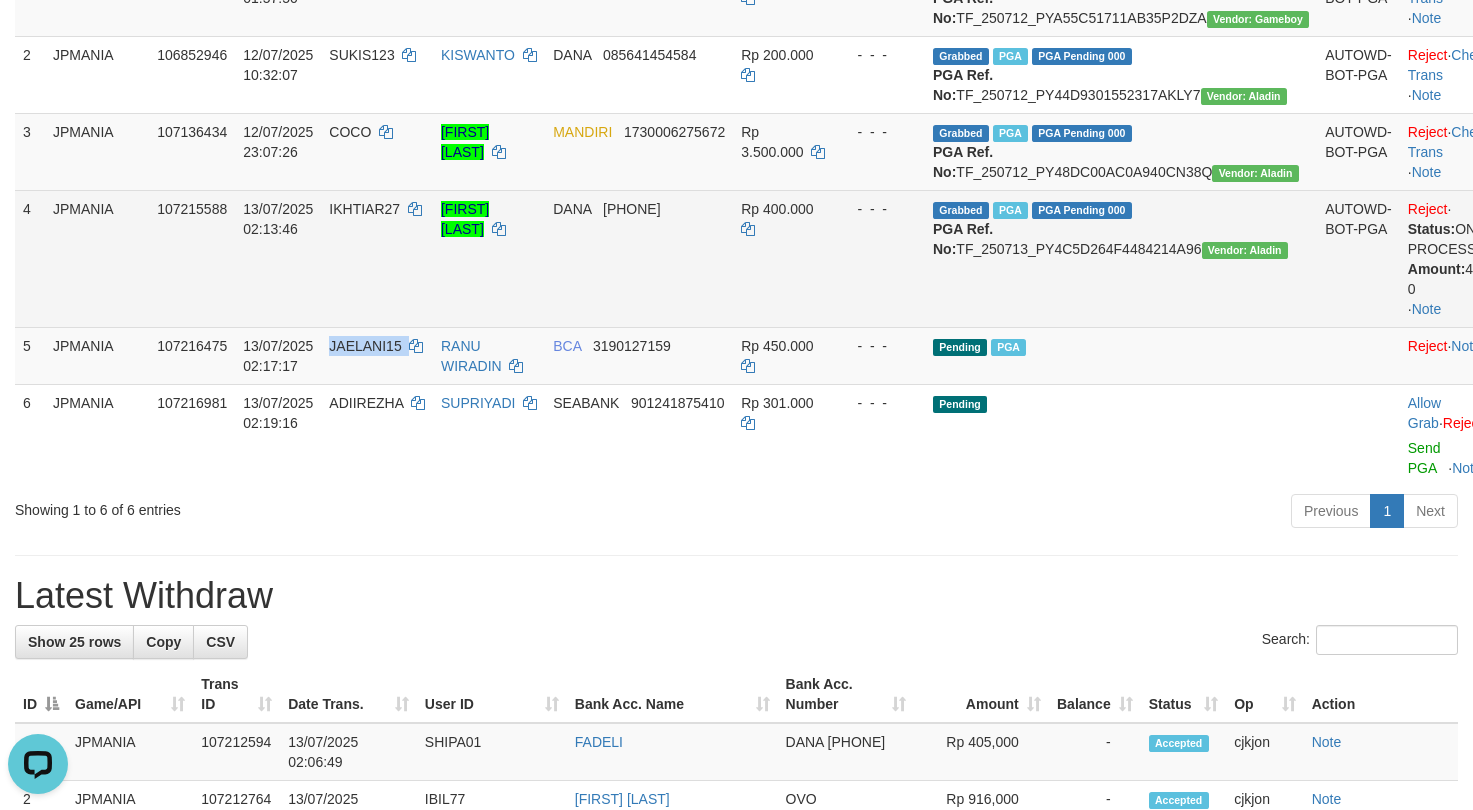 copy on "JAELANI15" 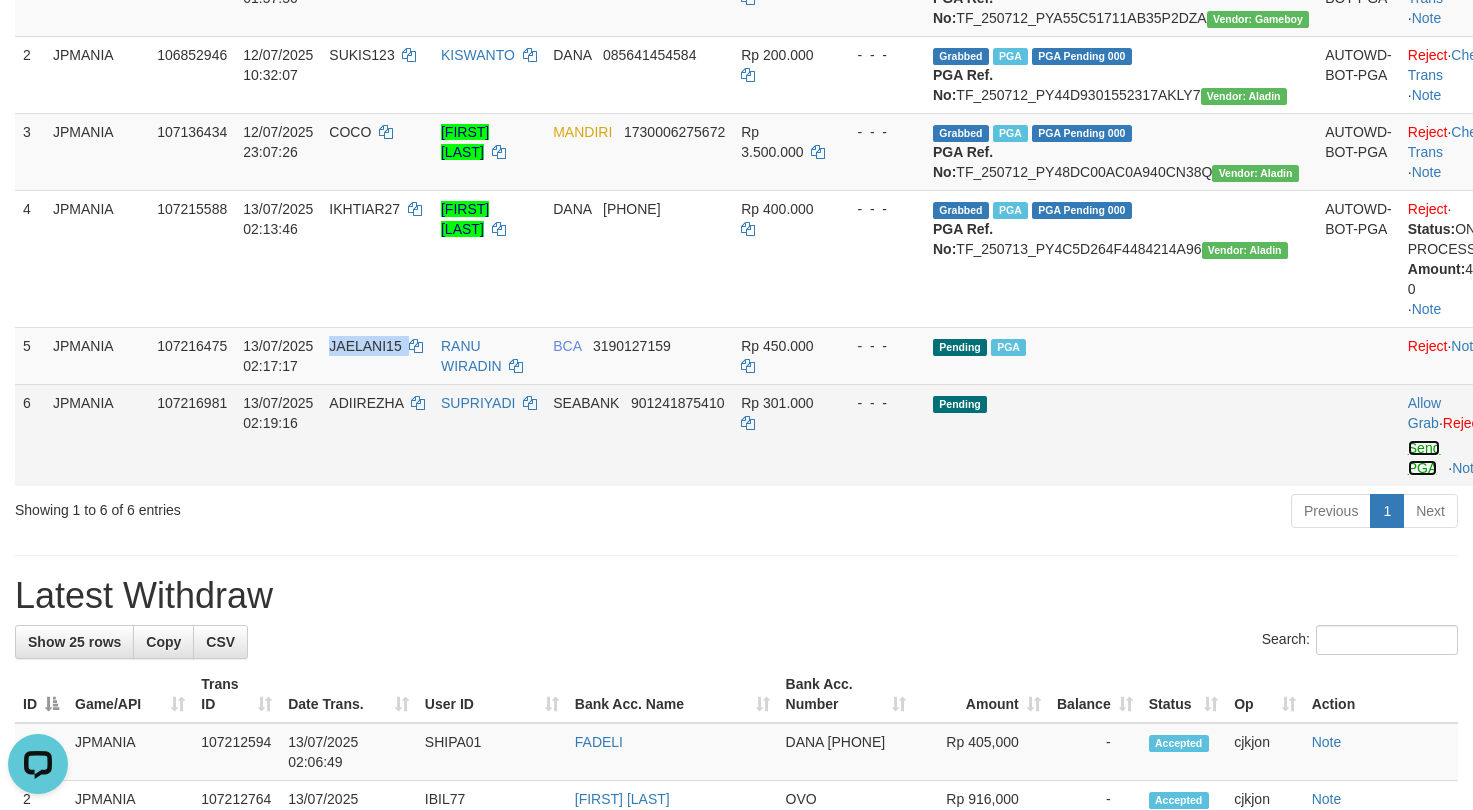 click on "Send PGA" at bounding box center (1424, 458) 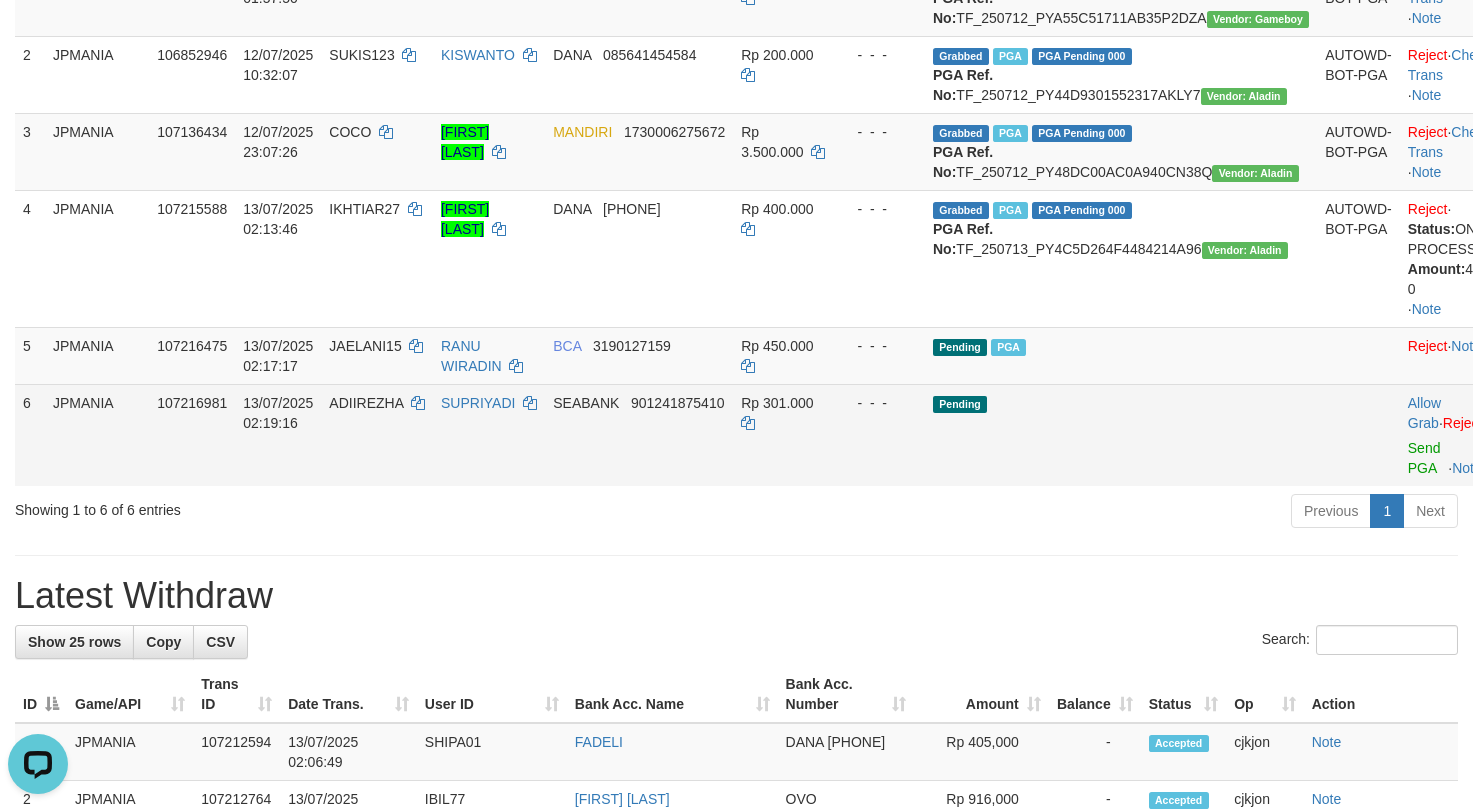 click on "ADIIREZHA" at bounding box center [366, 403] 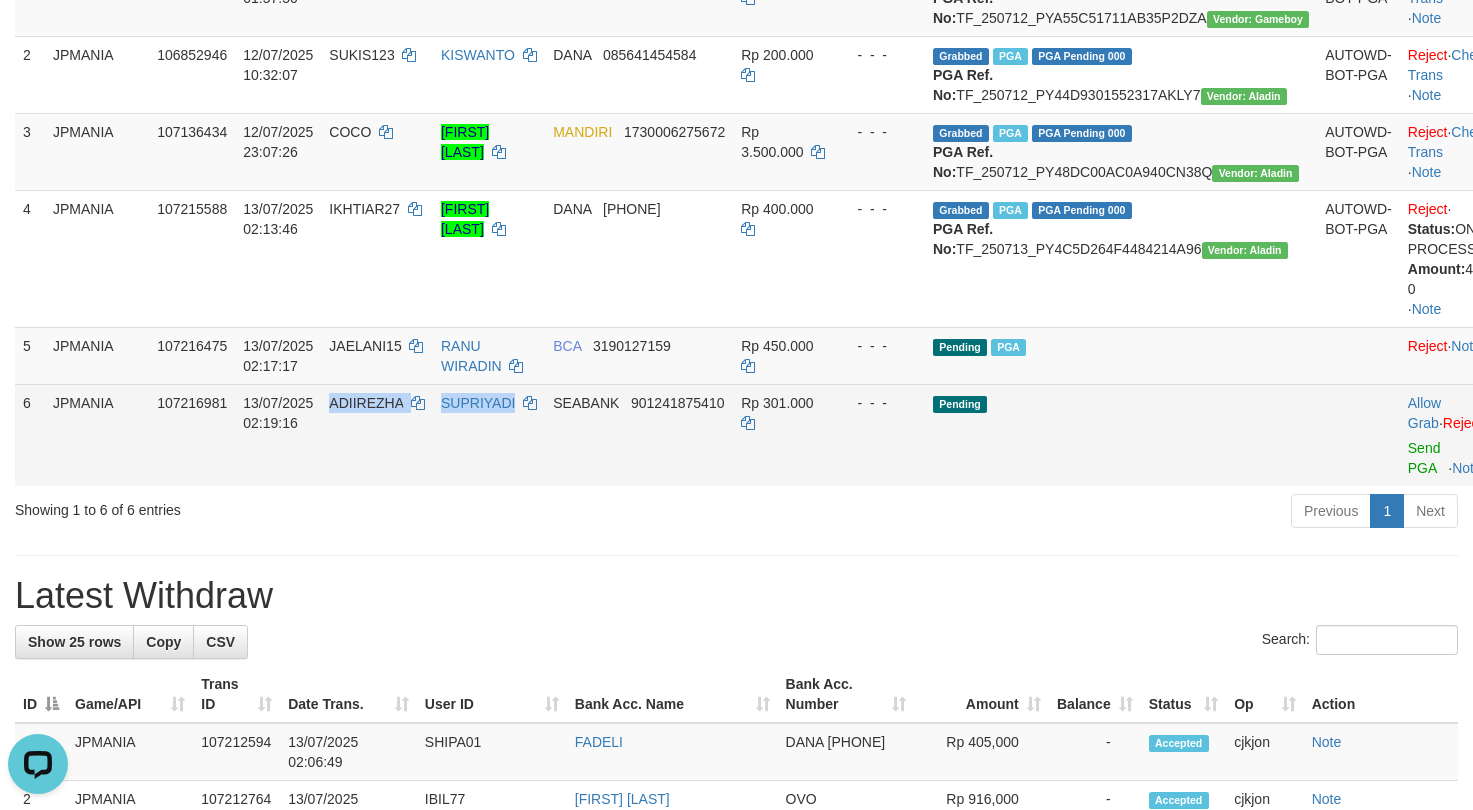 drag, startPoint x: 396, startPoint y: 457, endPoint x: 667, endPoint y: 478, distance: 271.81244 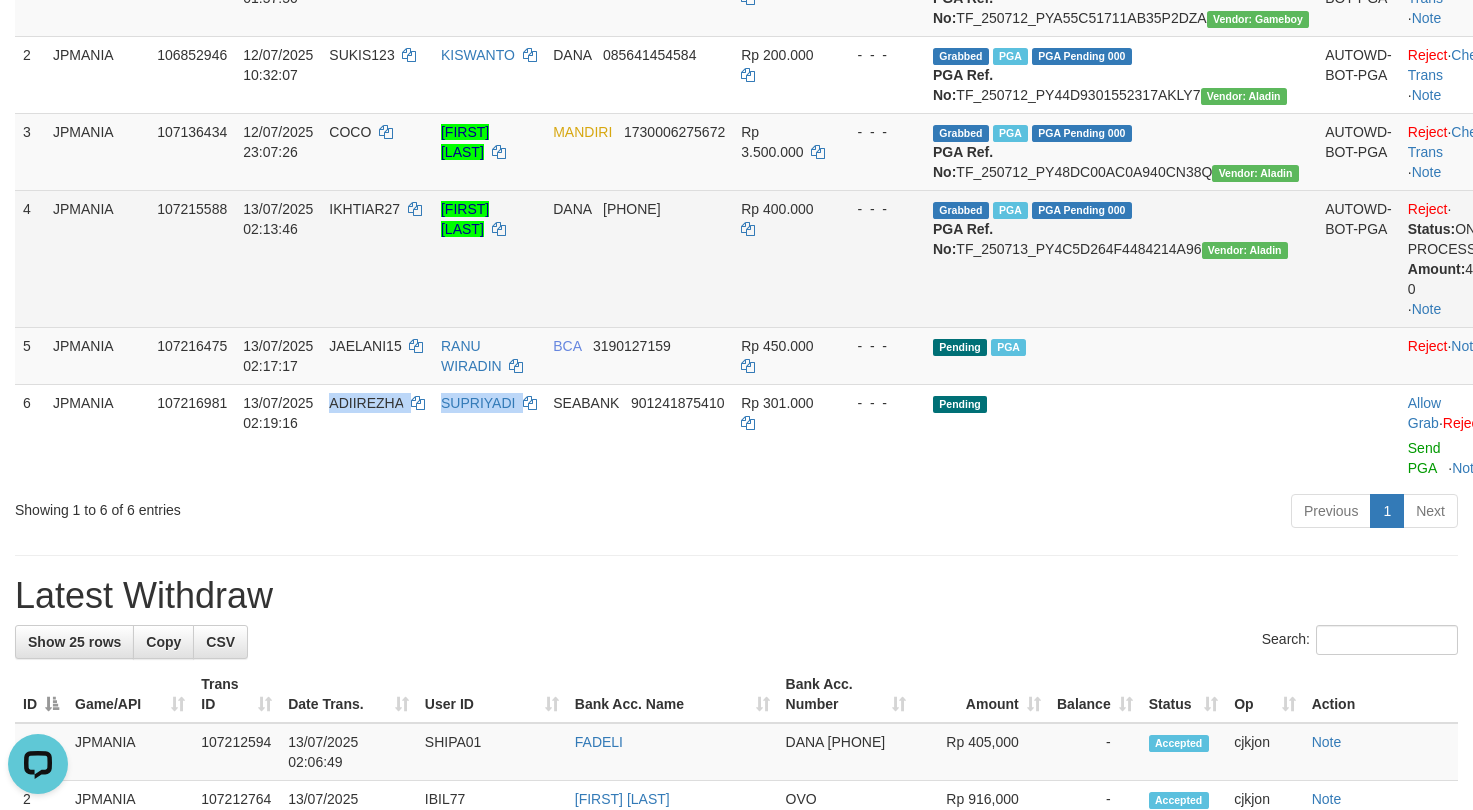 copy on "ADIIREZHA    SUPRIYADI" 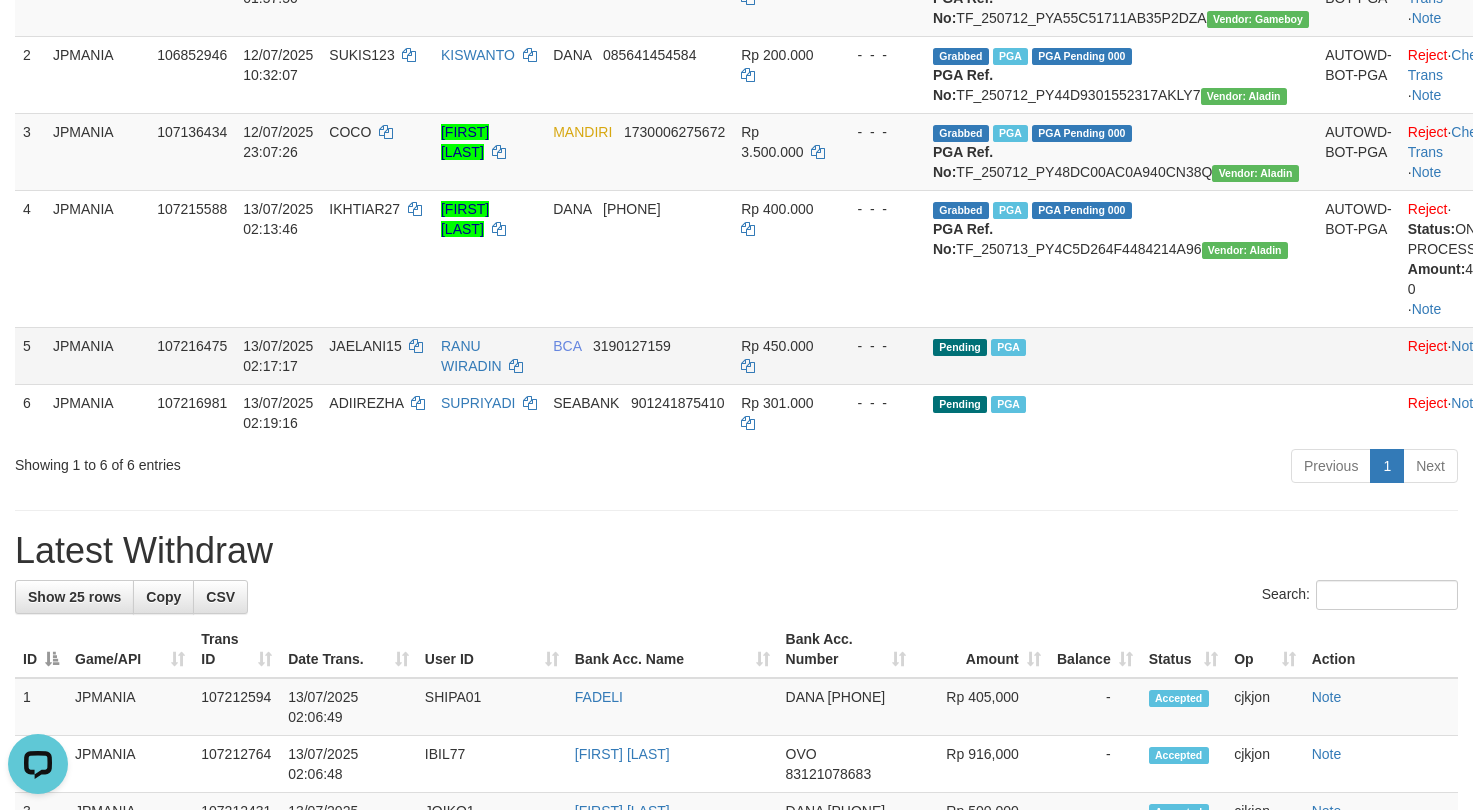 click on "JAELANI15" at bounding box center (377, 355) 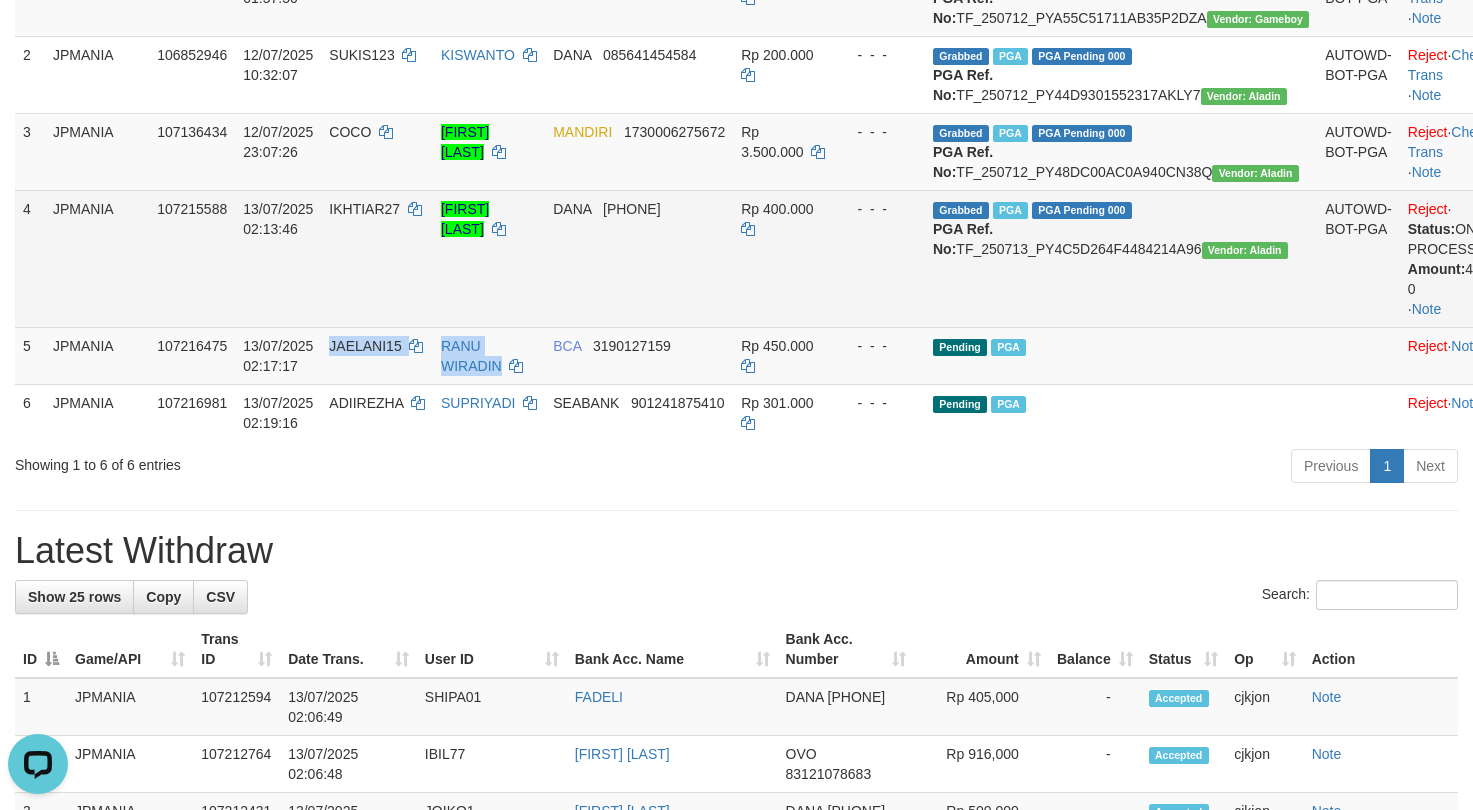 drag, startPoint x: 366, startPoint y: 397, endPoint x: 1386, endPoint y: 271, distance: 1027.7529 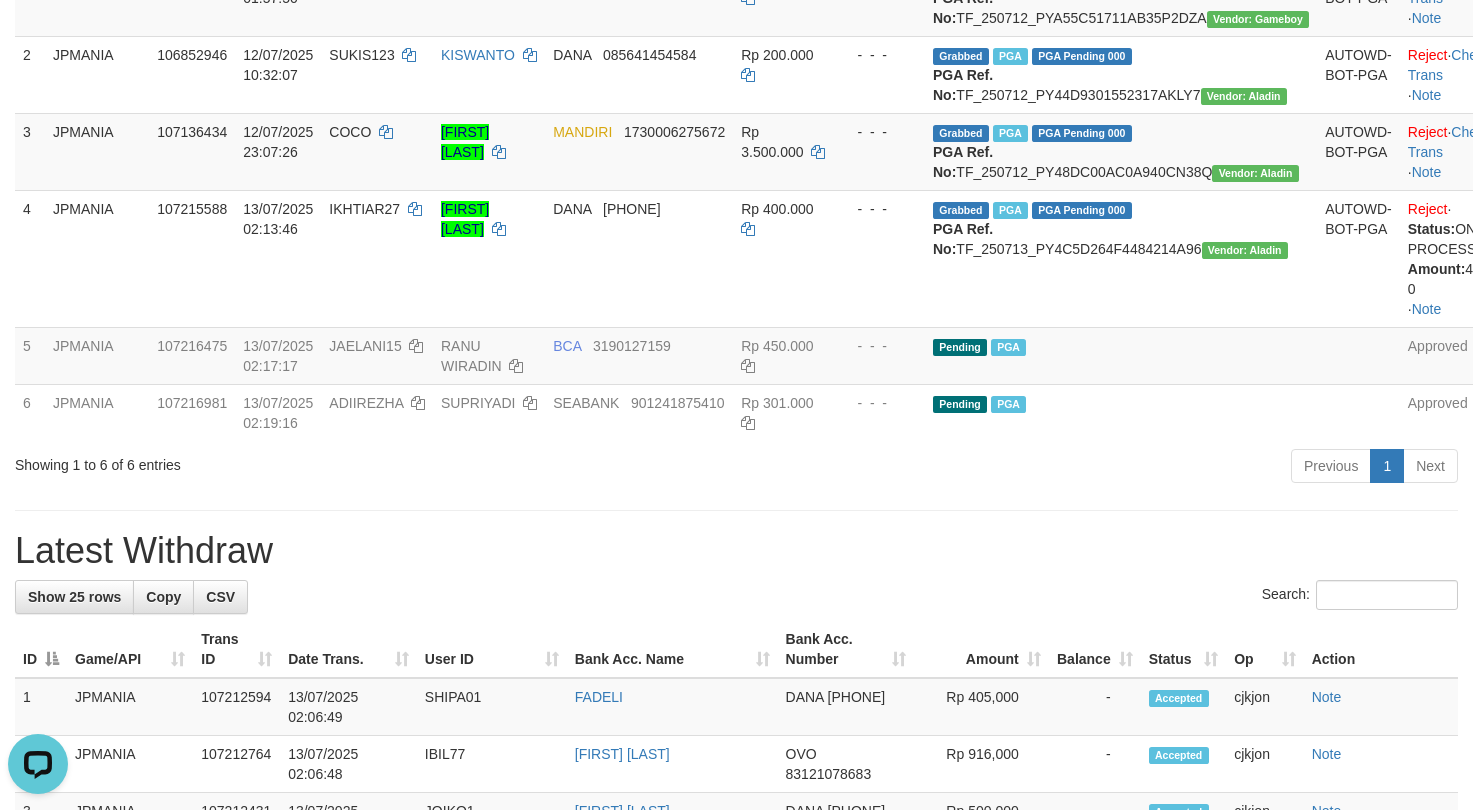 drag, startPoint x: 594, startPoint y: 537, endPoint x: 577, endPoint y: 513, distance: 29.410883 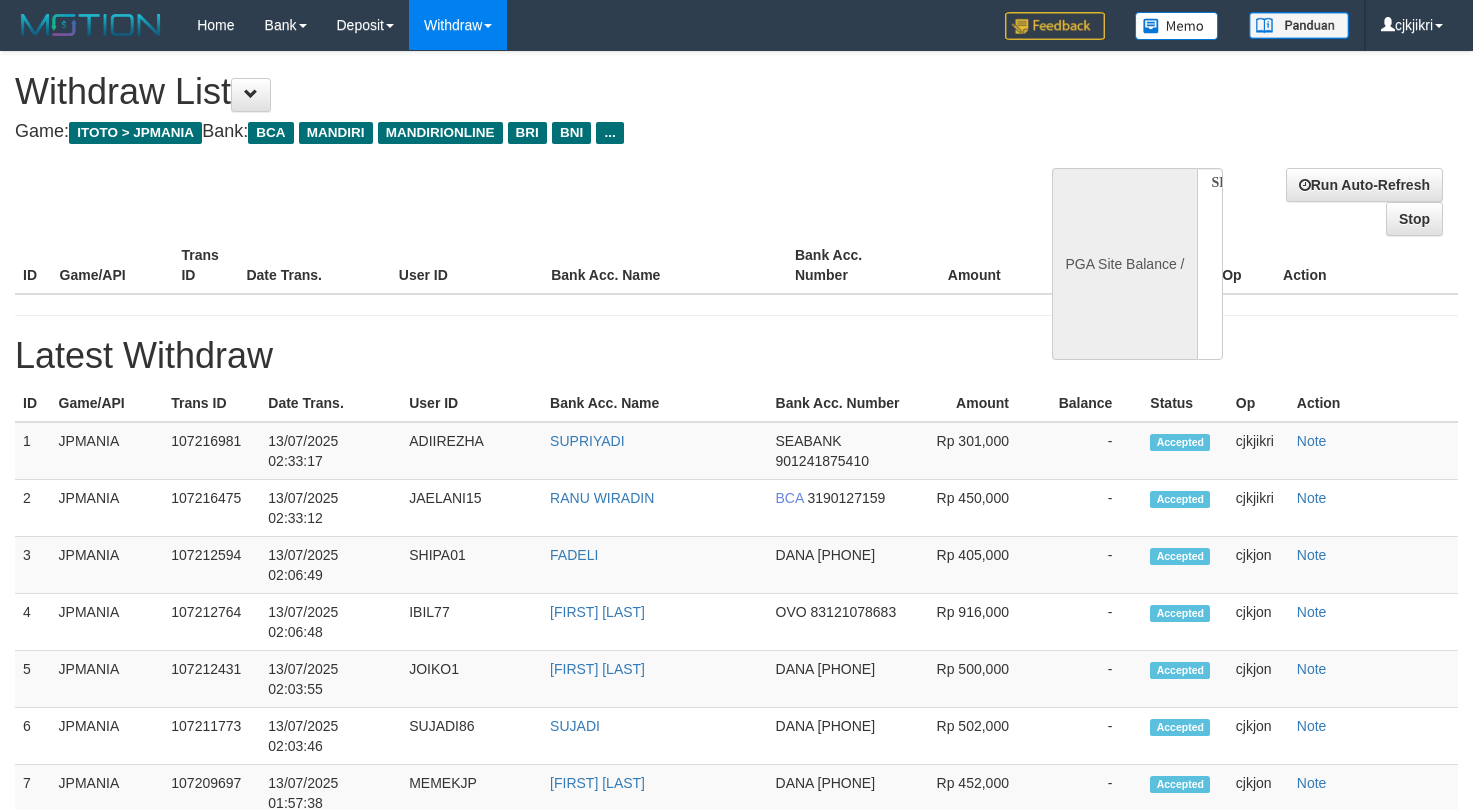 select 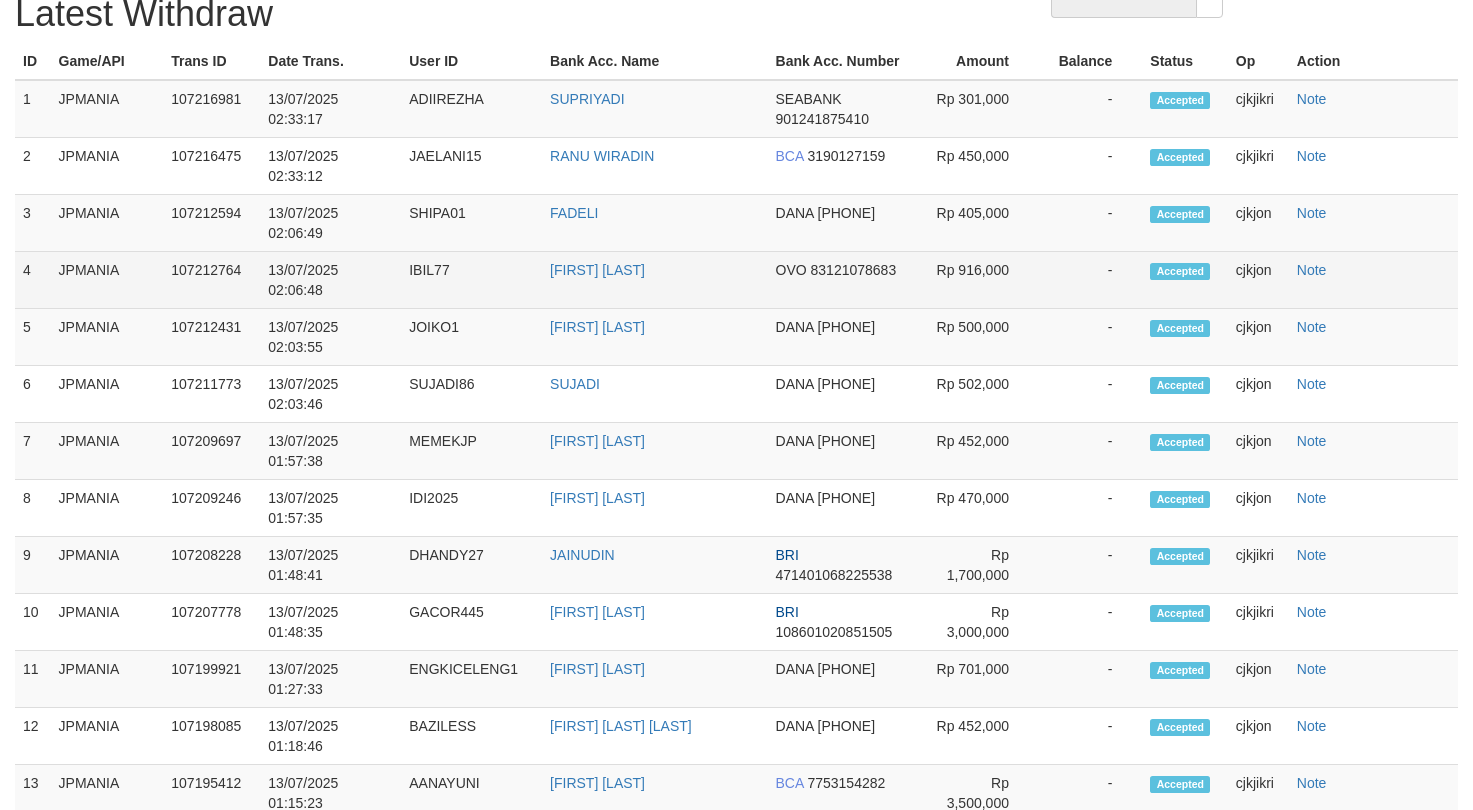 select on "**" 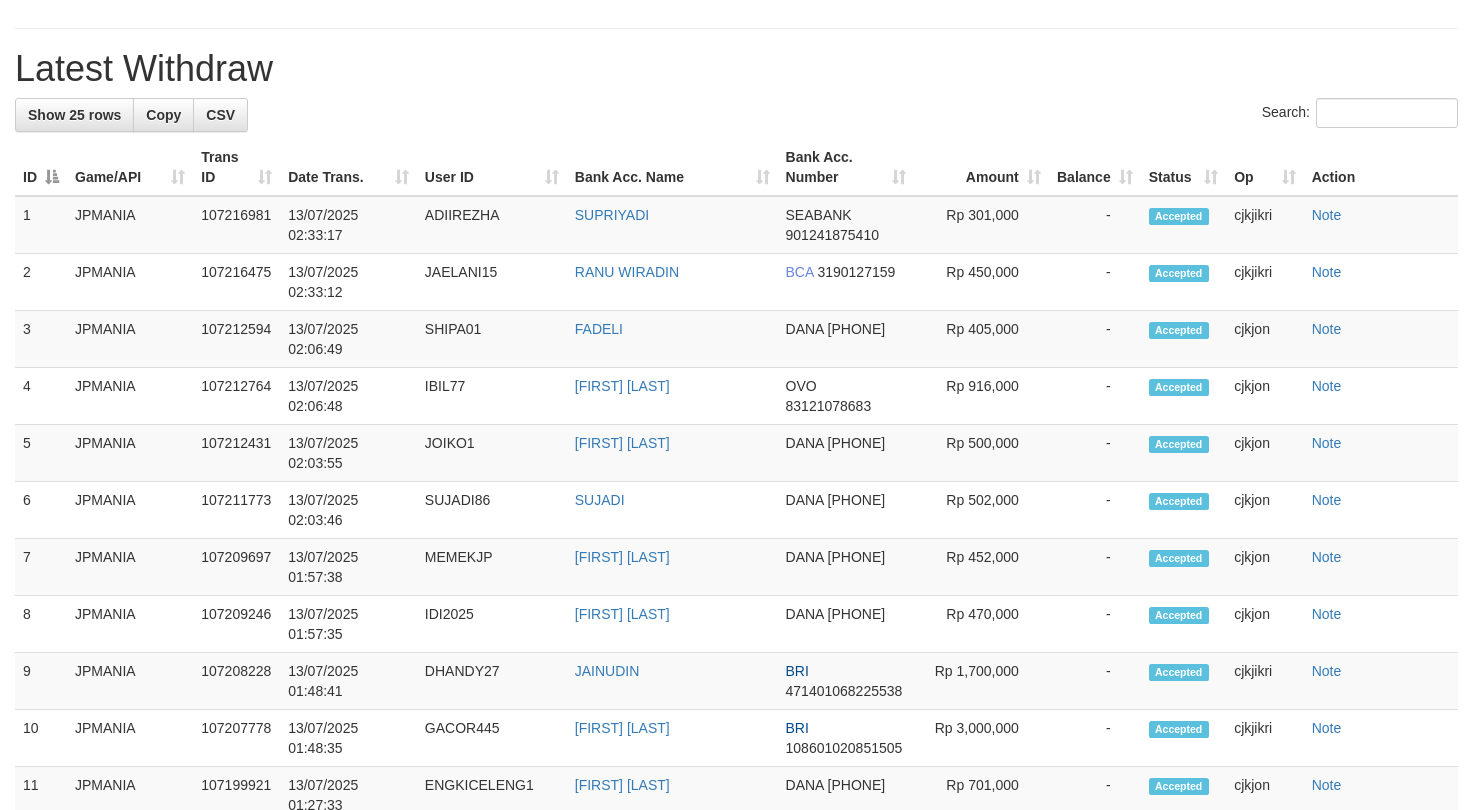 scroll, scrollTop: 132, scrollLeft: 0, axis: vertical 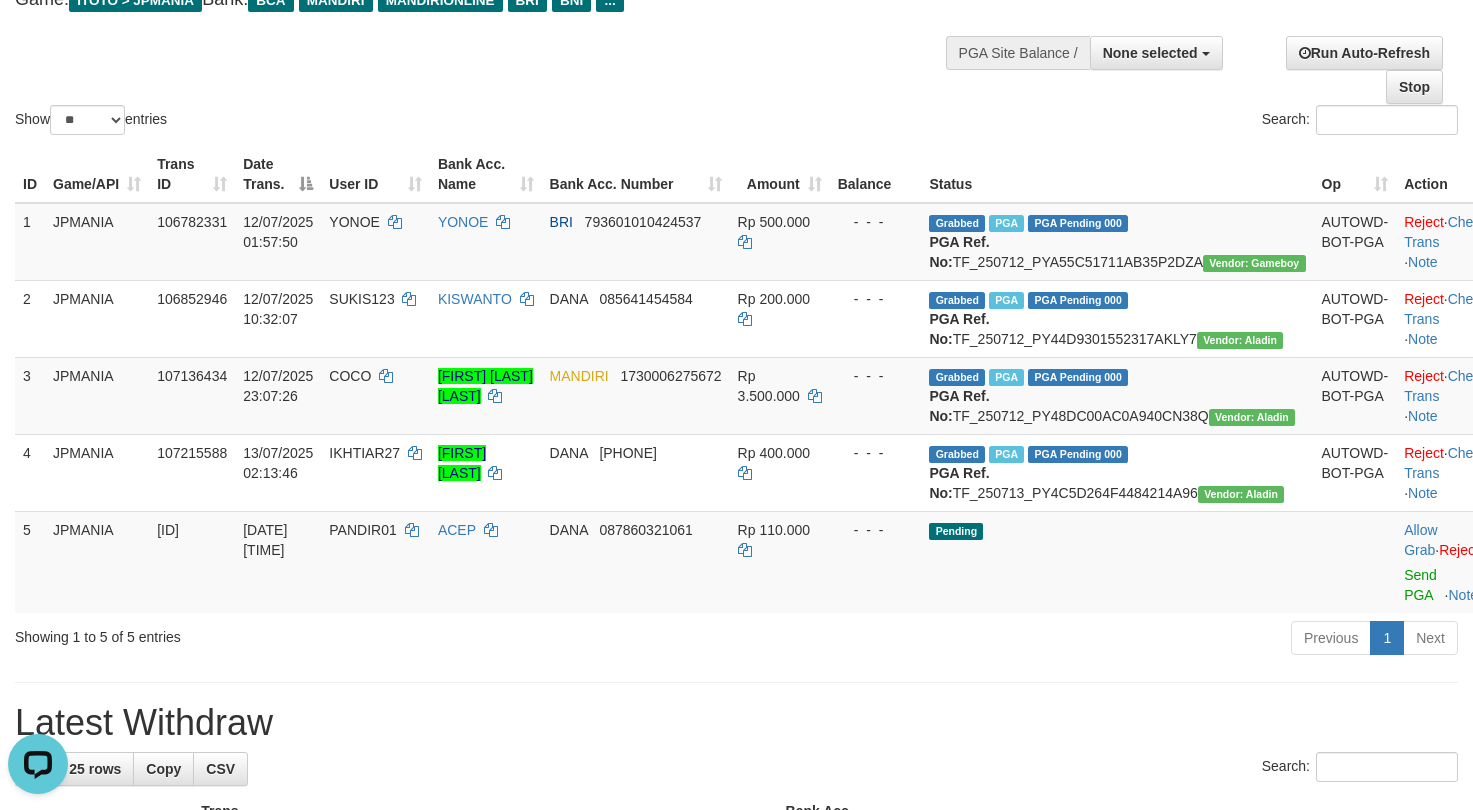 click on "Previous 1 Next" at bounding box center (1043, 640) 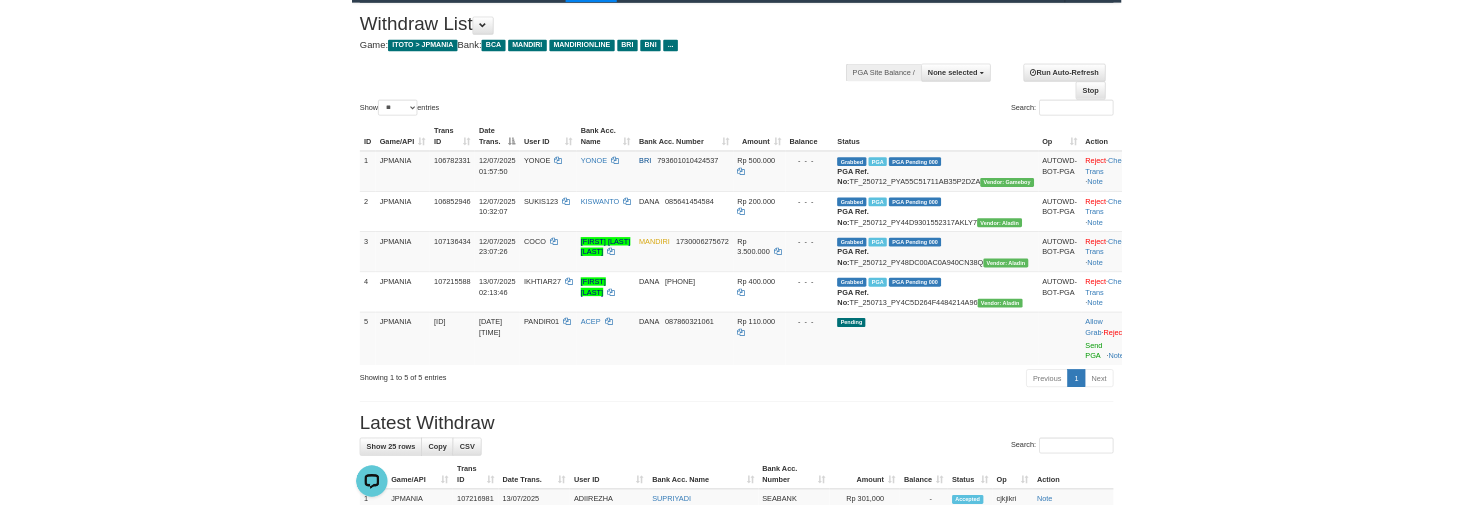scroll, scrollTop: 0, scrollLeft: 0, axis: both 